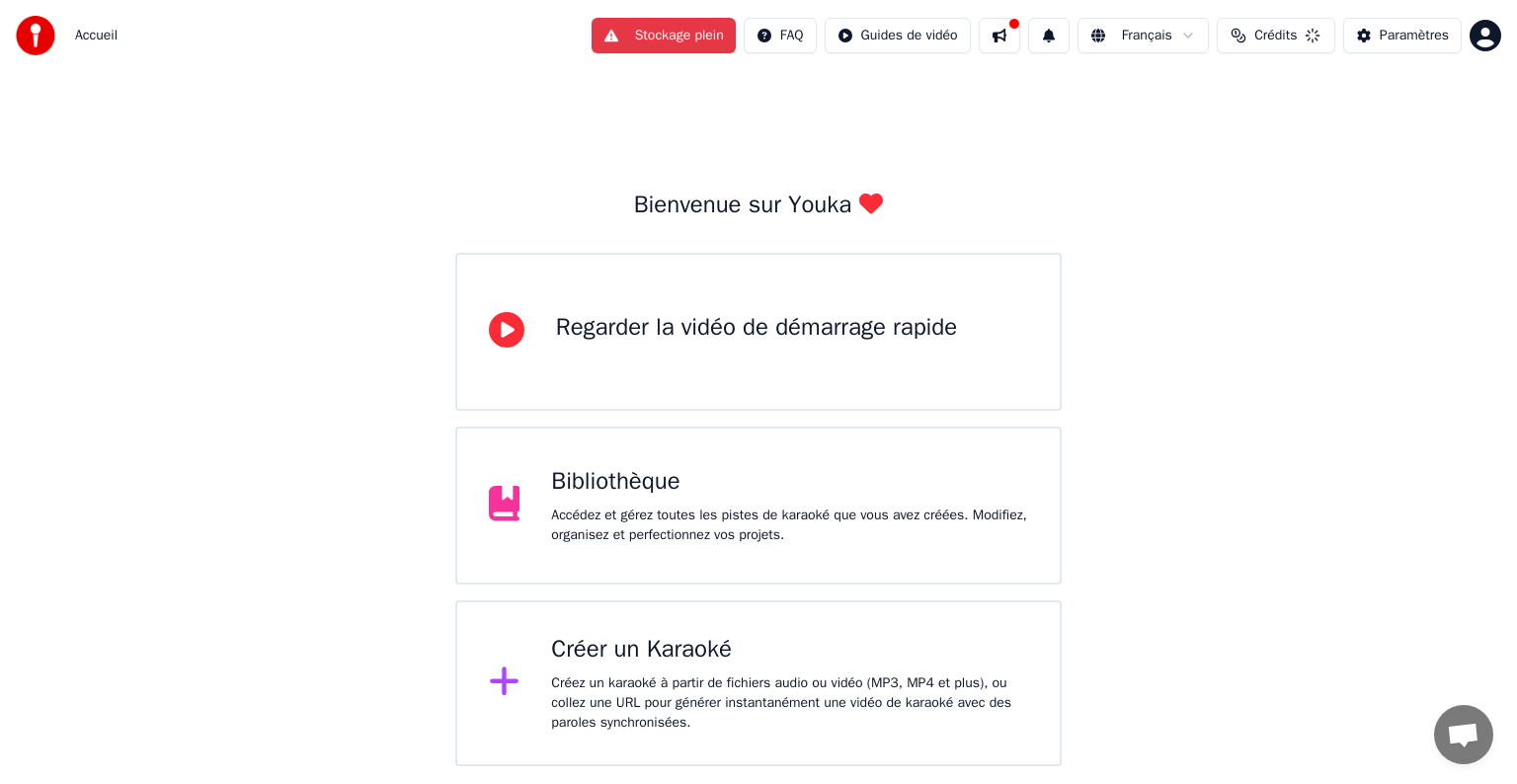click on "Créez un karaoké à partir de fichiers audio ou vidéo (MP3, MP4 et plus), ou collez une URL pour générer instantanément une vidéo de karaoké avec des paroles synchronisées." at bounding box center [789, 703] 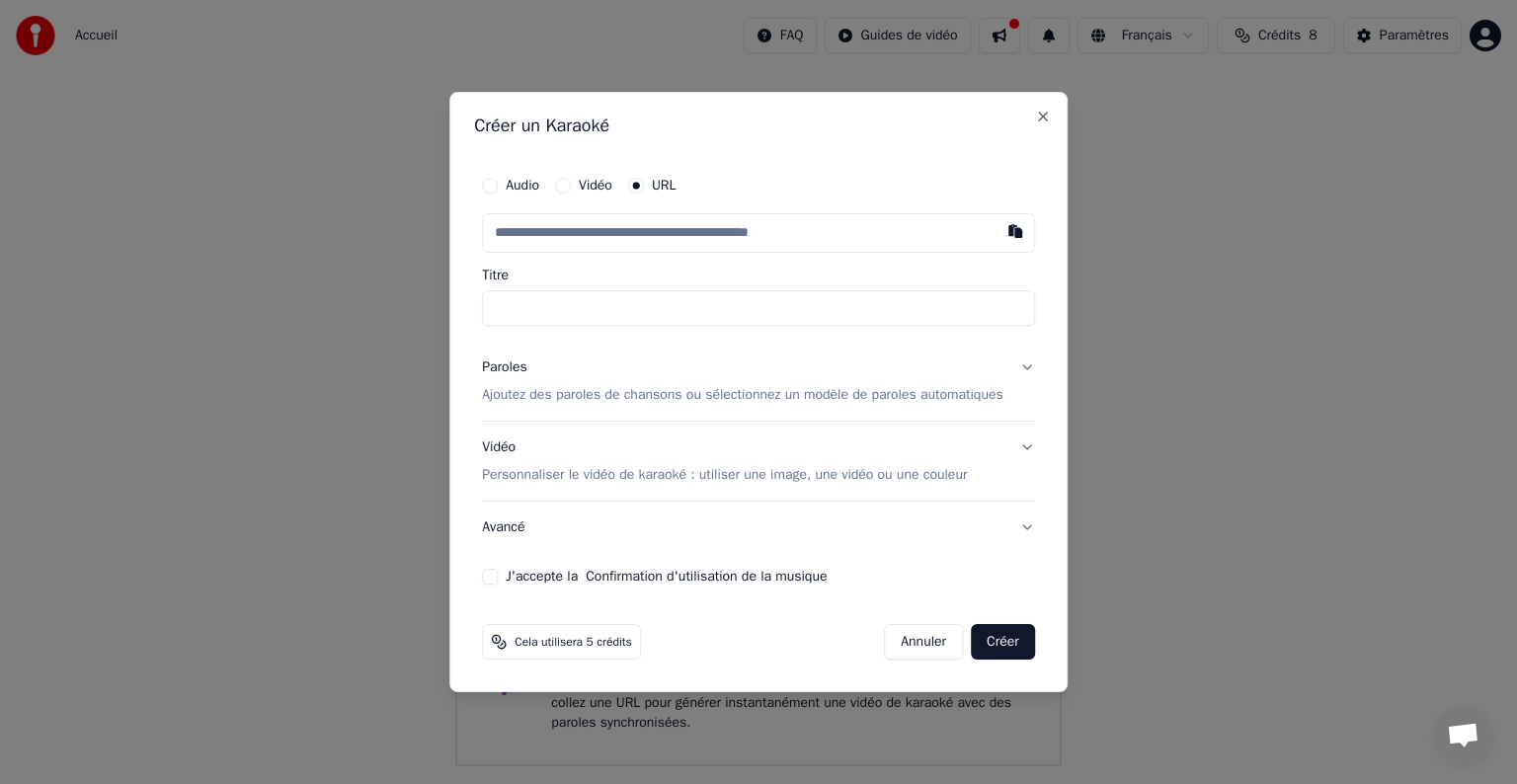 click on "Vidéo" at bounding box center (584, 186) 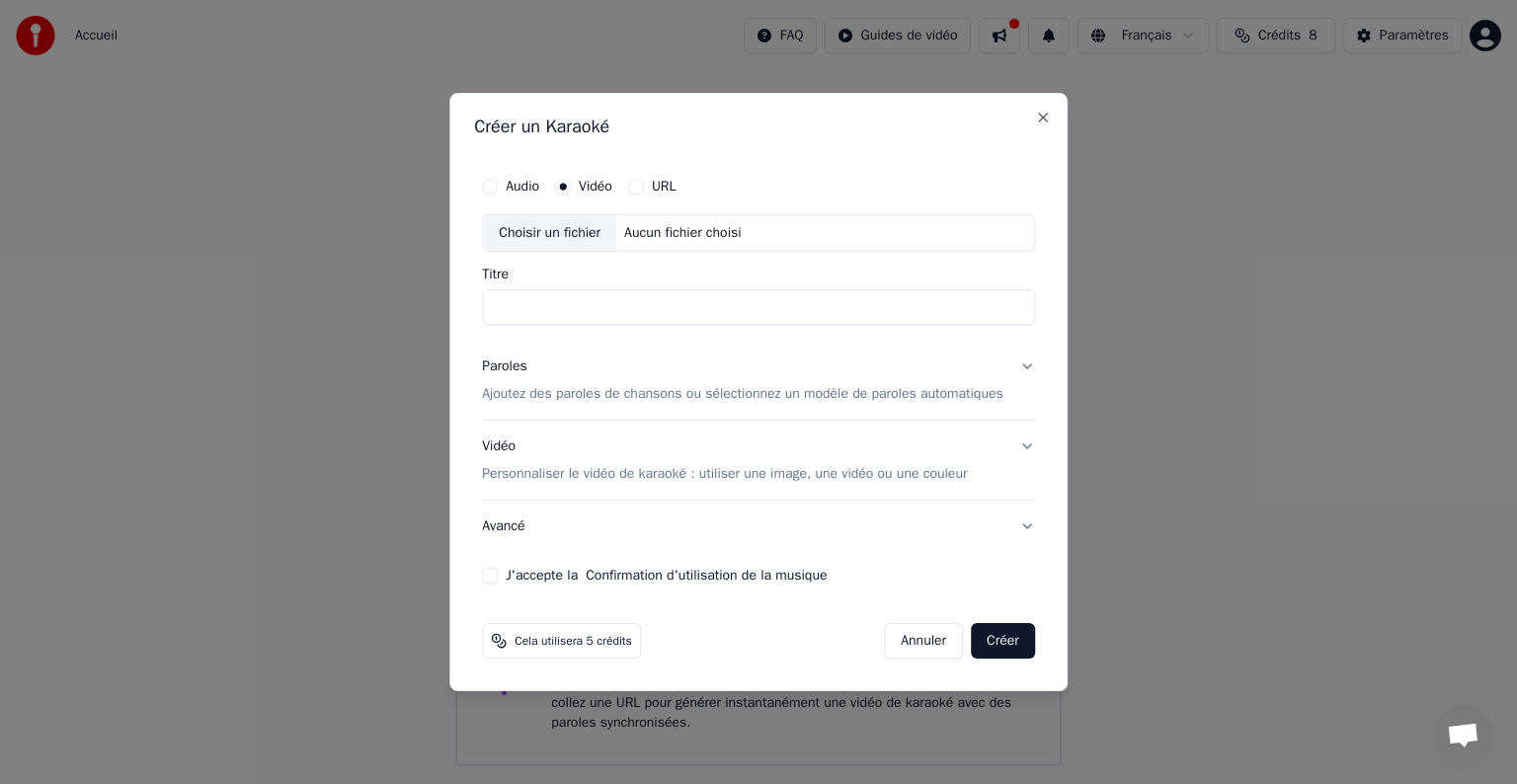 click on "Personnaliser le vidéo de karaoké : utiliser une image, une vidéo ou une couleur" at bounding box center (724, 474) 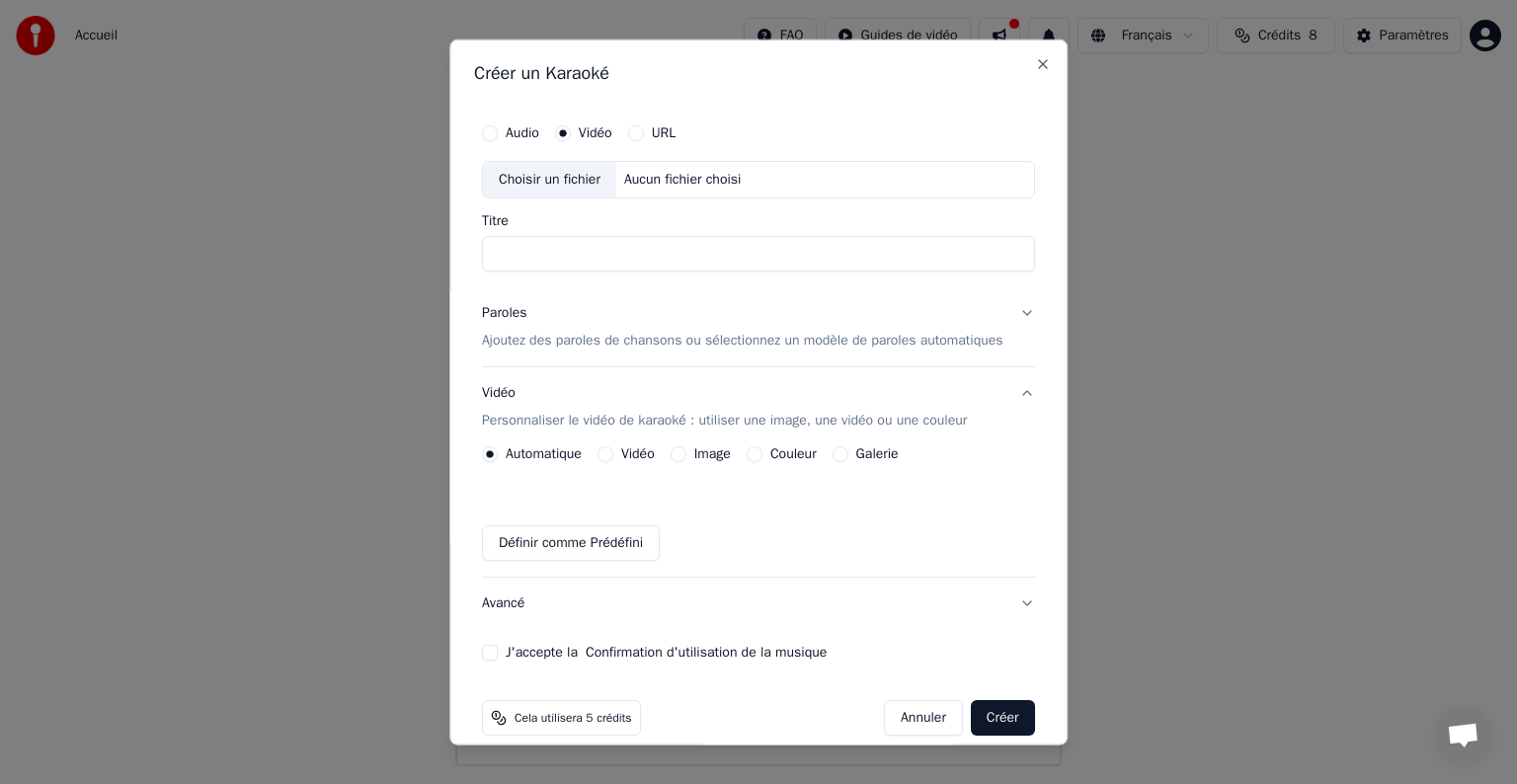 click on "Aucun fichier choisi" at bounding box center (682, 180) 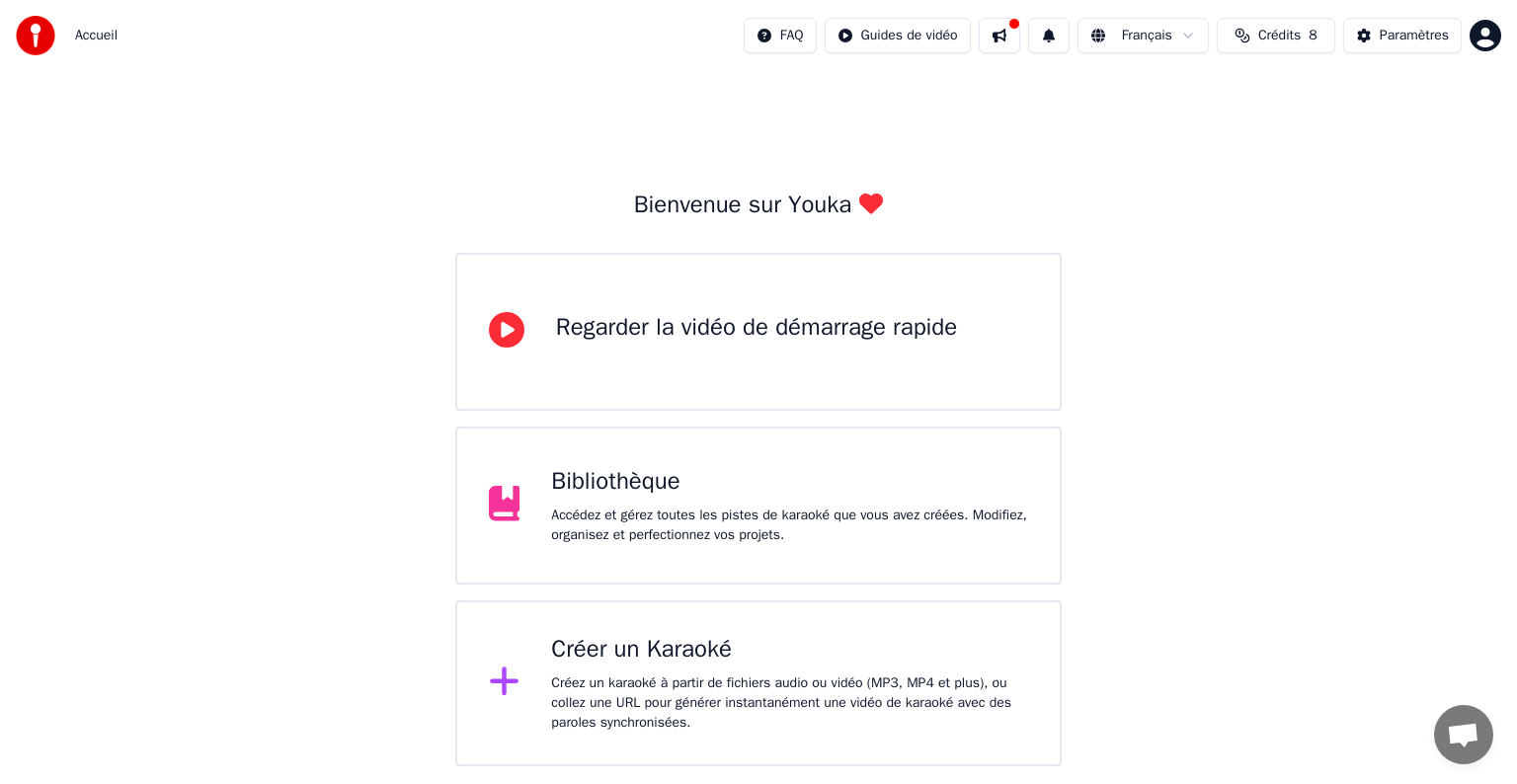 click on "Créer un Karaoké Créez un karaoké à partir de fichiers audio ou vidéo (MP3, MP4 et plus), ou collez une URL pour générer instantanément une vidéo de karaoké avec des paroles synchronisées." at bounding box center (789, 683) 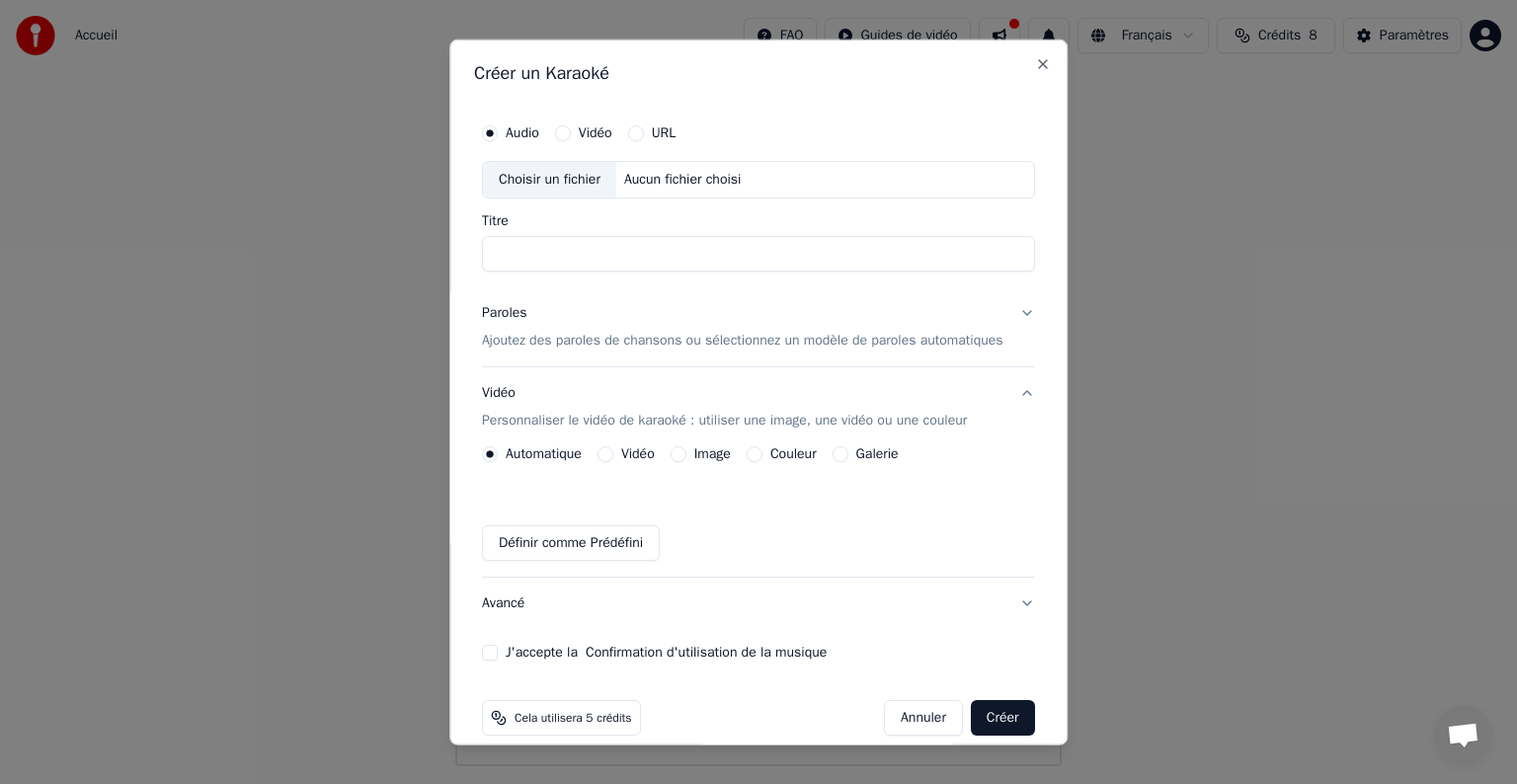 click on "Choisir un fichier Aucun fichier choisi" at bounding box center (758, 180) 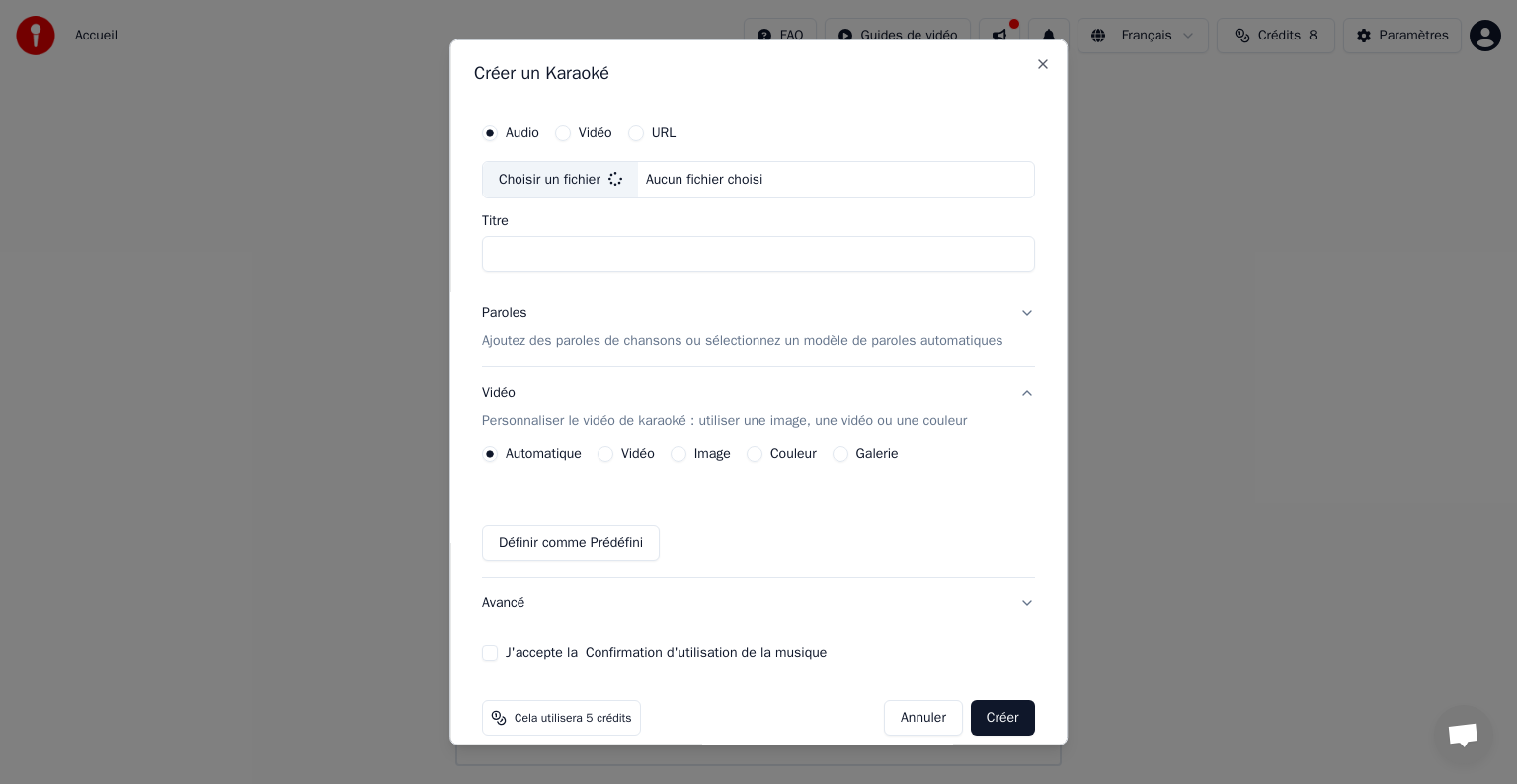 type on "**********" 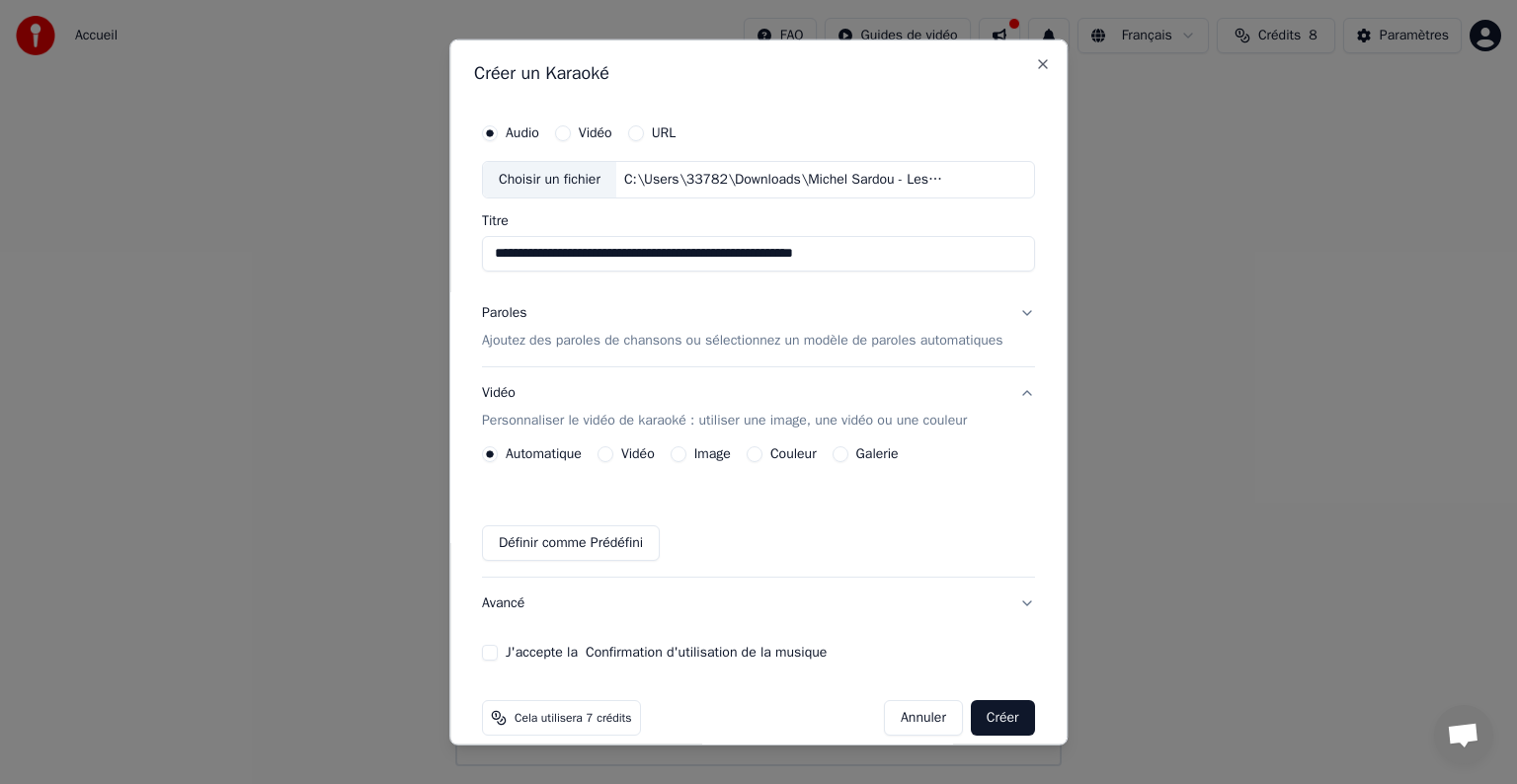 click on "Vidéo Personnaliser le vidéo de karaoké : utiliser une image, une vidéo ou une couleur" at bounding box center [758, 407] 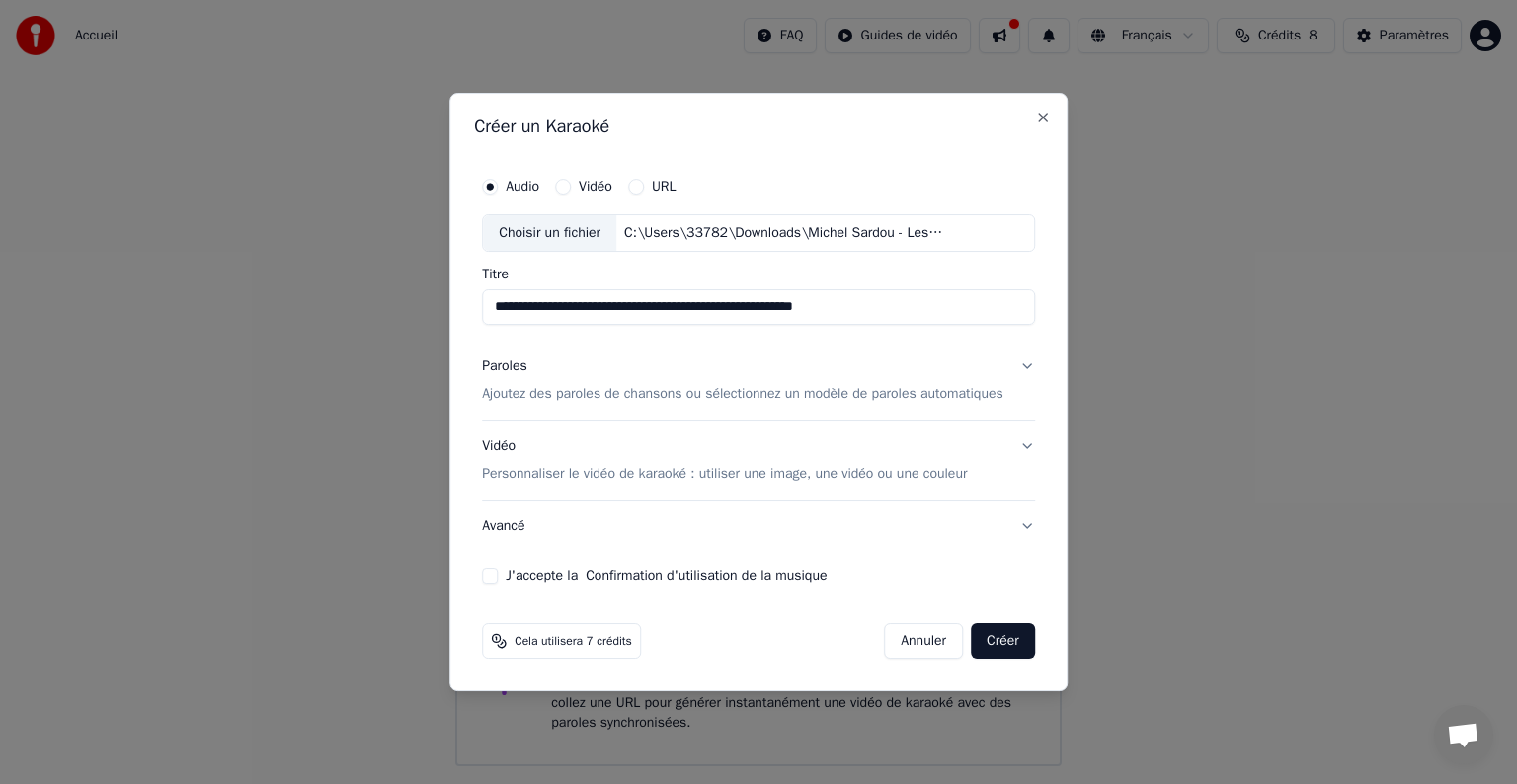 click on "Personnaliser le vidéo de karaoké : utiliser une image, une vidéo ou une couleur" at bounding box center (724, 474) 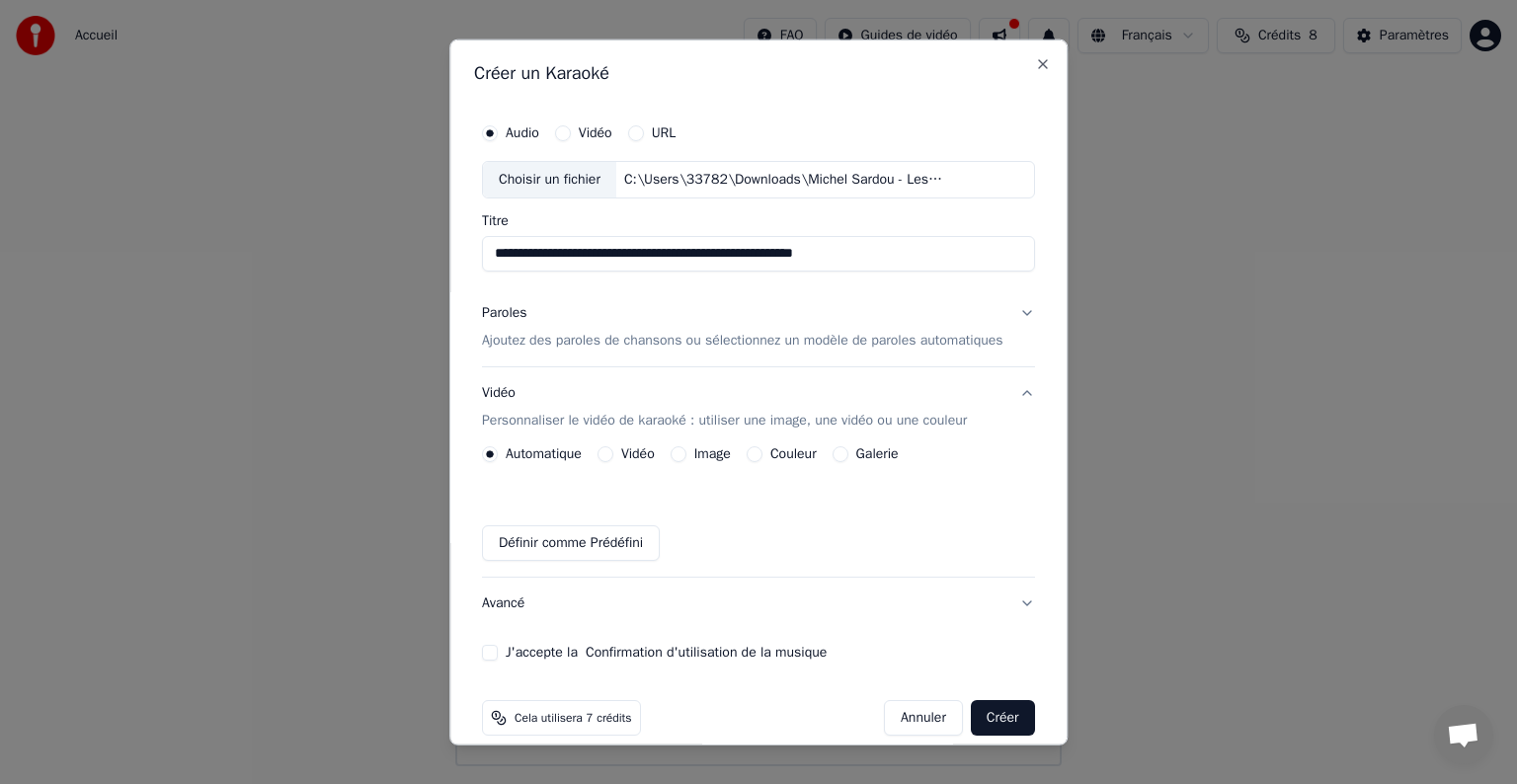 click on "Image" at bounding box center (712, 454) 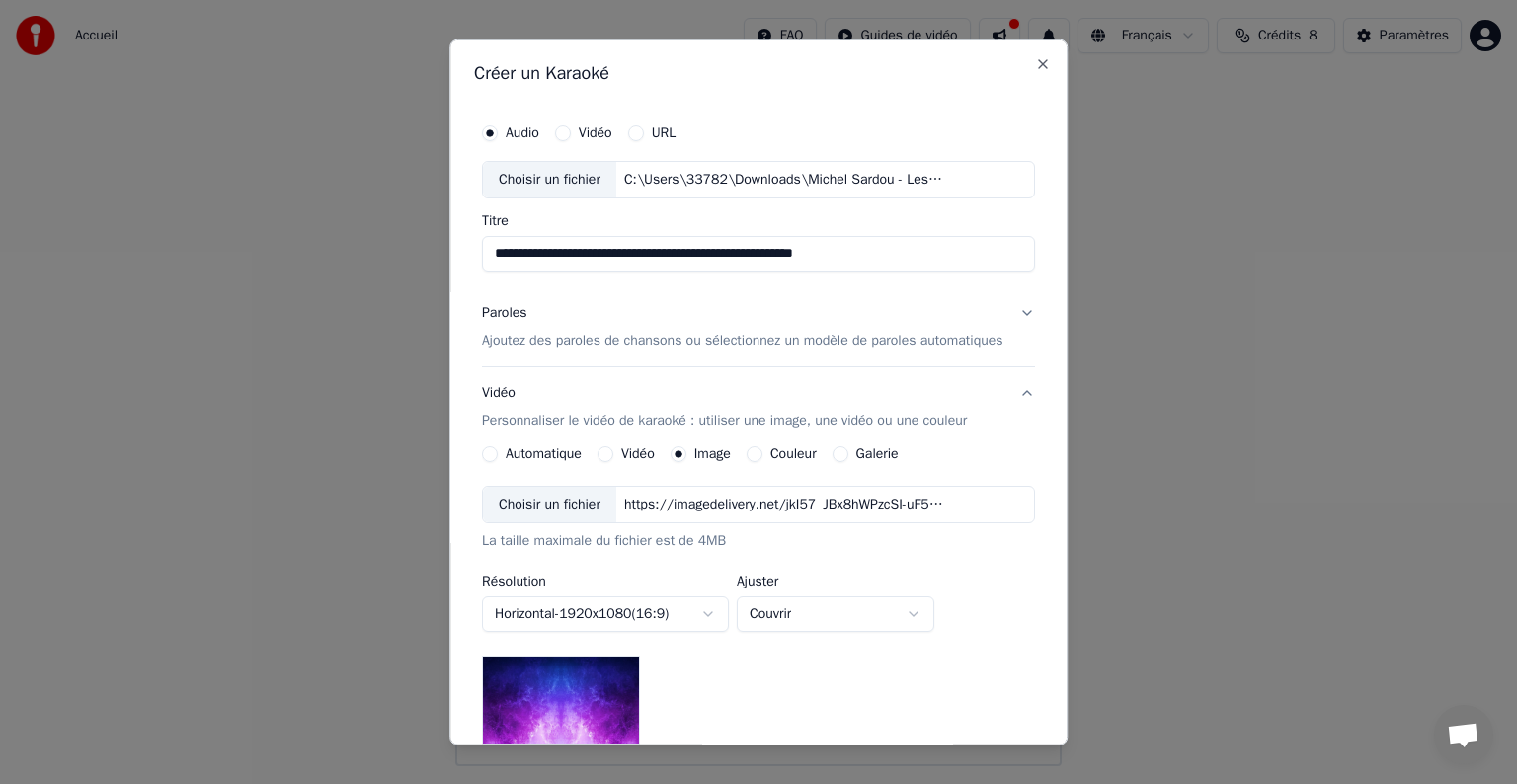click on "La taille maximale du fichier est de 4MB" at bounding box center [758, 541] 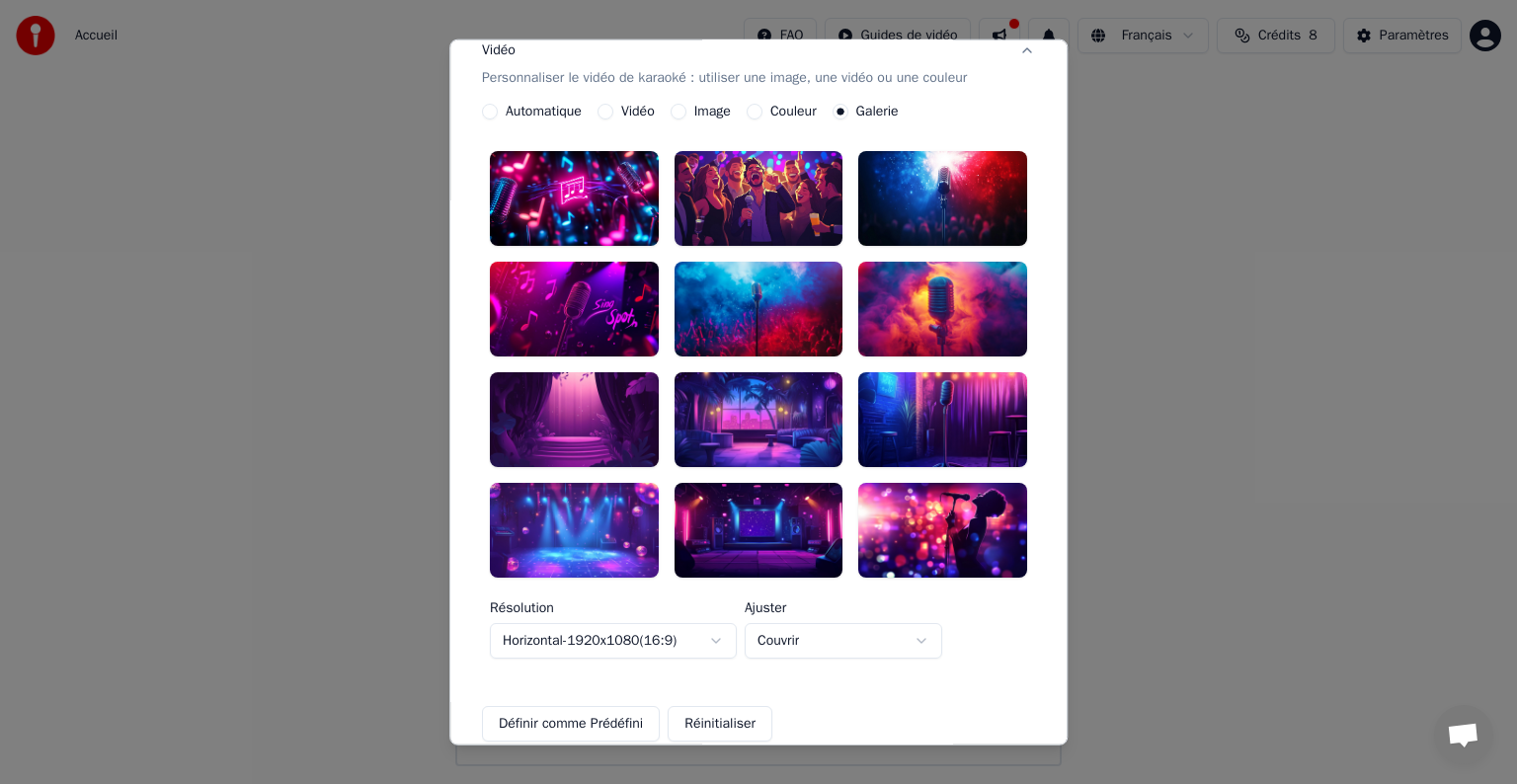 scroll, scrollTop: 384, scrollLeft: 0, axis: vertical 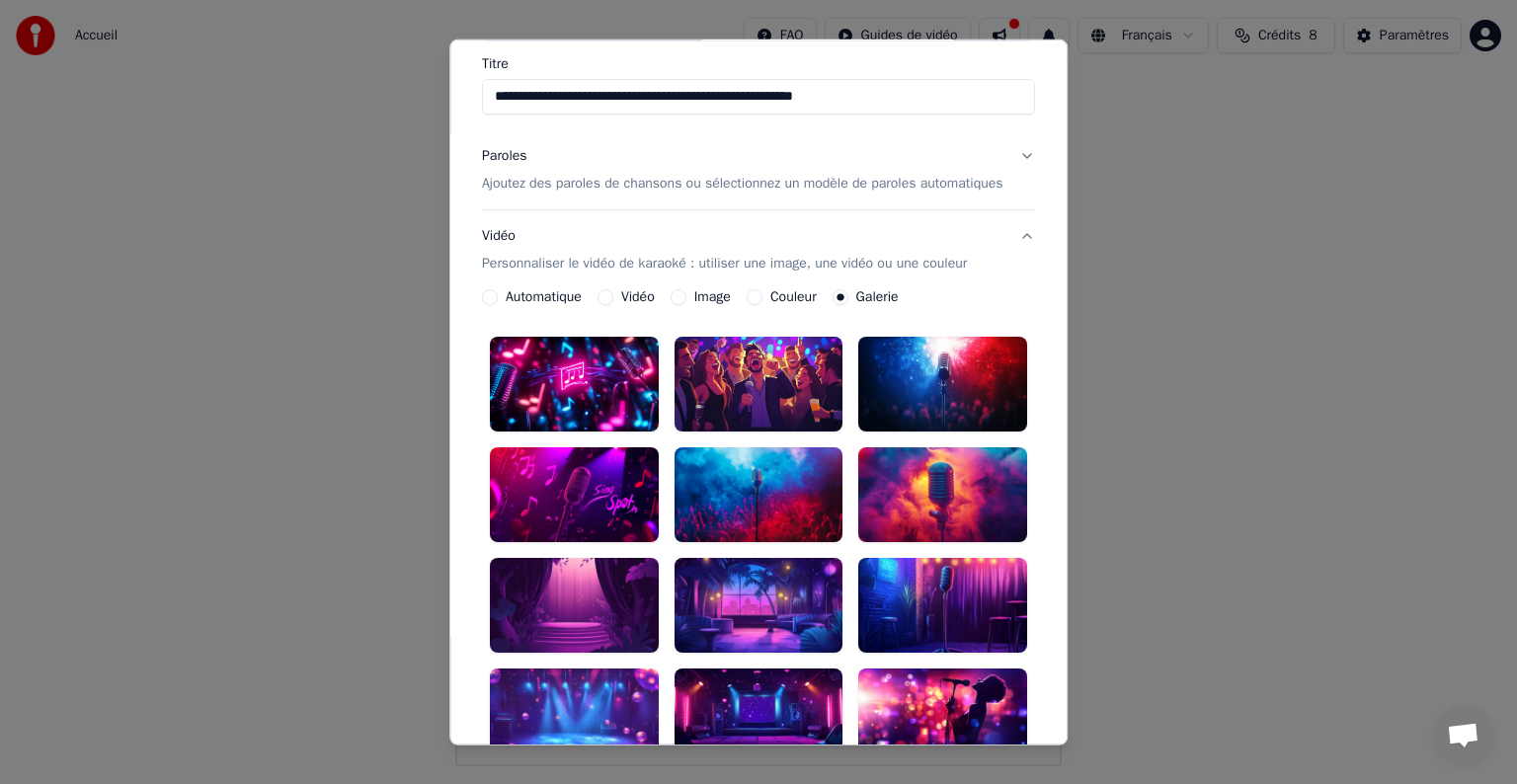 click on "Automatique" at bounding box center (543, 297) 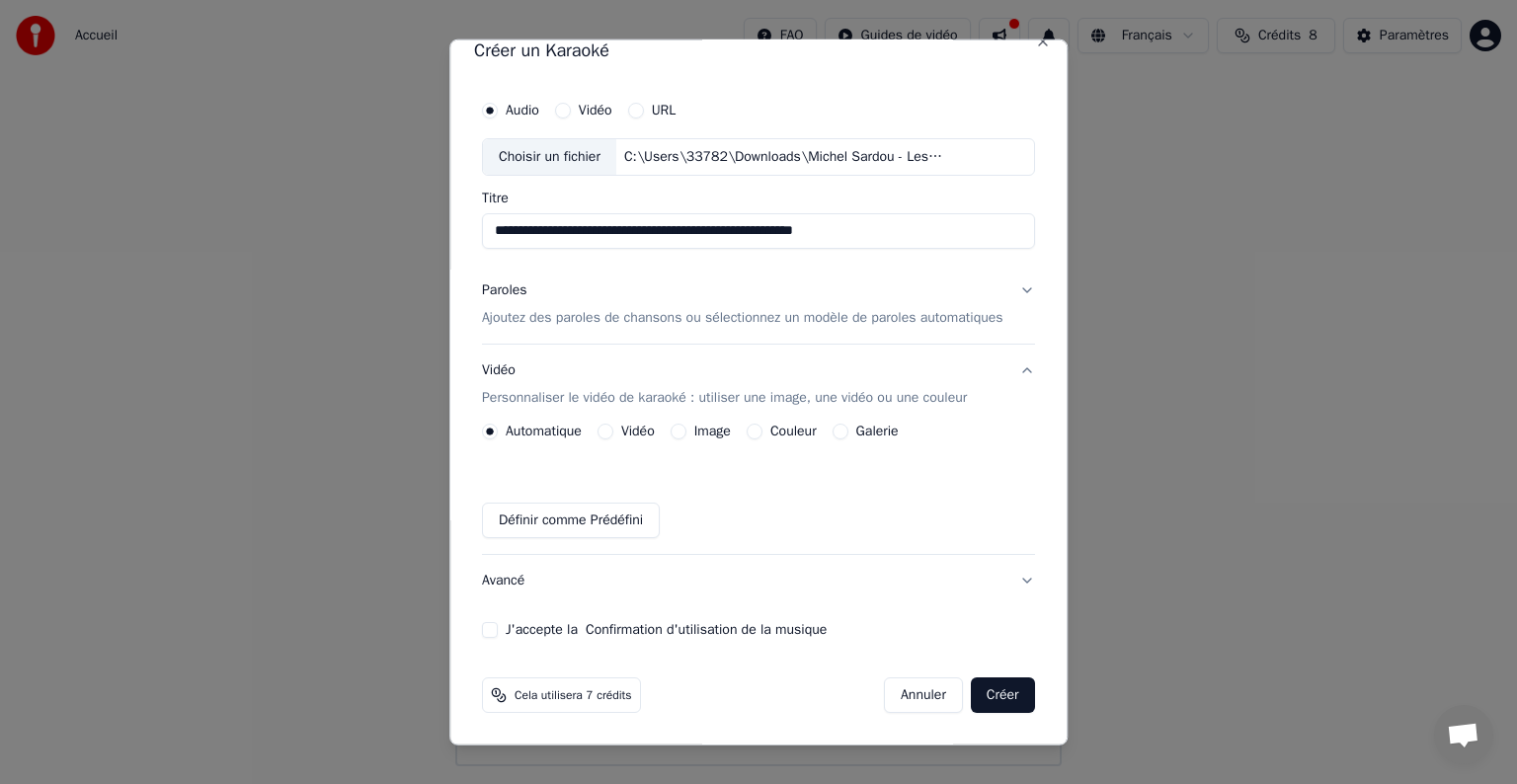 scroll, scrollTop: 22, scrollLeft: 0, axis: vertical 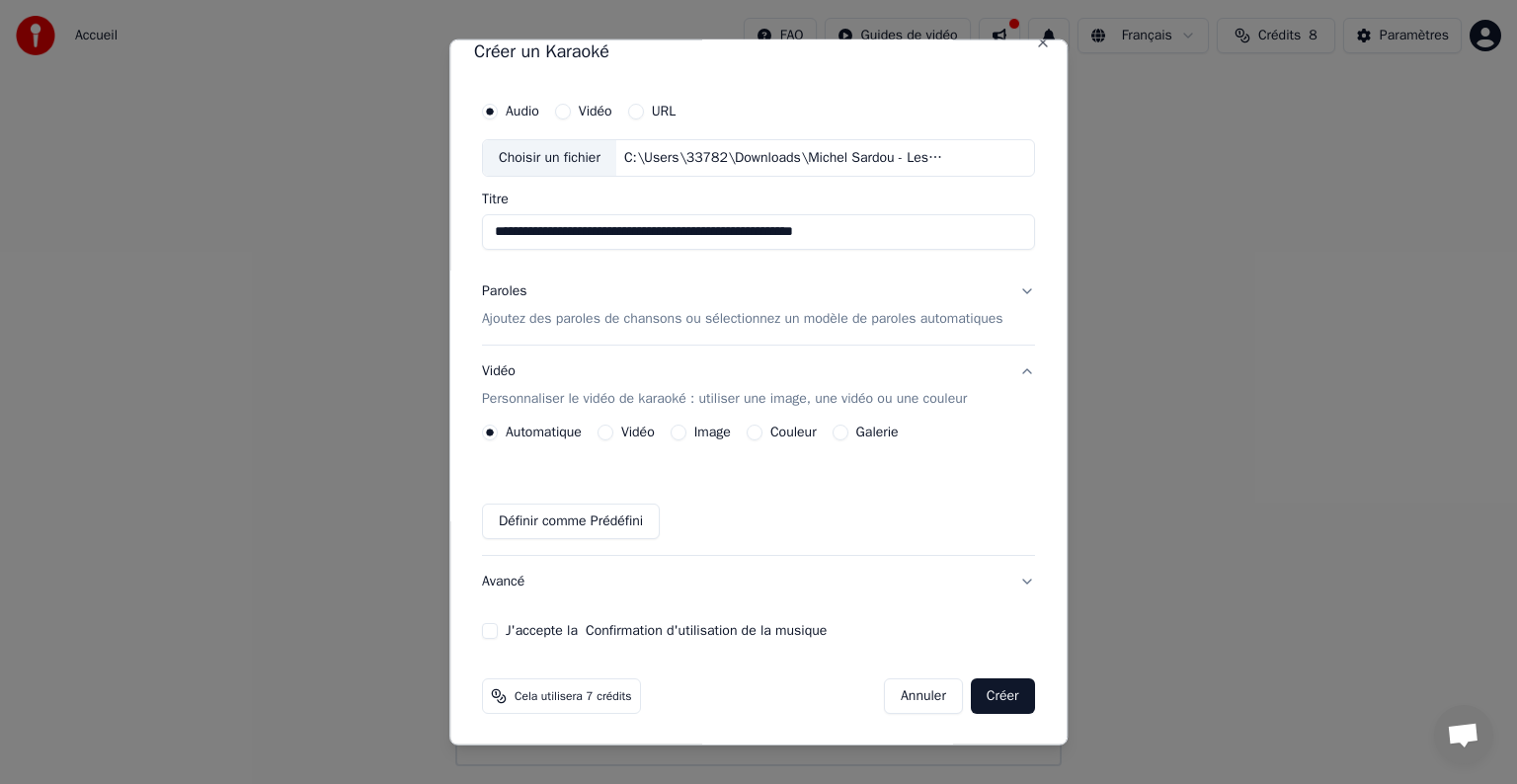 click on "Vidéo" at bounding box center [638, 432] 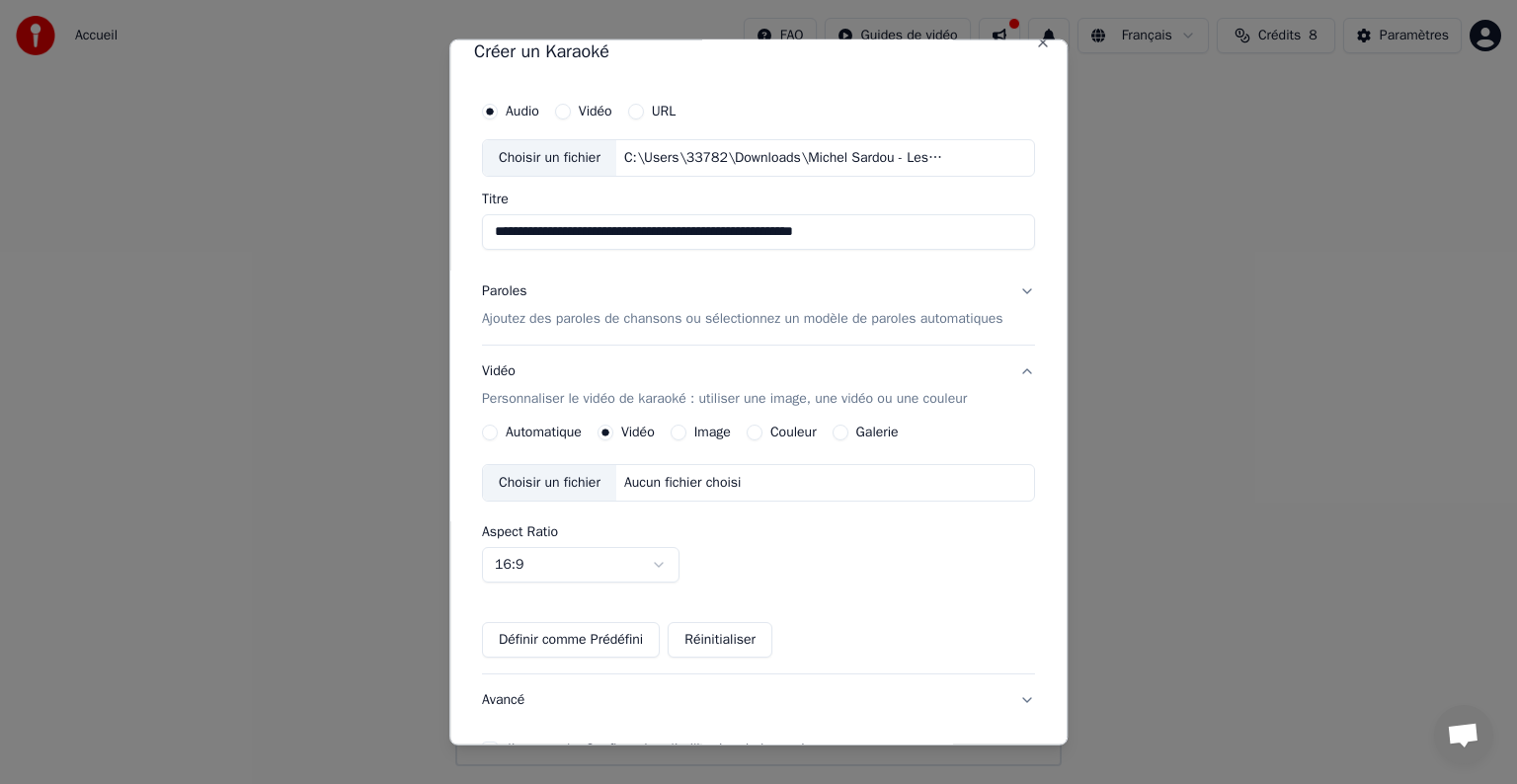 click on "Choisir un fichier" at bounding box center (549, 483) 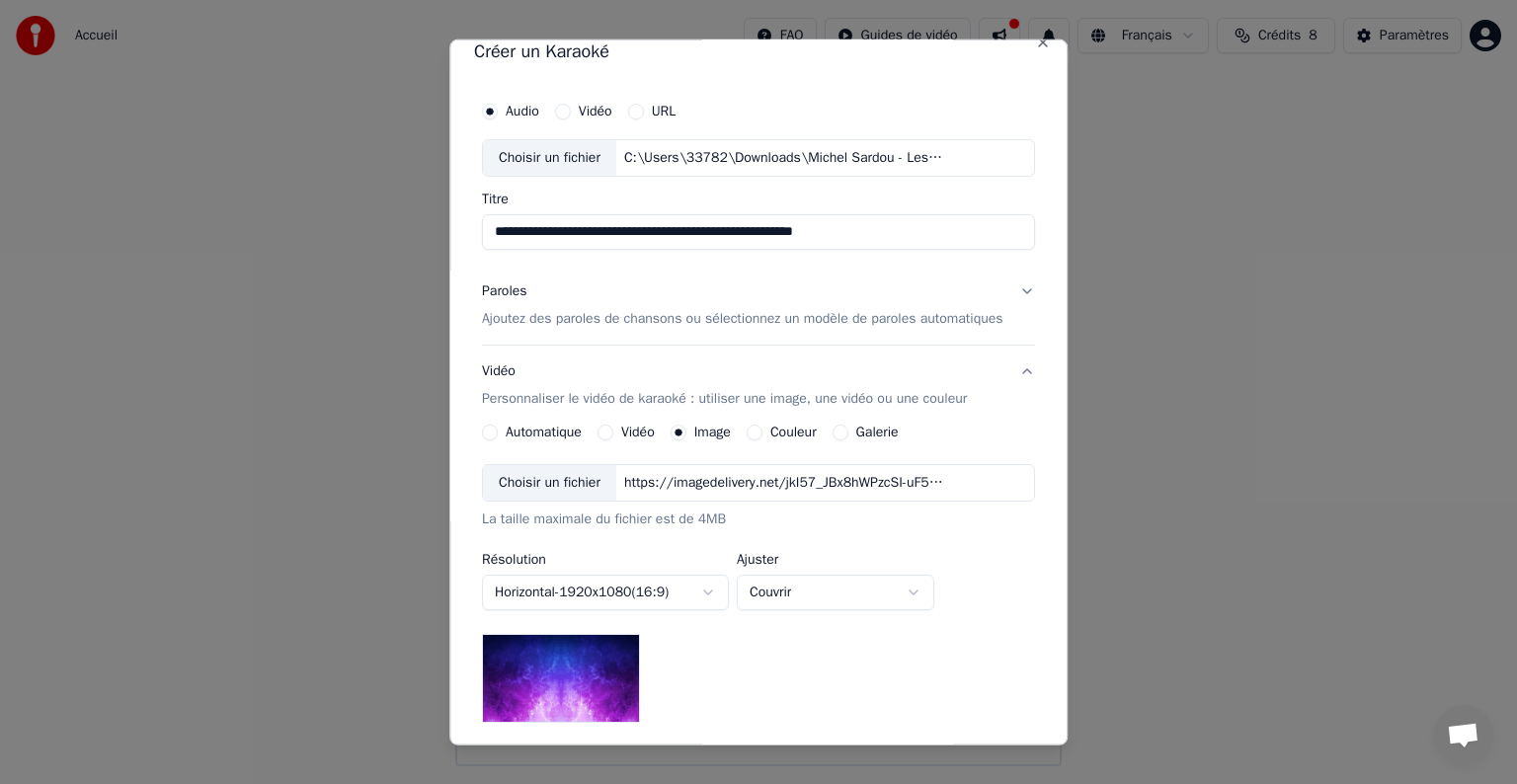 click on "Choisir un fichier" at bounding box center (549, 483) 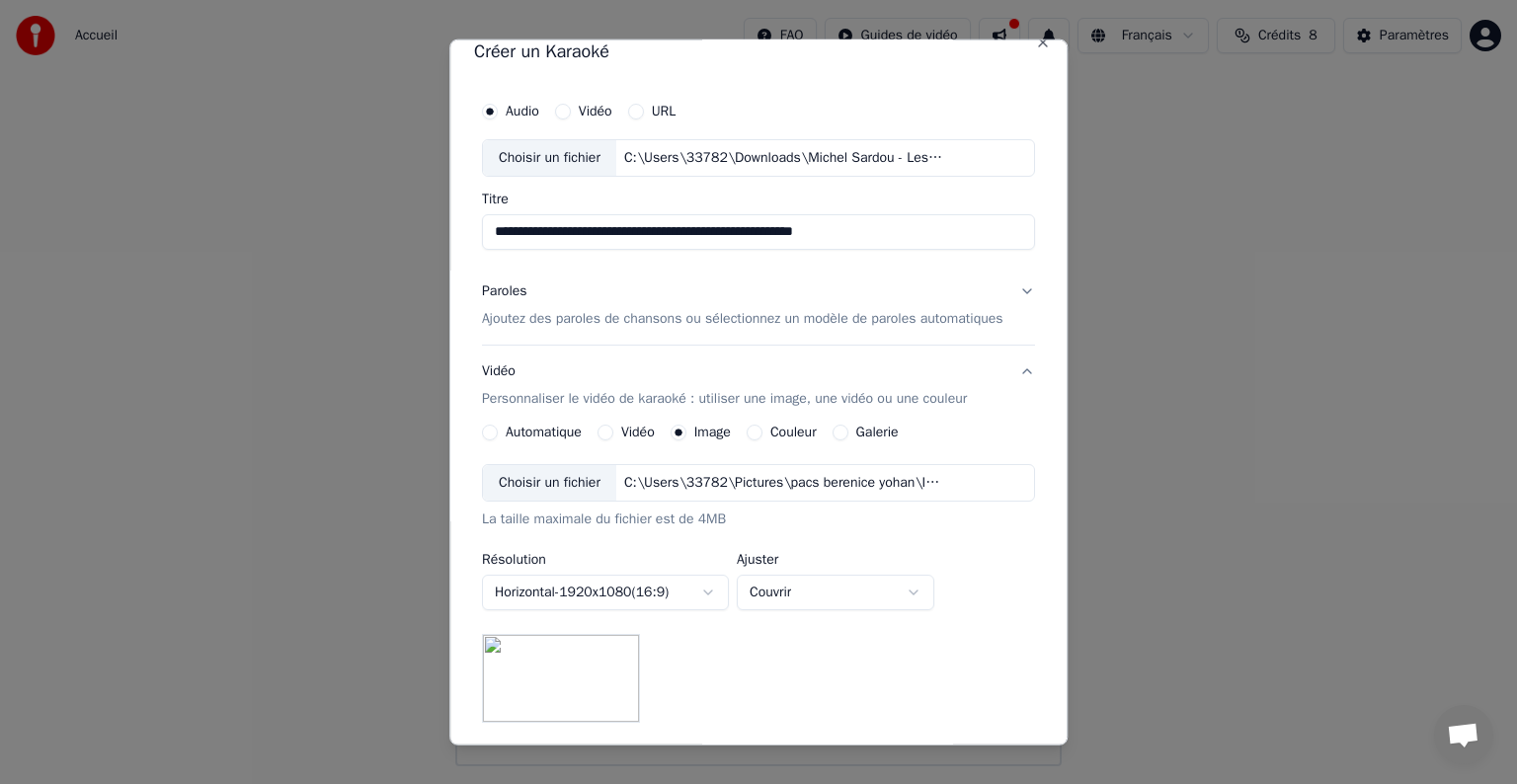 click on "Ajoutez des paroles de chansons ou sélectionnez un modèle de paroles automatiques" at bounding box center [743, 319] 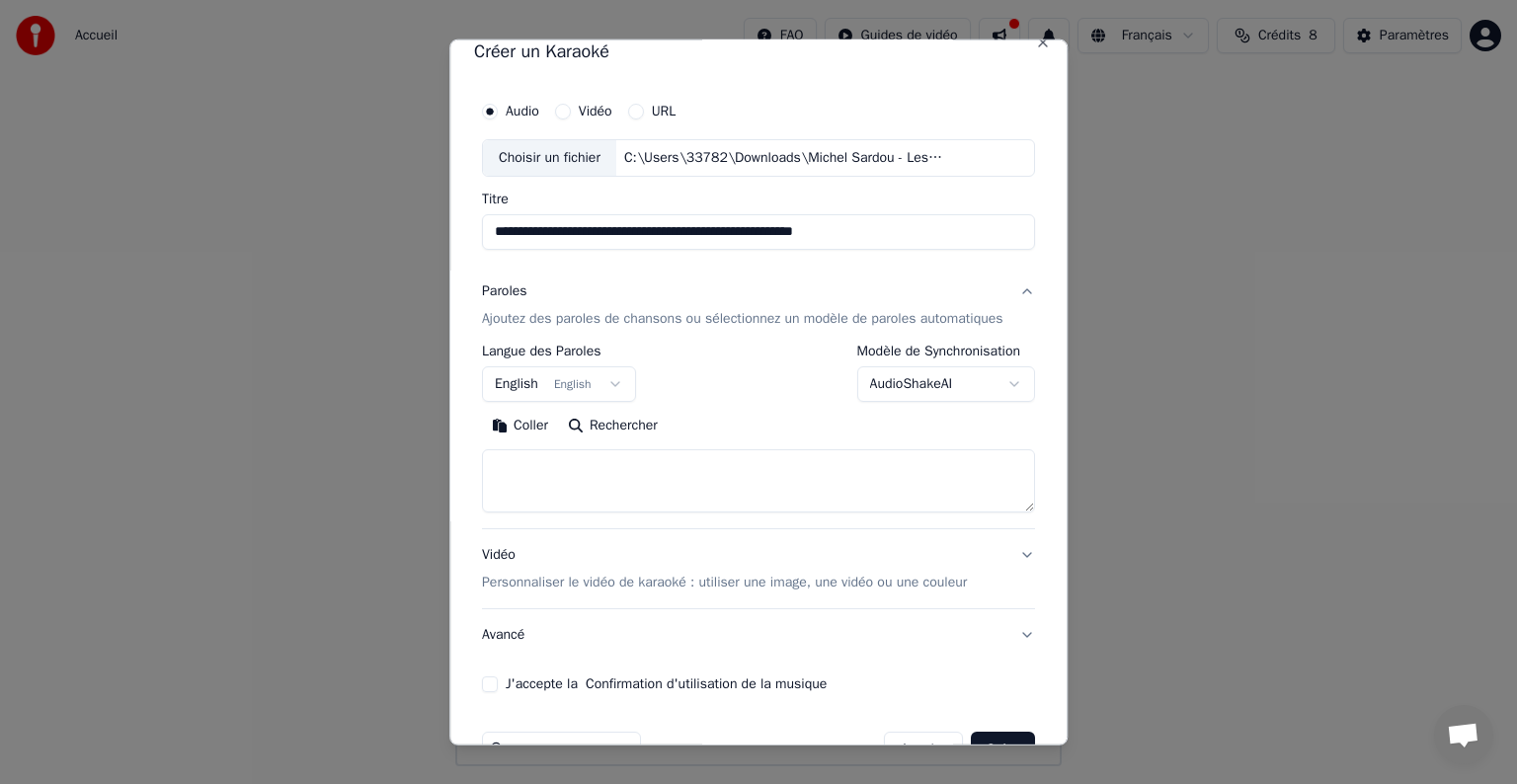 click on "English English" at bounding box center (559, 384) 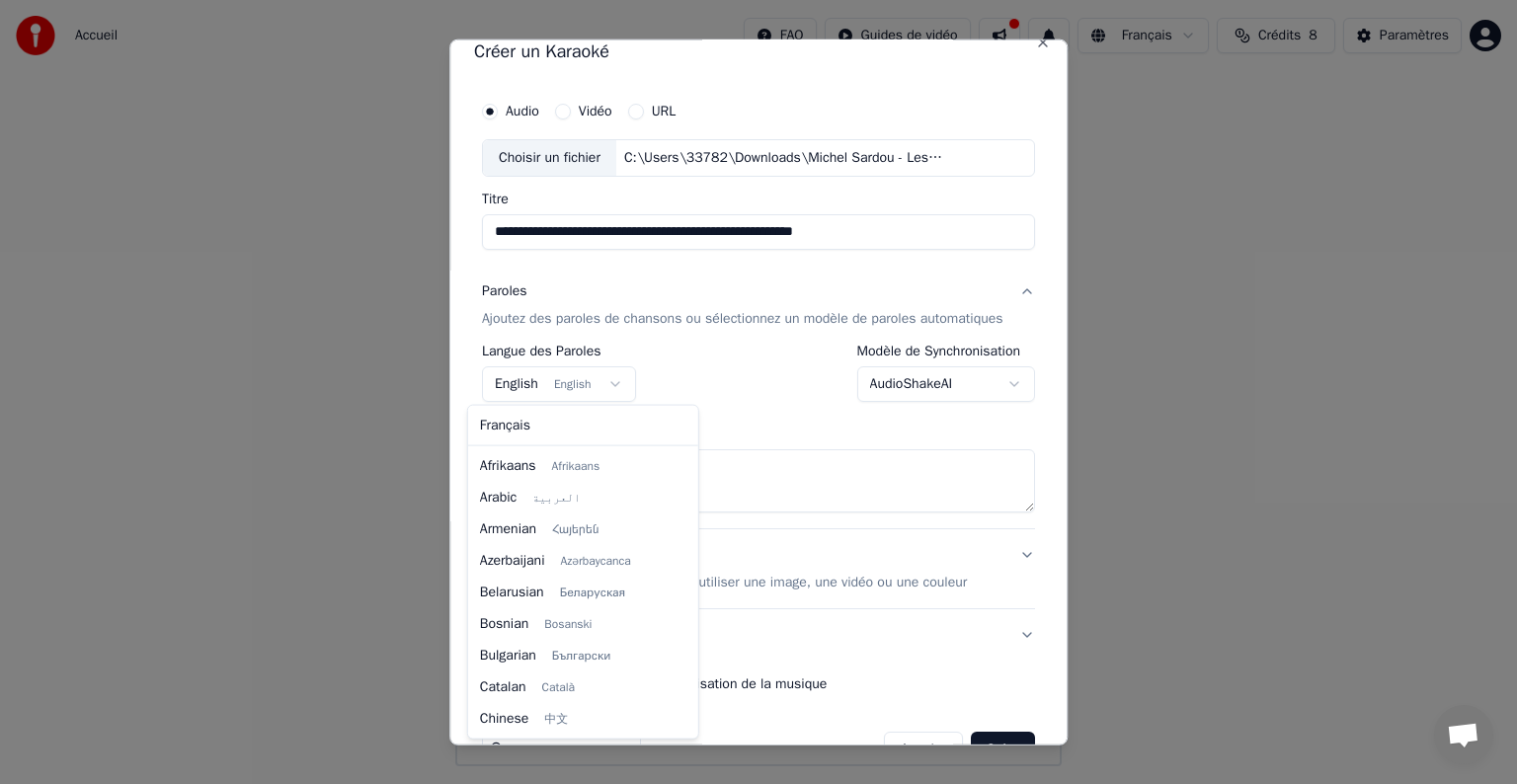 scroll, scrollTop: 158, scrollLeft: 0, axis: vertical 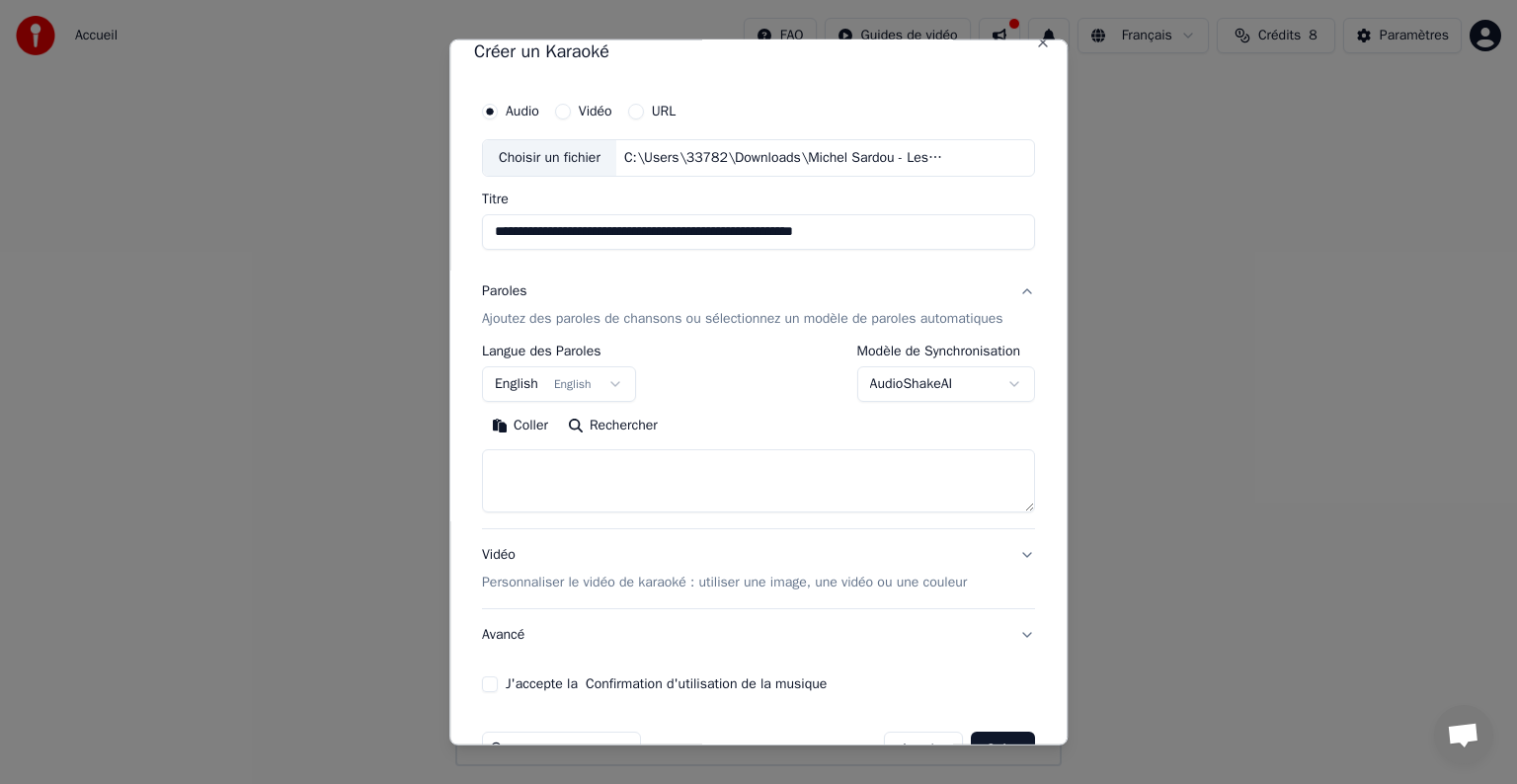 click on "**********" at bounding box center (758, 383) 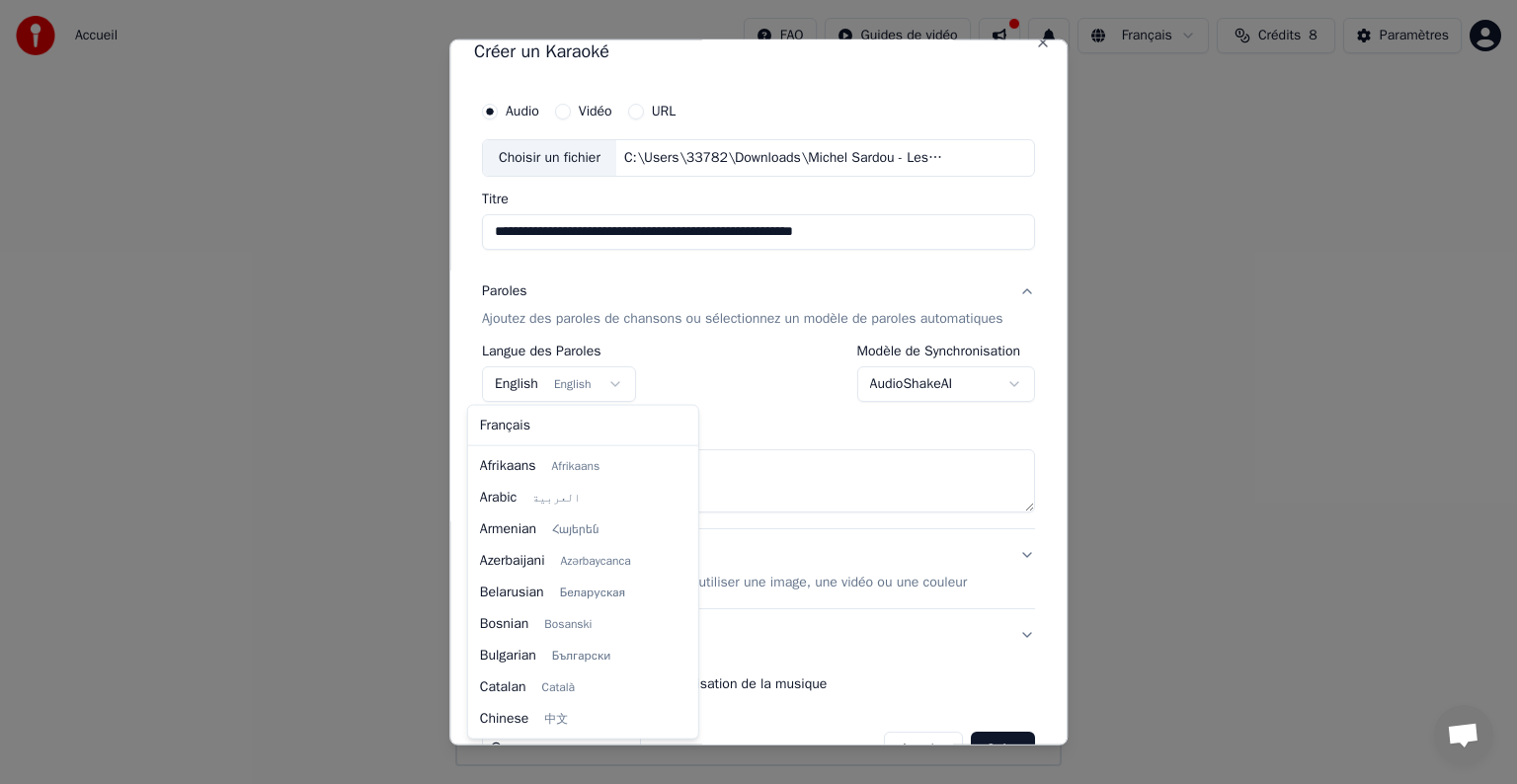 scroll, scrollTop: 158, scrollLeft: 0, axis: vertical 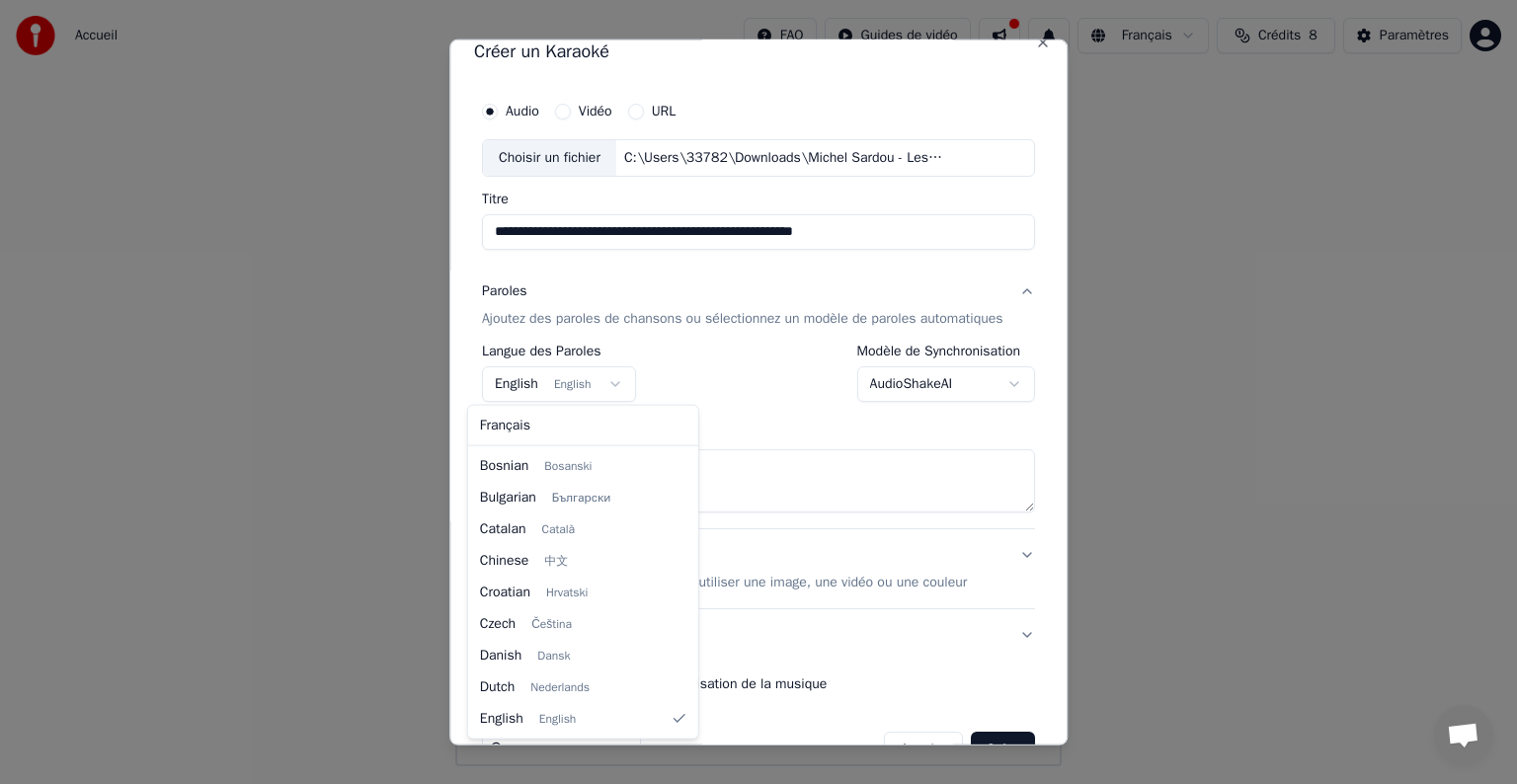select on "**" 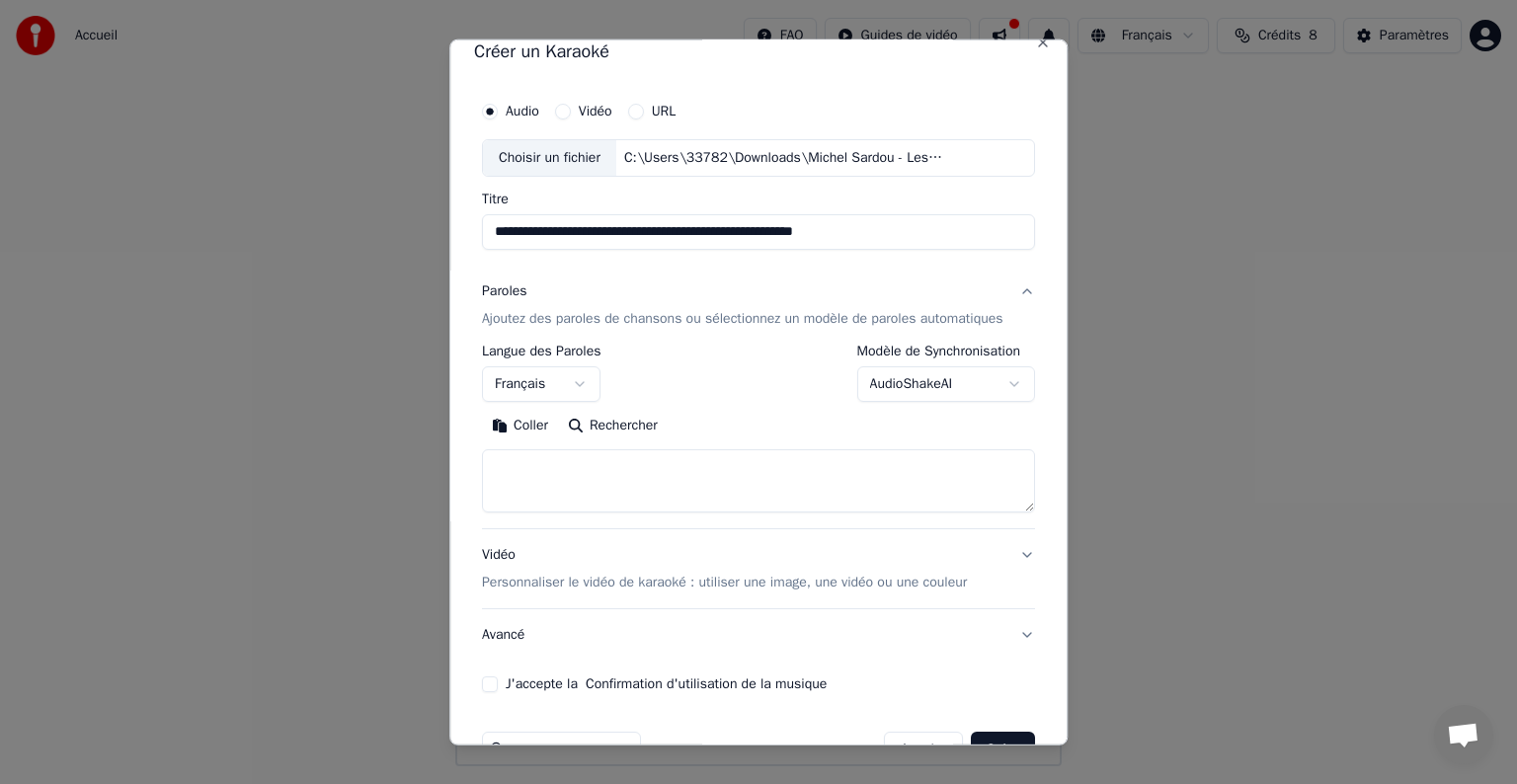 click at bounding box center (758, 481) 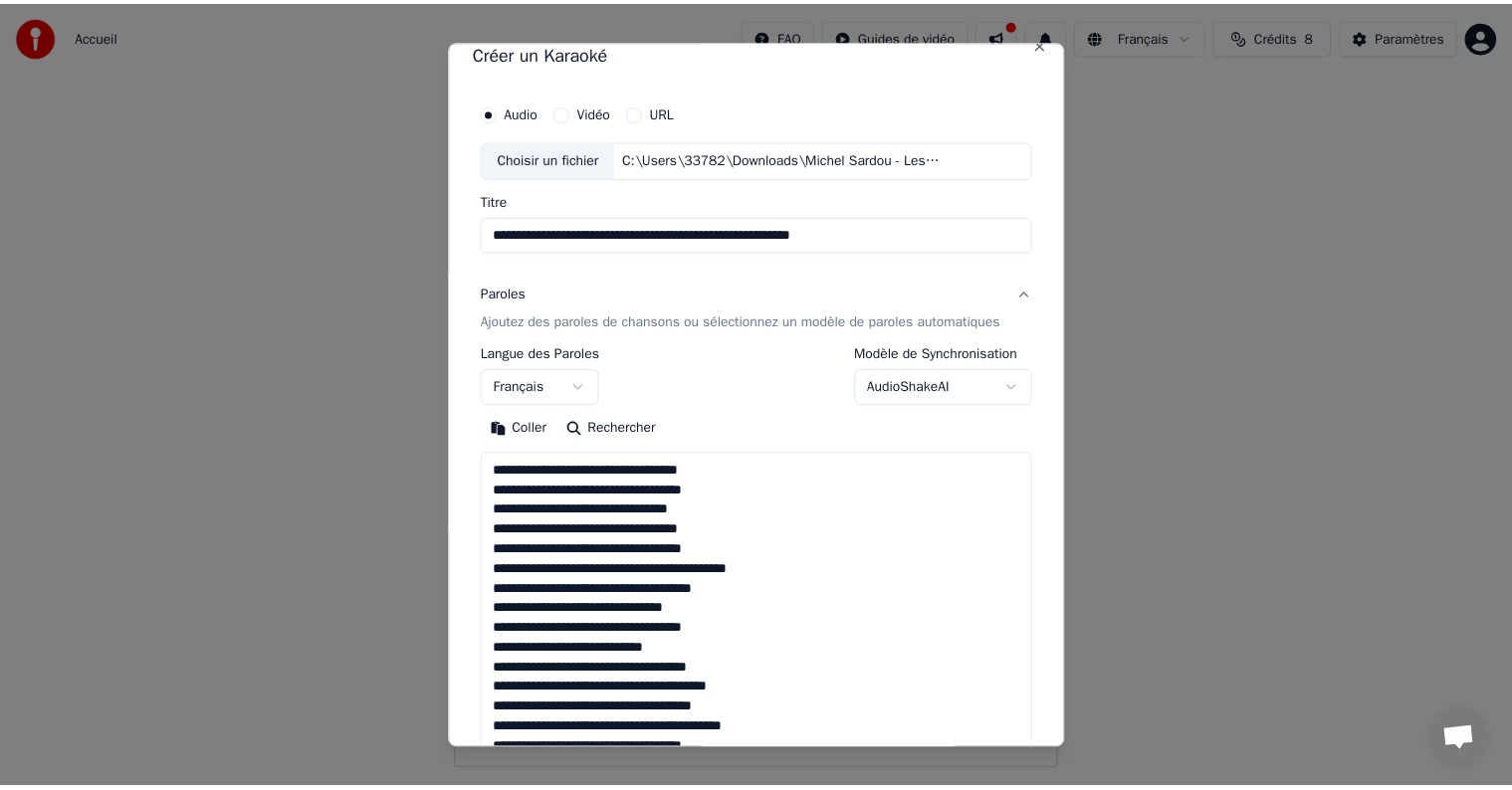 scroll, scrollTop: 899, scrollLeft: 0, axis: vertical 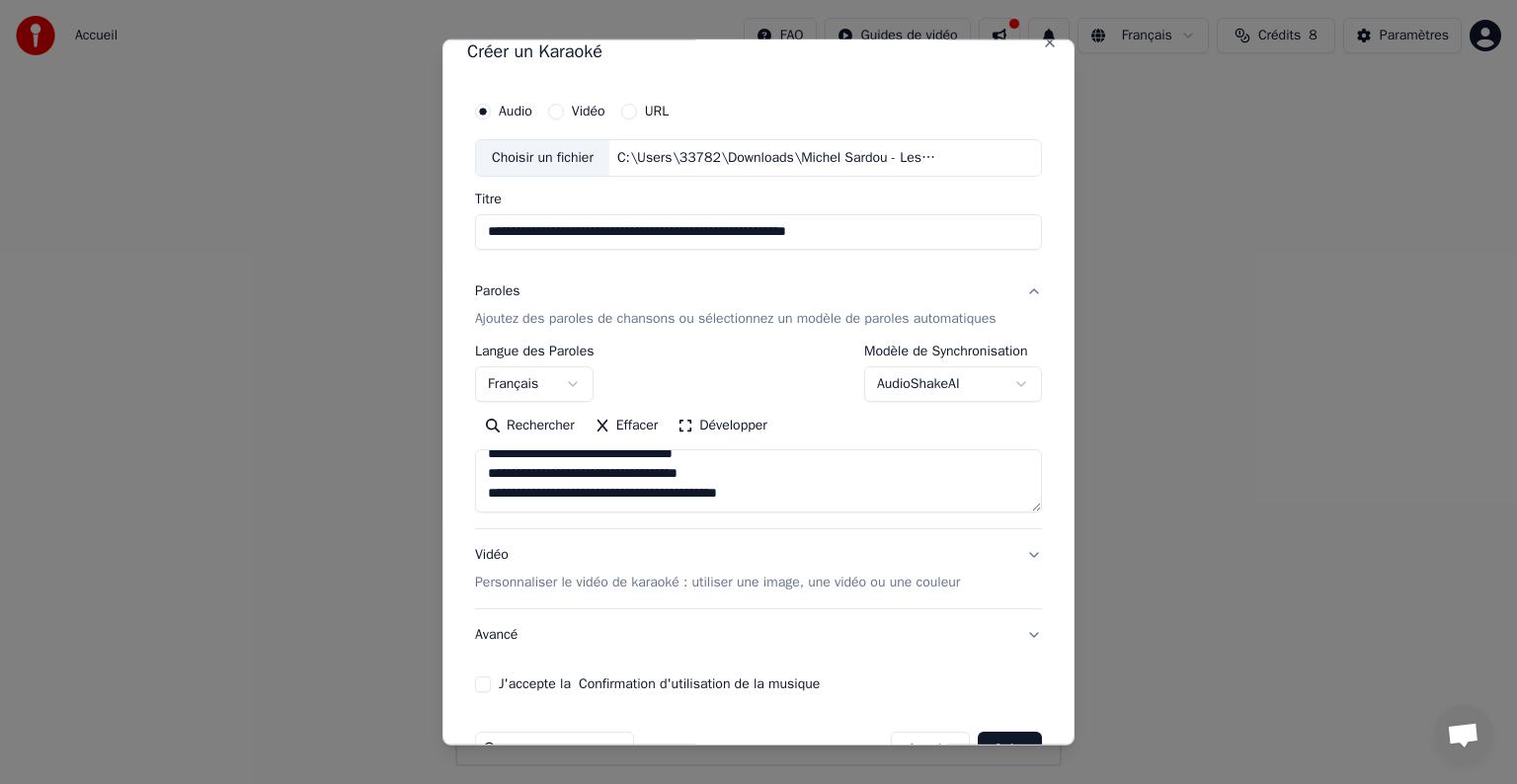 type on "**********" 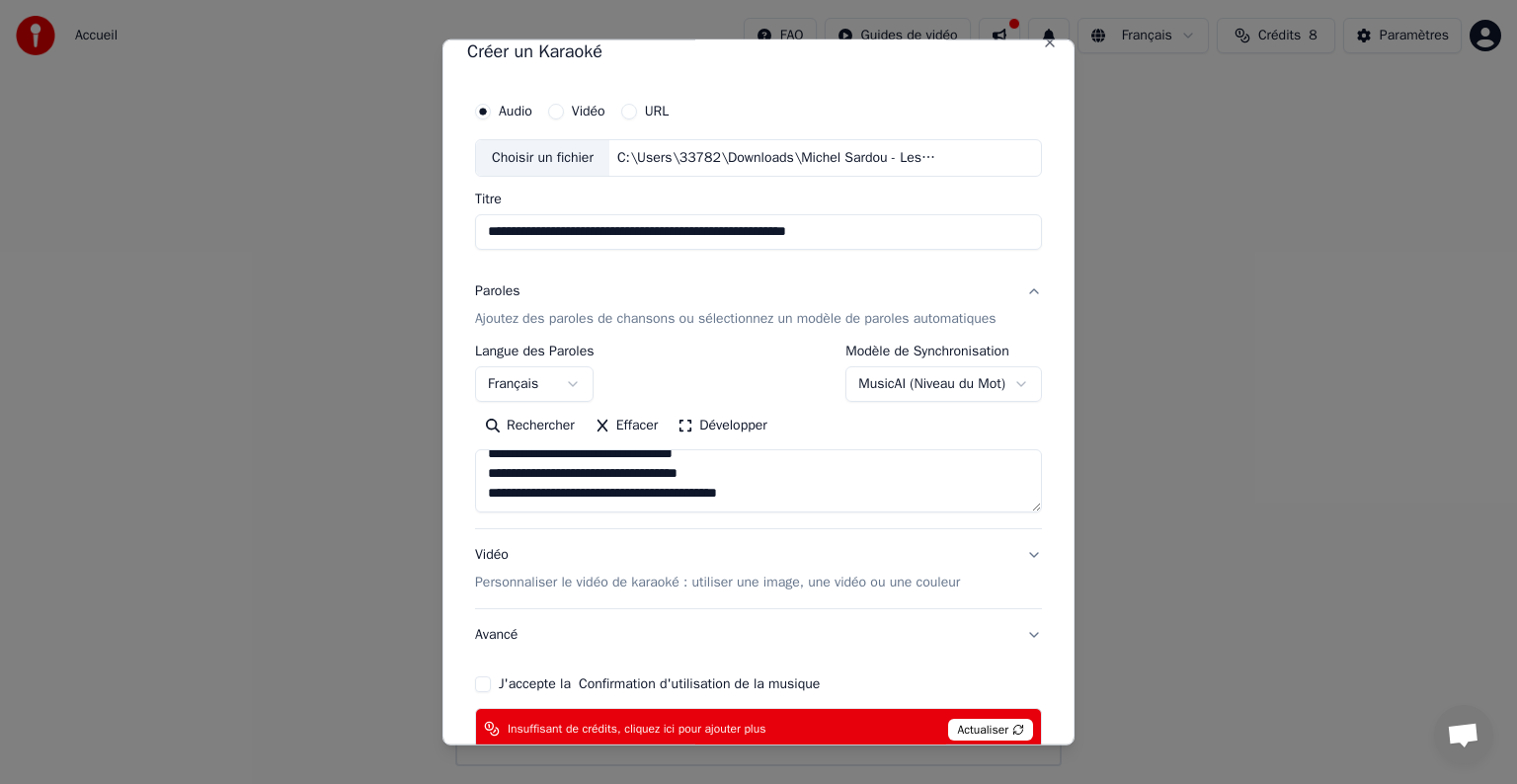 click on "**********" at bounding box center (758, 383) 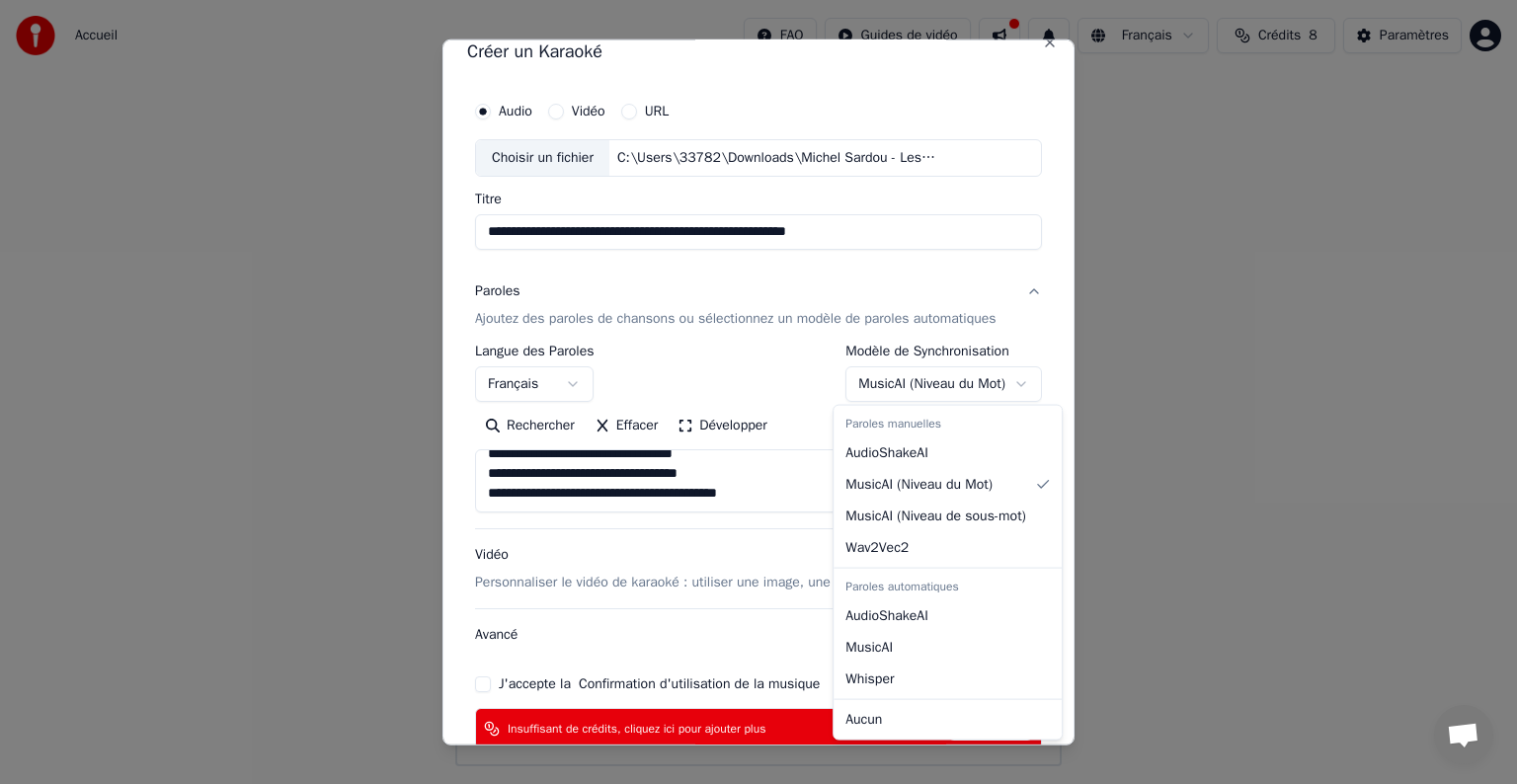 select on "**********" 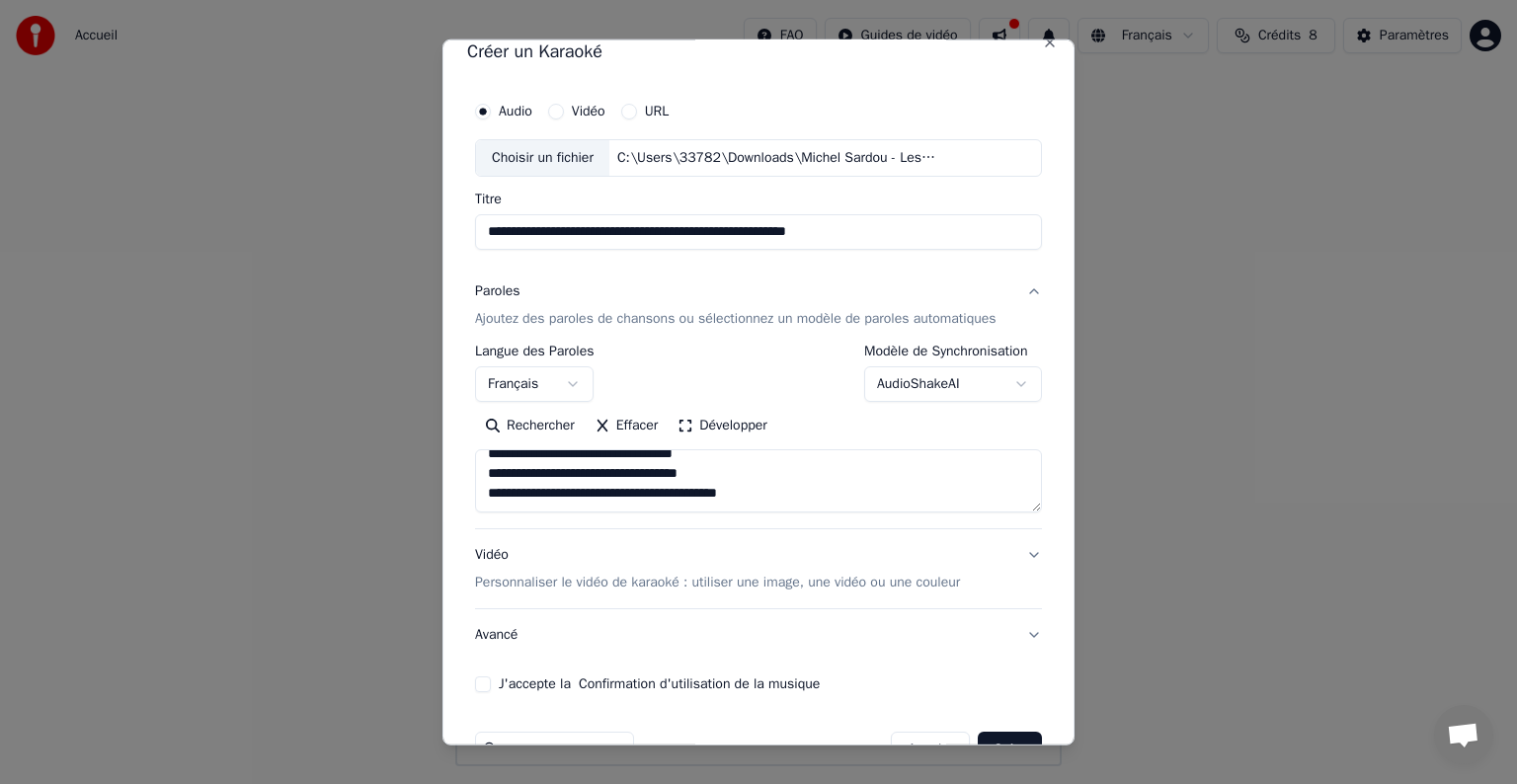 click on "J'accepte la   Confirmation d'utilisation de la musique" at bounding box center [483, 684] 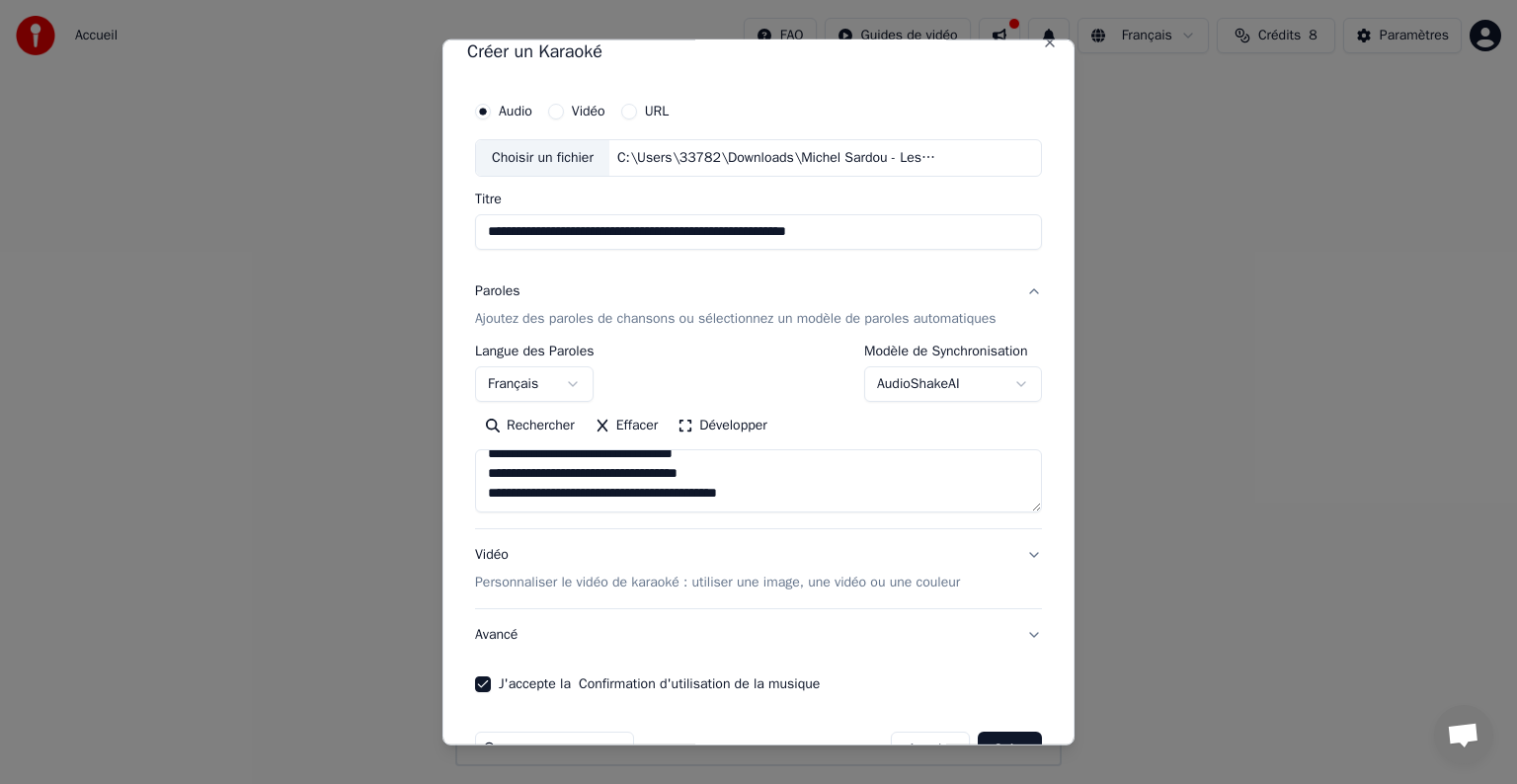 click on "Créer" at bounding box center (1009, 749) 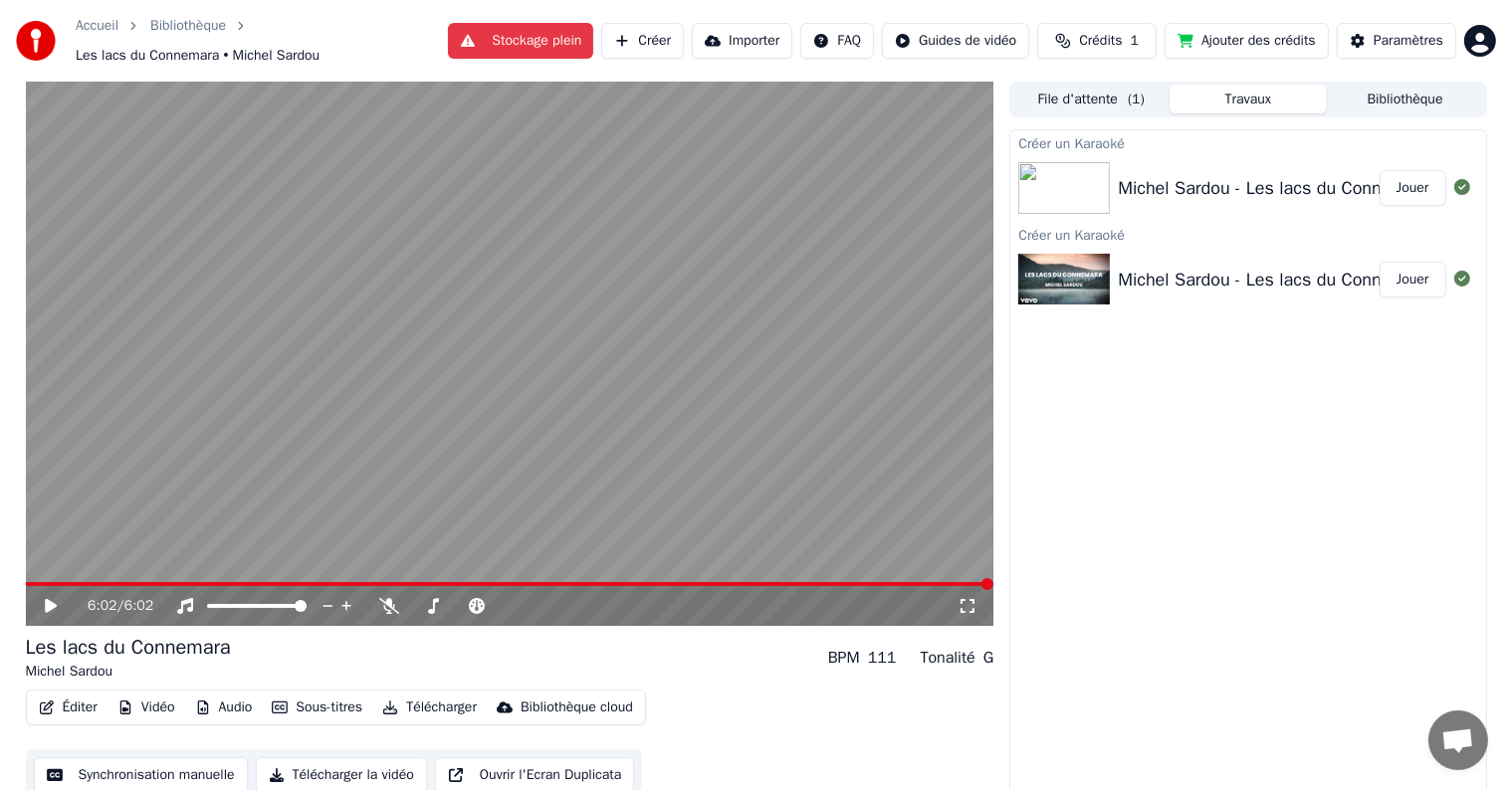 click 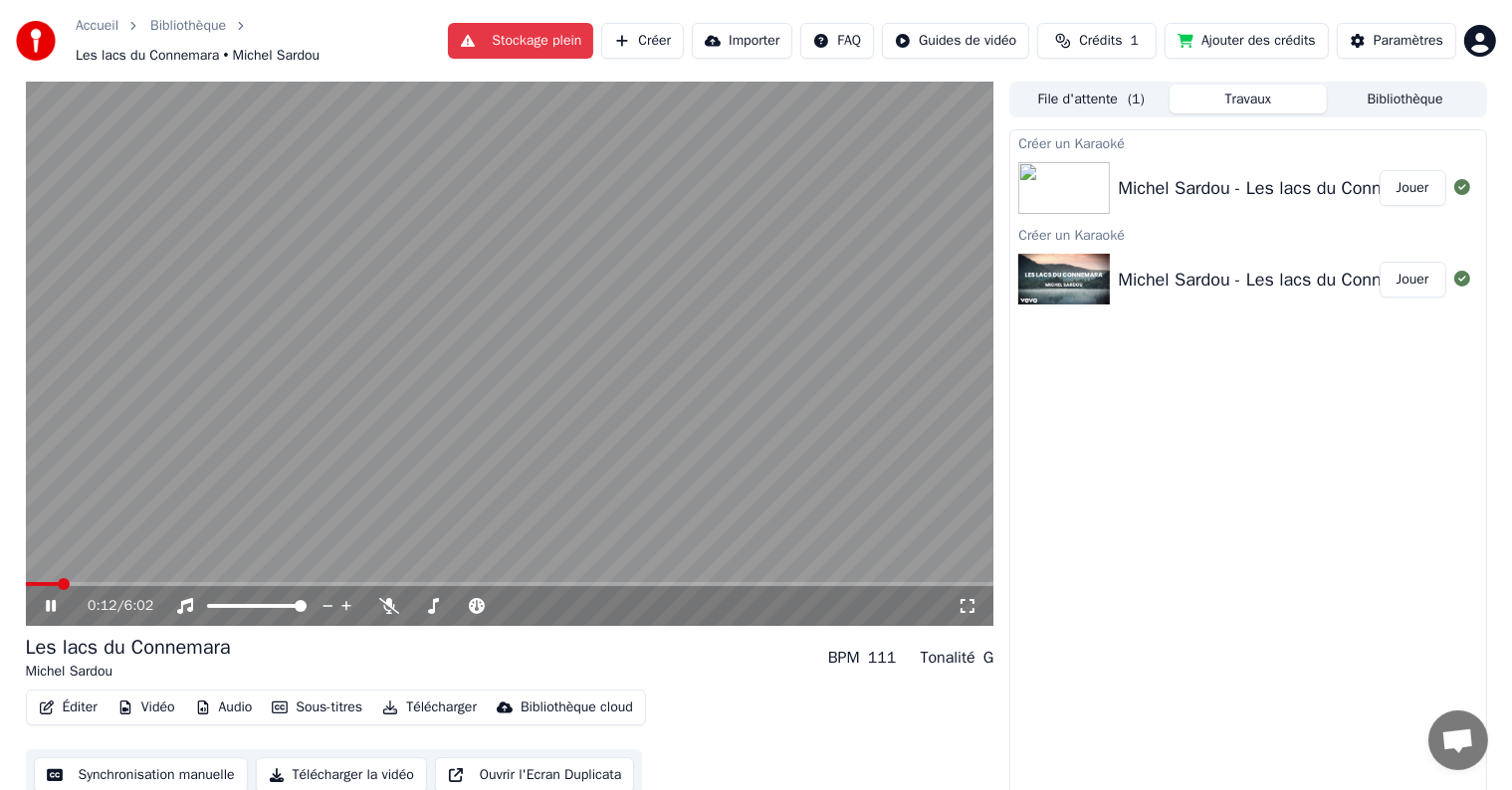 click 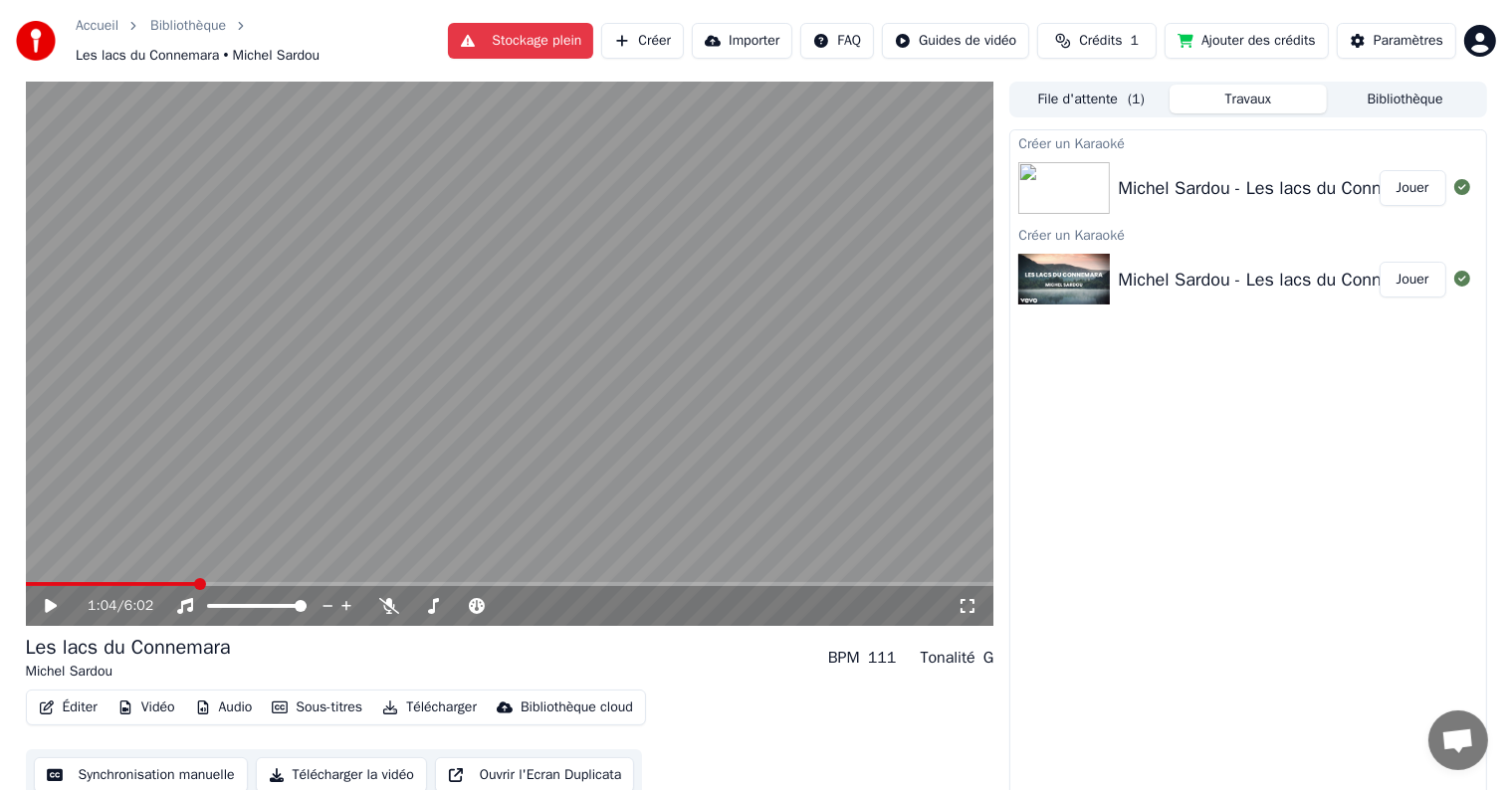 click 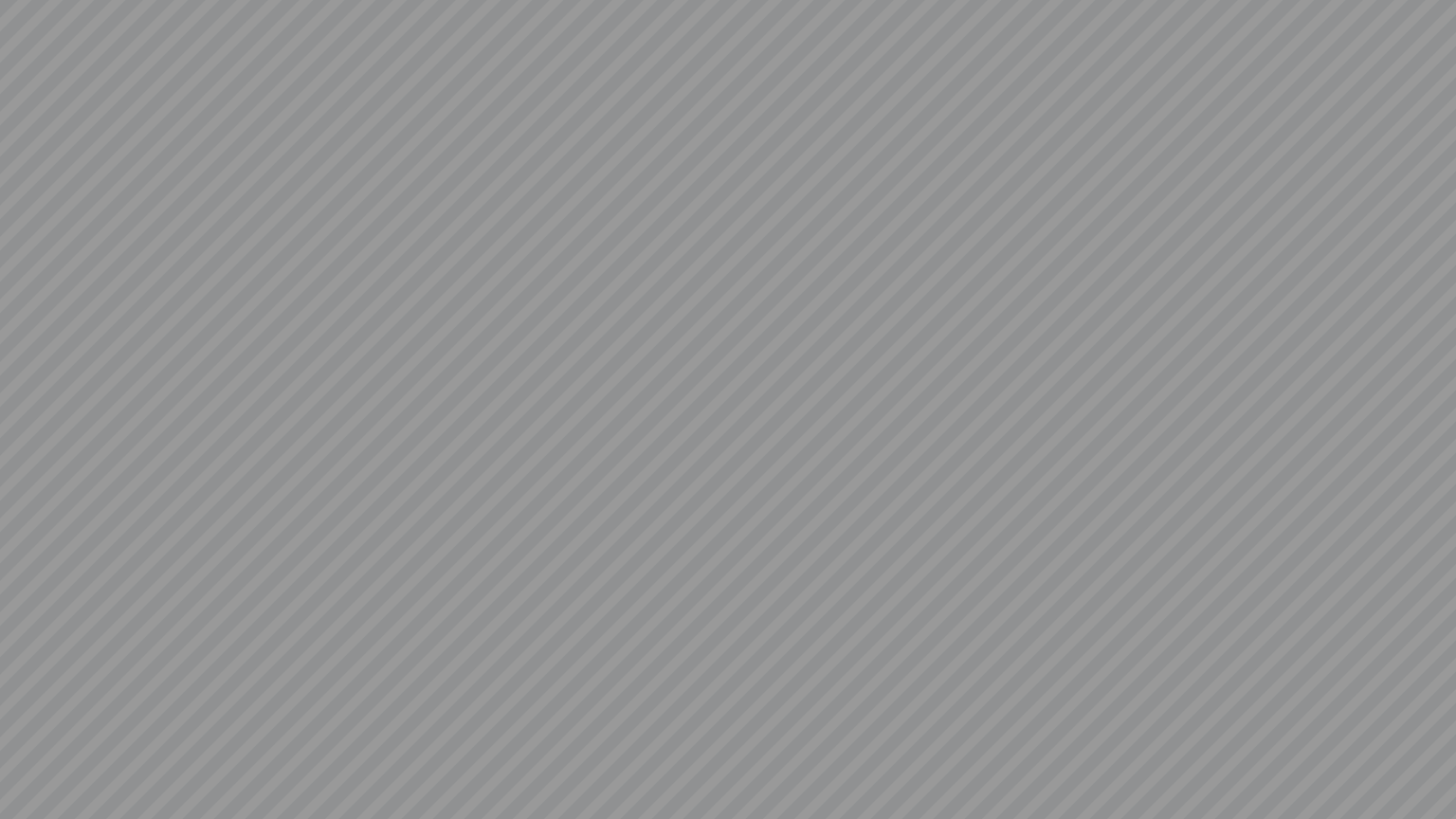 click at bounding box center [728, 410] 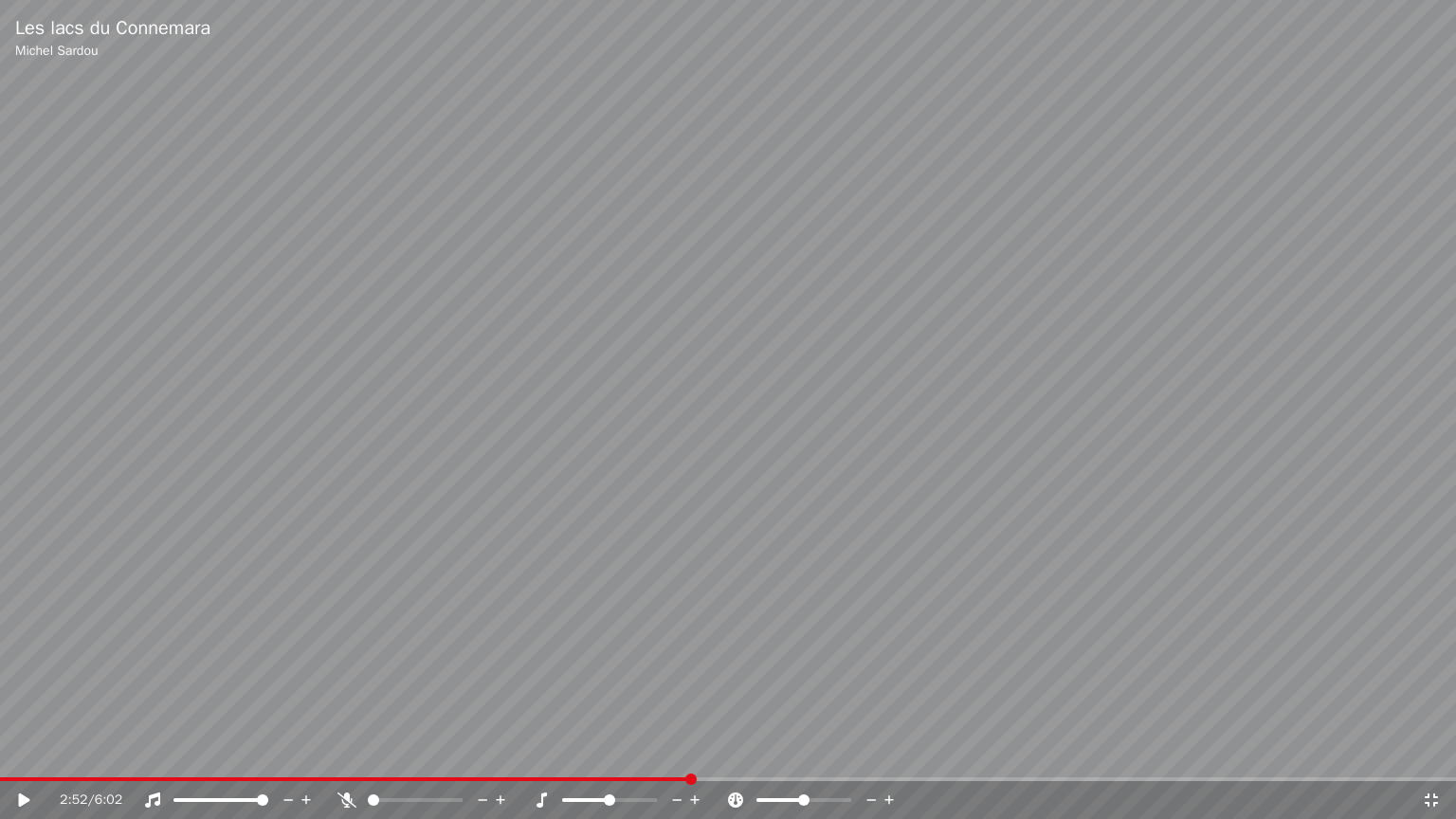 click at bounding box center [728, 410] 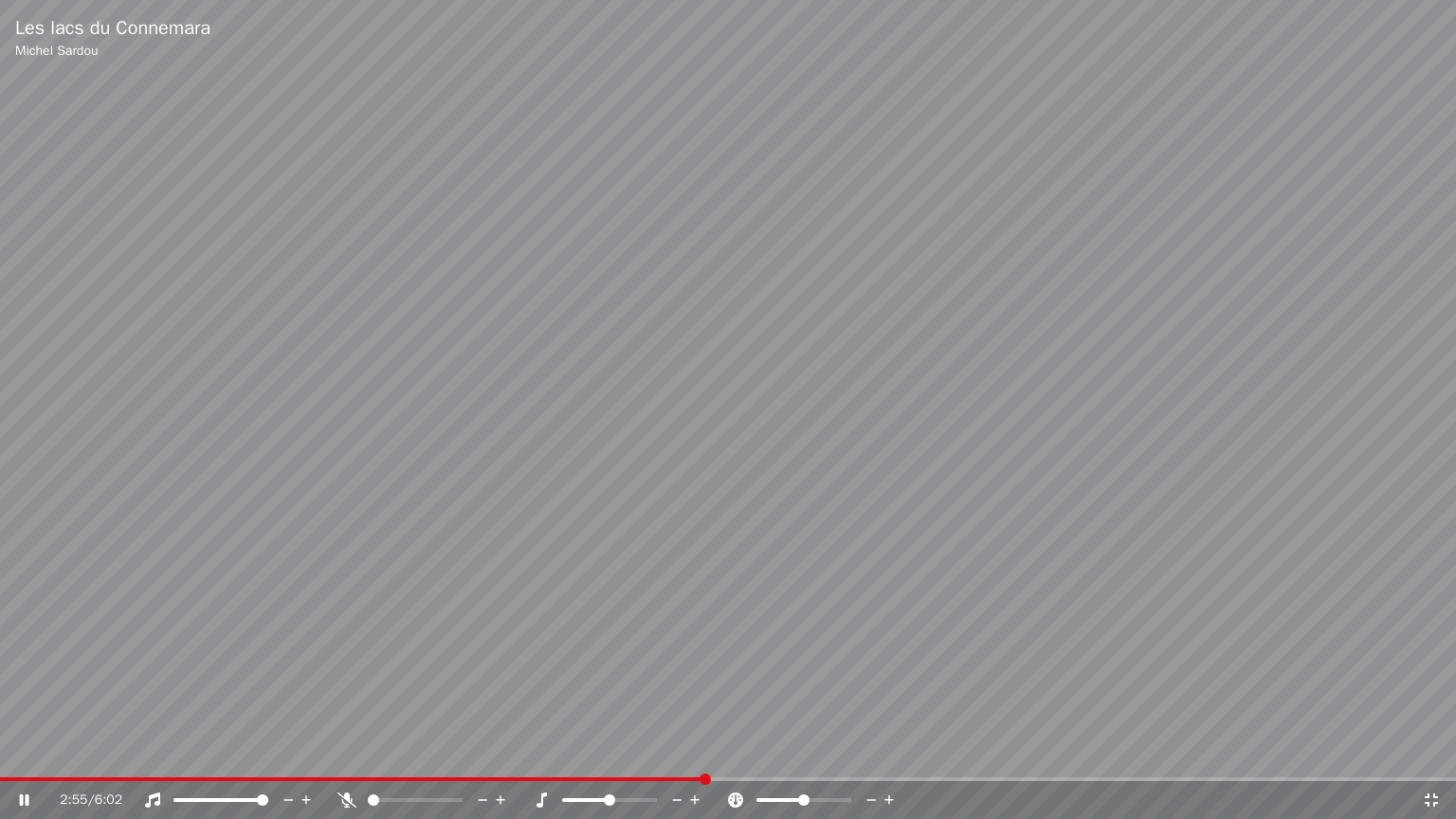 click 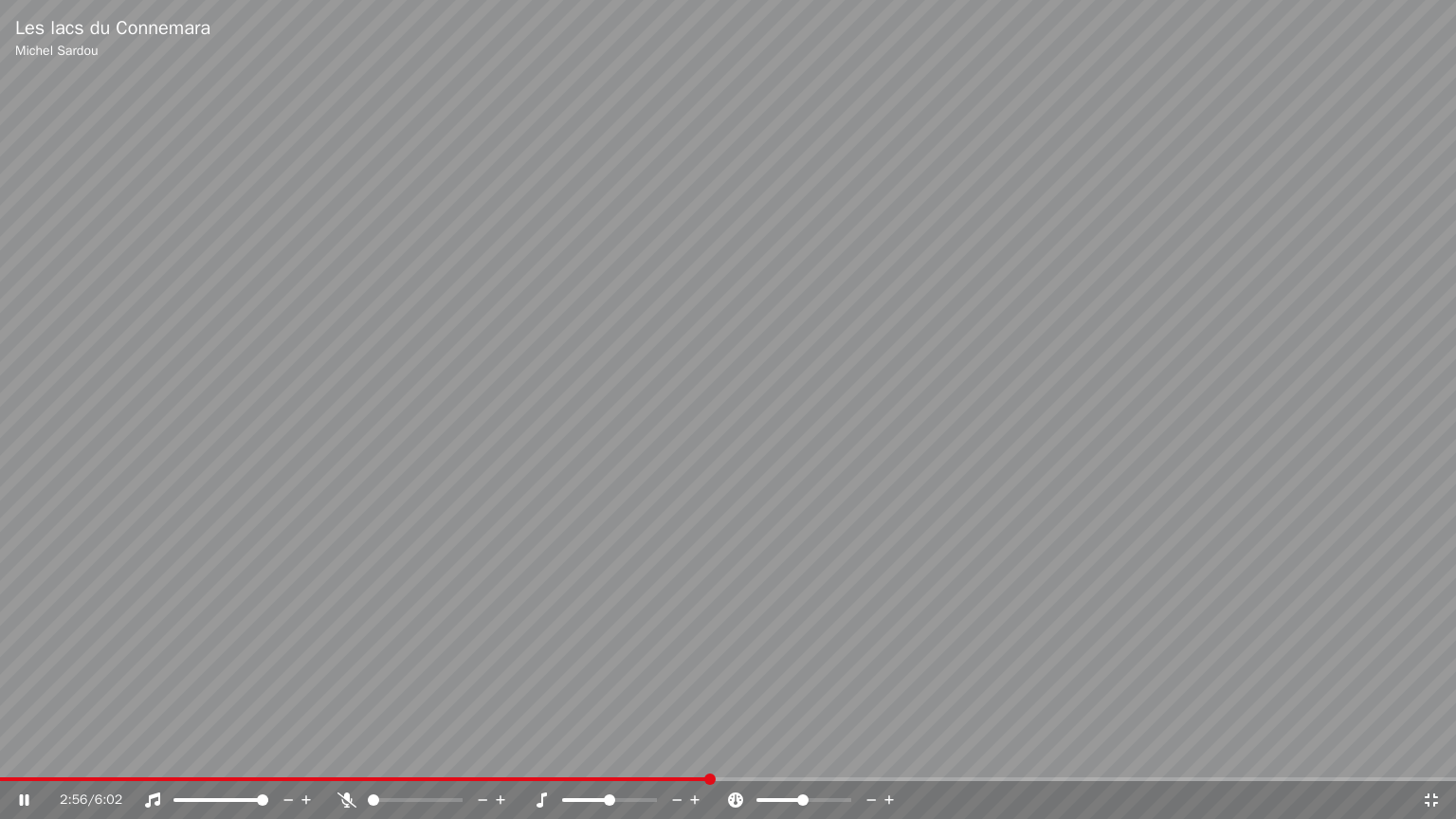 click 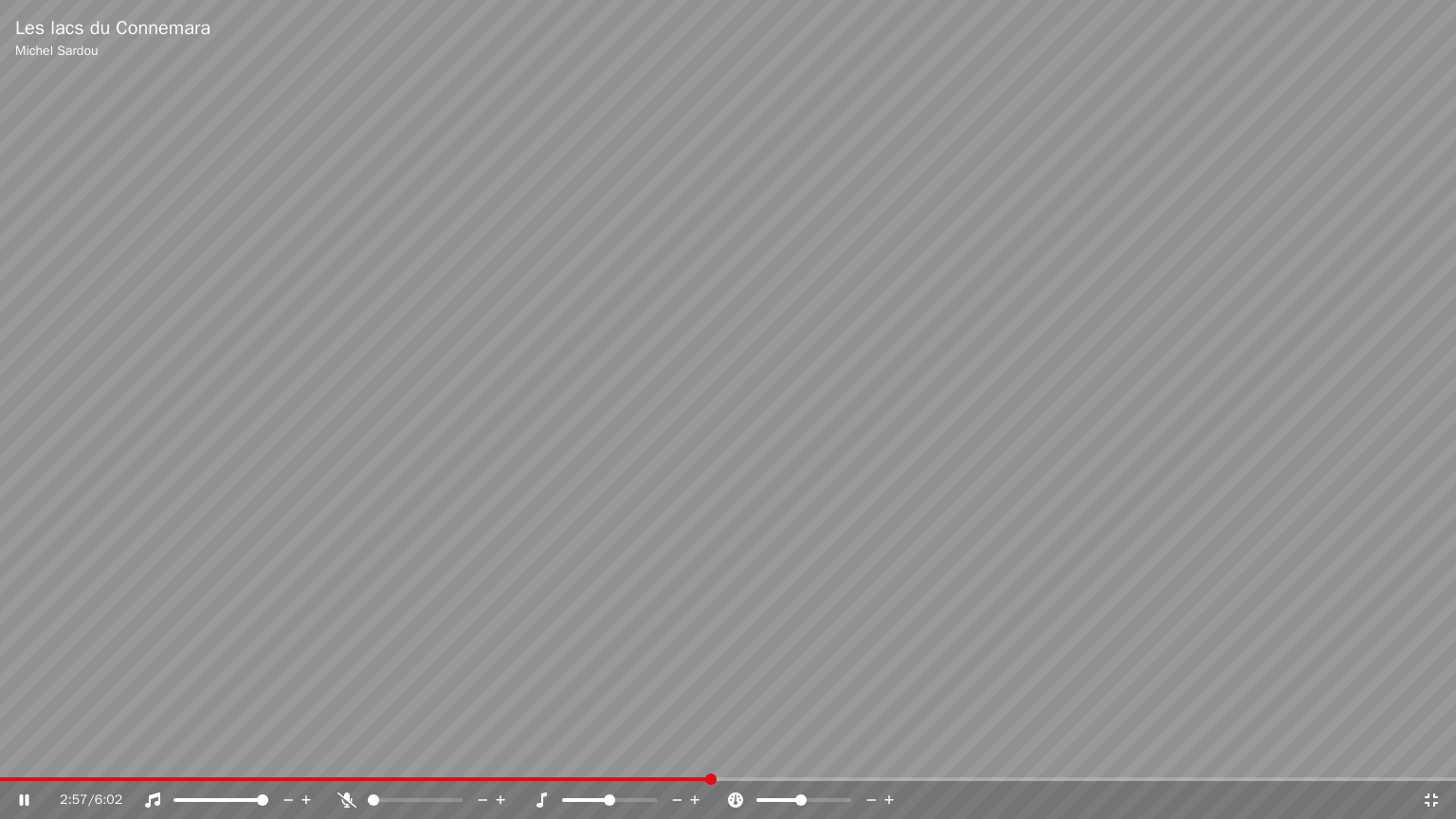 click 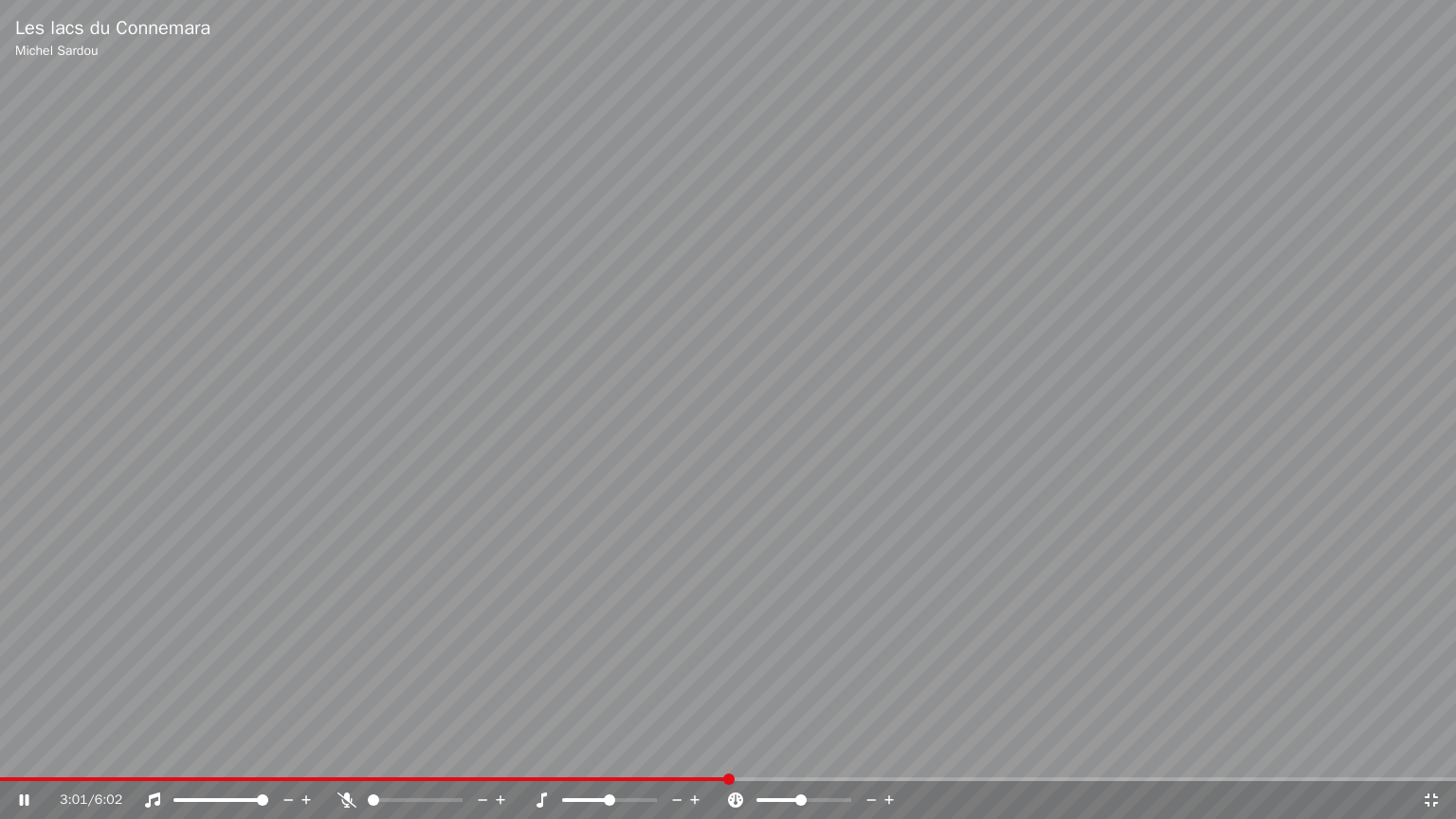 click 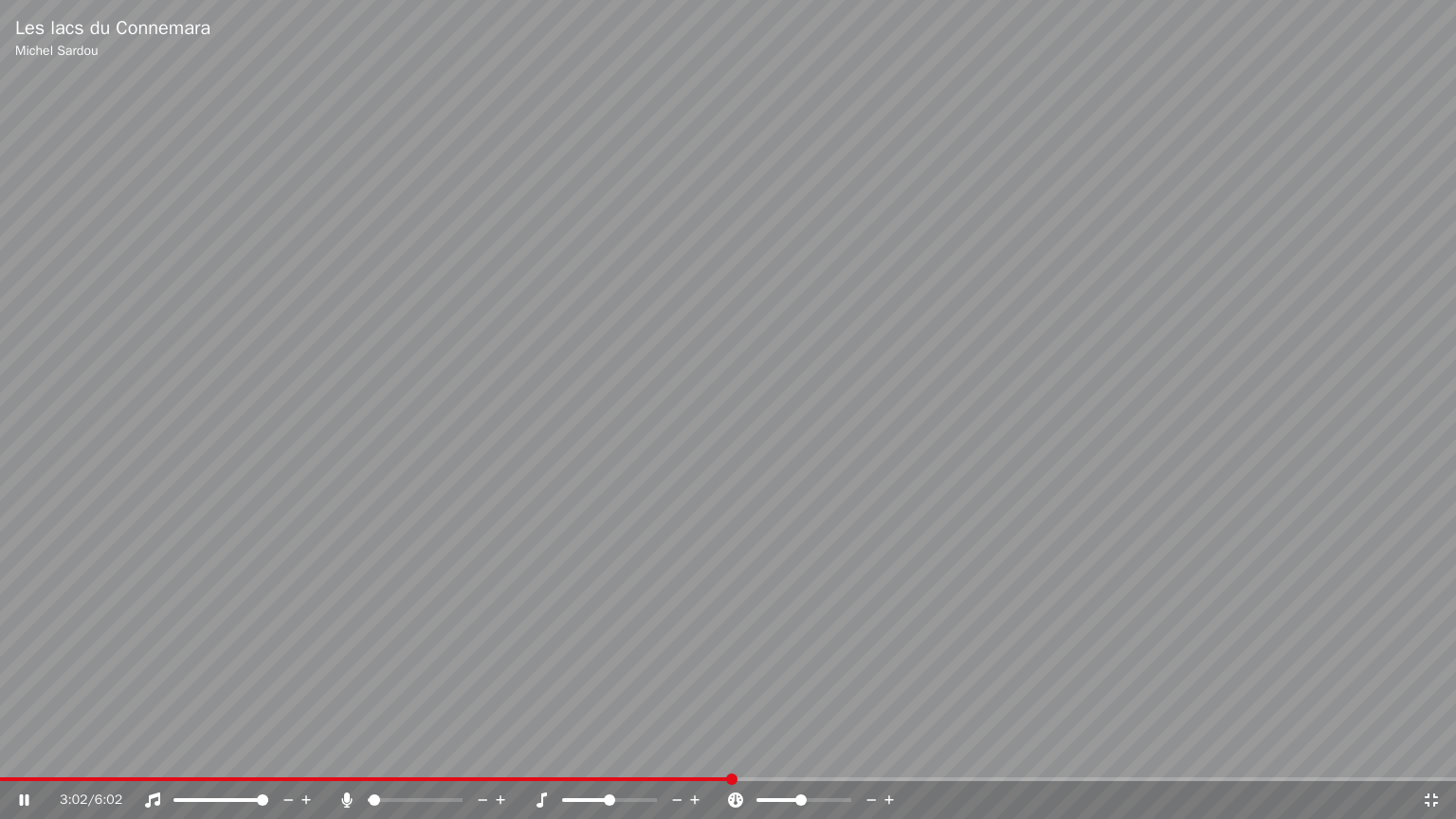 click 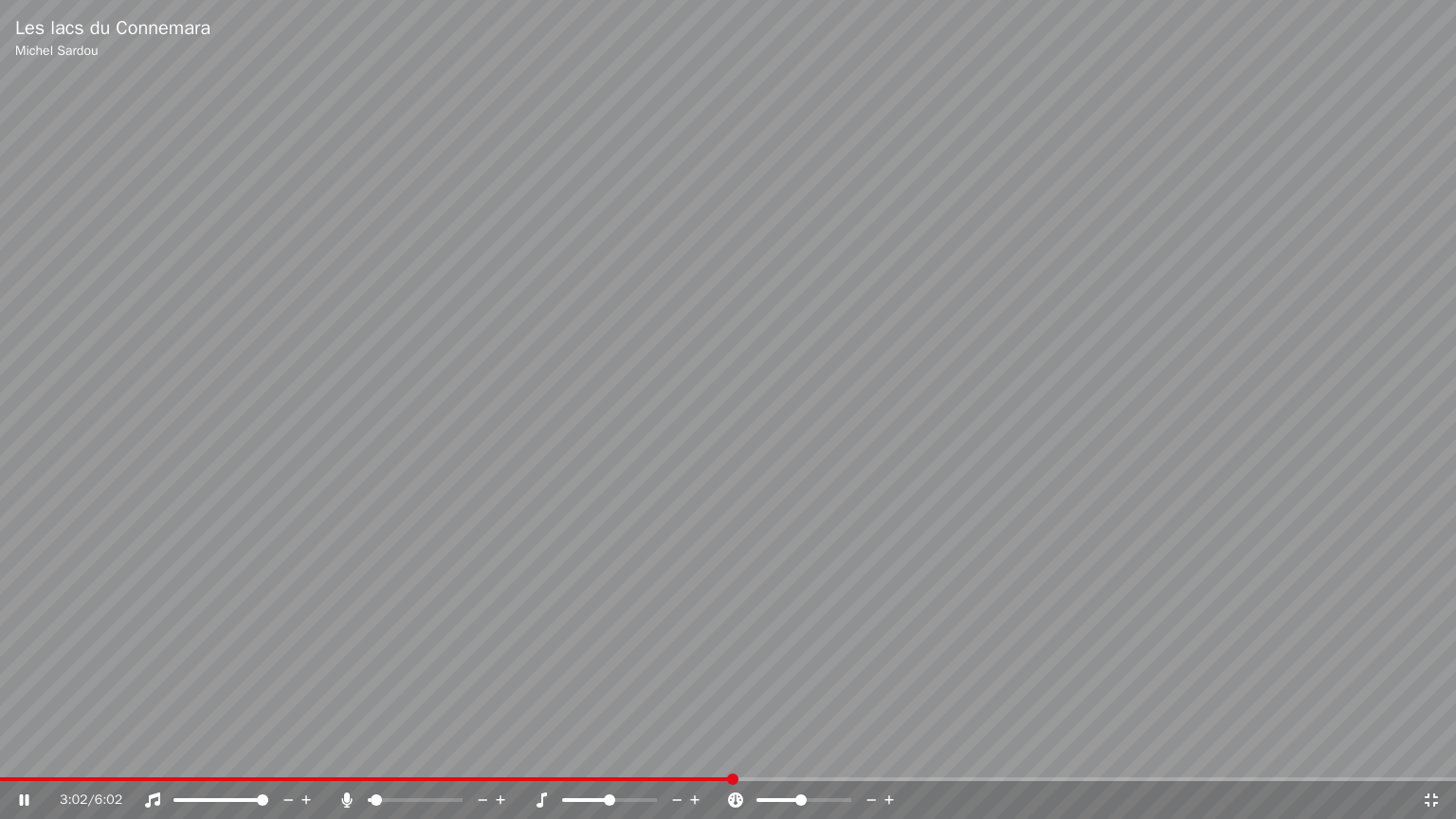 click 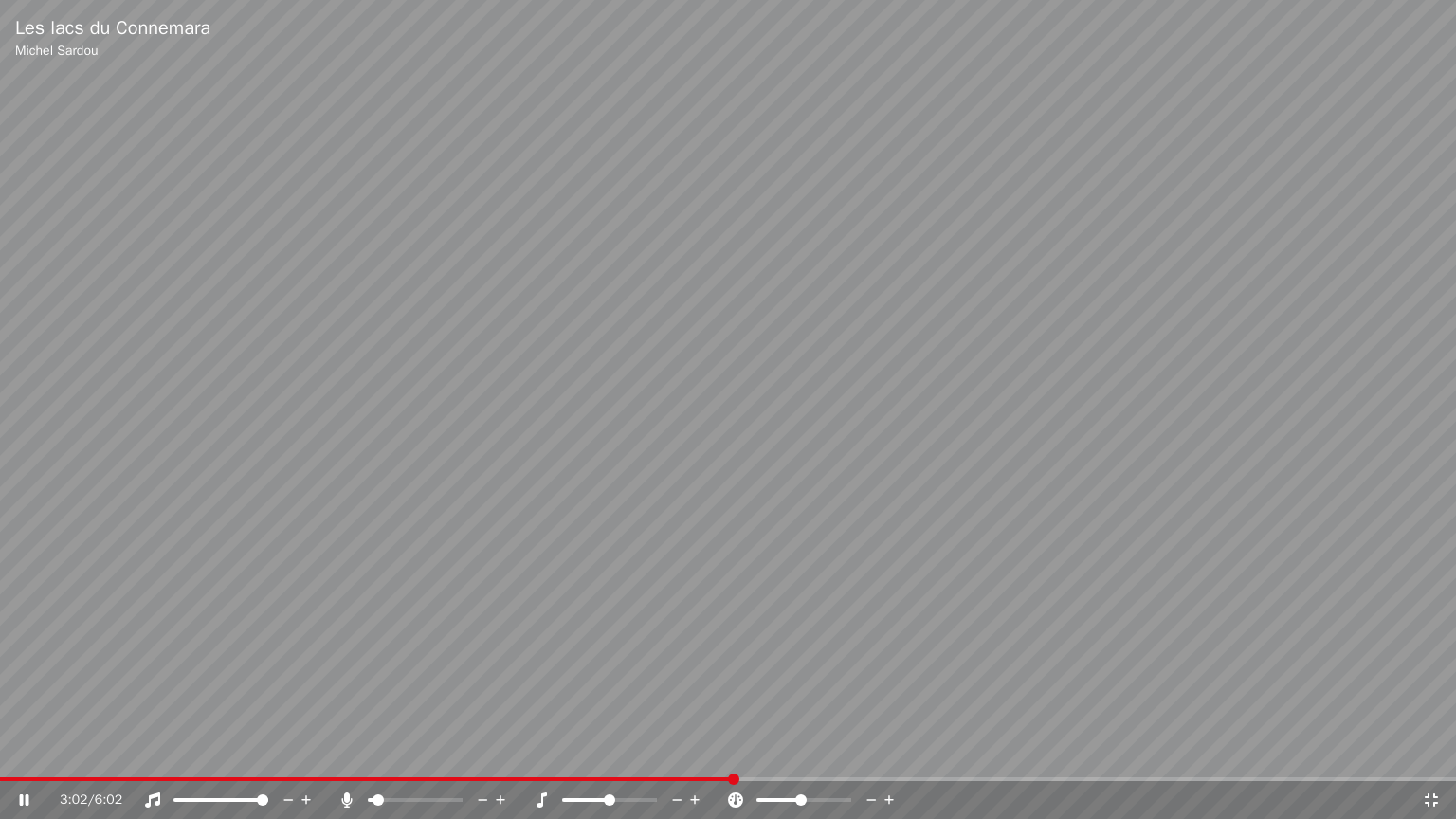 click 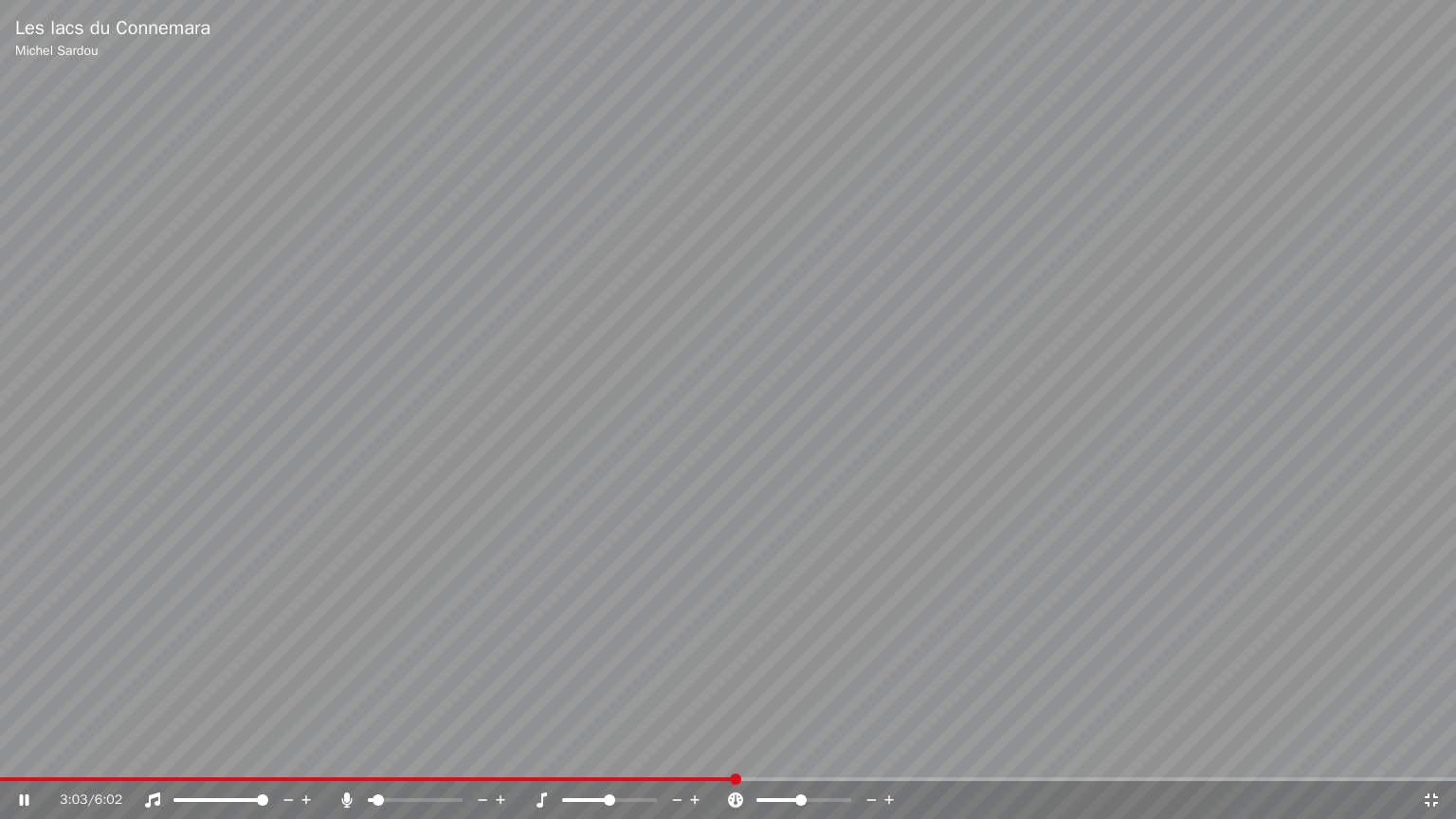 click 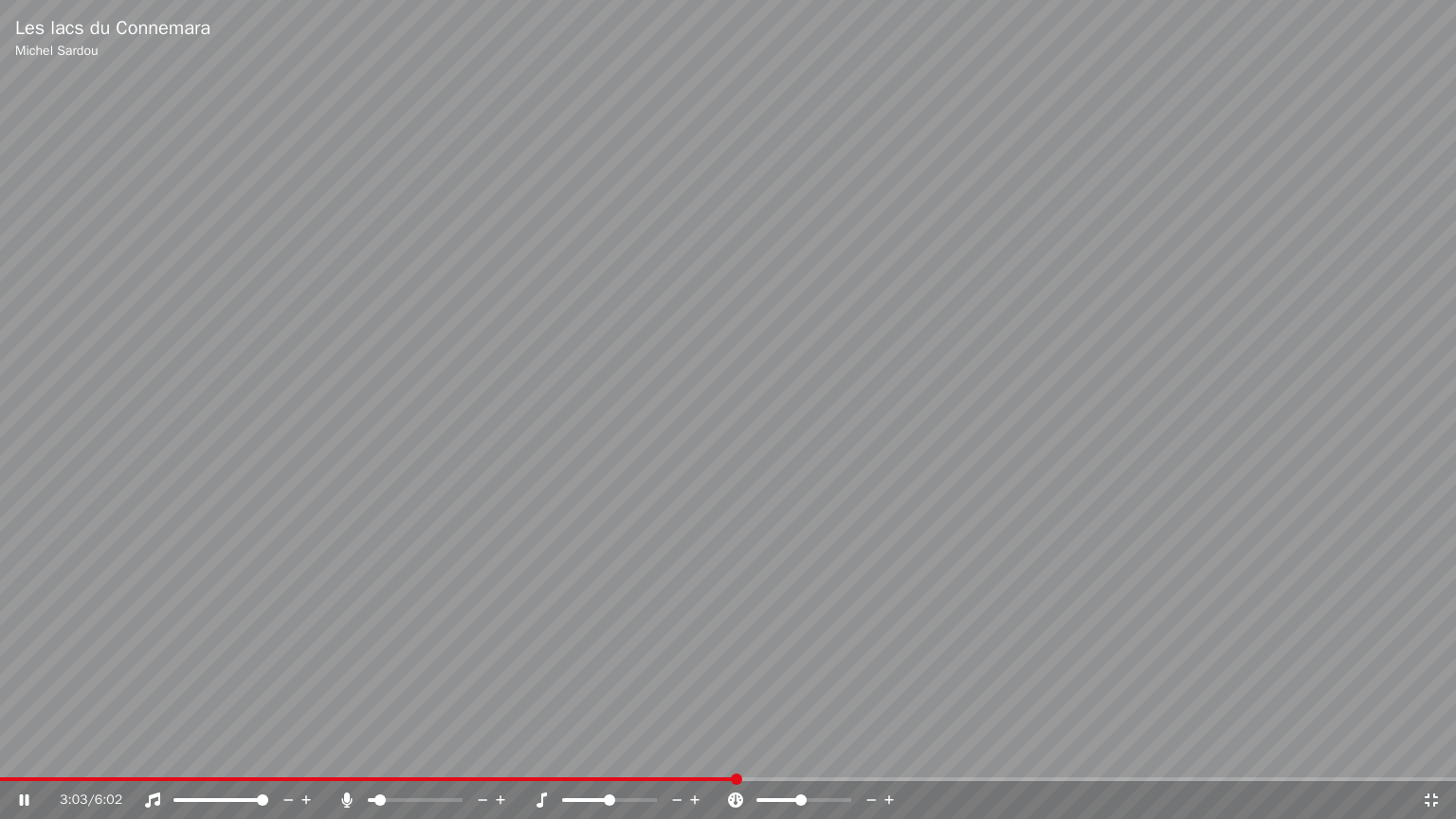 click 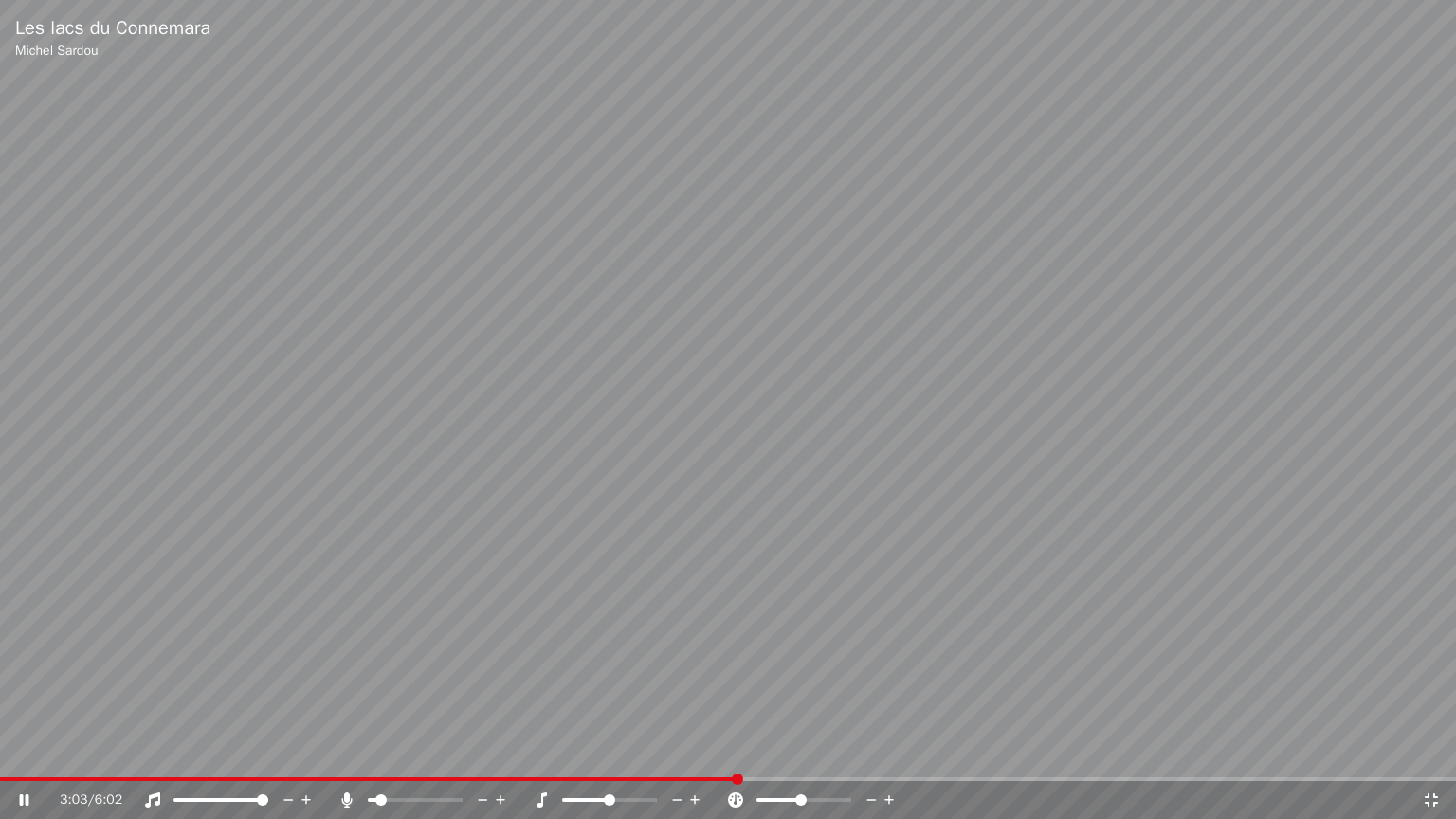 click 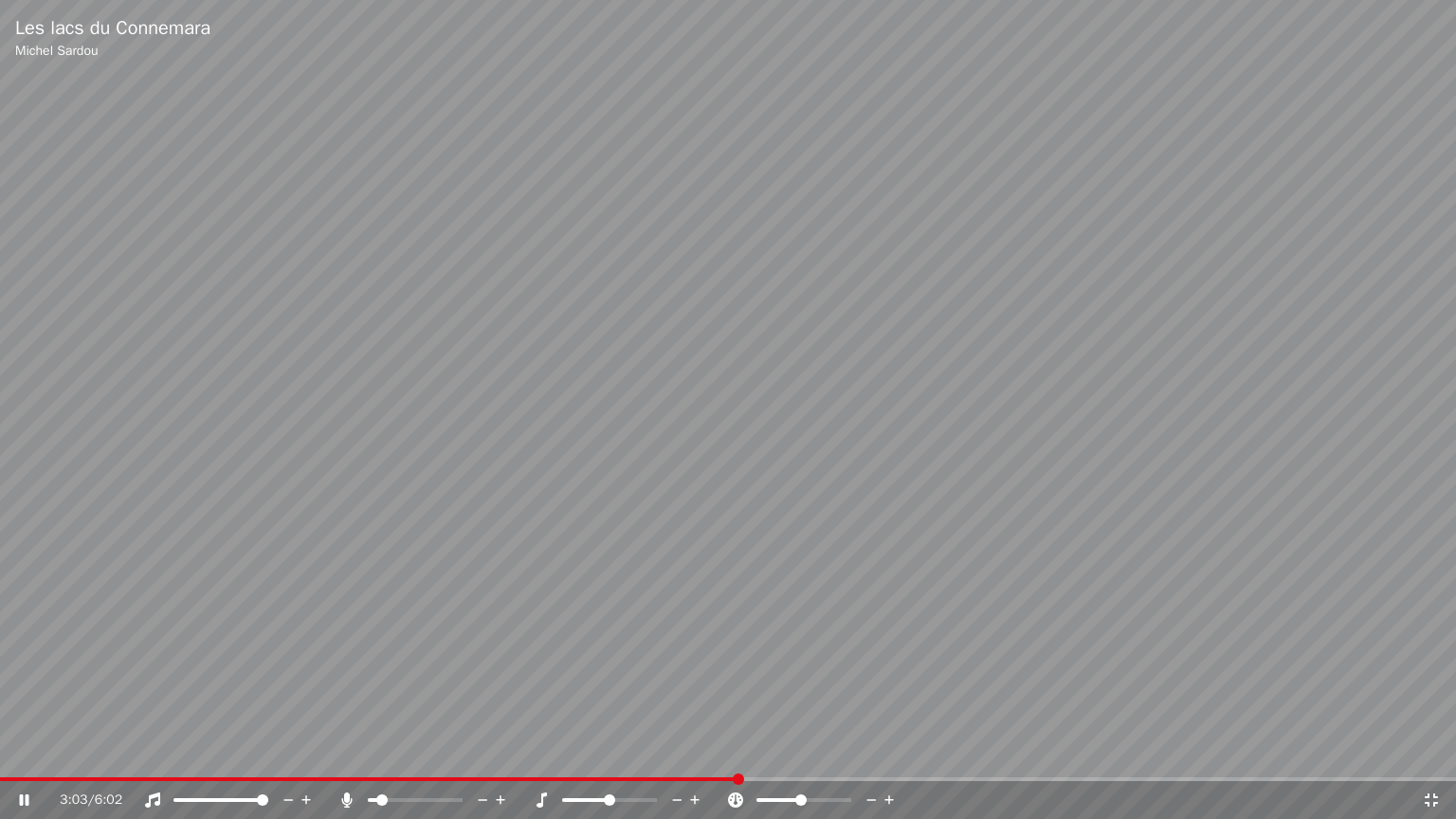 click 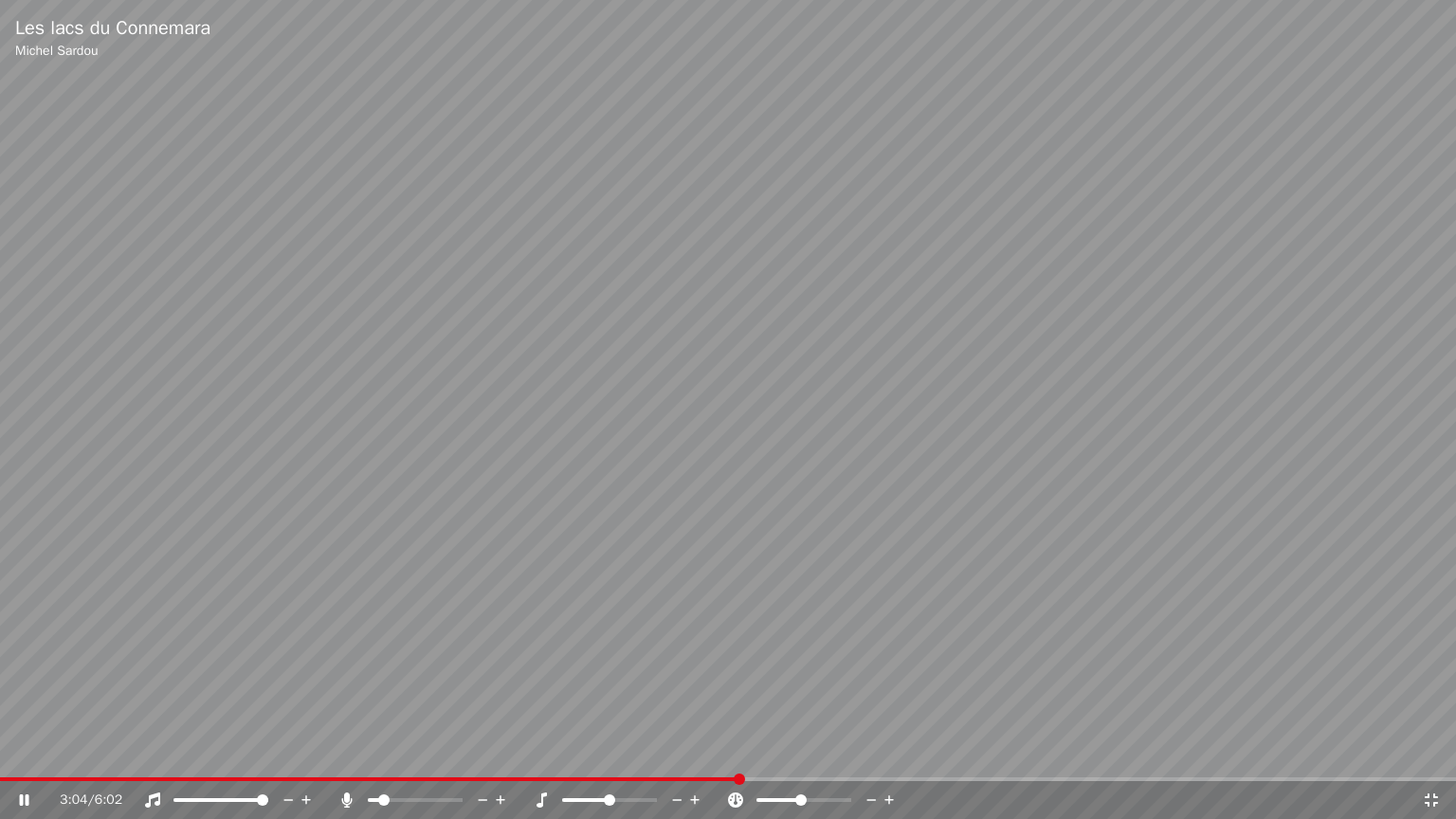 click 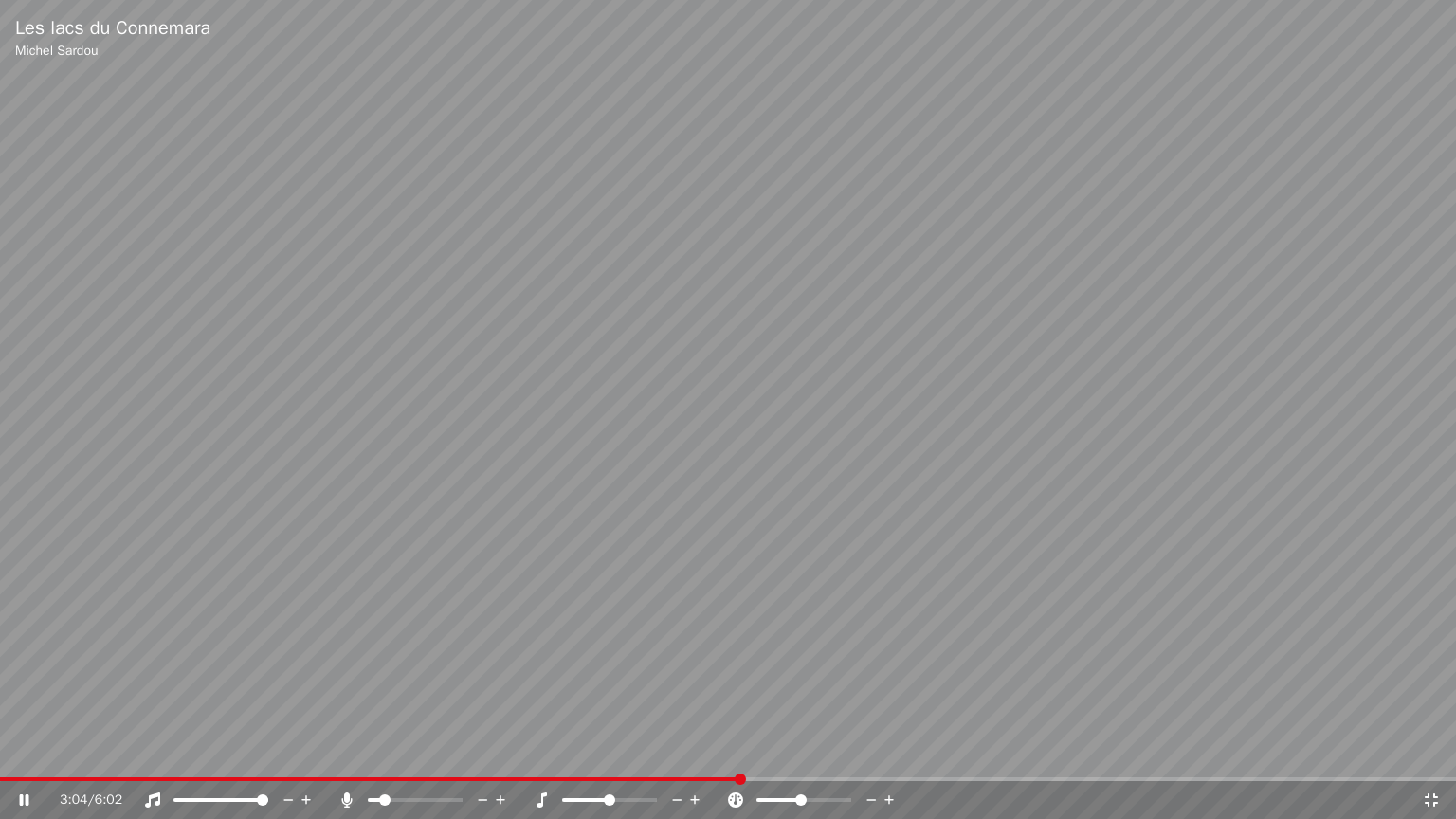 click 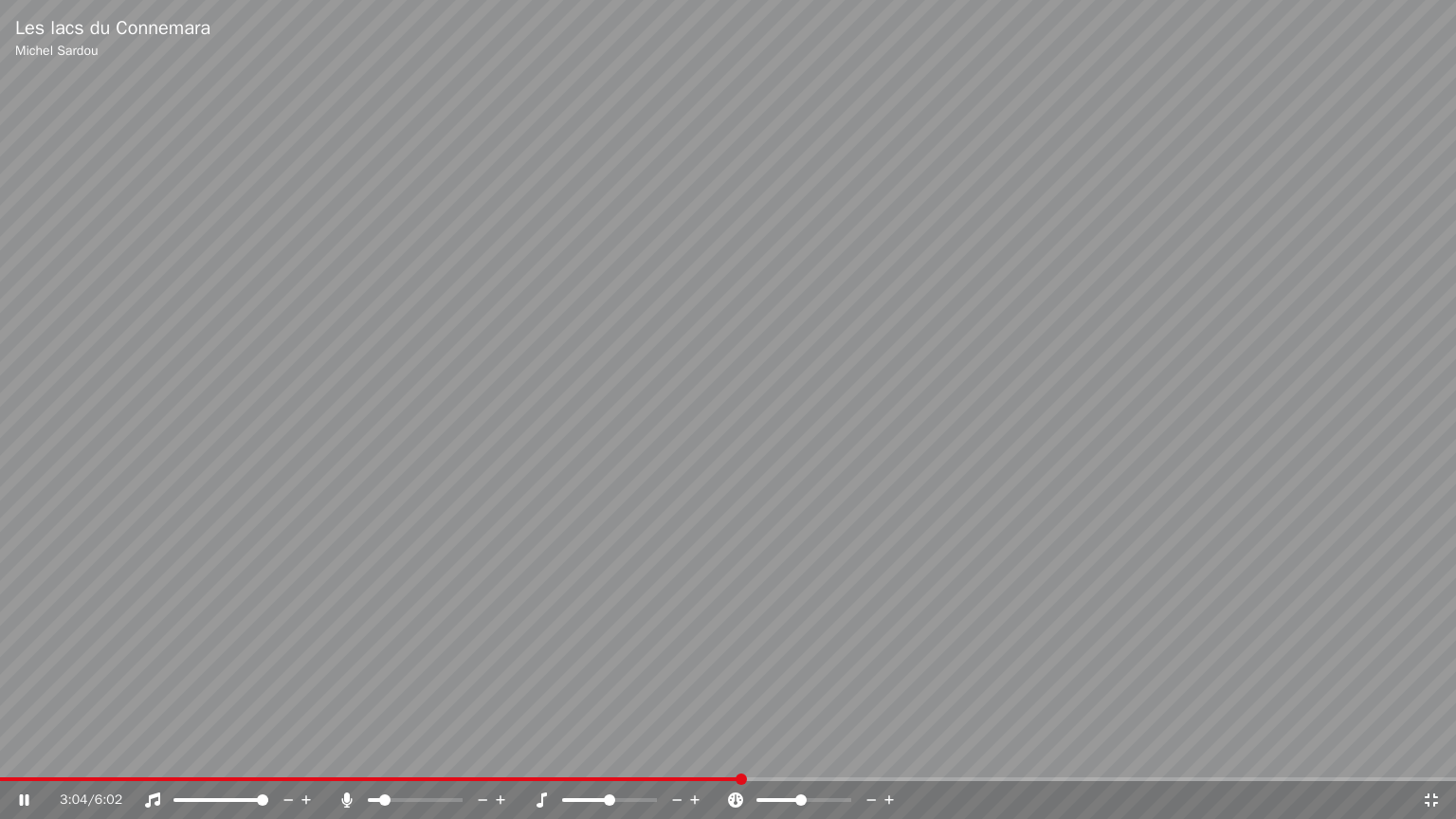 click 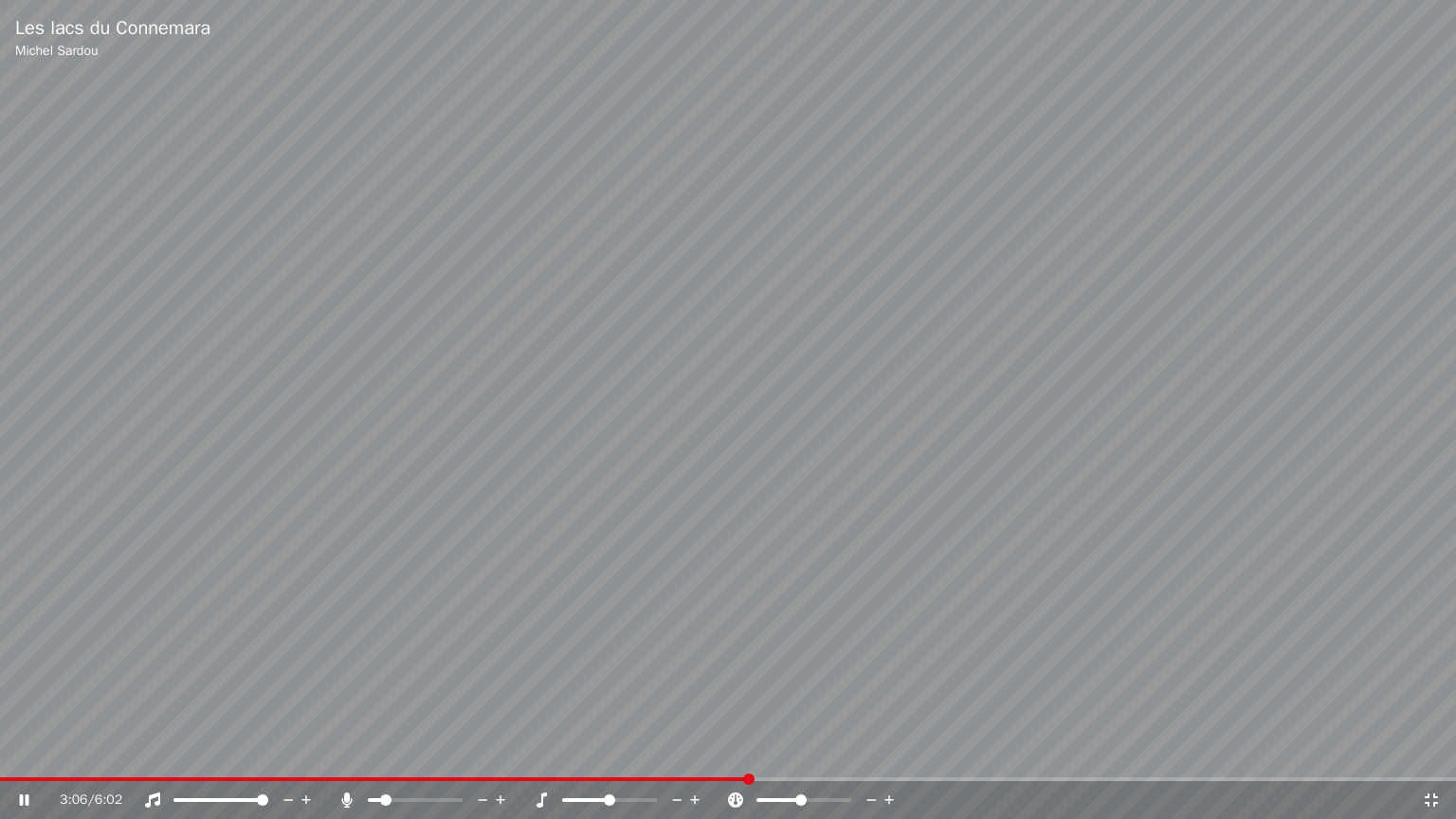 click 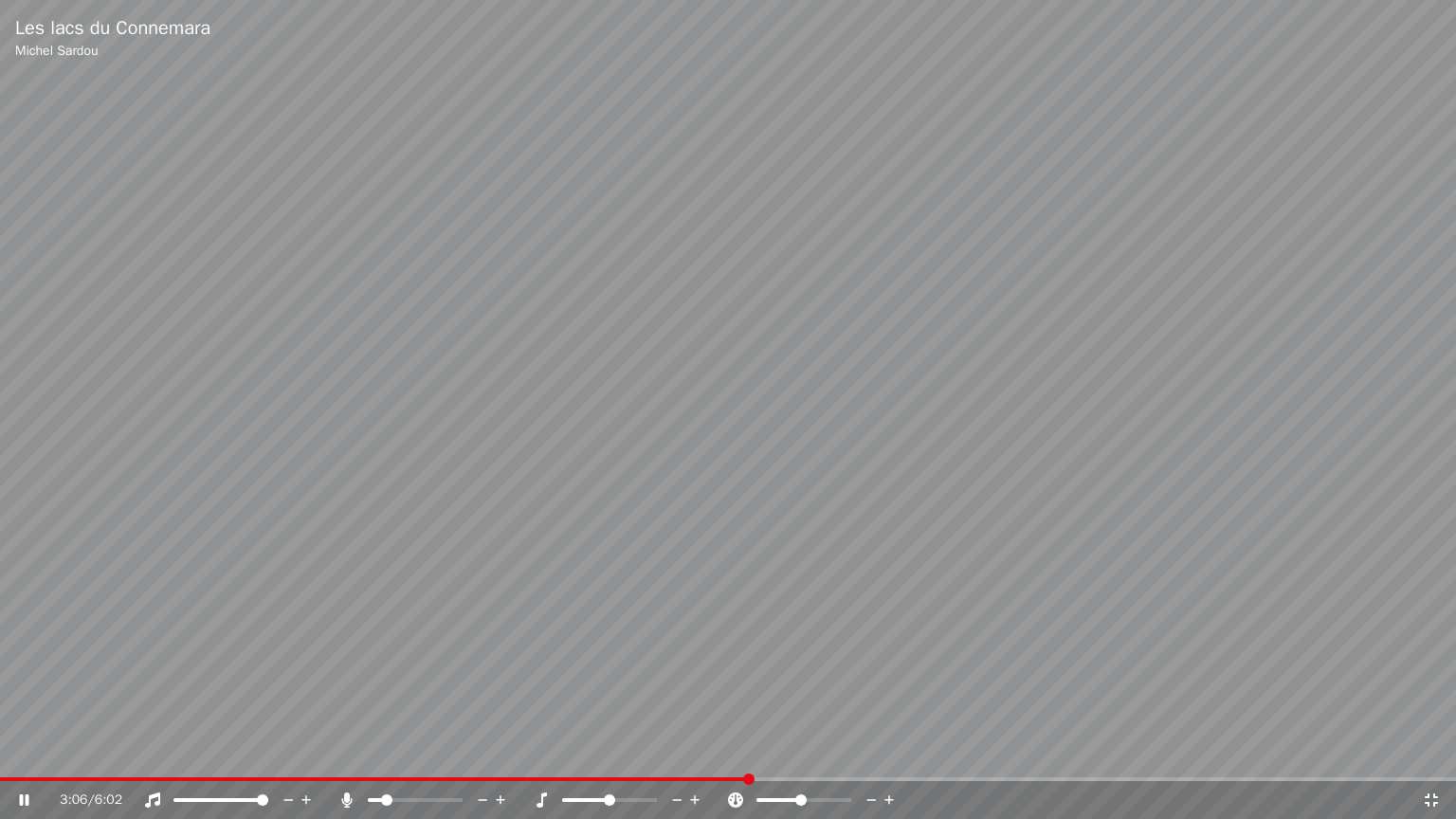 click 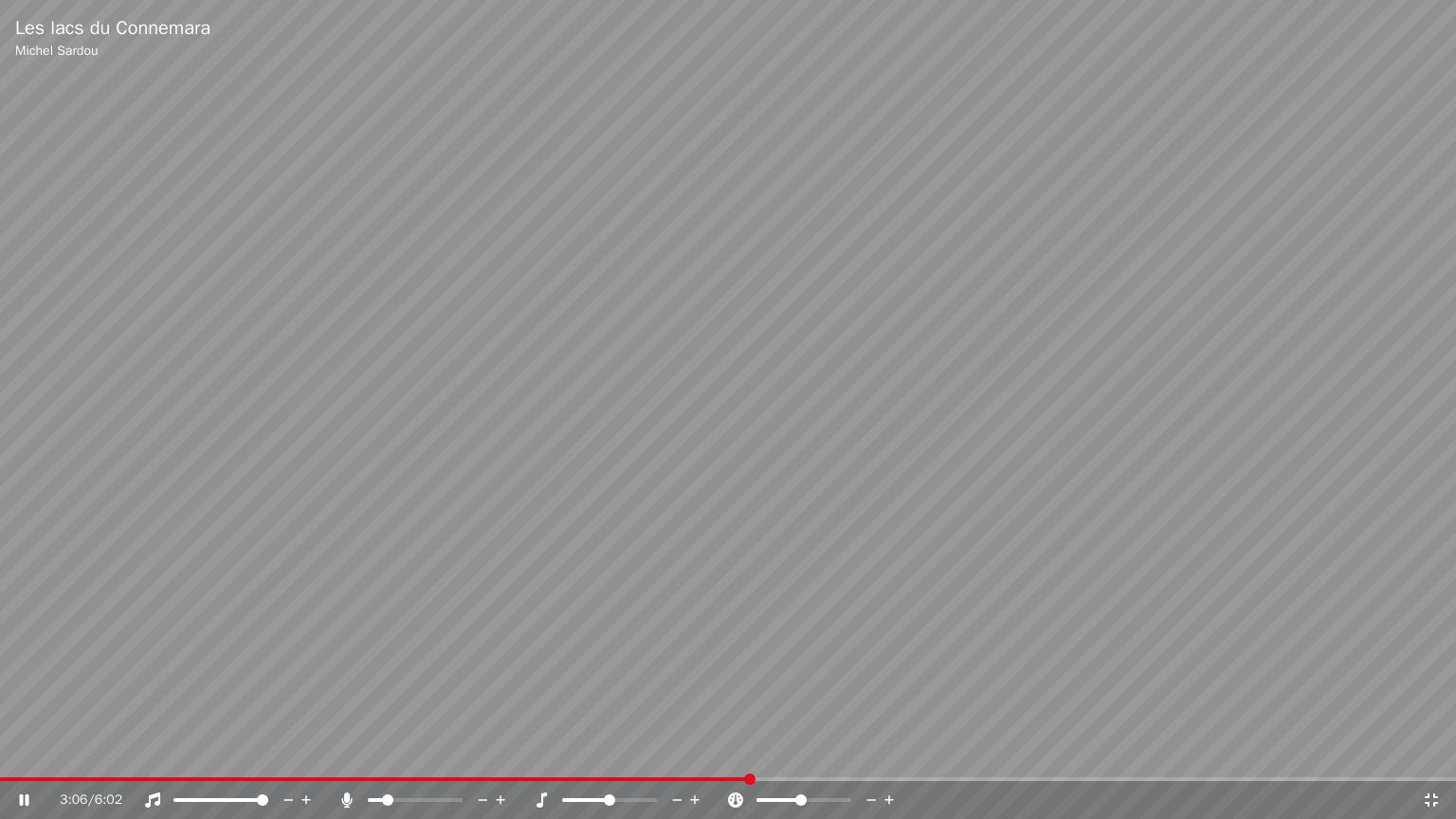 click 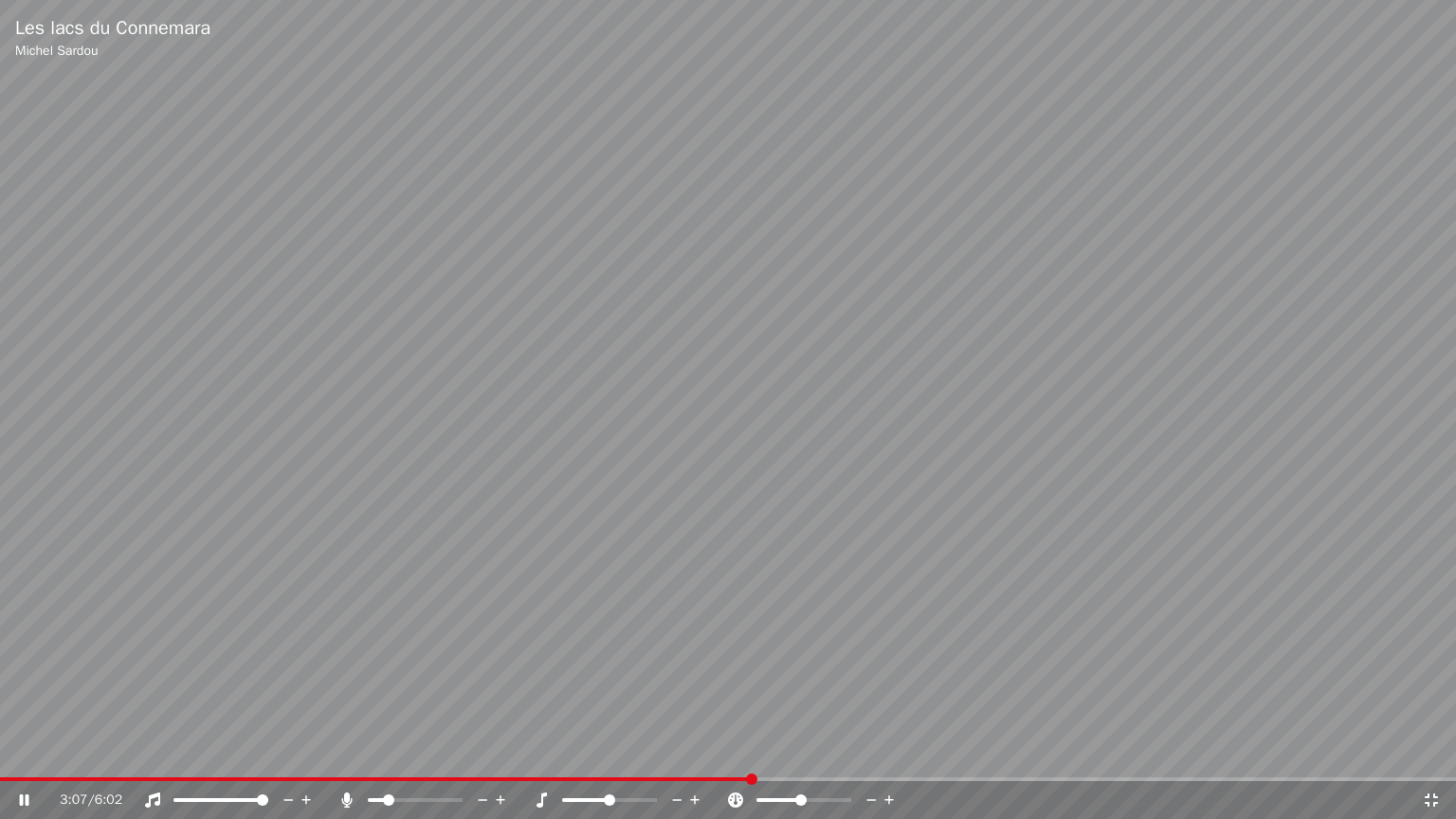 click 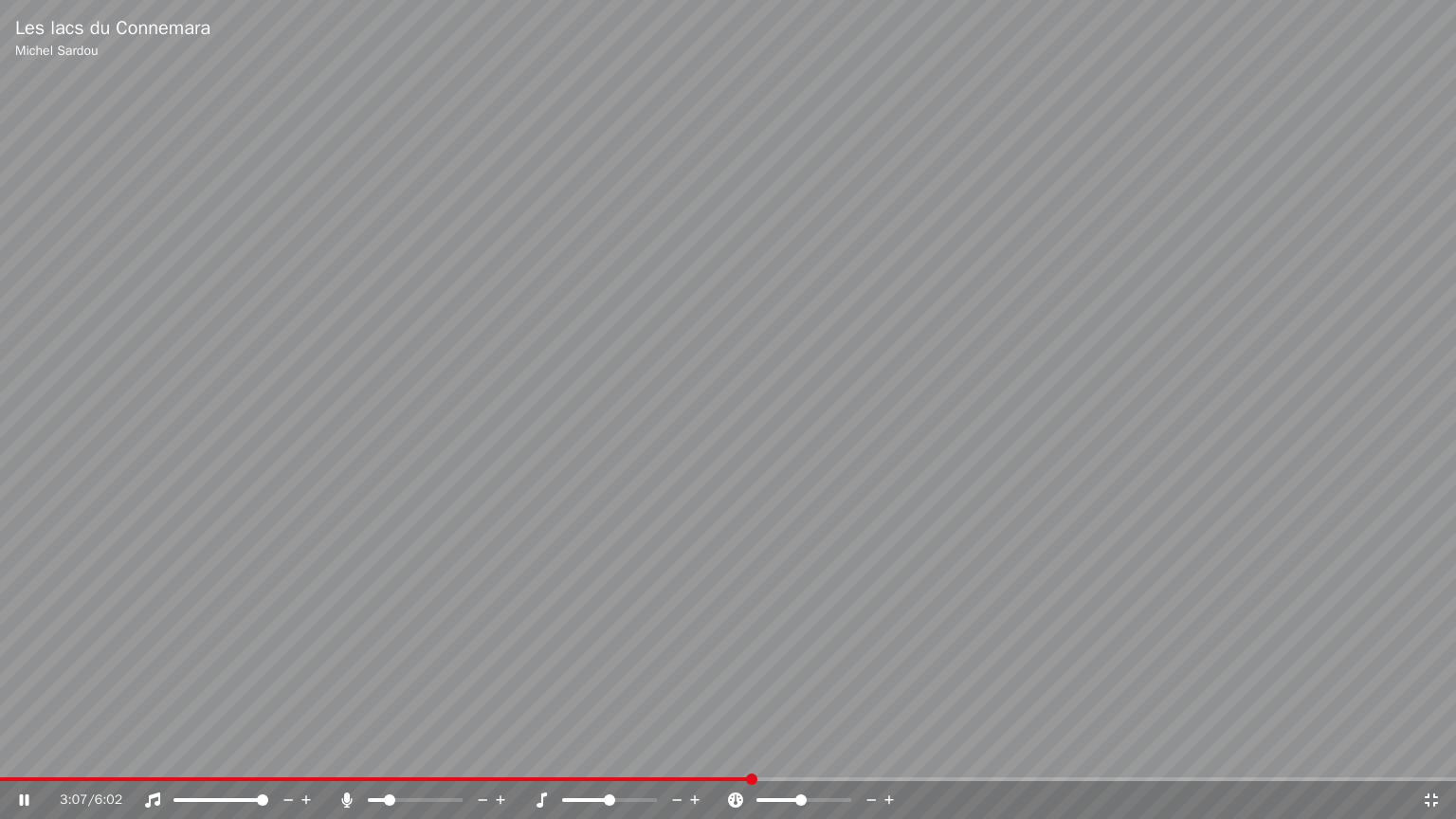 click 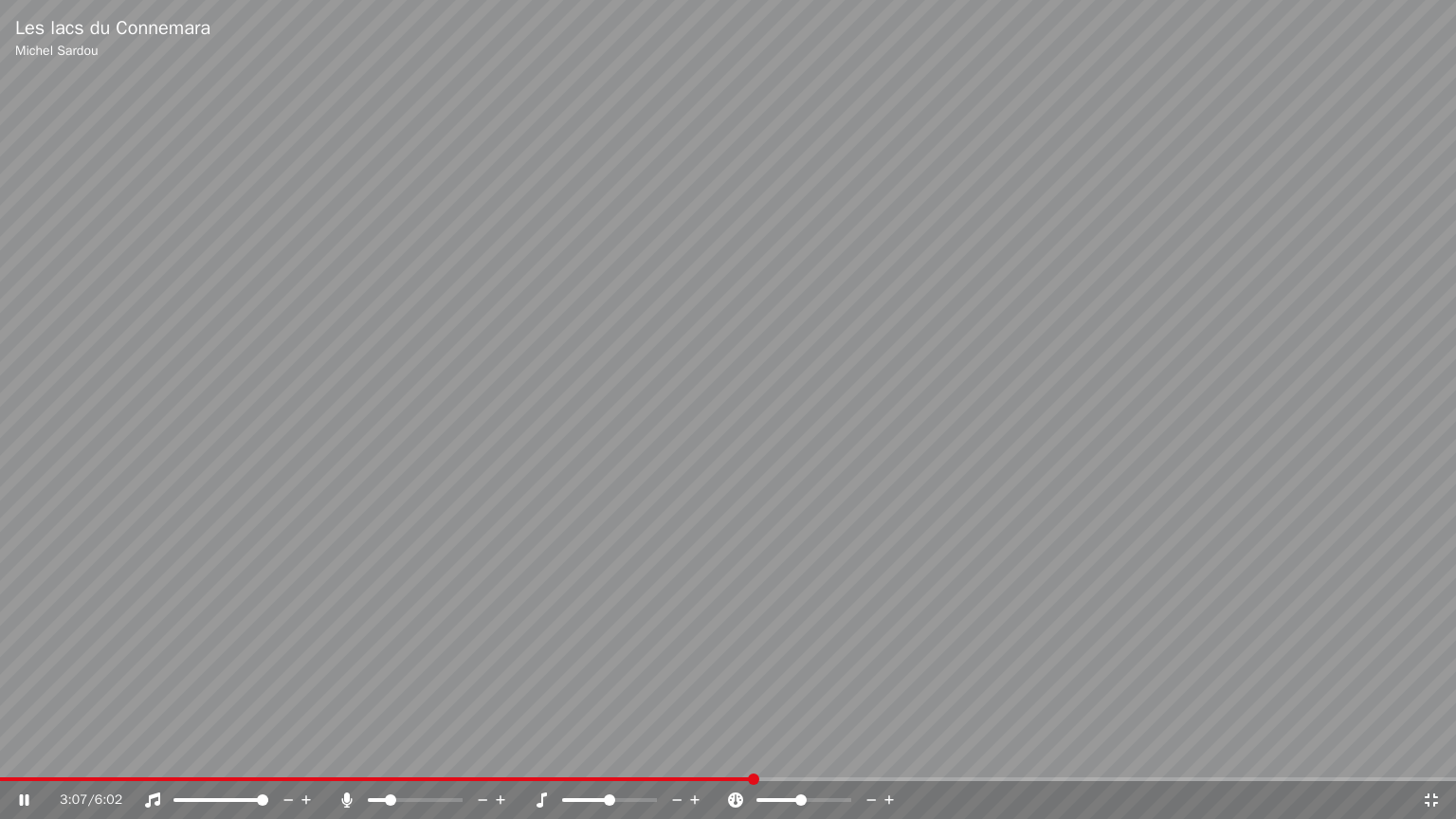 click 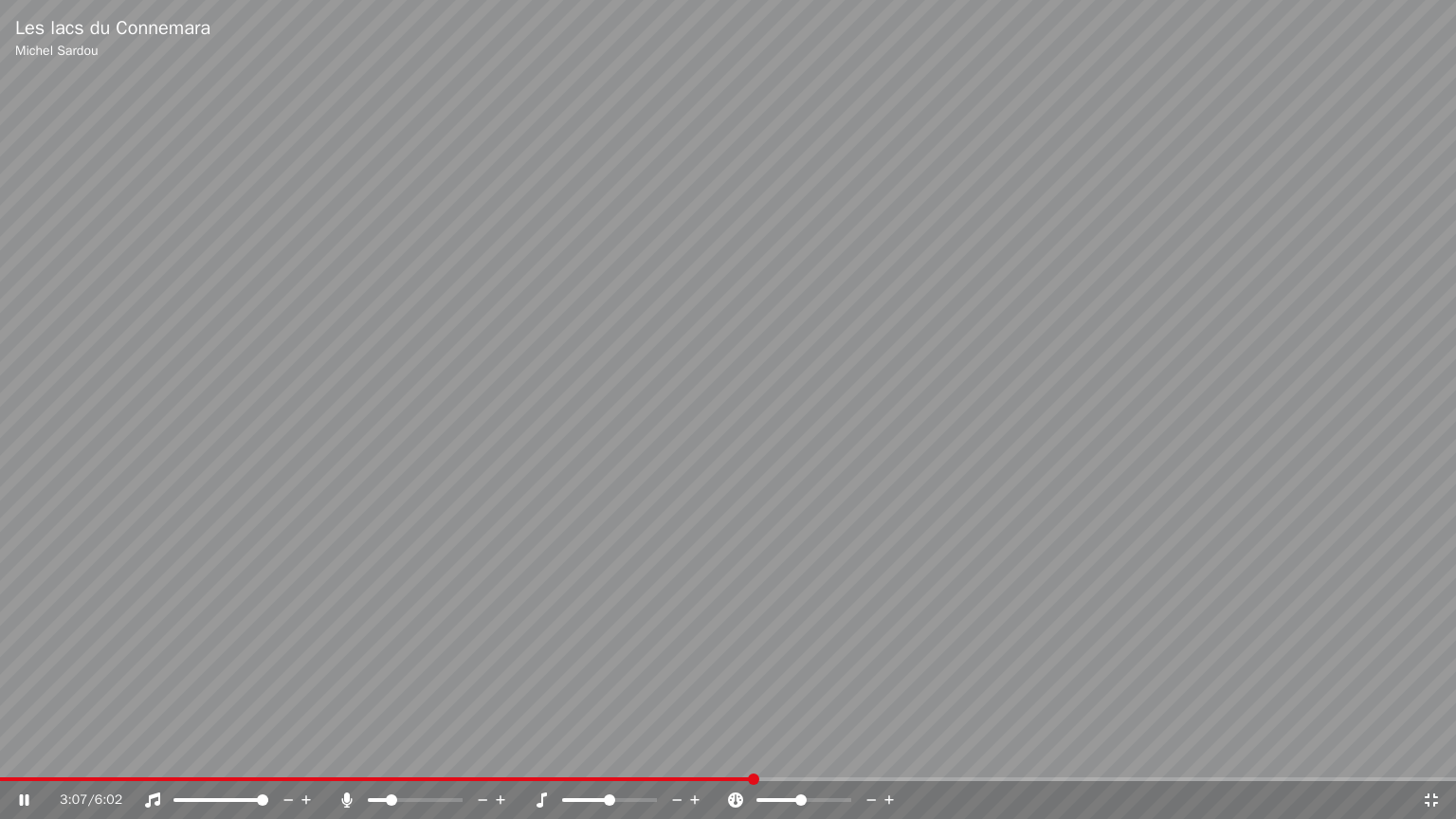 click 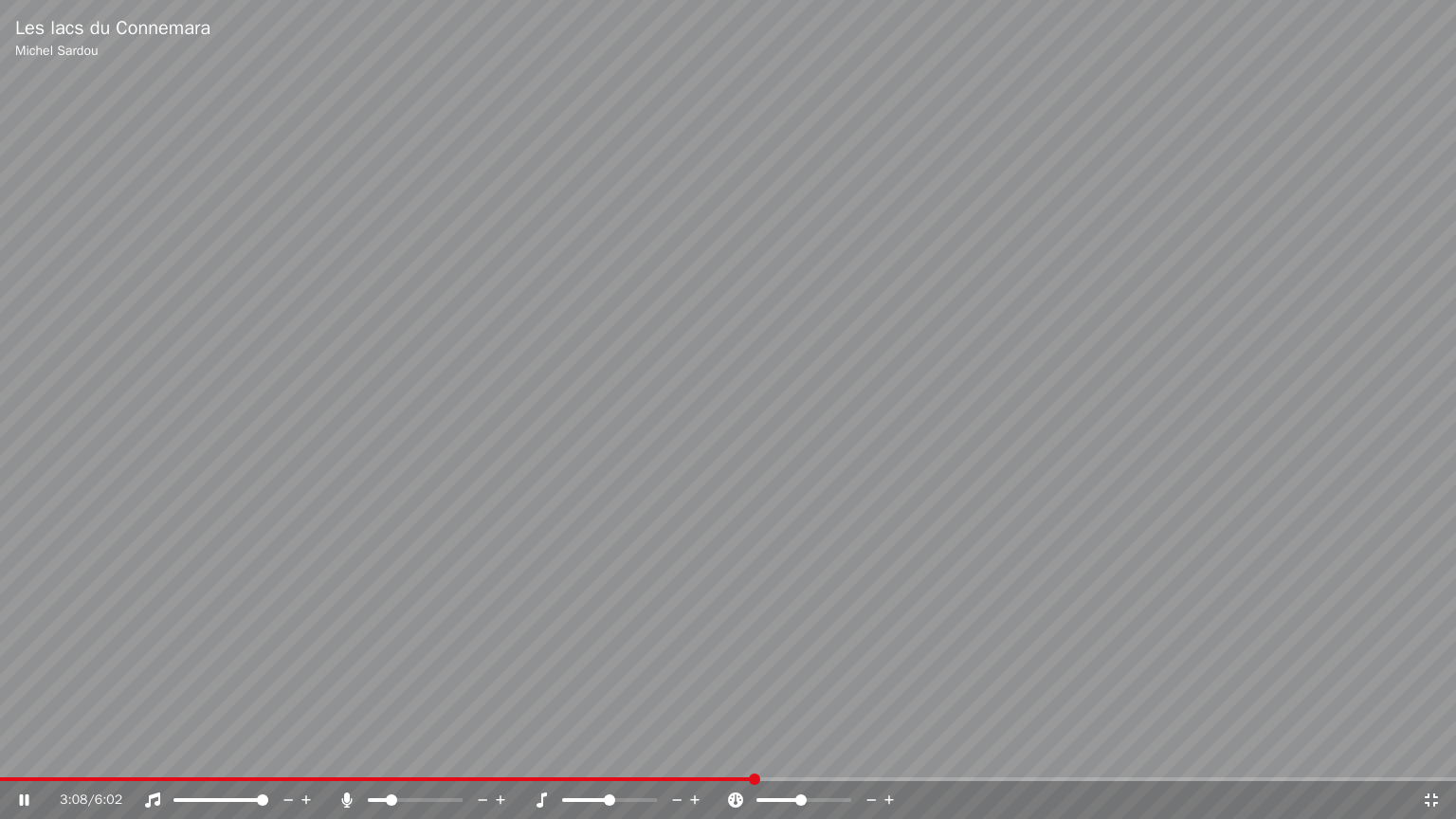 click 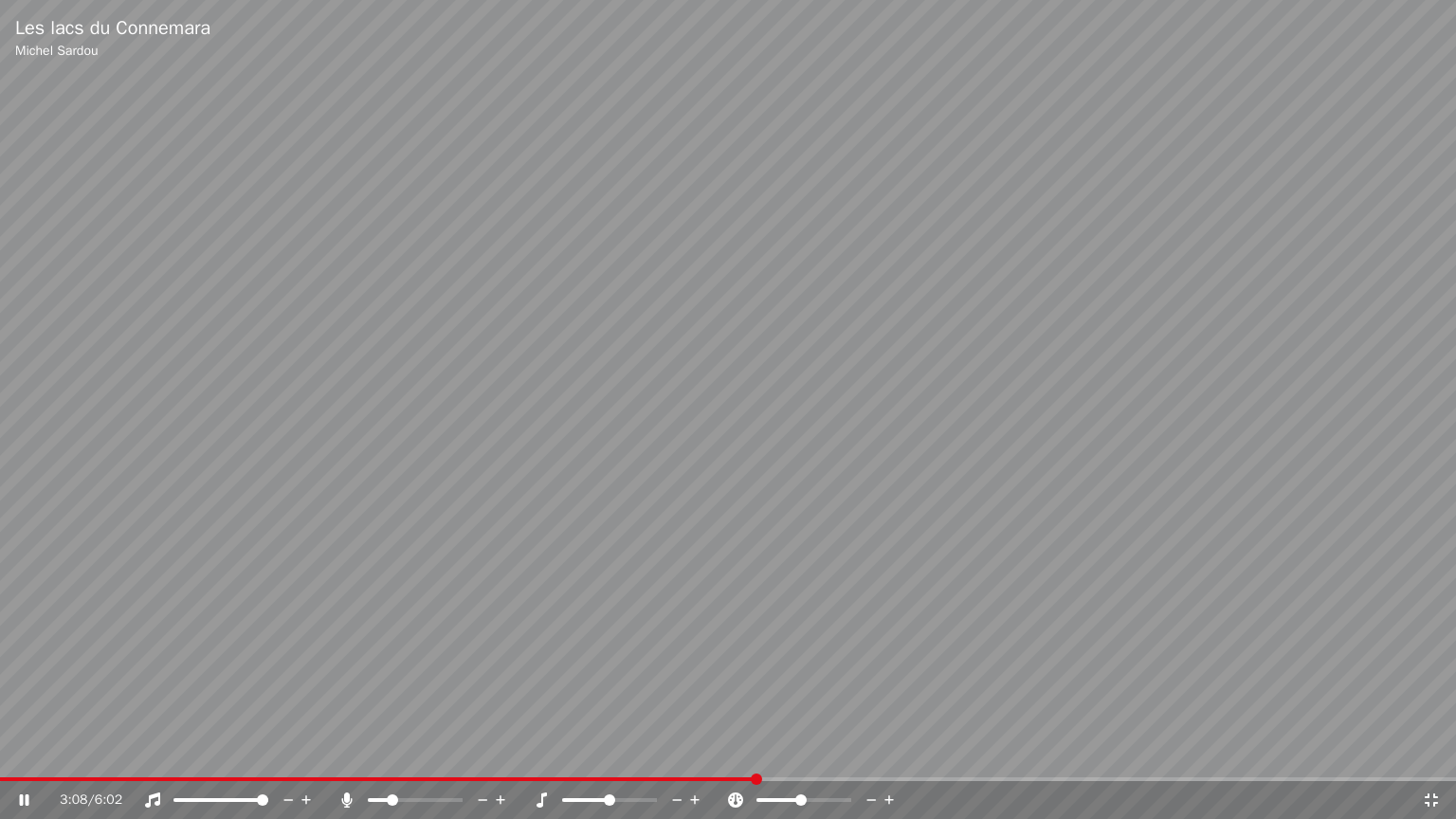click 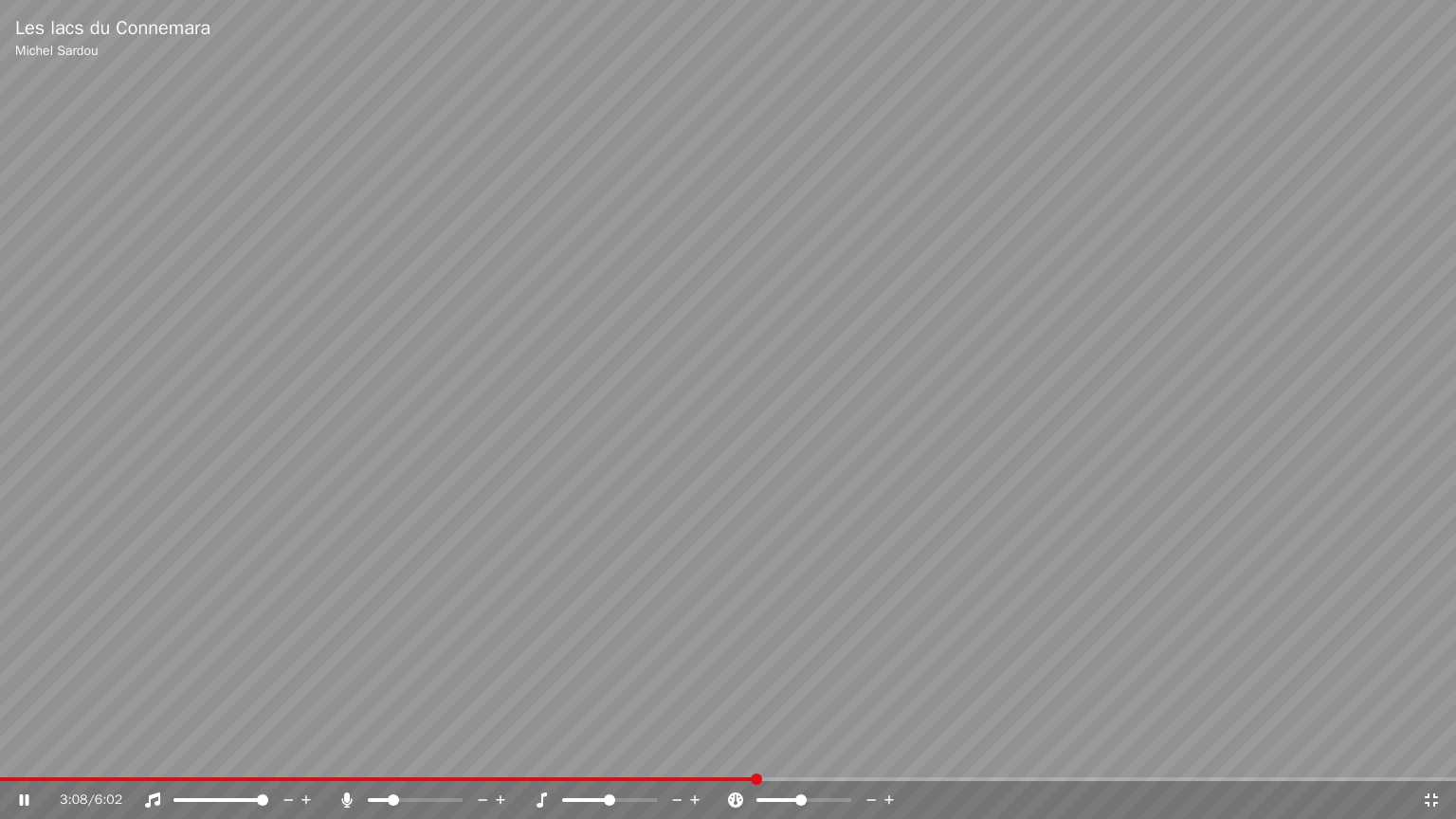 click 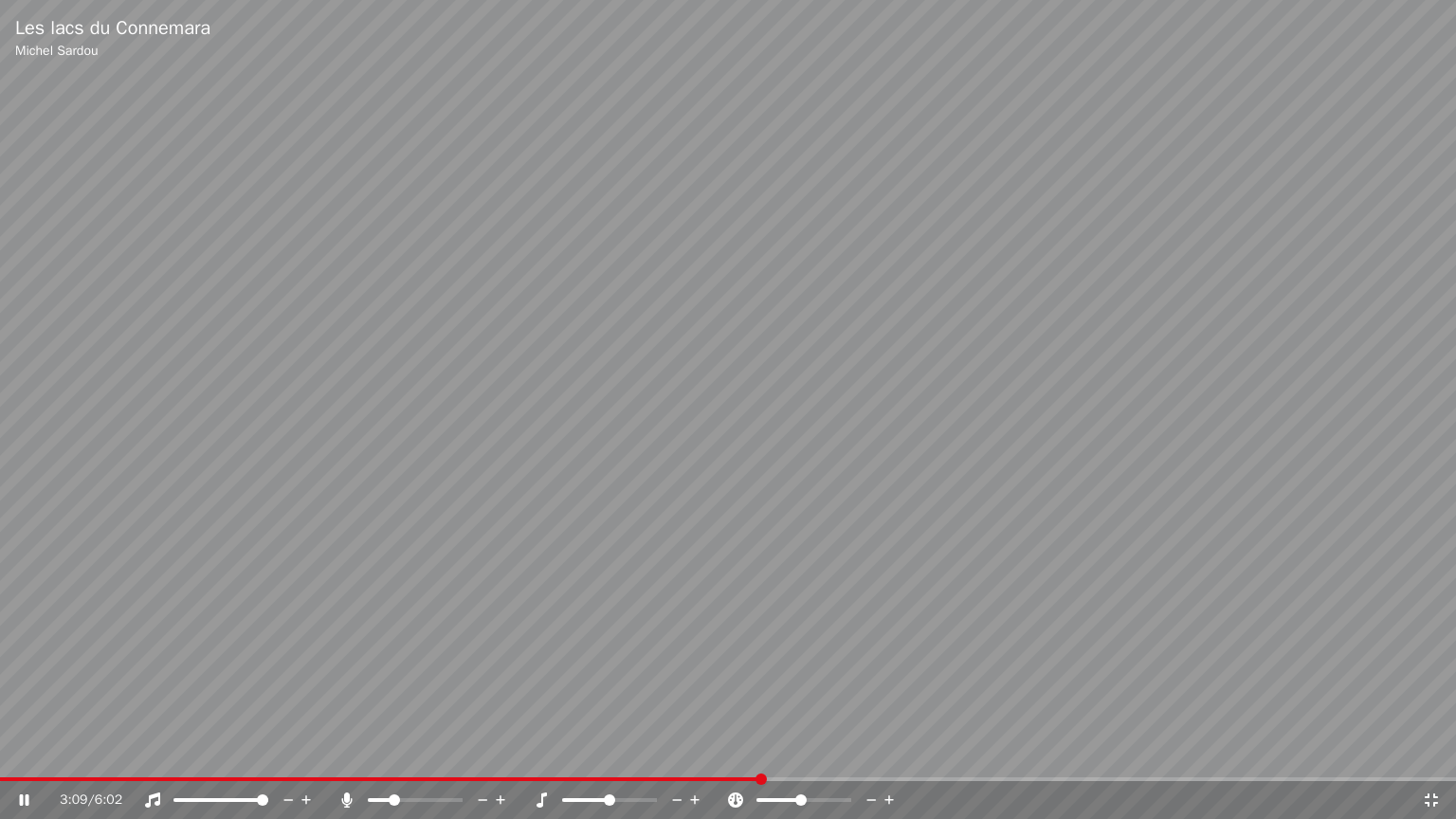 click 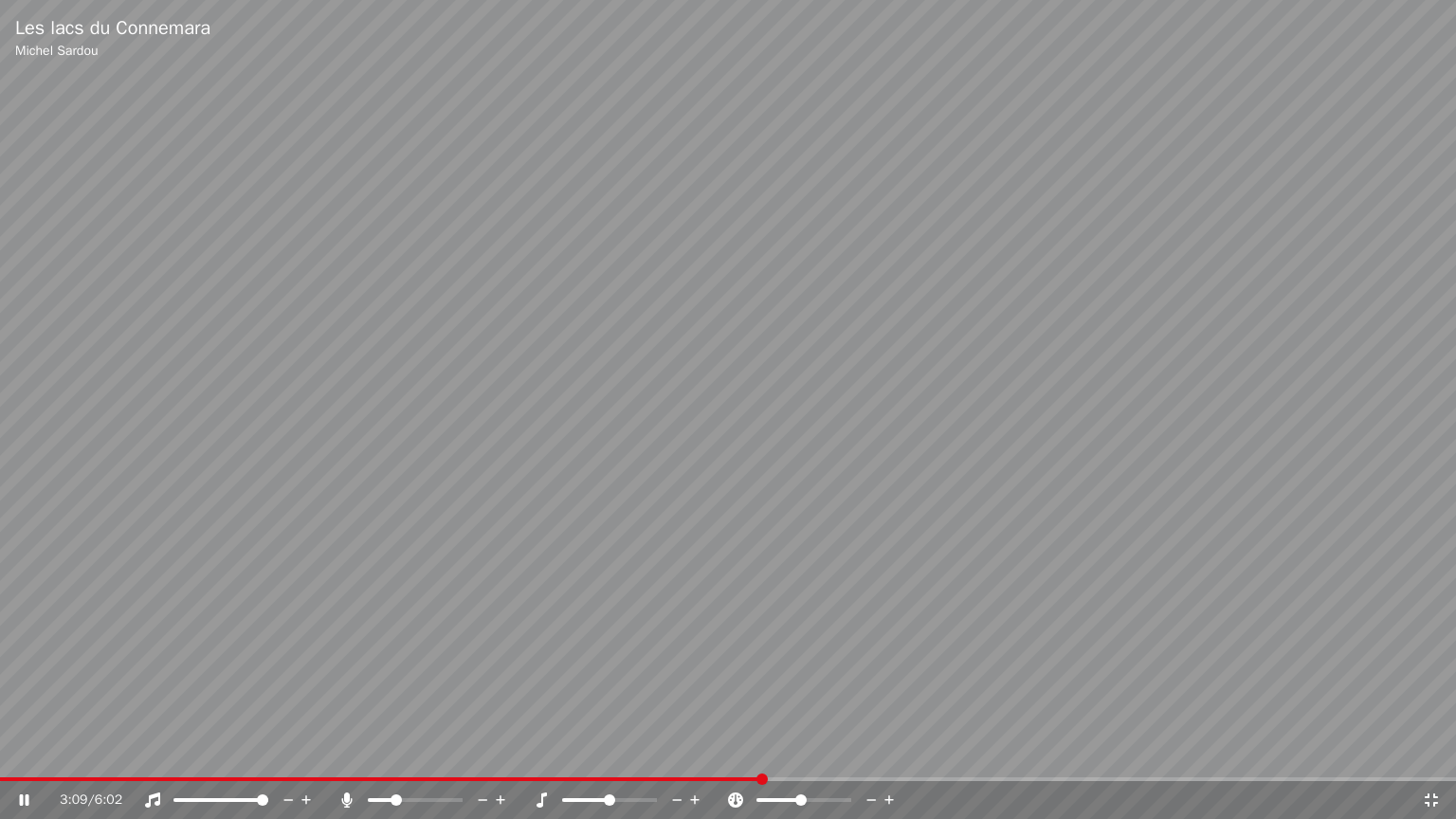click 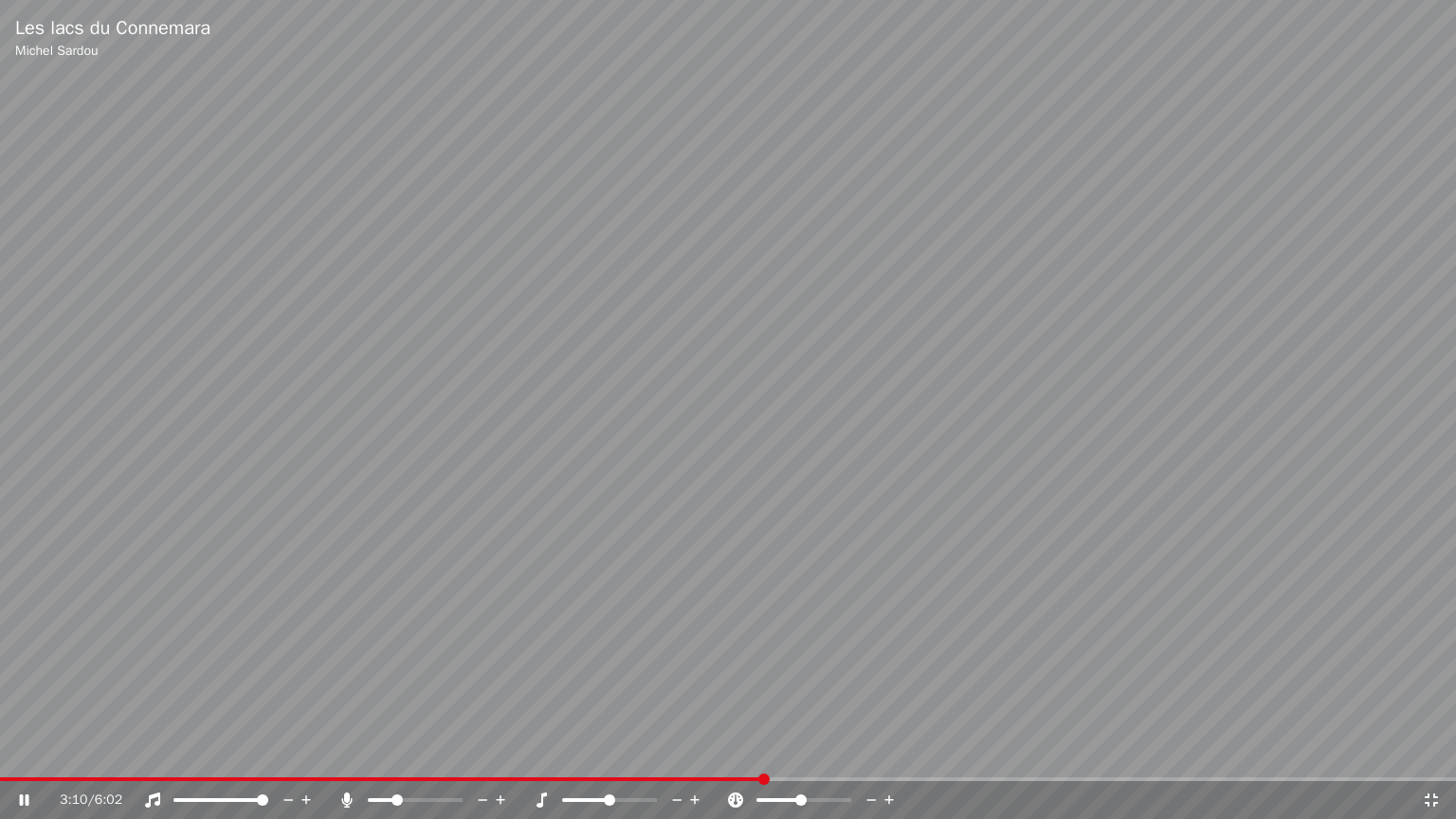 click 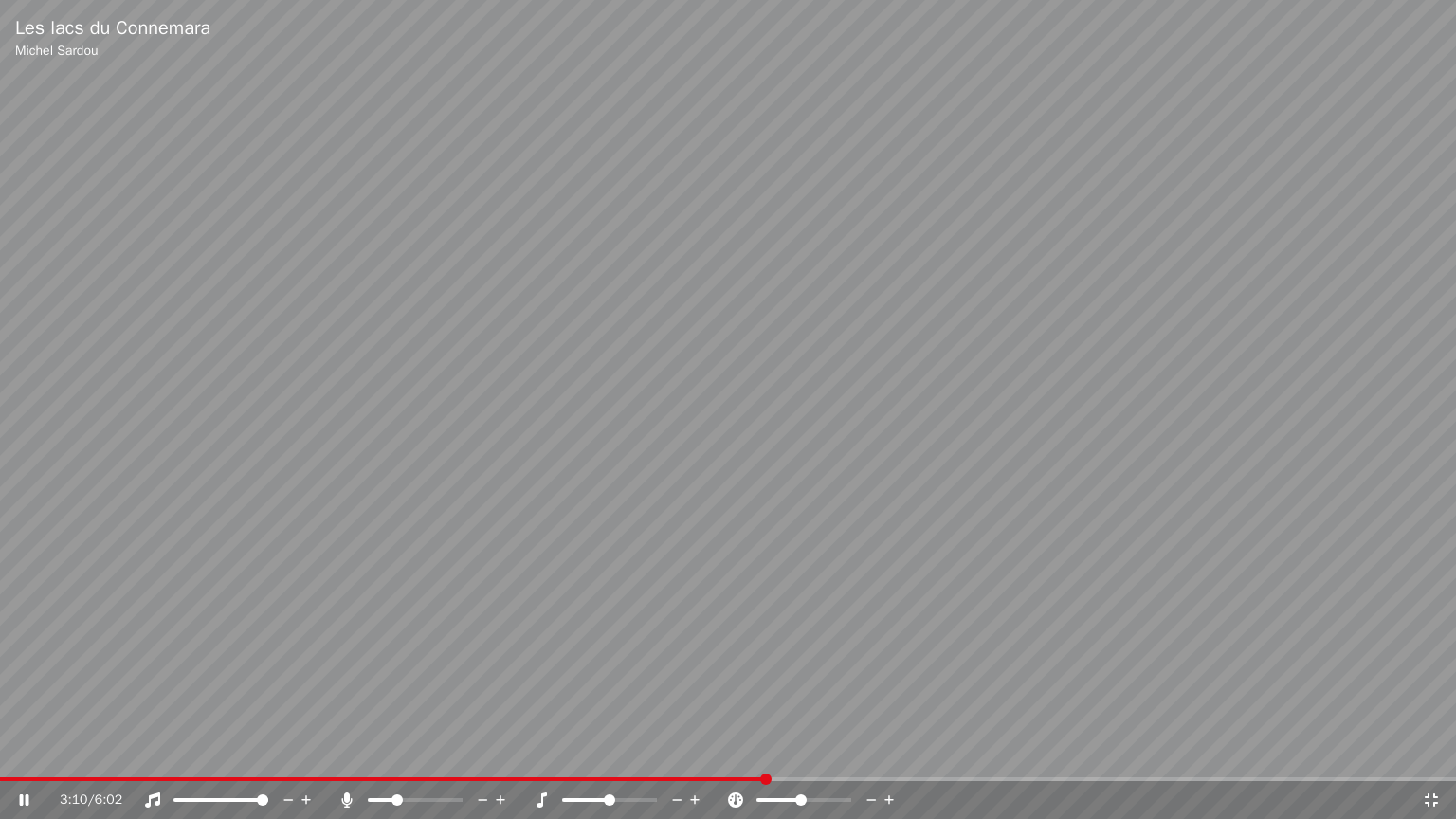 click 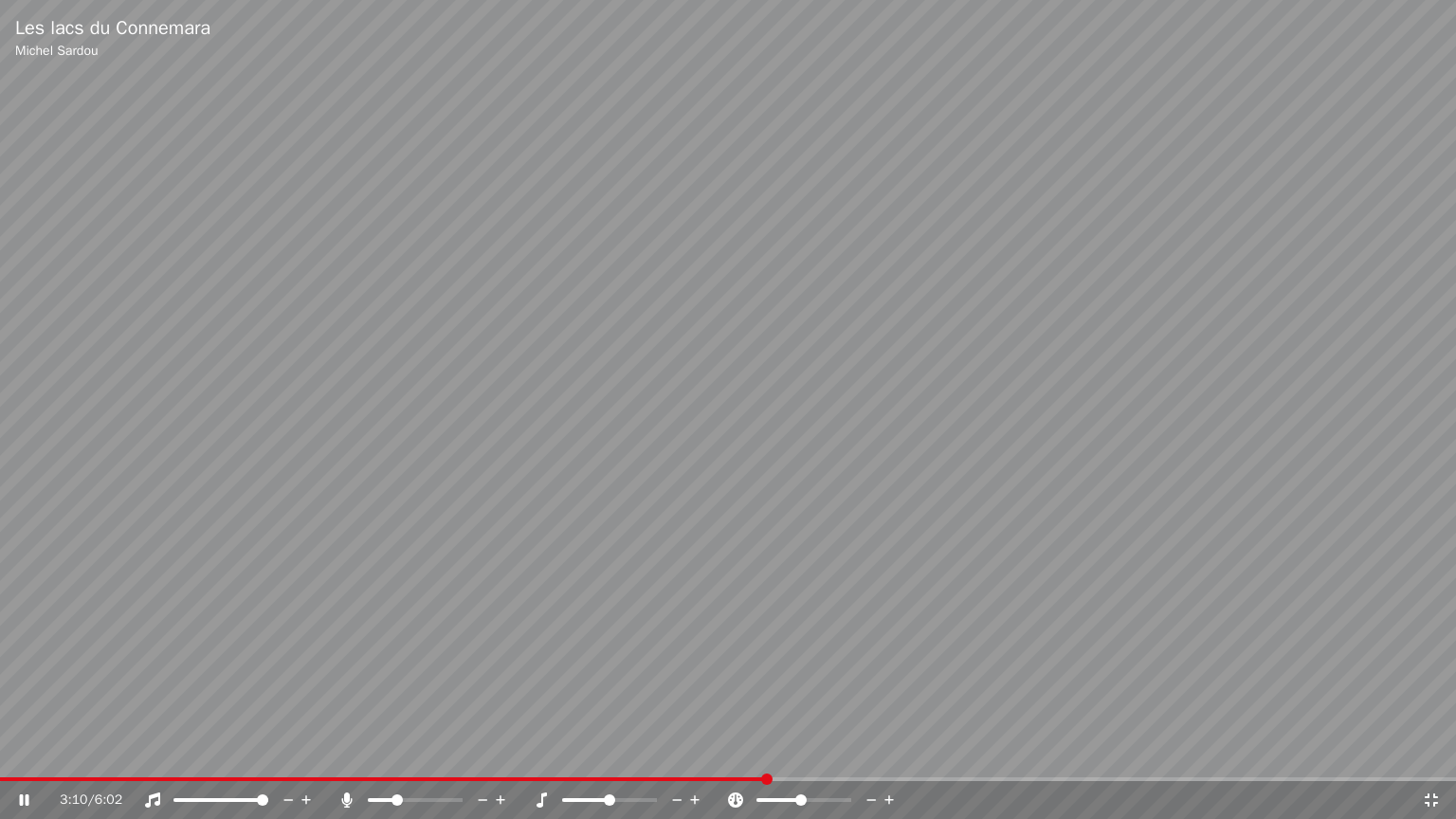 click 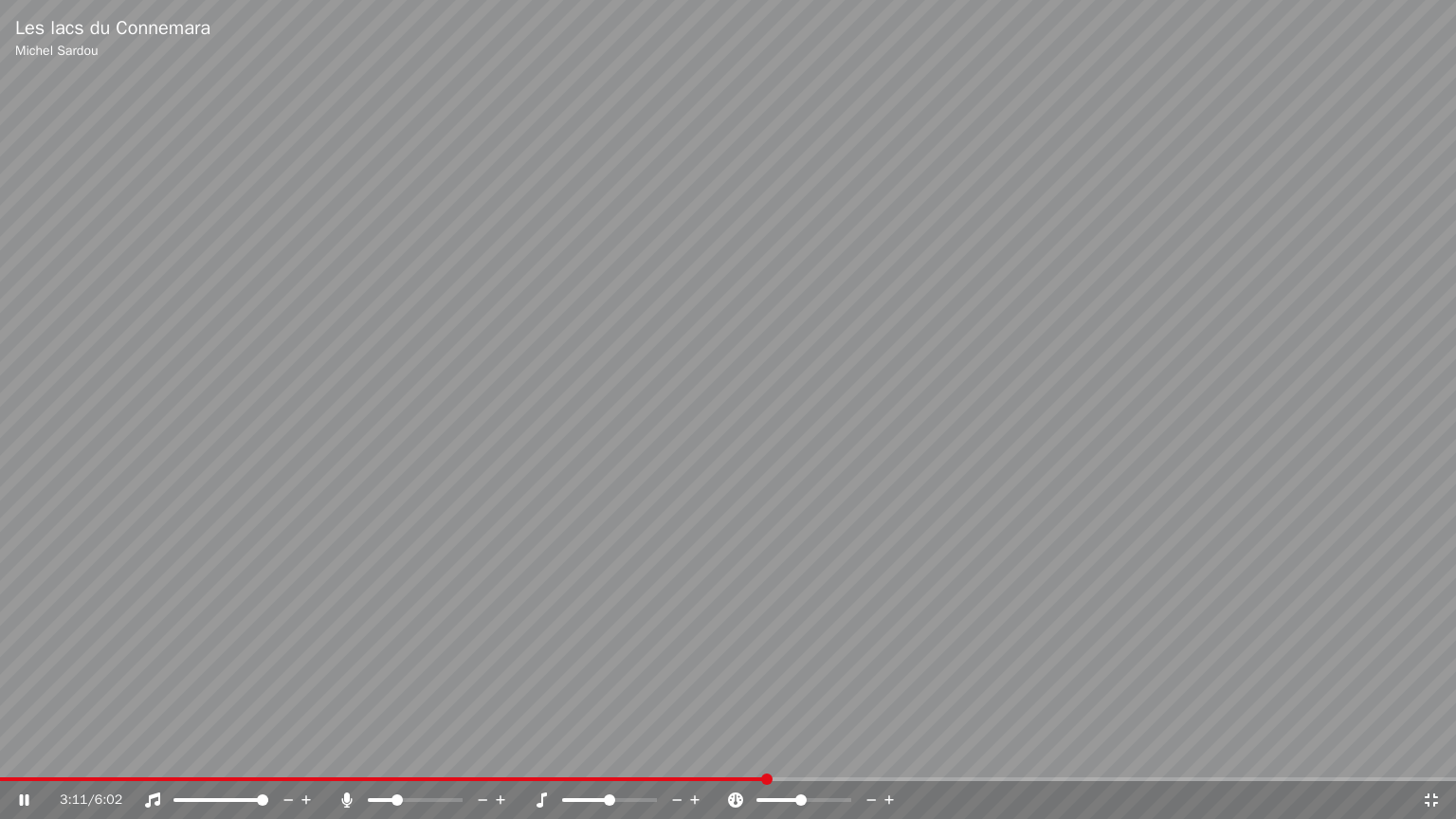 click 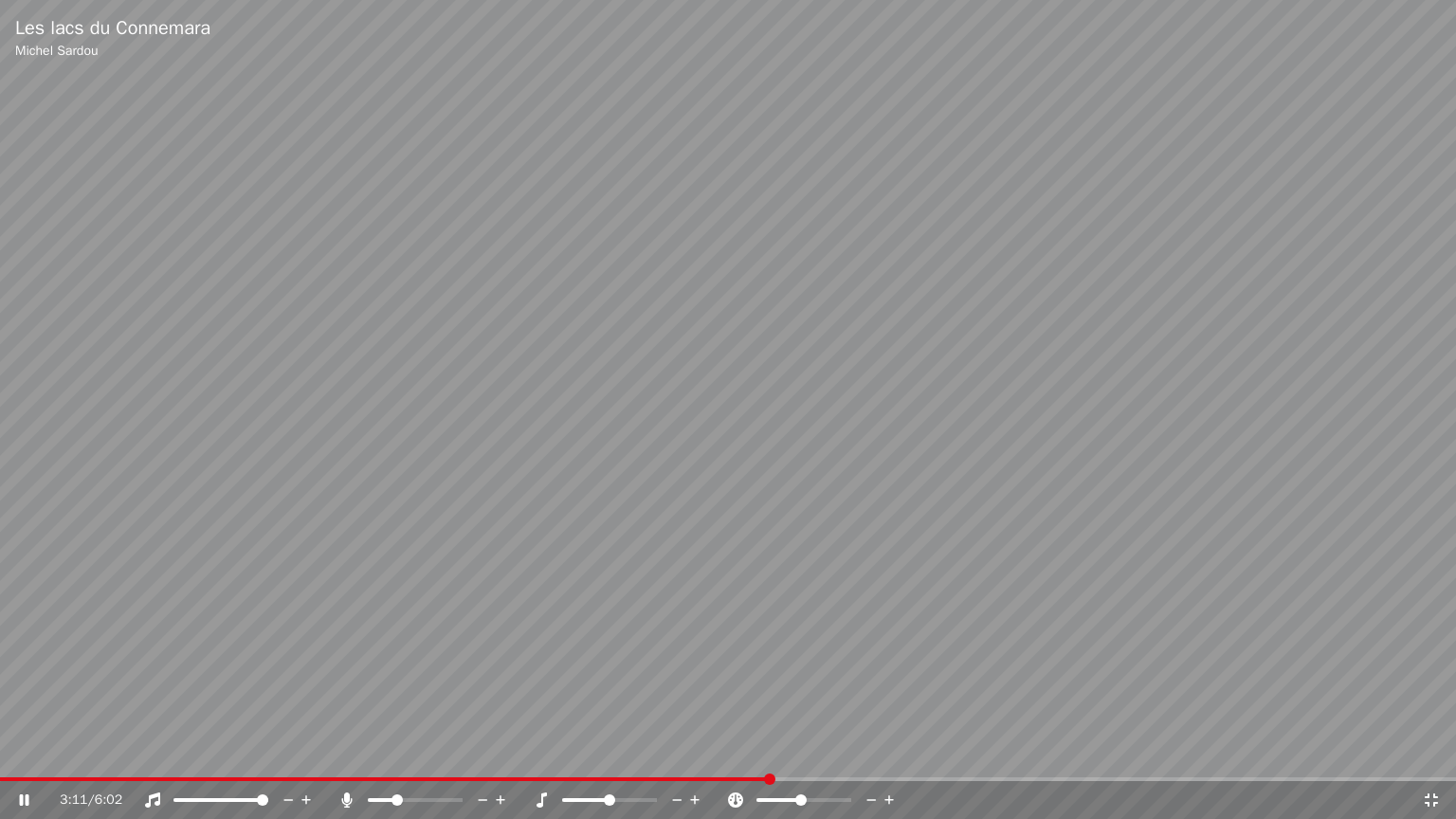 click 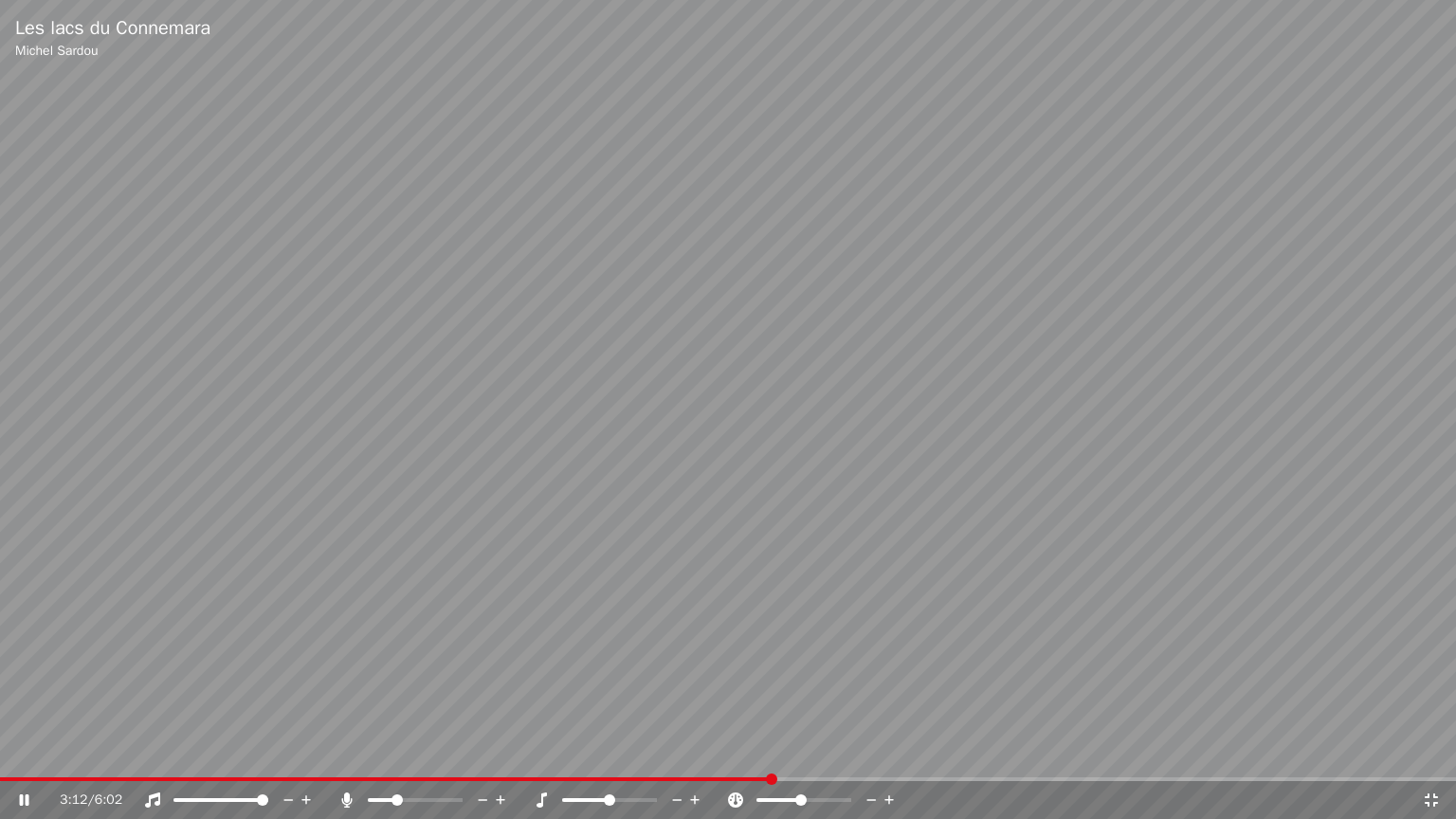 click 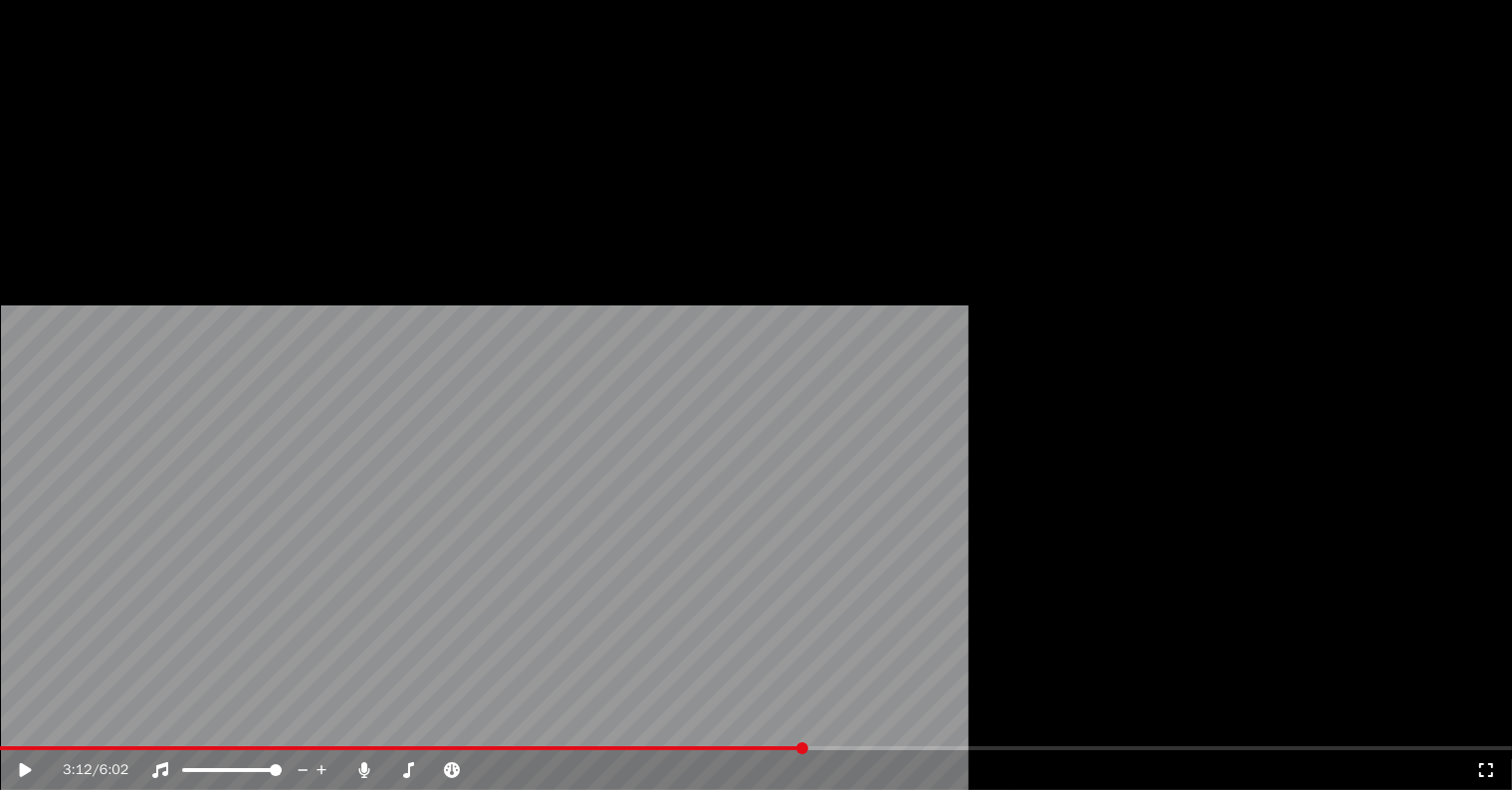 click on "3:12  /  6:02" at bounding box center [756, 770] 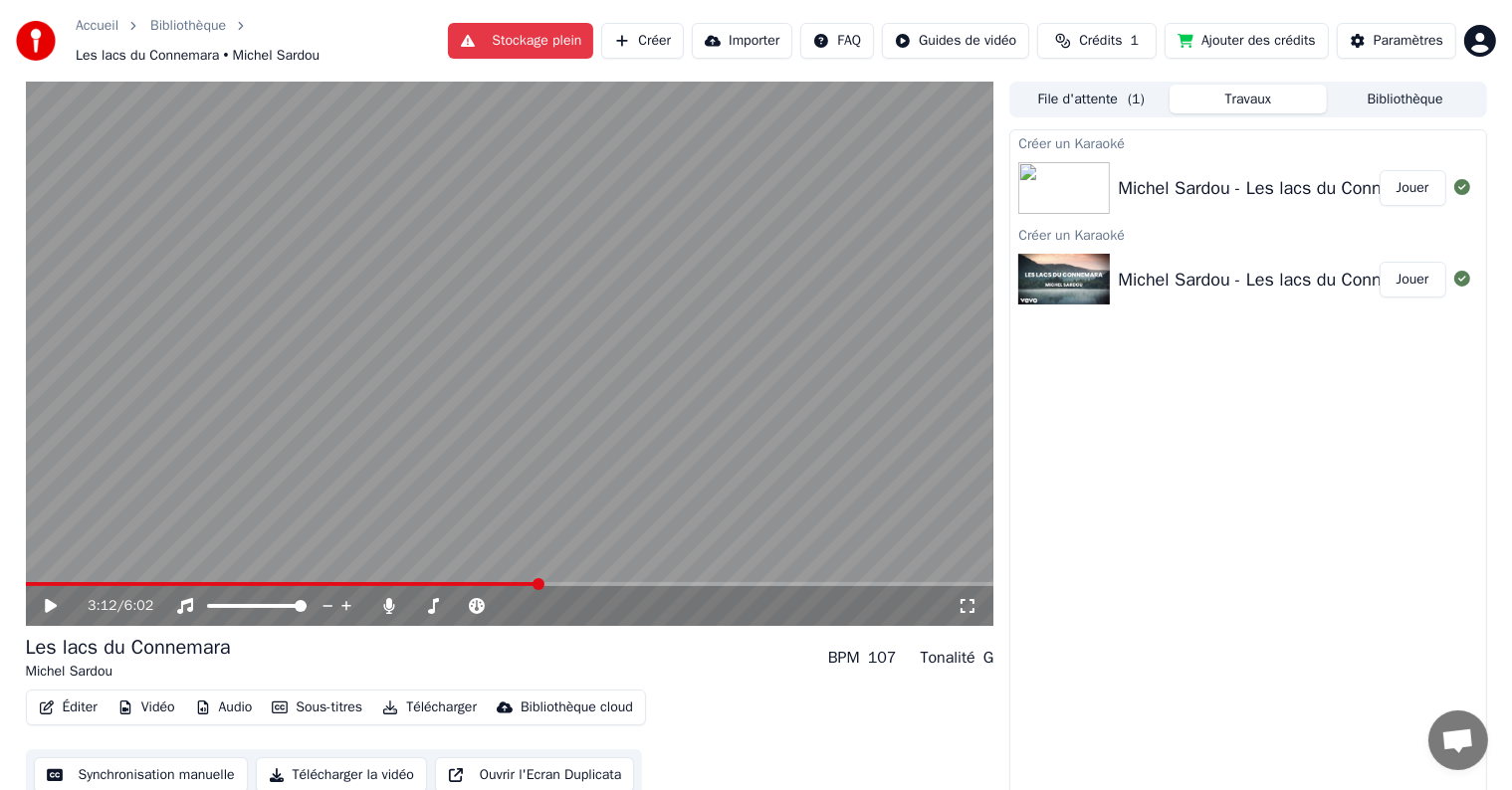 click 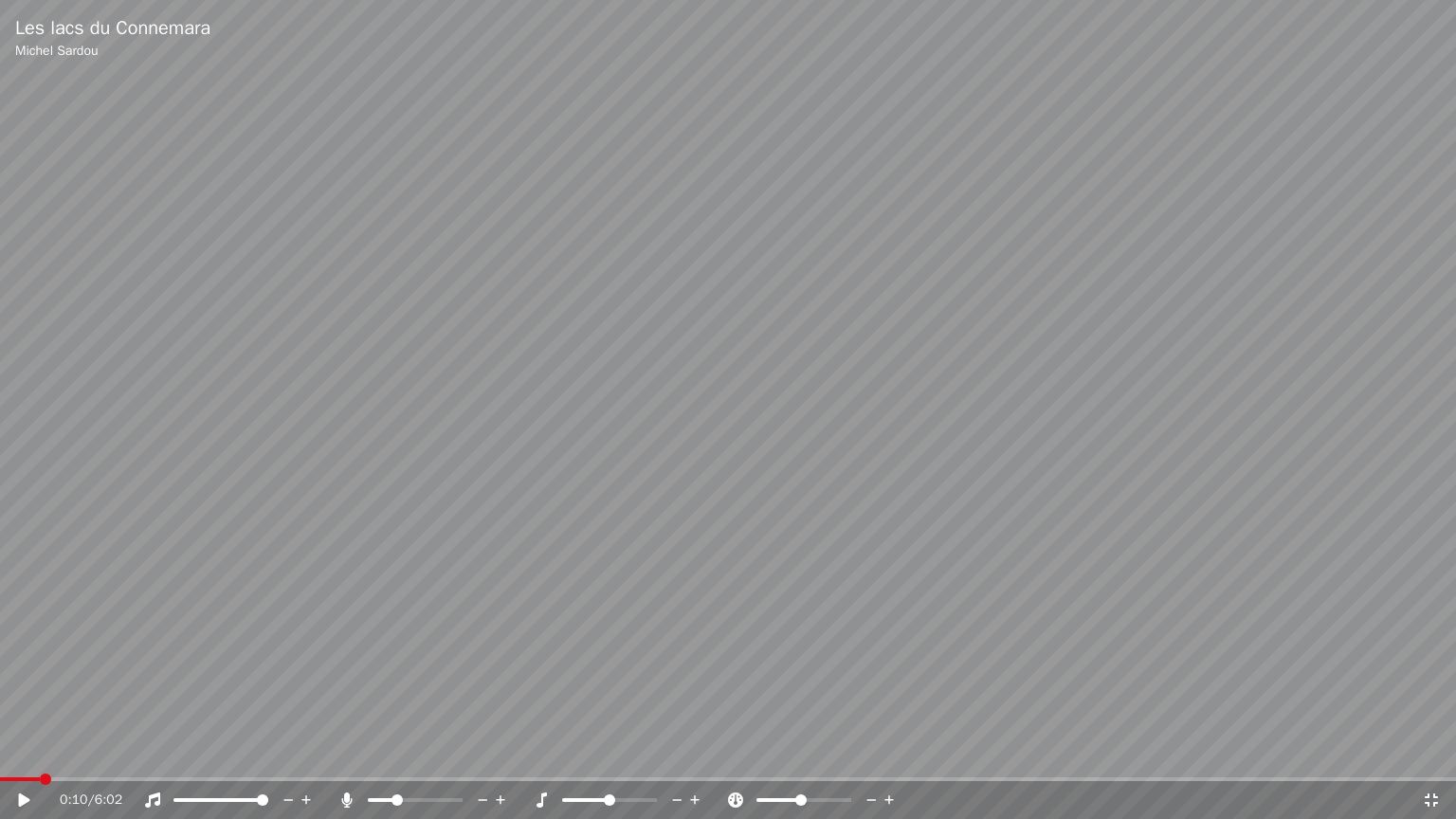 click at bounding box center [46, 779] 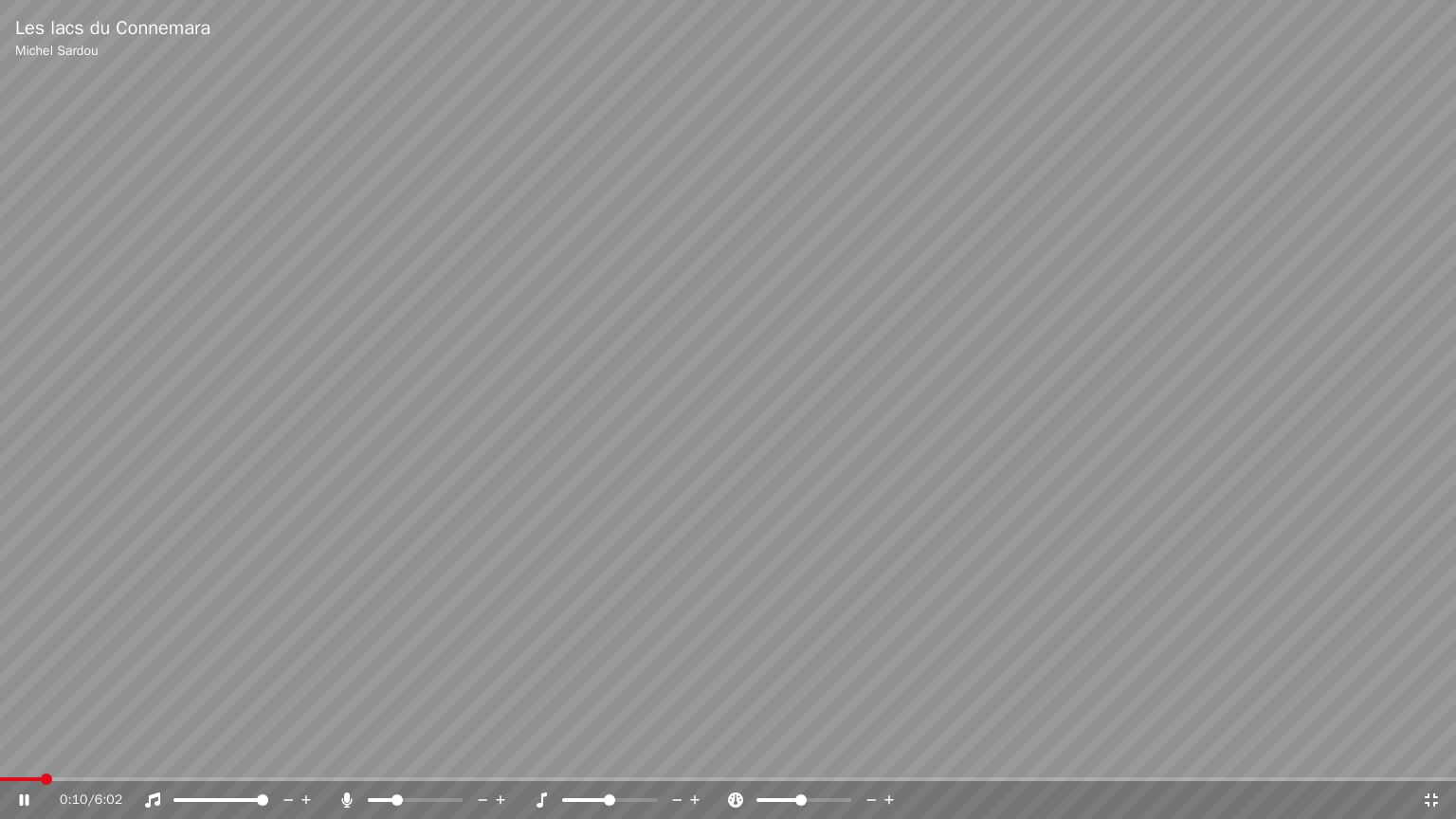 click 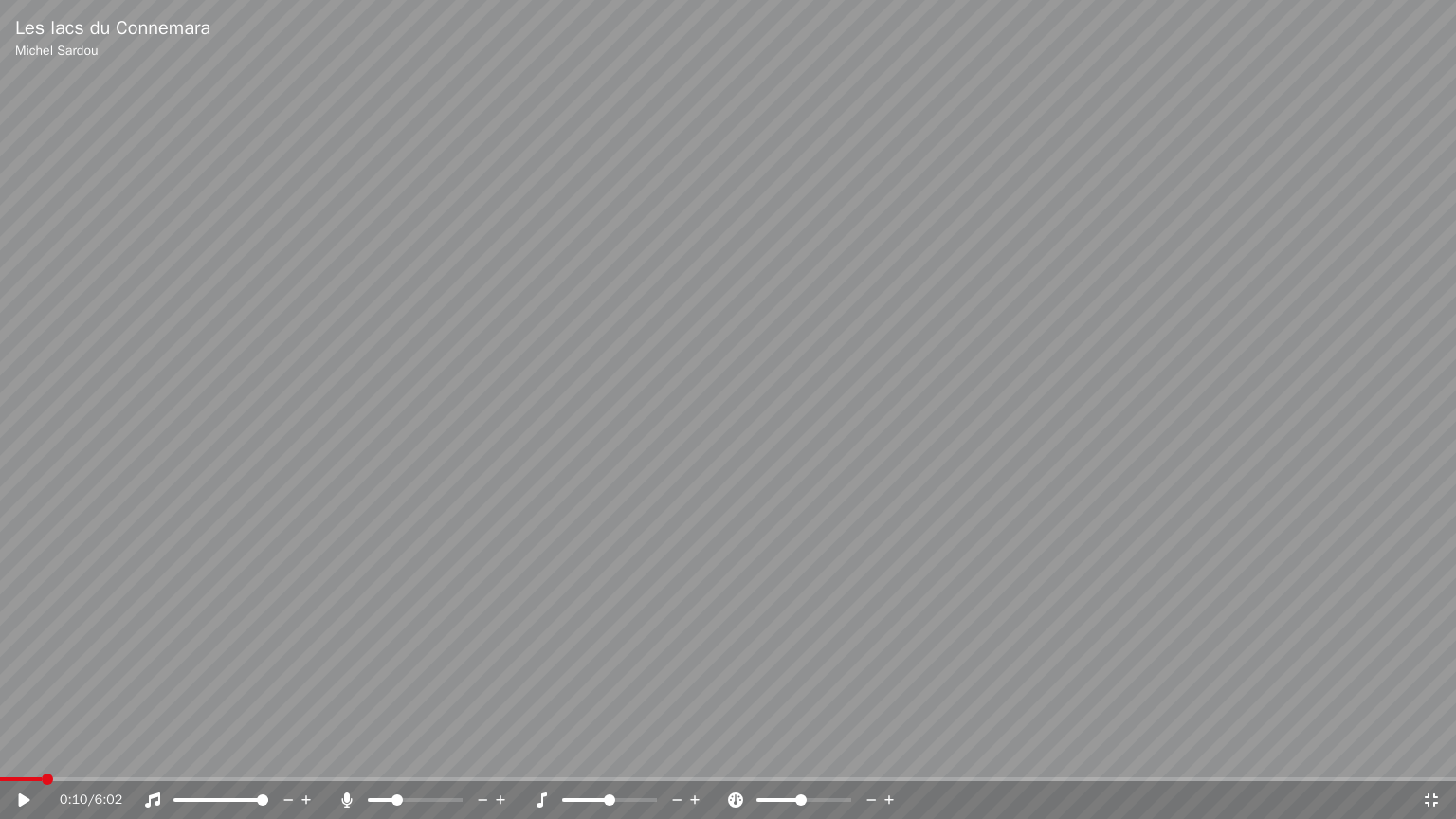 click 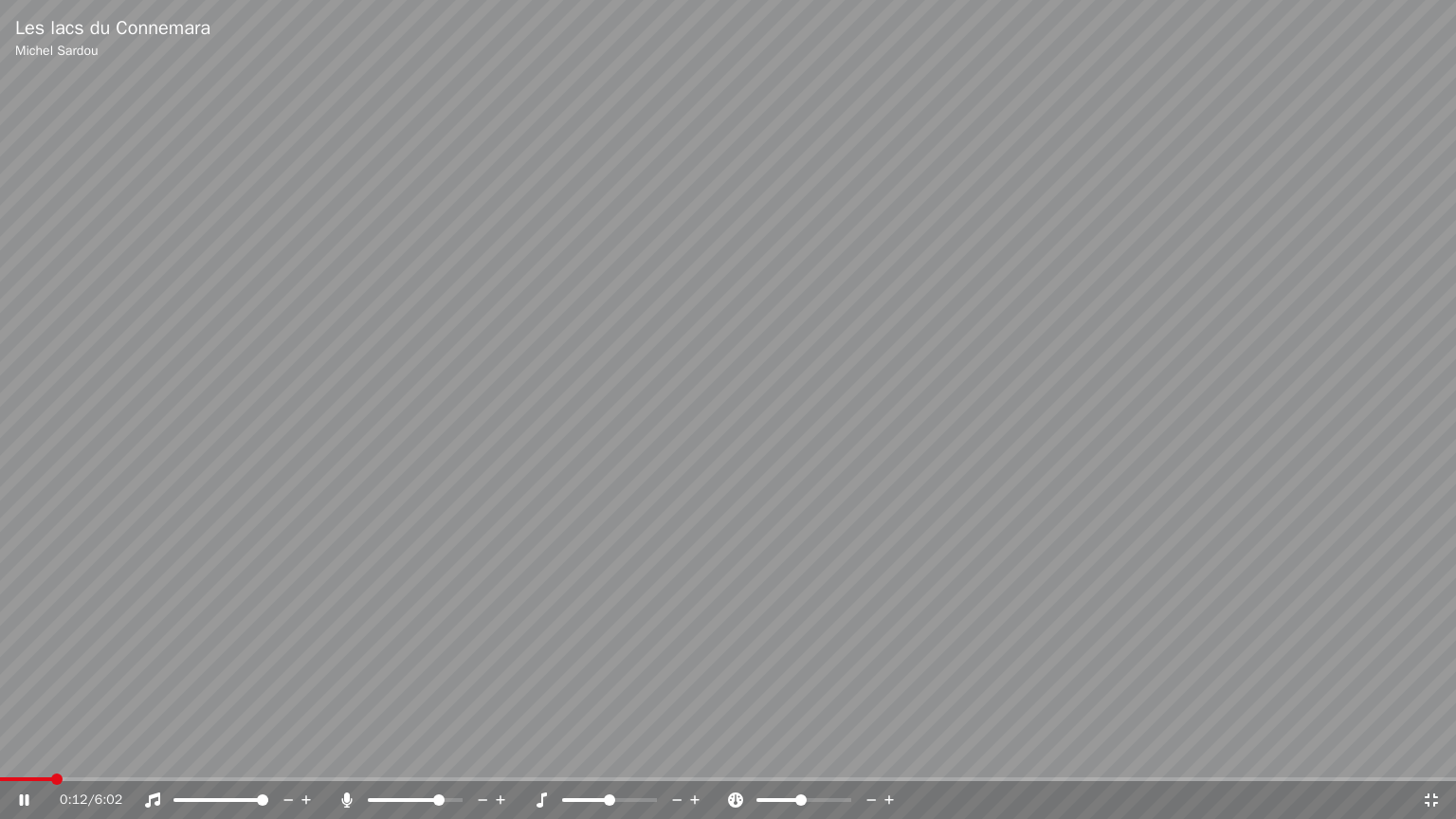 click at bounding box center [439, 800] 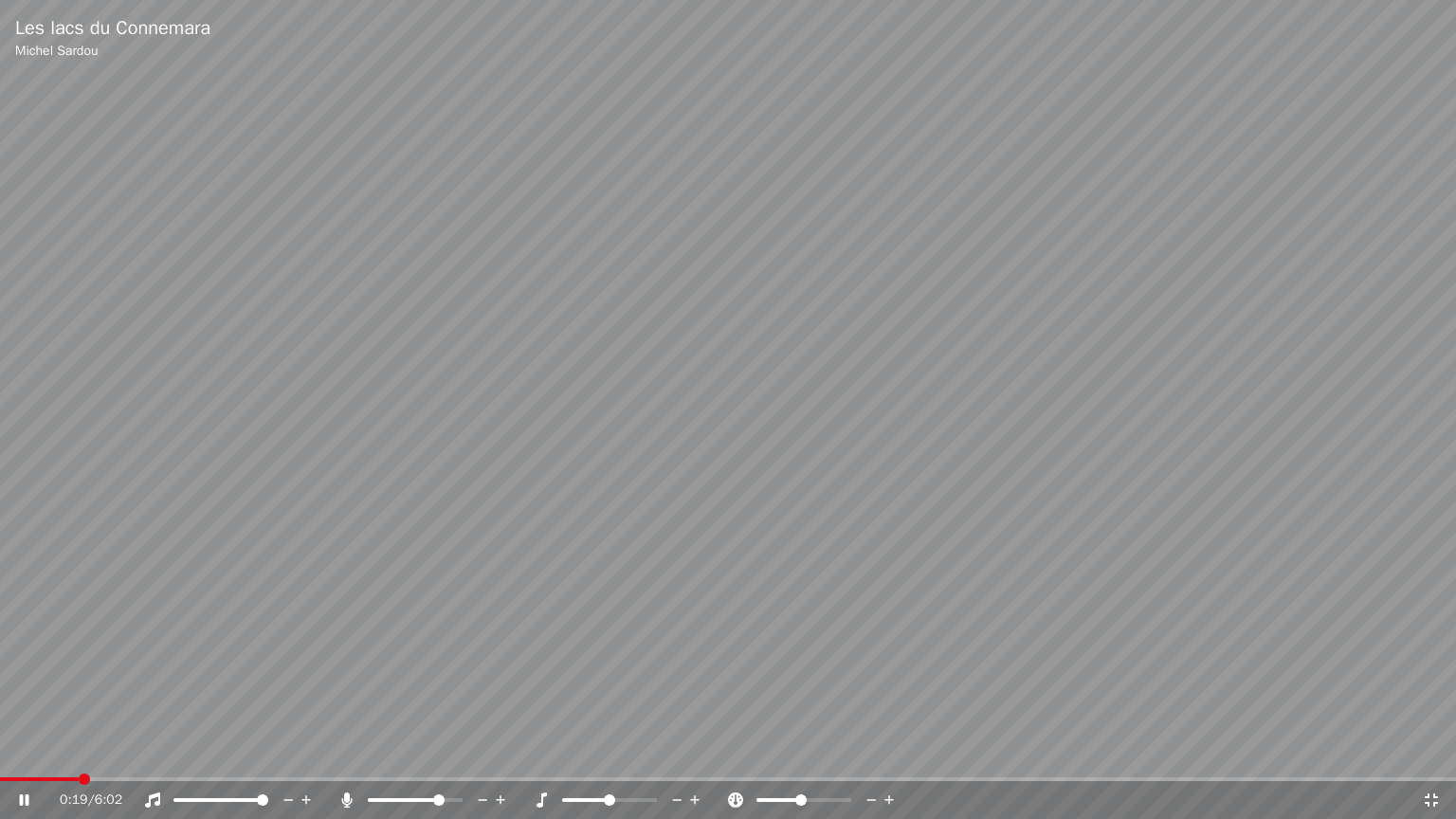 click at bounding box center [610, 800] 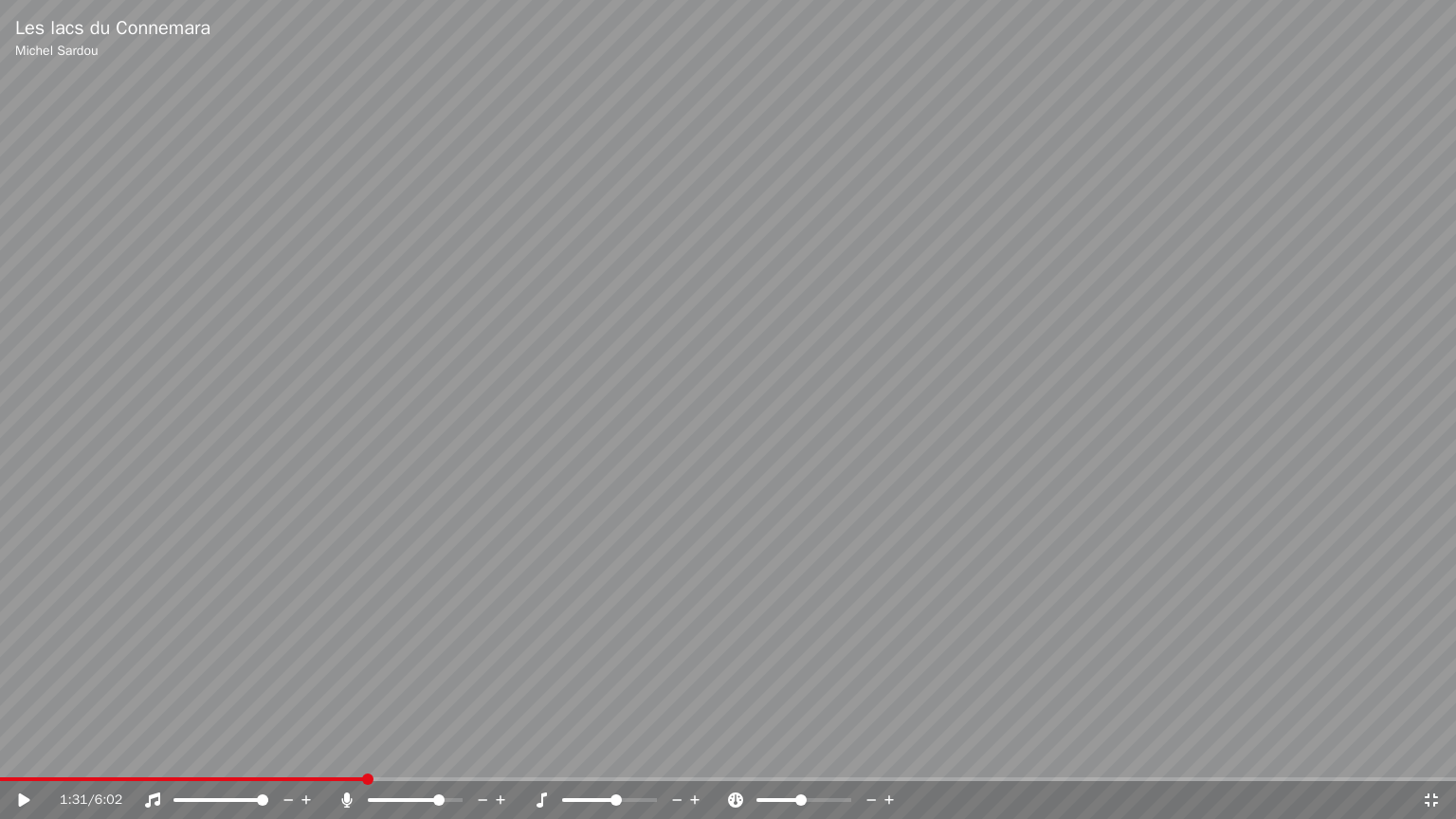 click at bounding box center [778, 800] 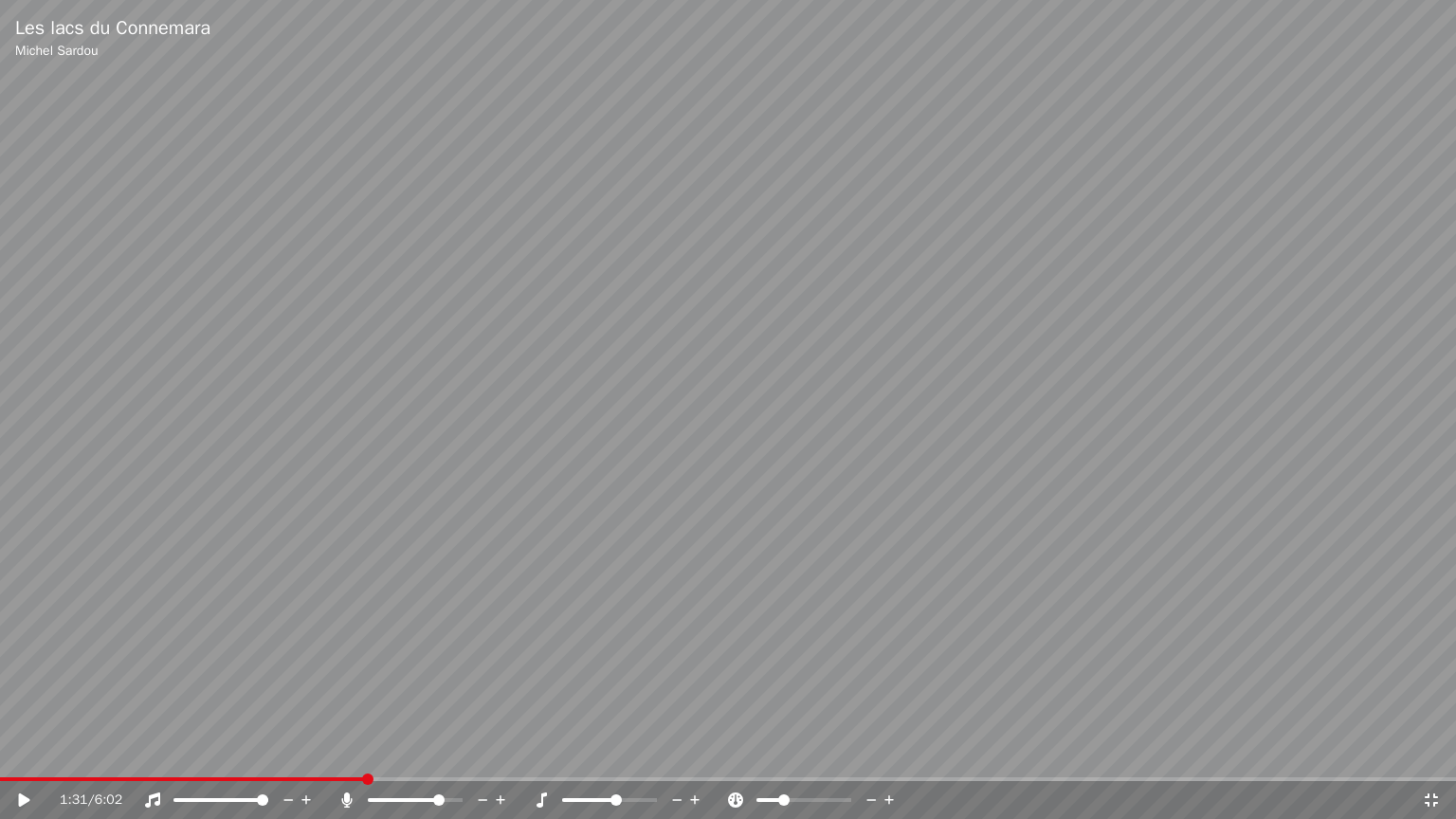 click on "1:31  /  6:02" at bounding box center [728, 800] 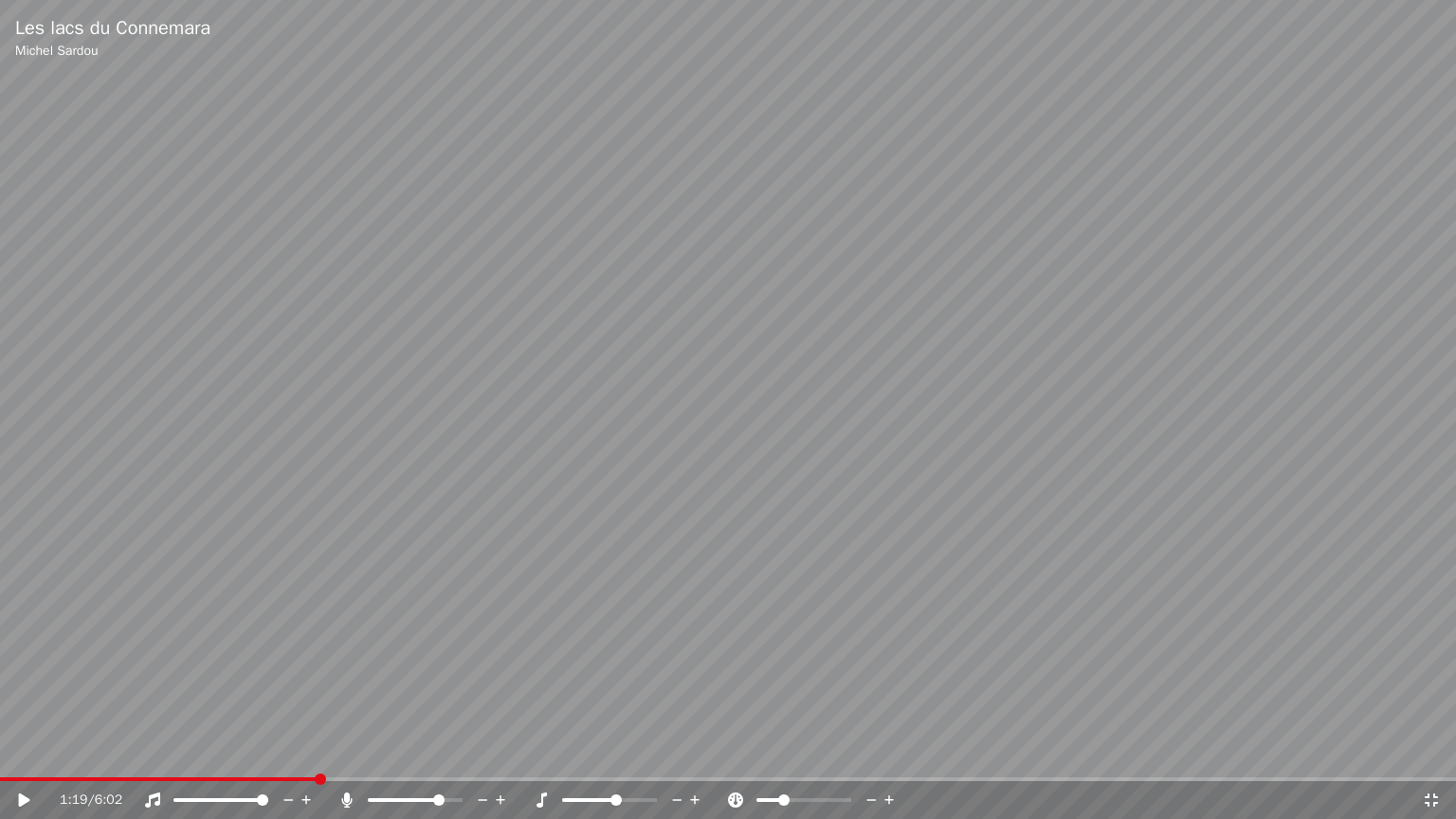 click at bounding box center [158, 779] 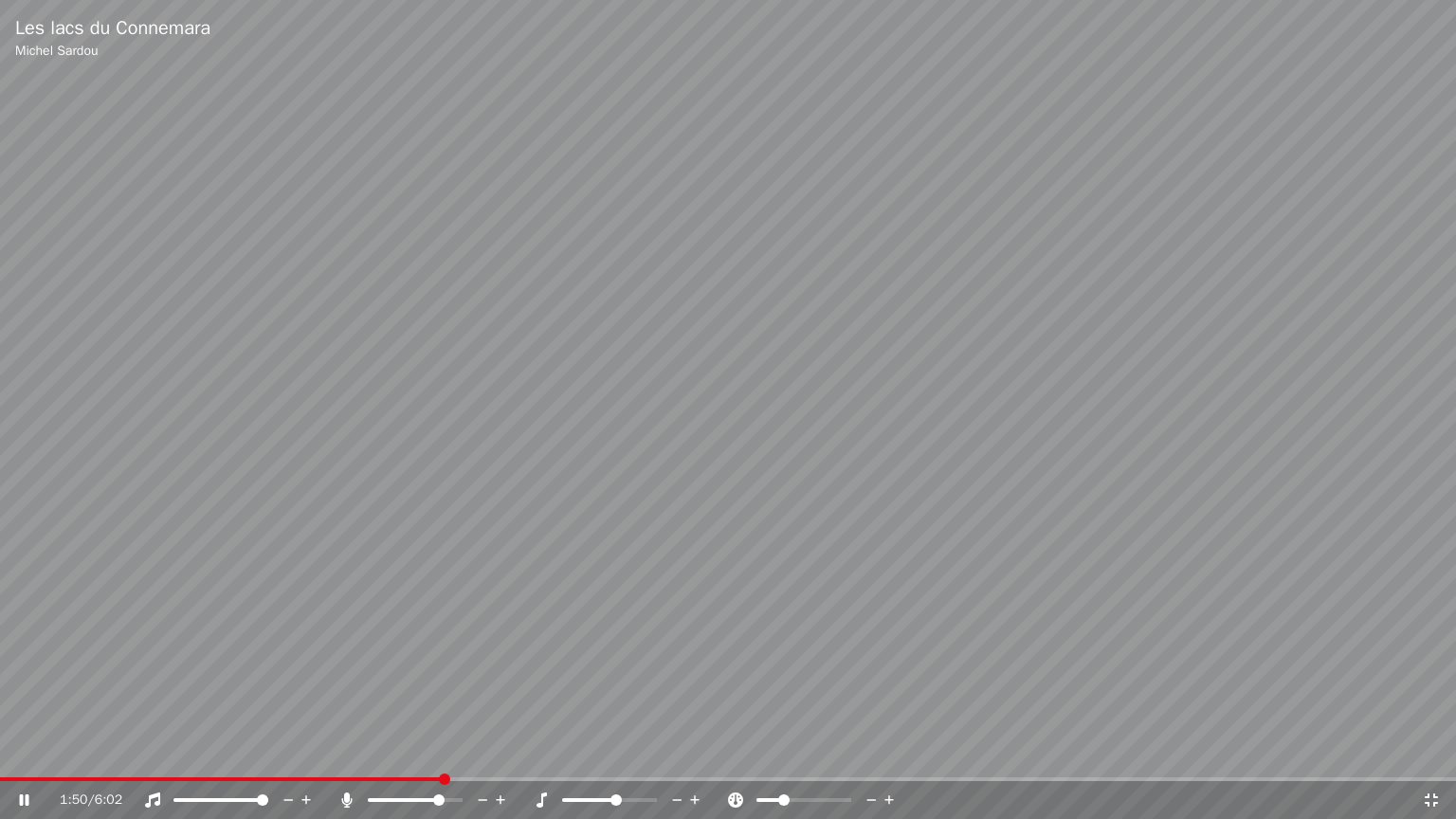 click at bounding box center (821, 800) 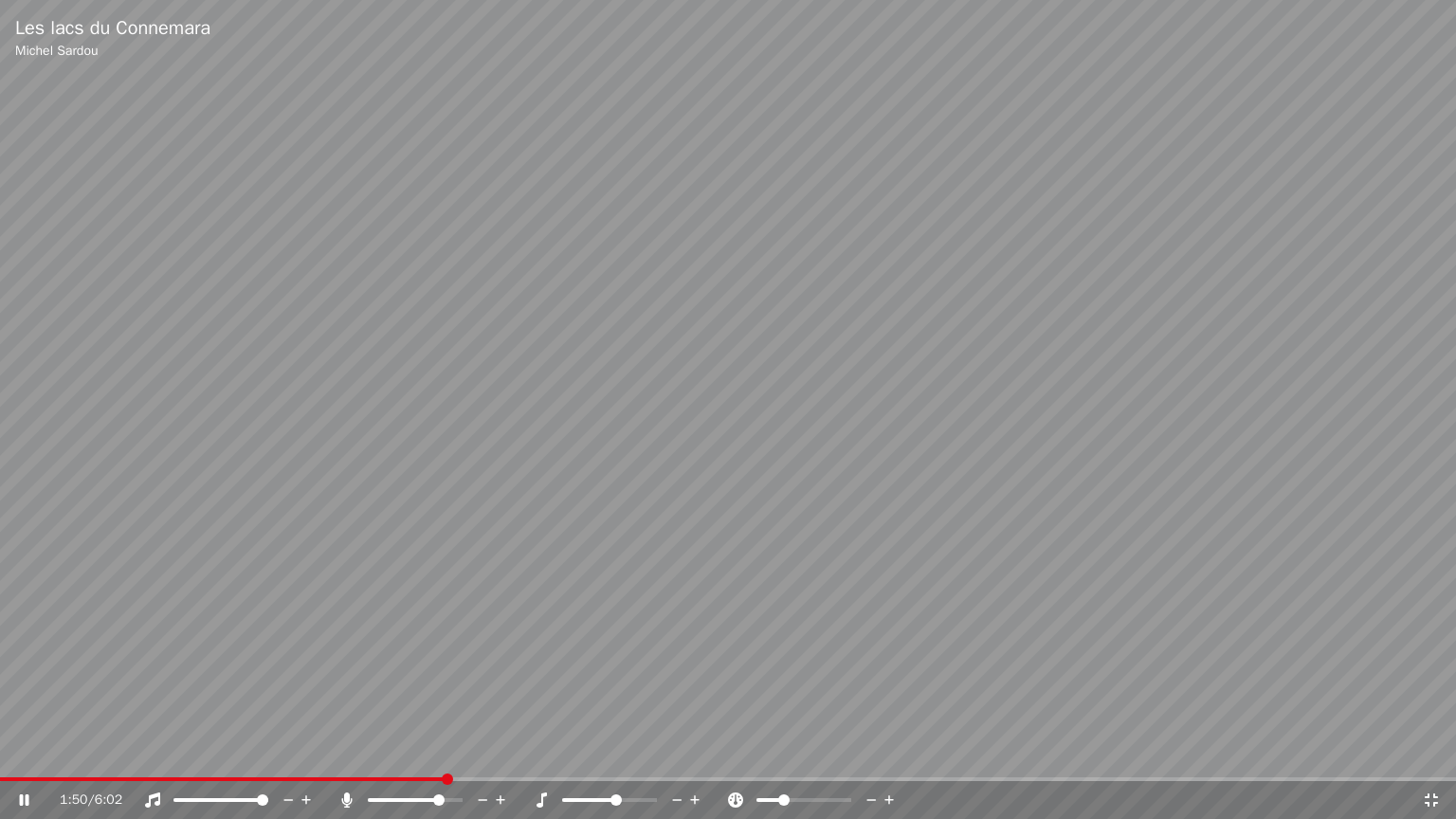 click at bounding box center [821, 800] 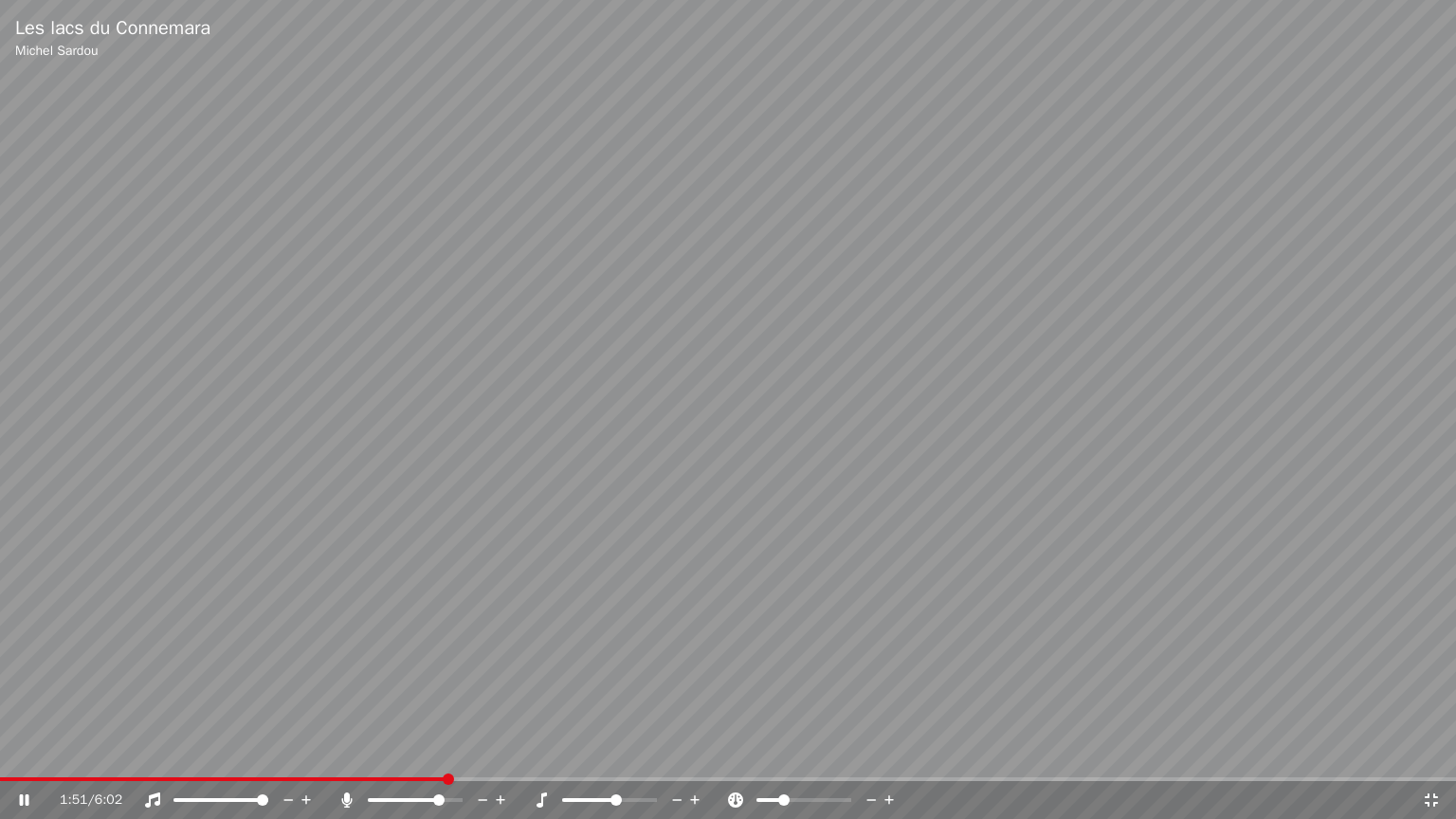 click at bounding box center (821, 800) 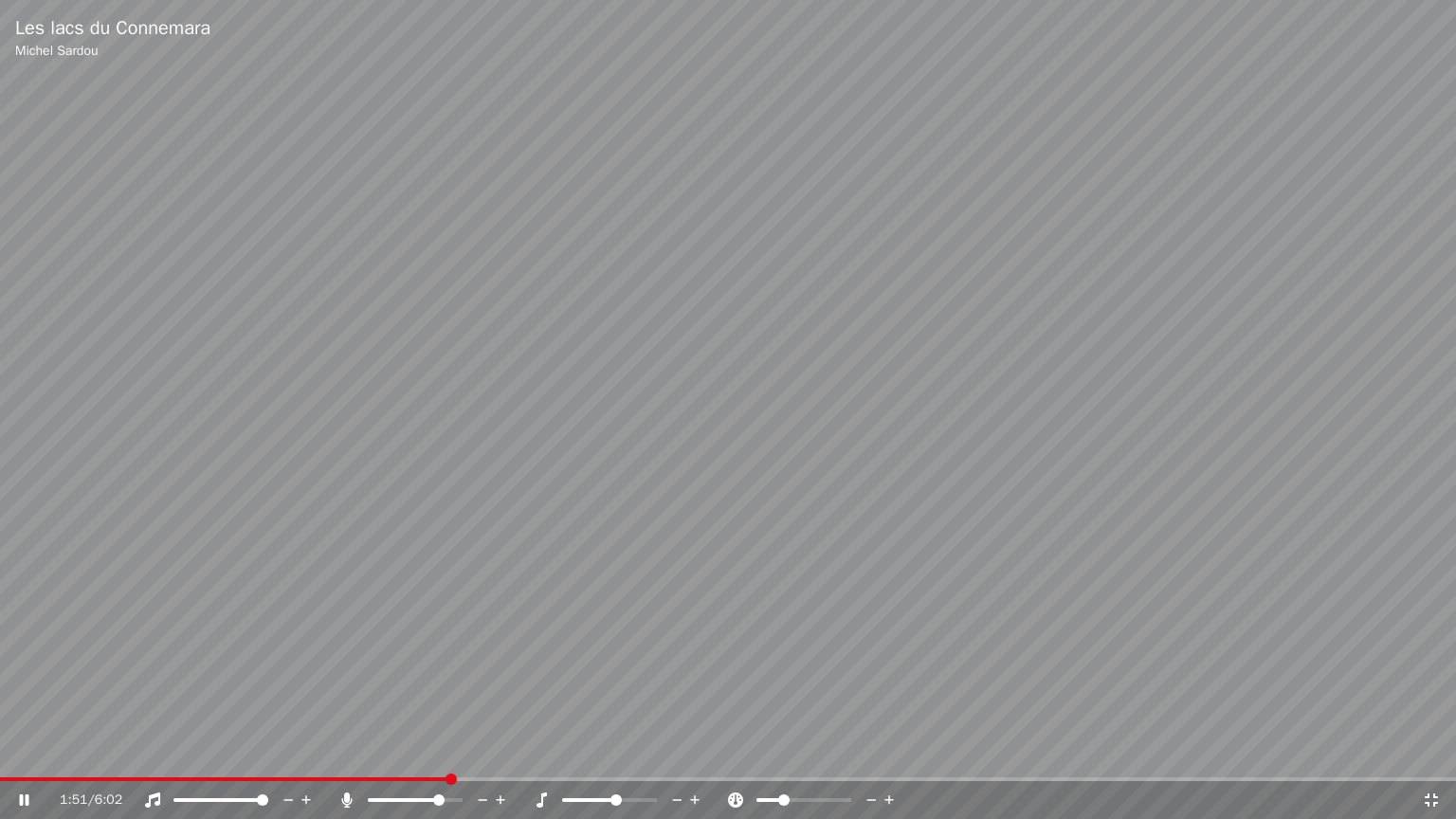 click at bounding box center [804, 800] 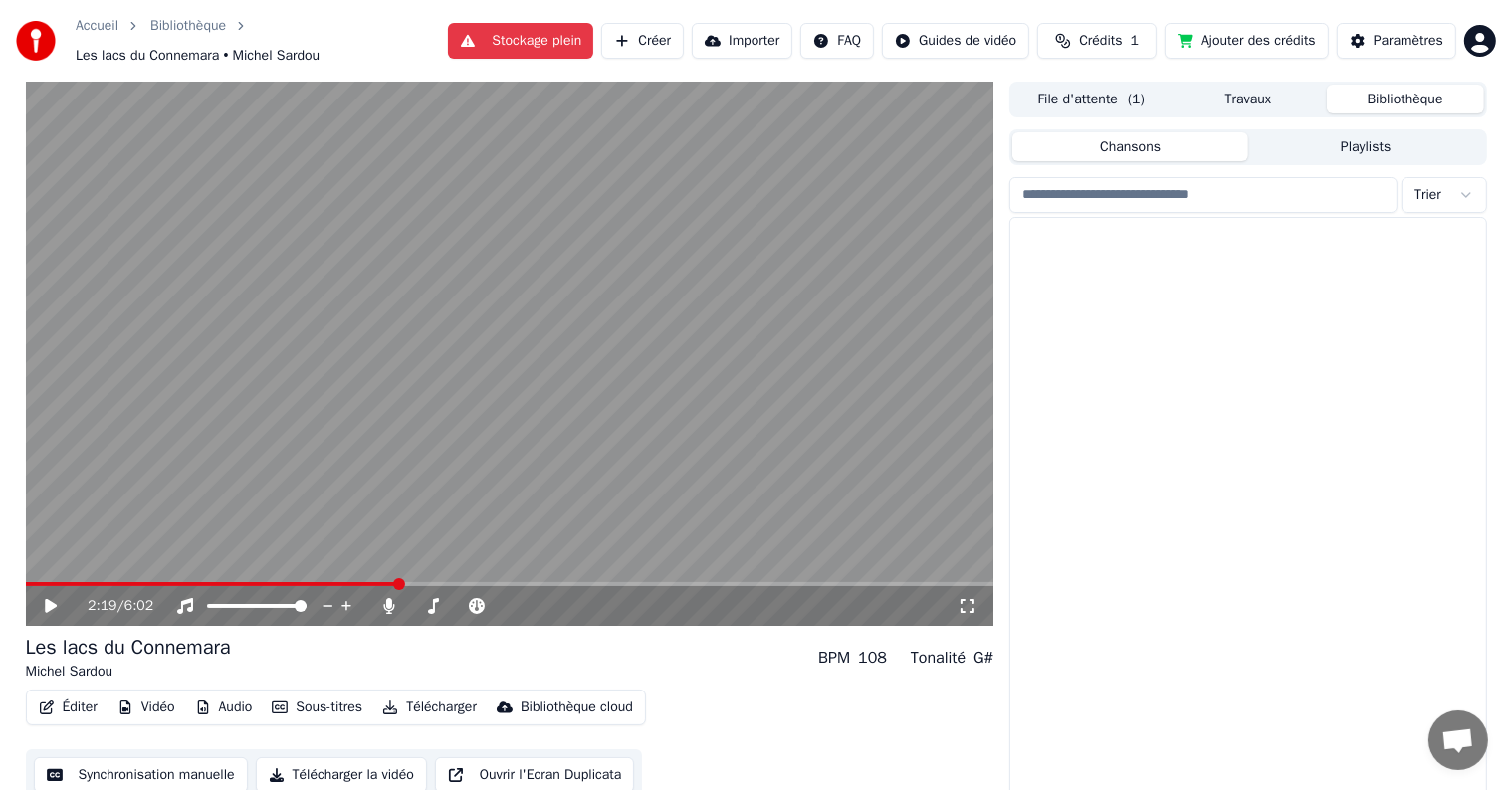 click on "Bibliothèque" at bounding box center [1405, 99] 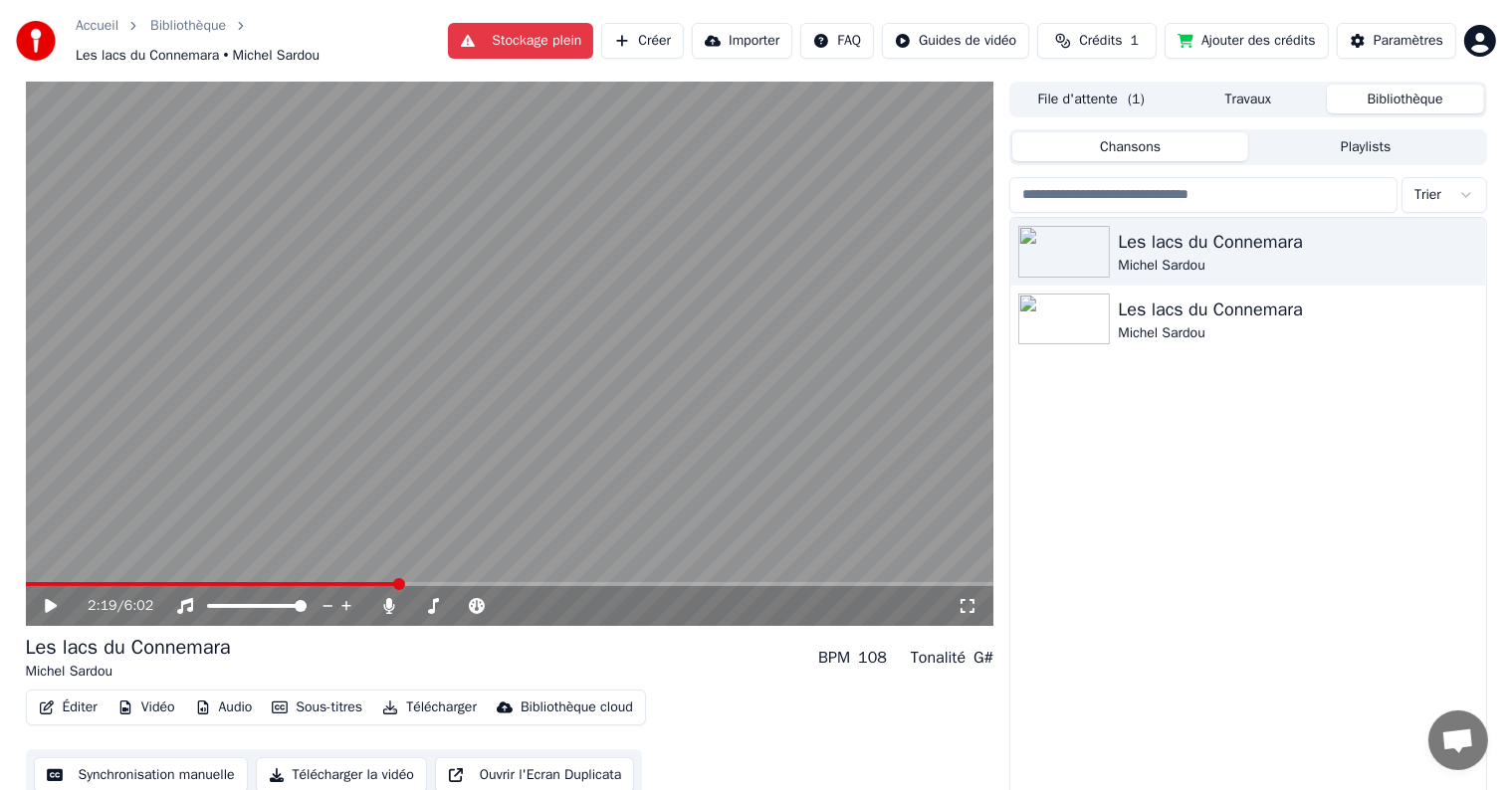 click on "File d'attente ( 1 )" at bounding box center (1091, 99) 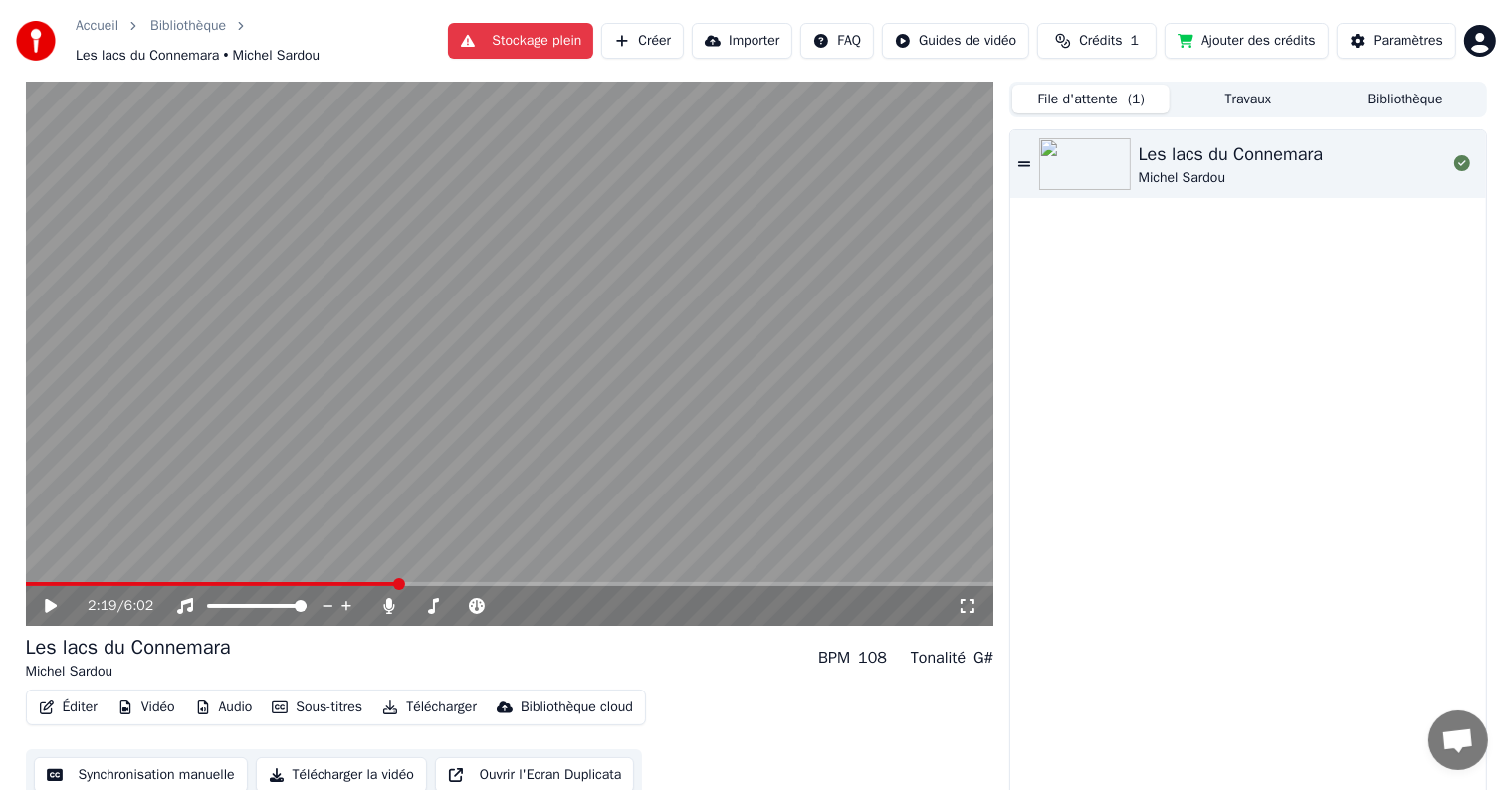 click on "Bibliothèque" at bounding box center [1405, 99] 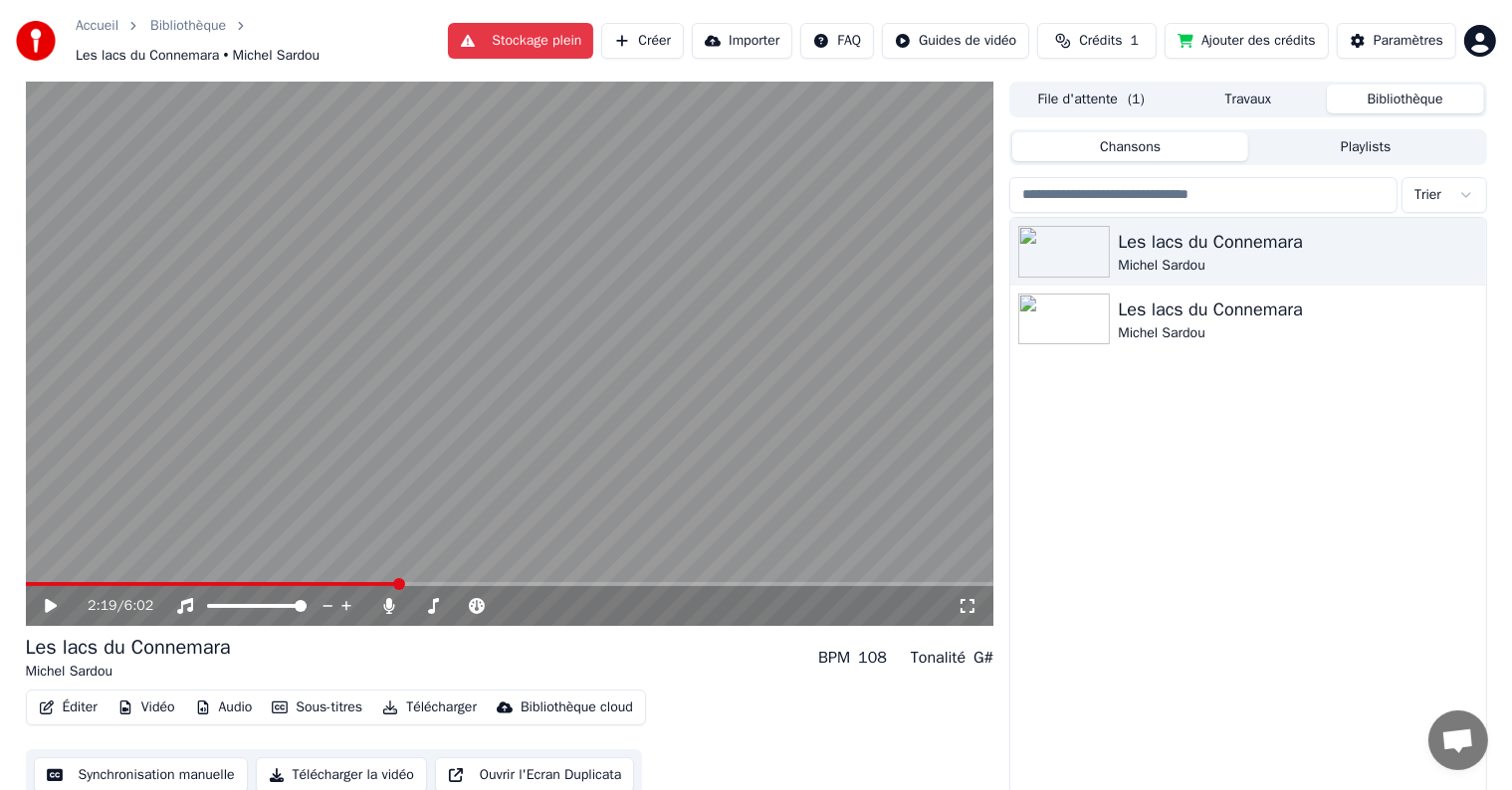 click on "Playlists" at bounding box center [1366, 146] 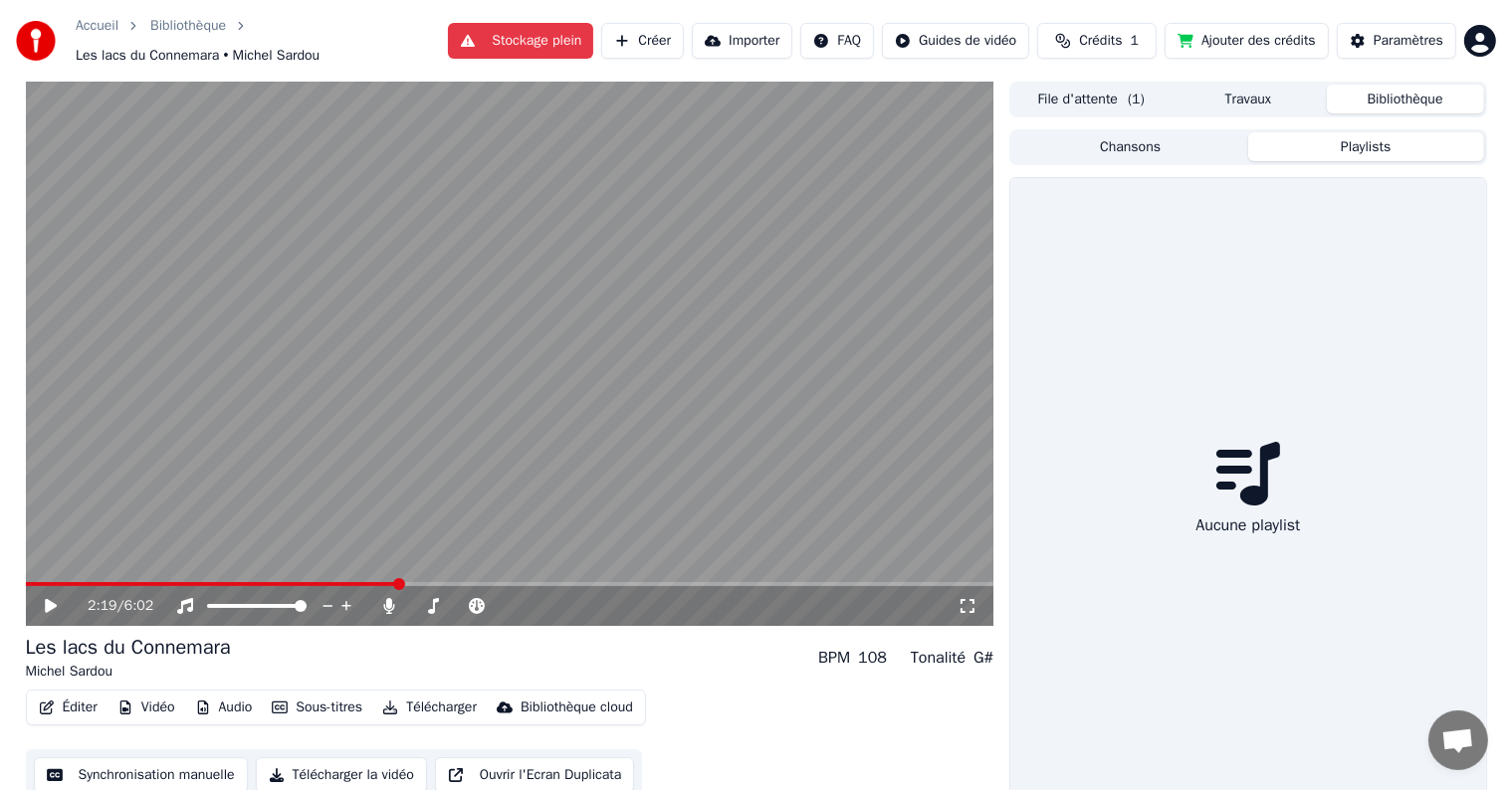 click on "Travaux" at bounding box center (1248, 99) 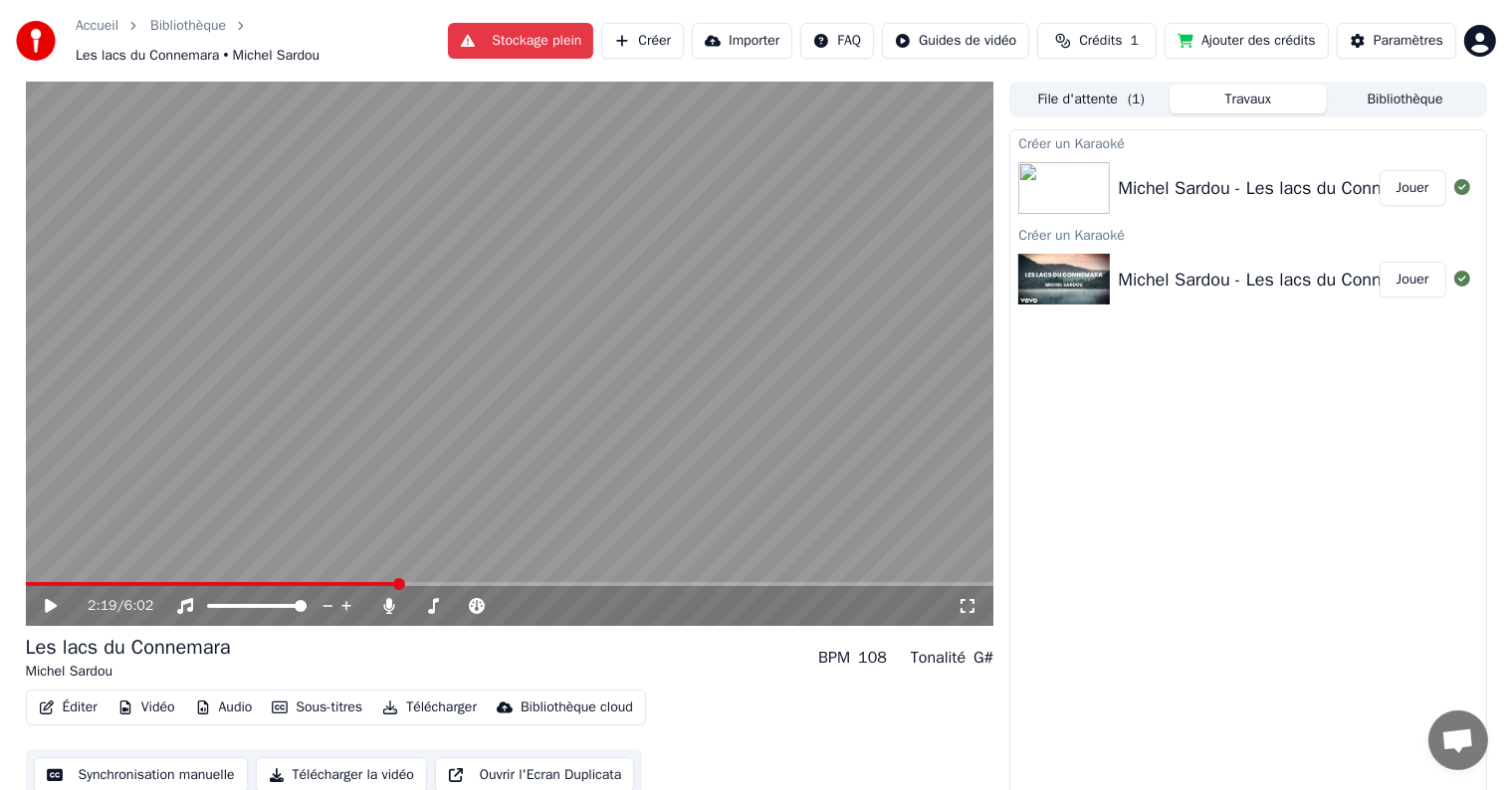 click on "Michel Sardou - Les lacs du Connemara (Official lyric video)" at bounding box center [1350, 188] 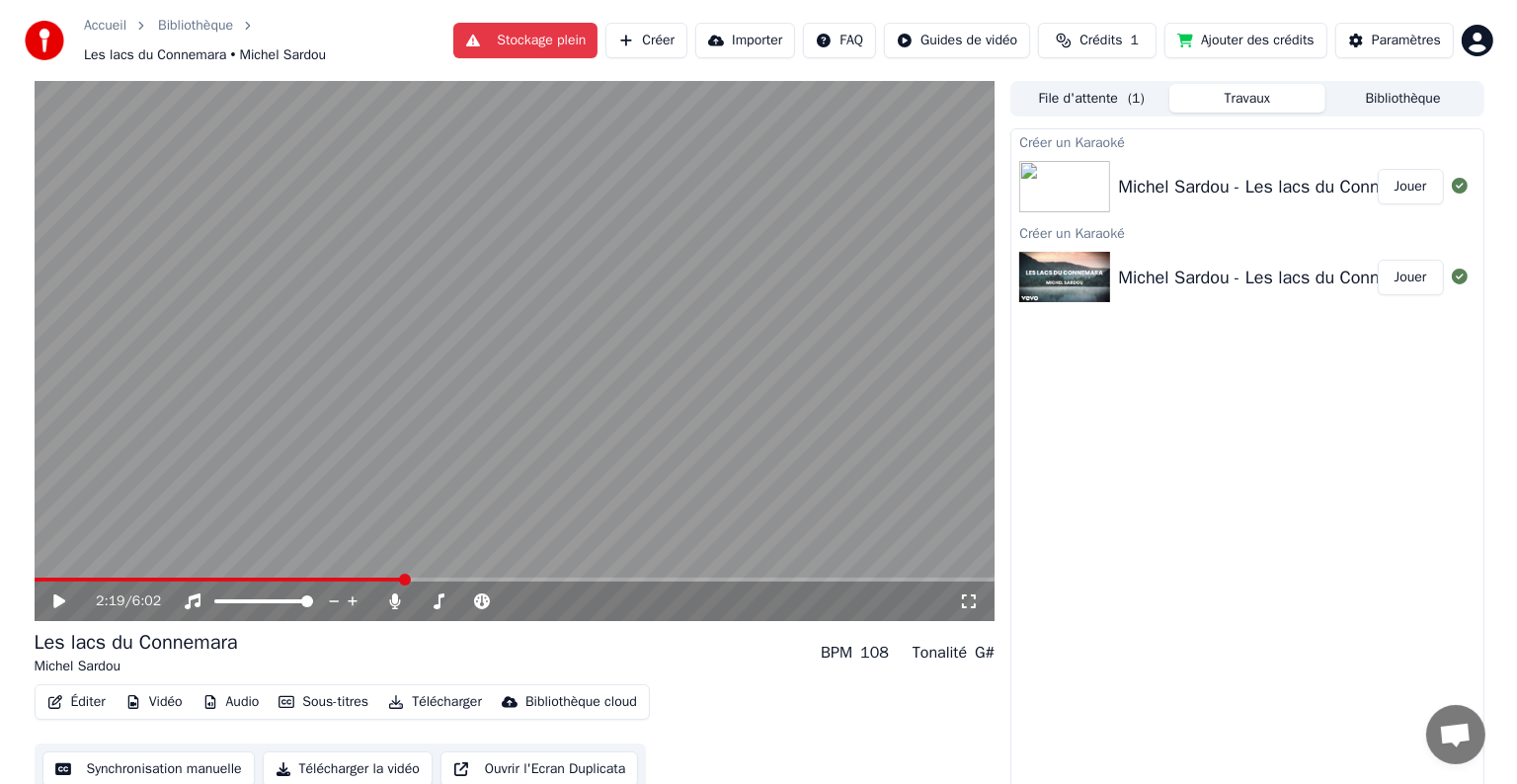 scroll, scrollTop: 11, scrollLeft: 0, axis: vertical 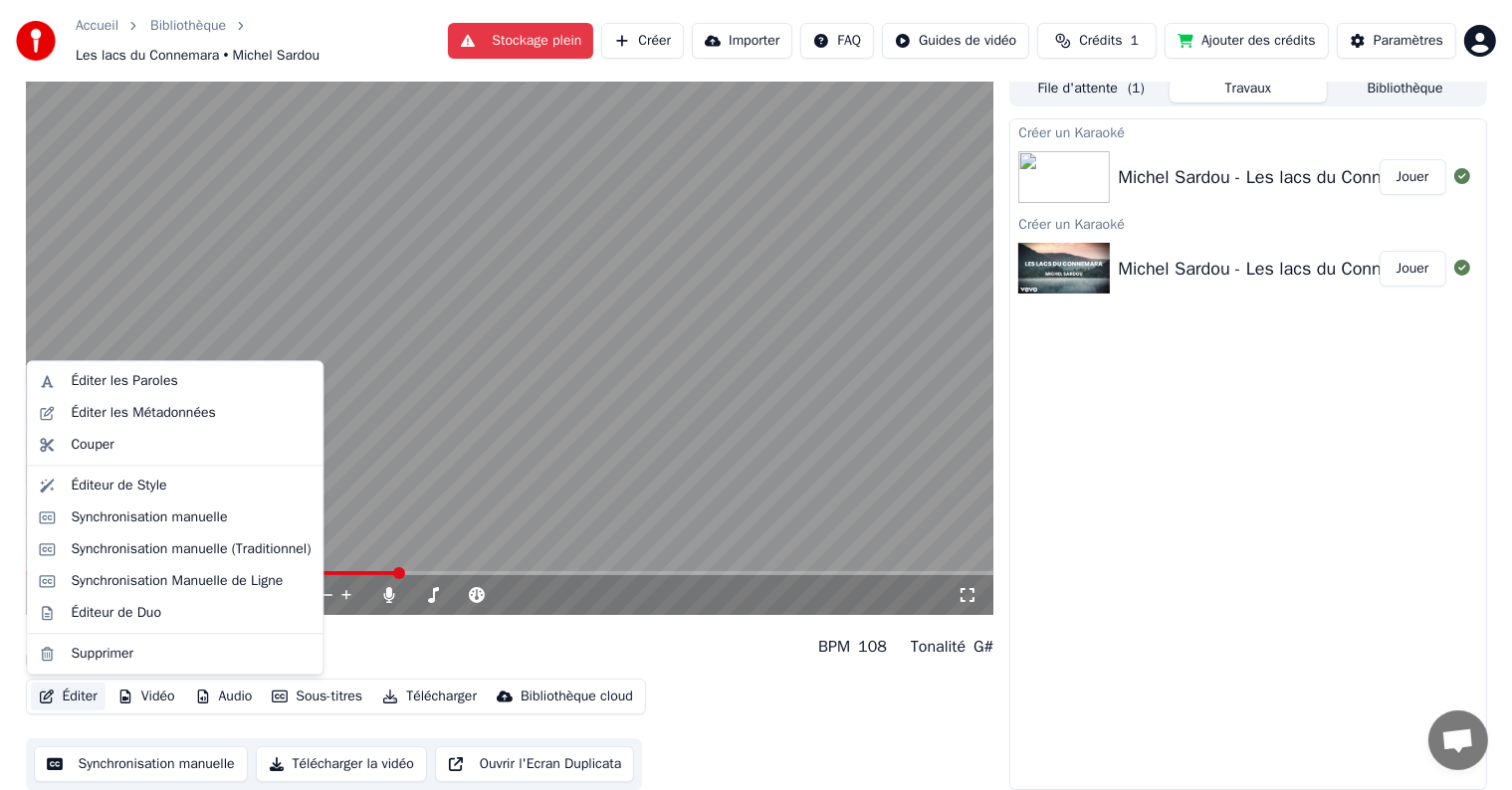 click on "Éditer" at bounding box center [68, 696] 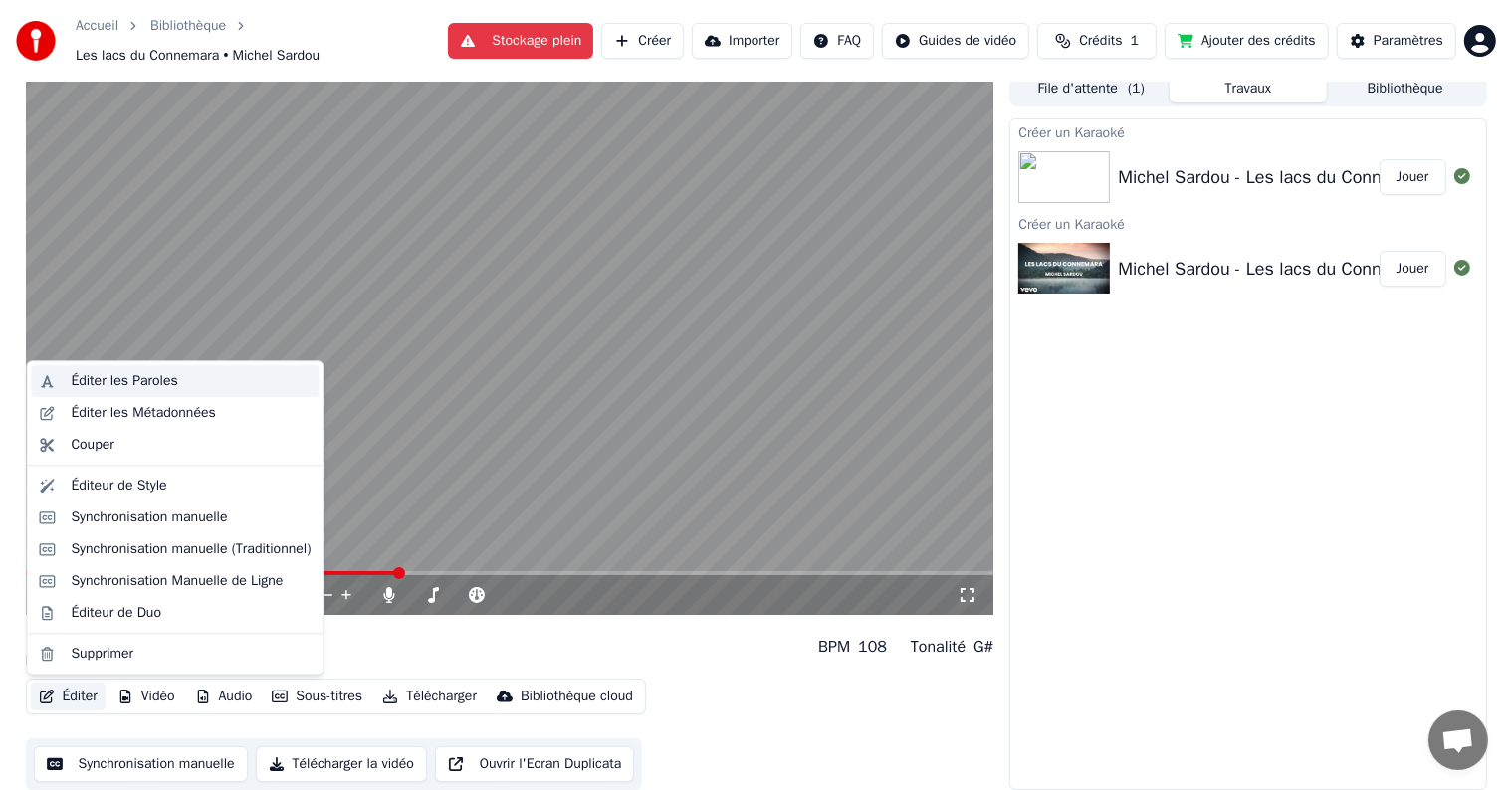 click on "Éditer les Paroles" at bounding box center (190, 381) 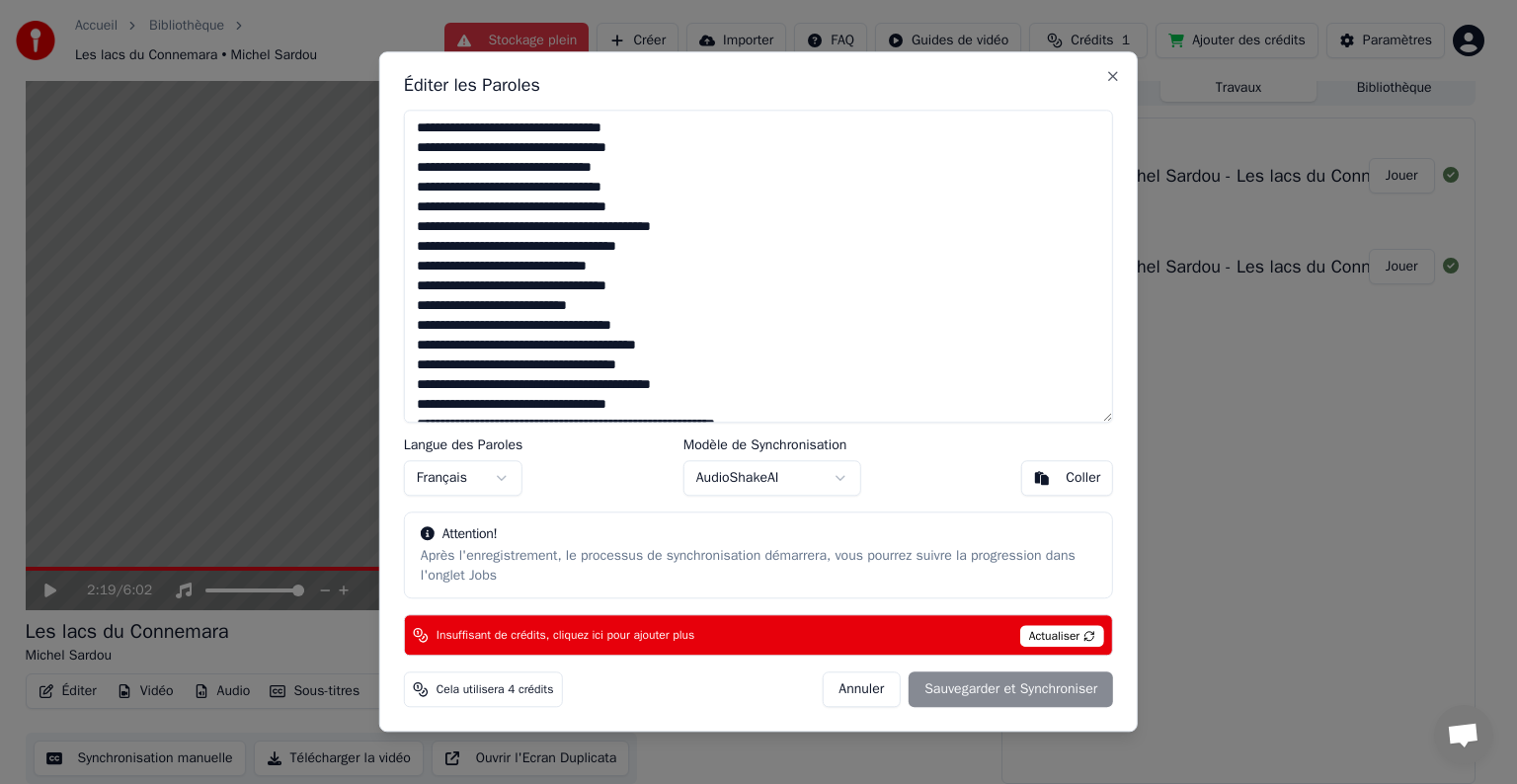 click at bounding box center (758, 266) 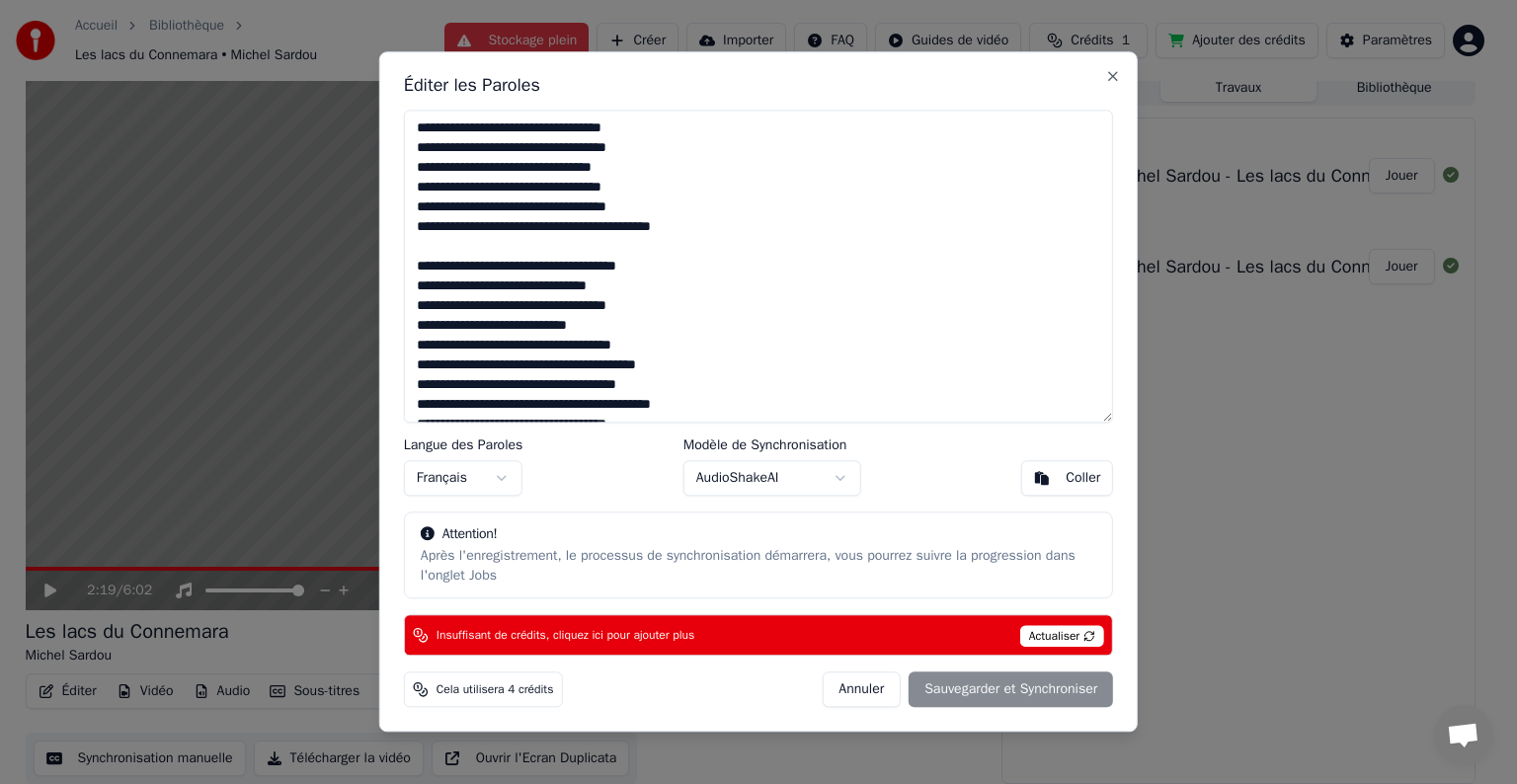 click at bounding box center [758, 266] 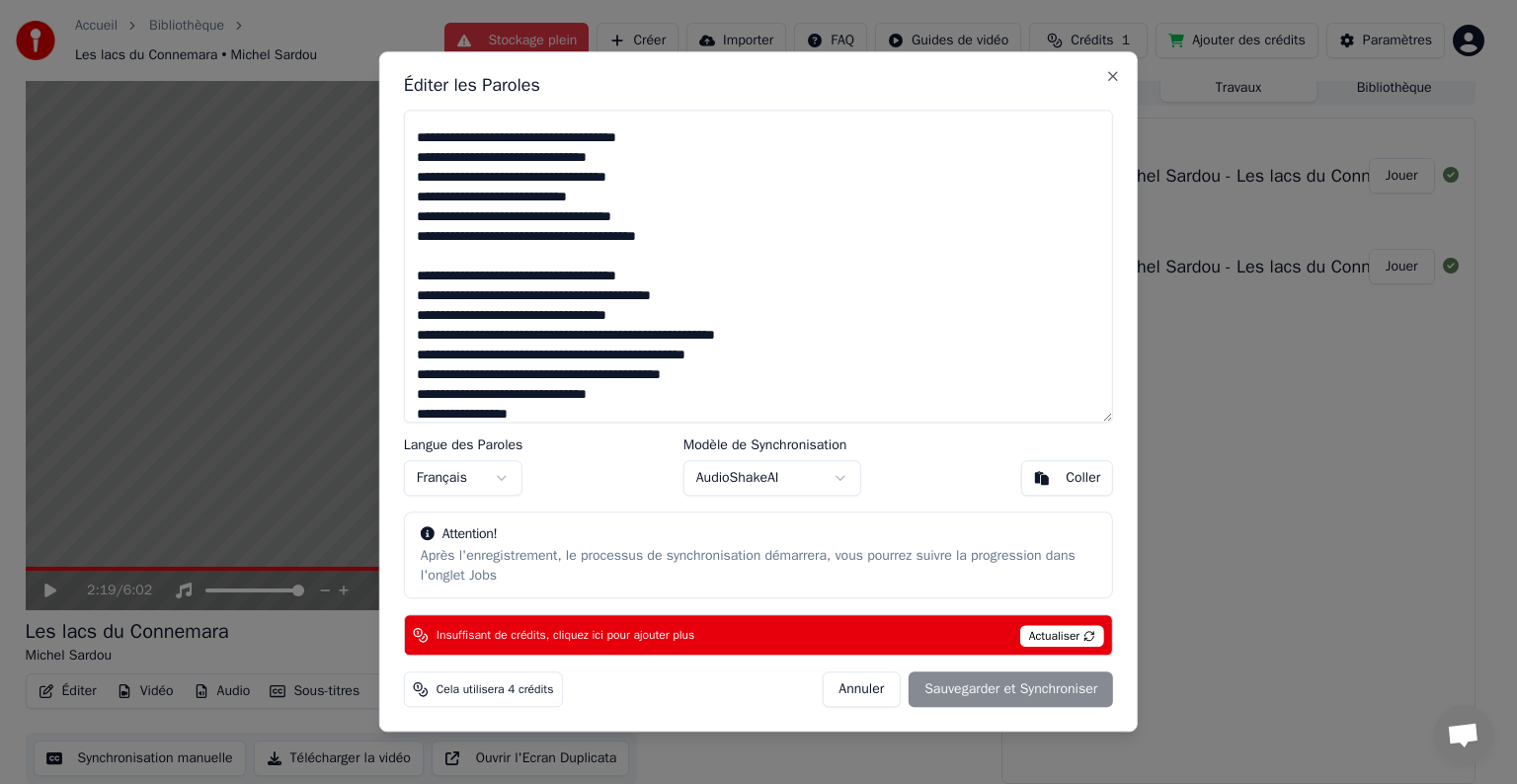 scroll, scrollTop: 148, scrollLeft: 0, axis: vertical 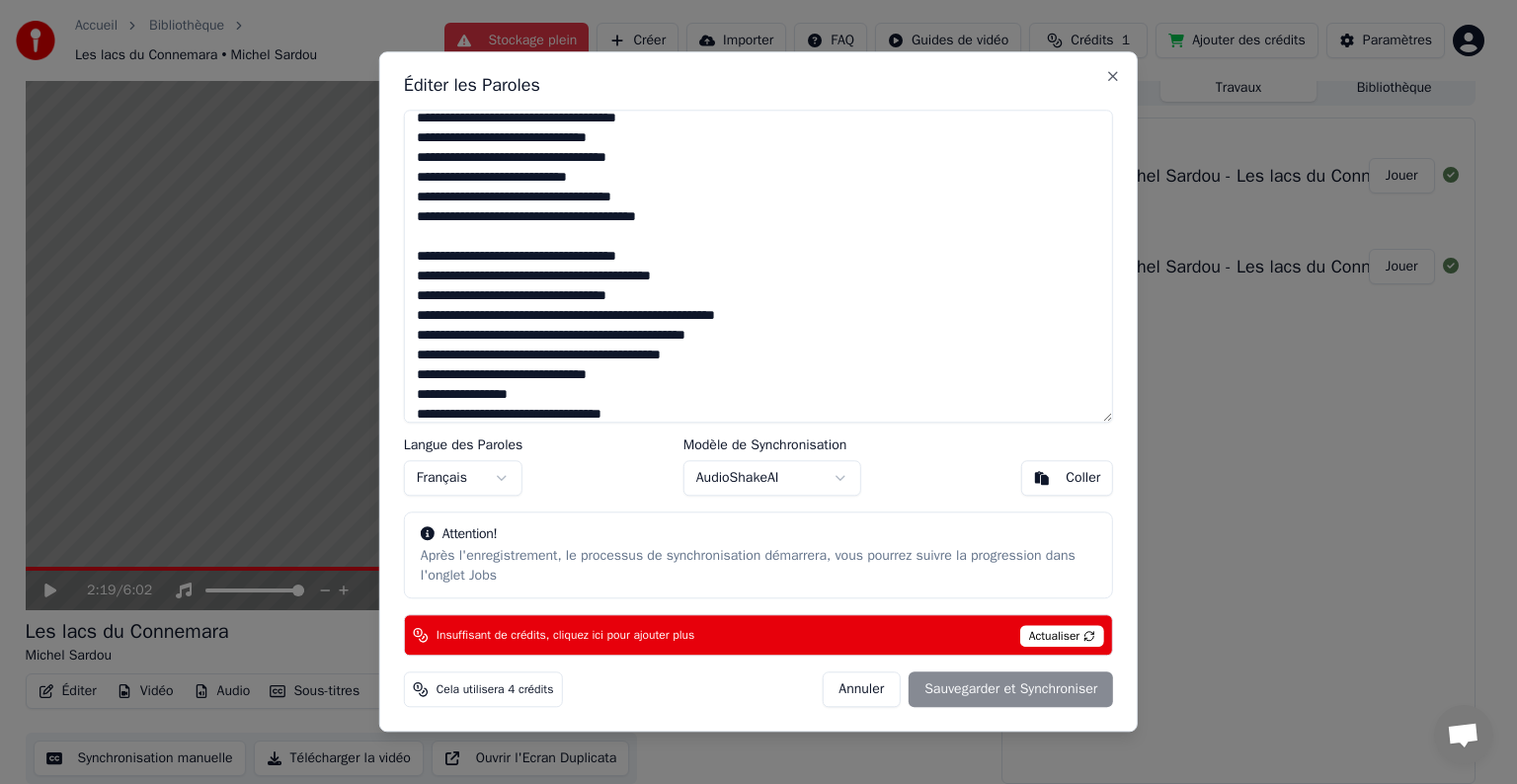 click at bounding box center [758, 266] 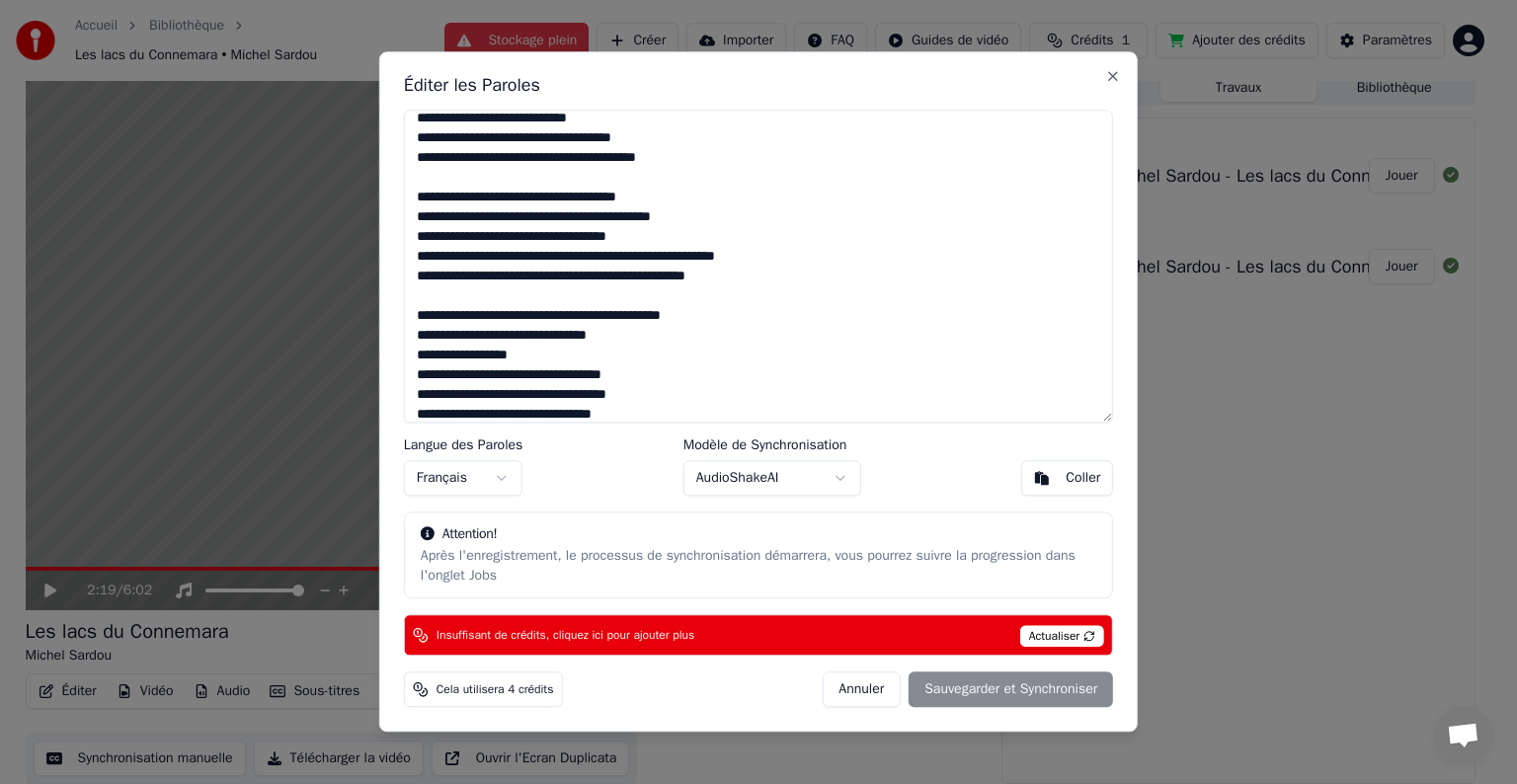 scroll, scrollTop: 227, scrollLeft: 0, axis: vertical 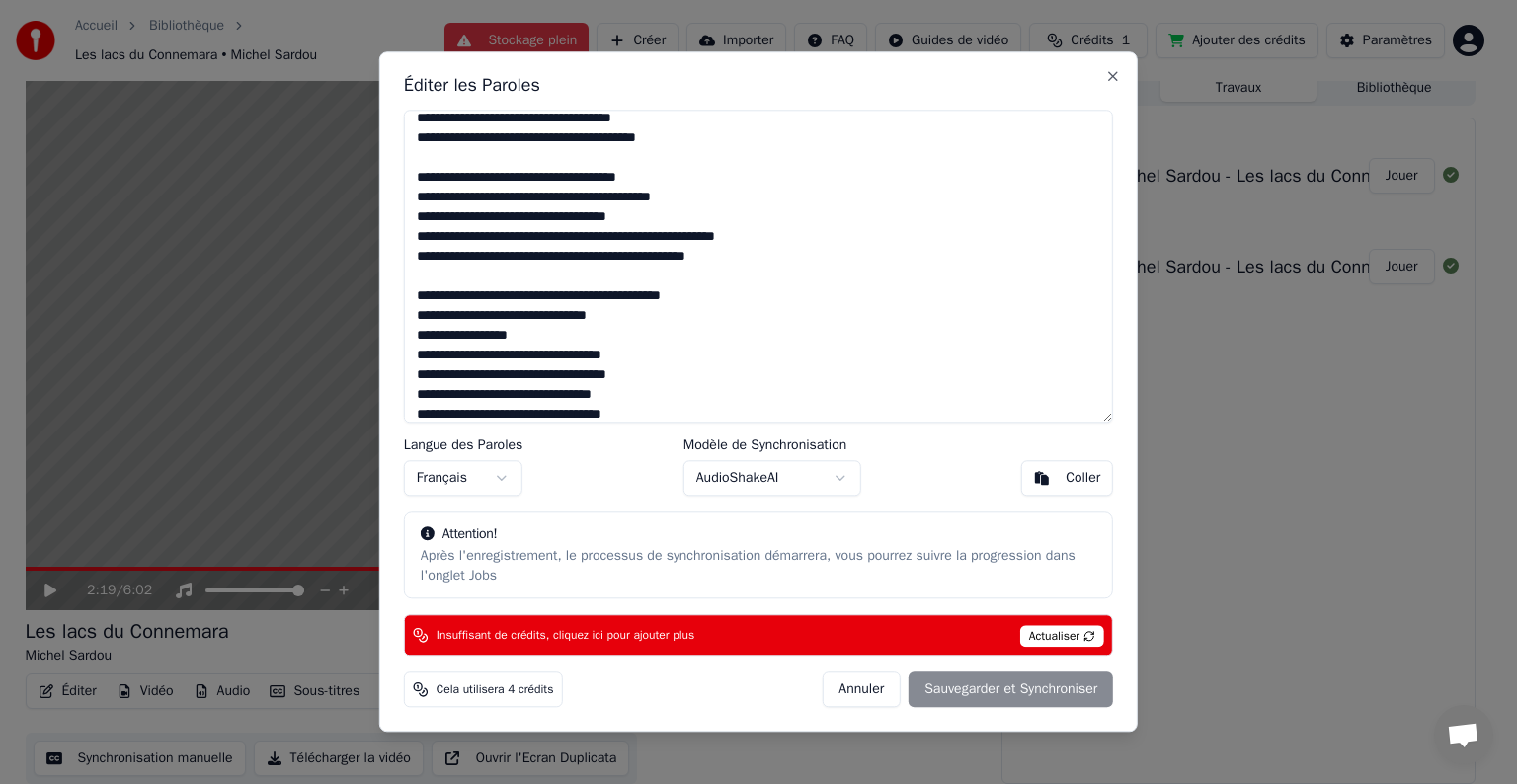 click at bounding box center (758, 266) 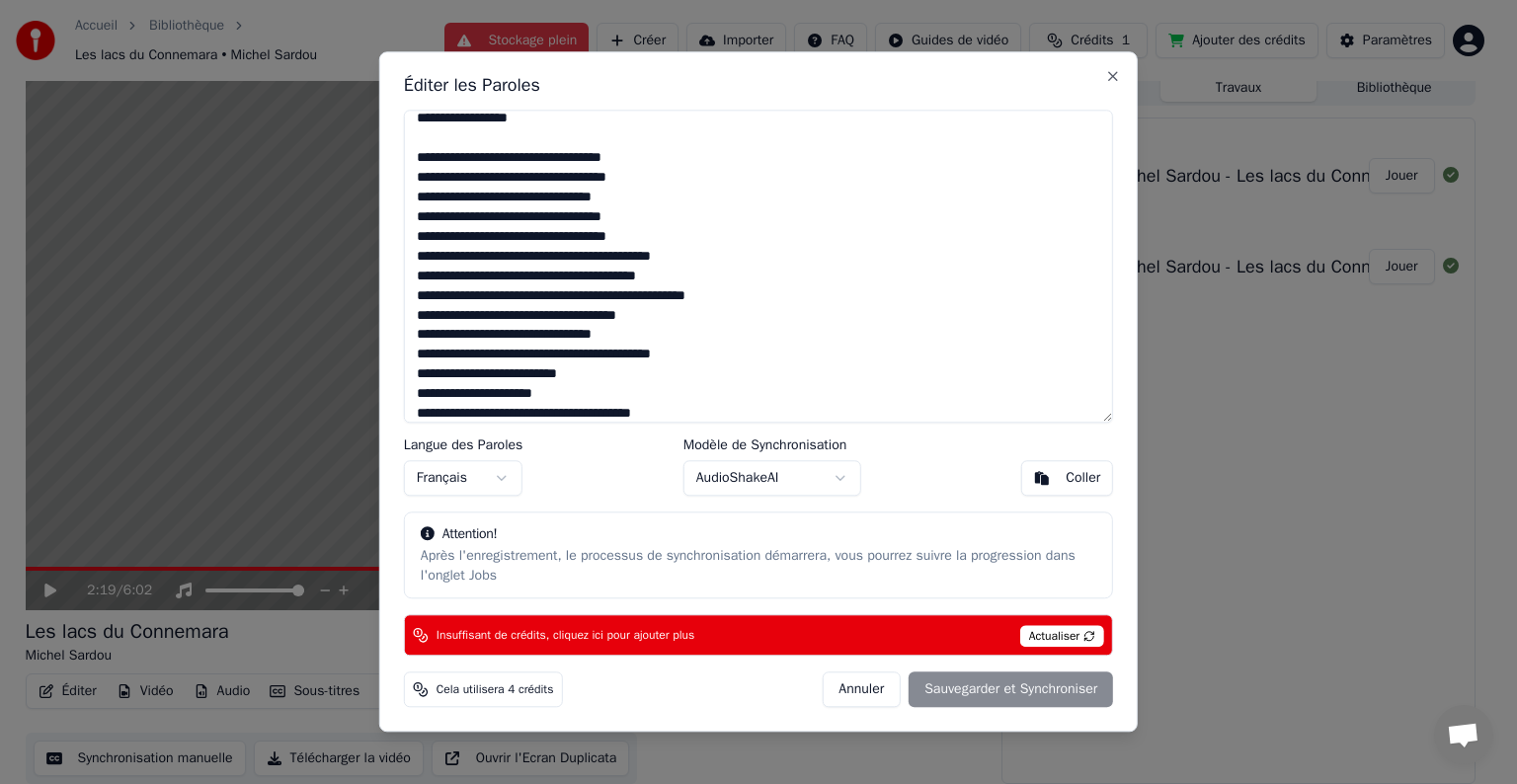 scroll, scrollTop: 464, scrollLeft: 0, axis: vertical 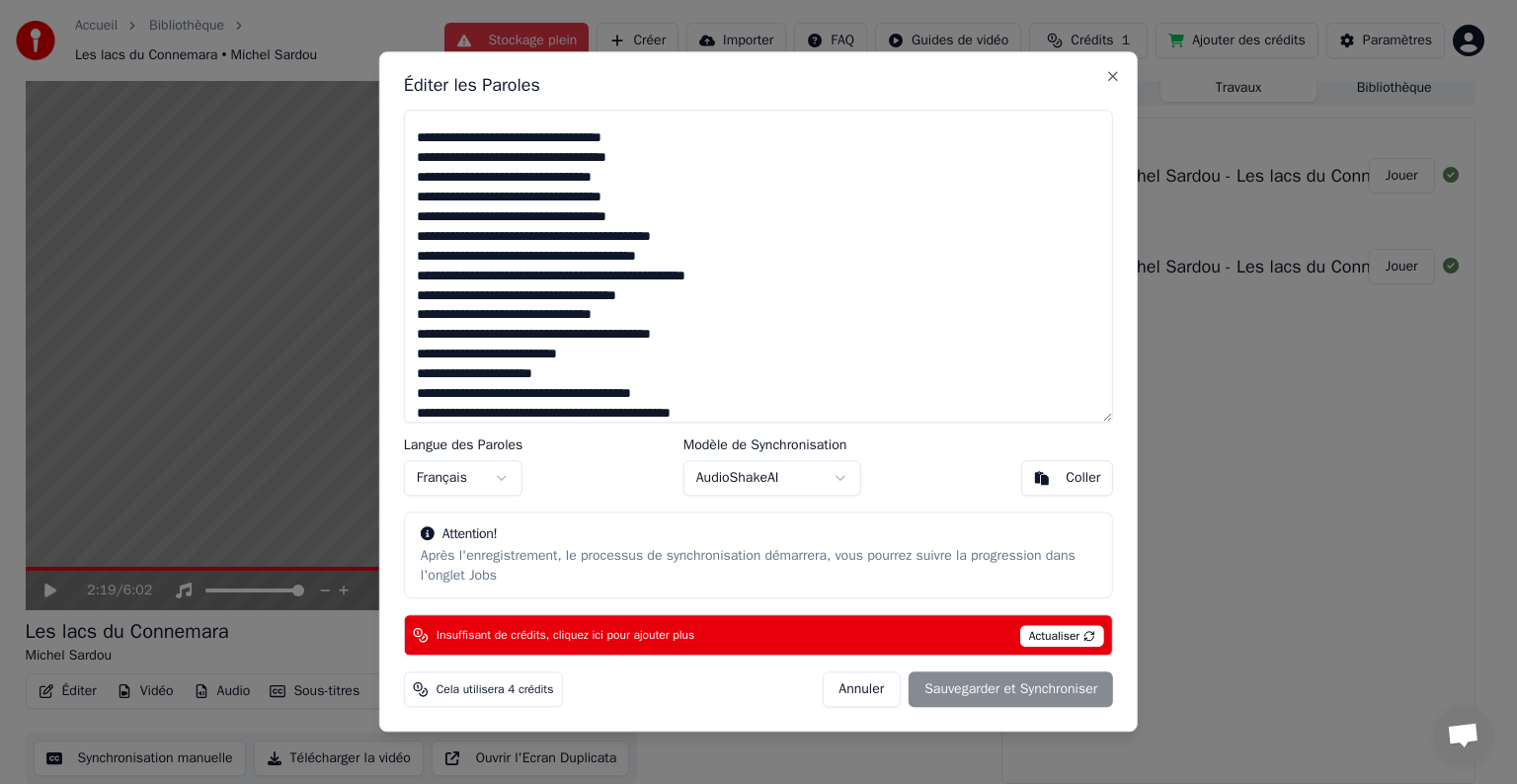 click at bounding box center (758, 266) 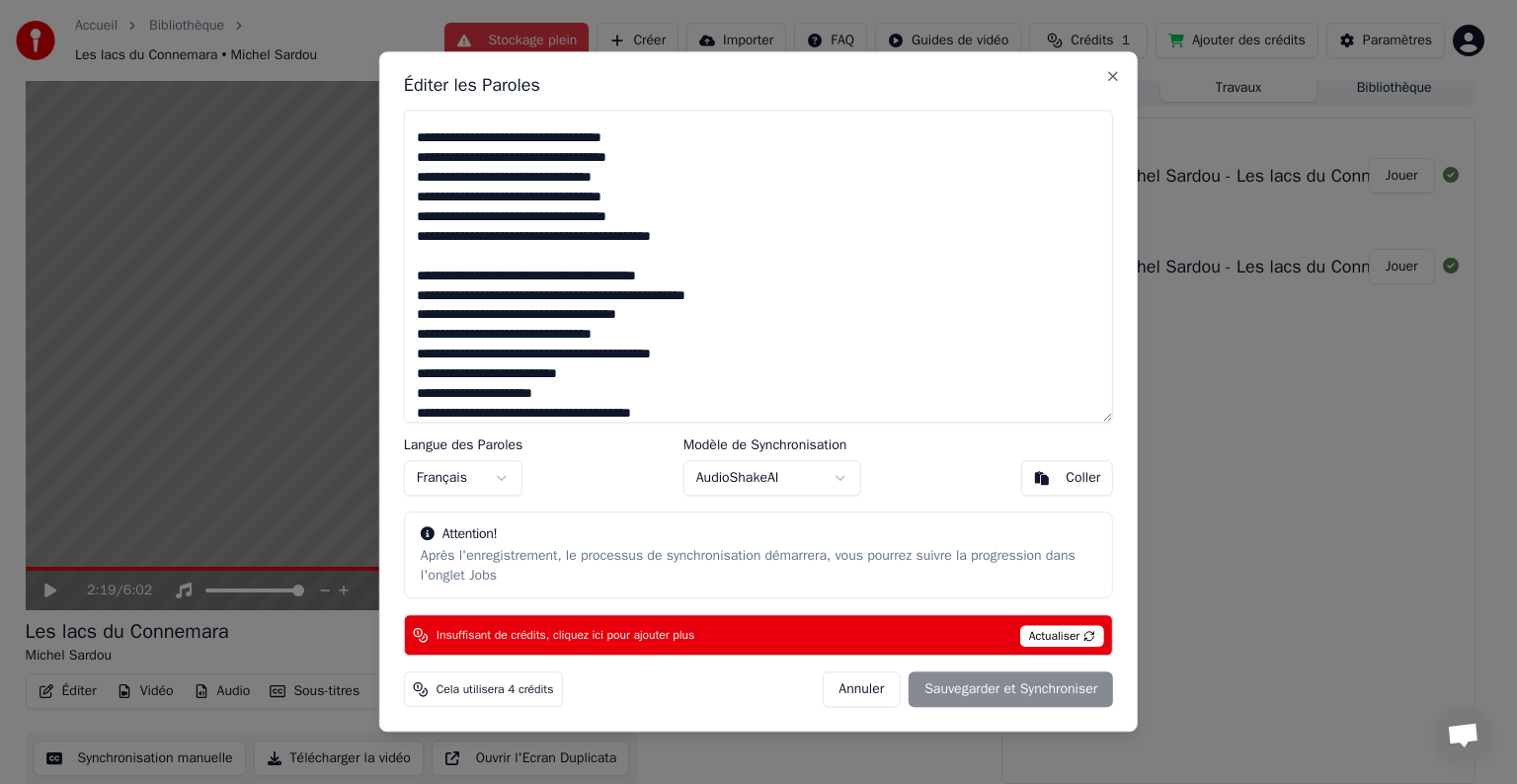 scroll, scrollTop: 599, scrollLeft: 0, axis: vertical 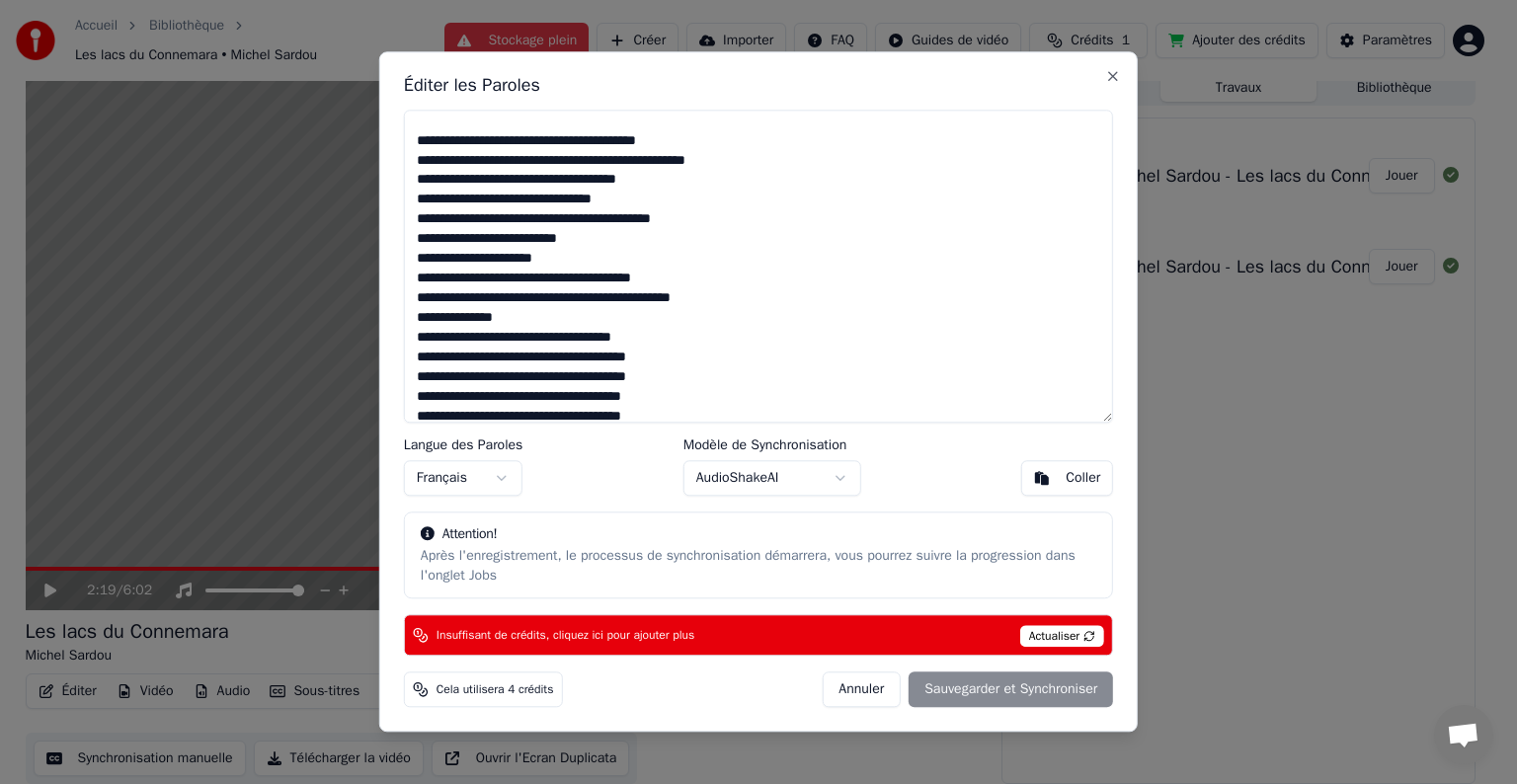 click at bounding box center (758, 266) 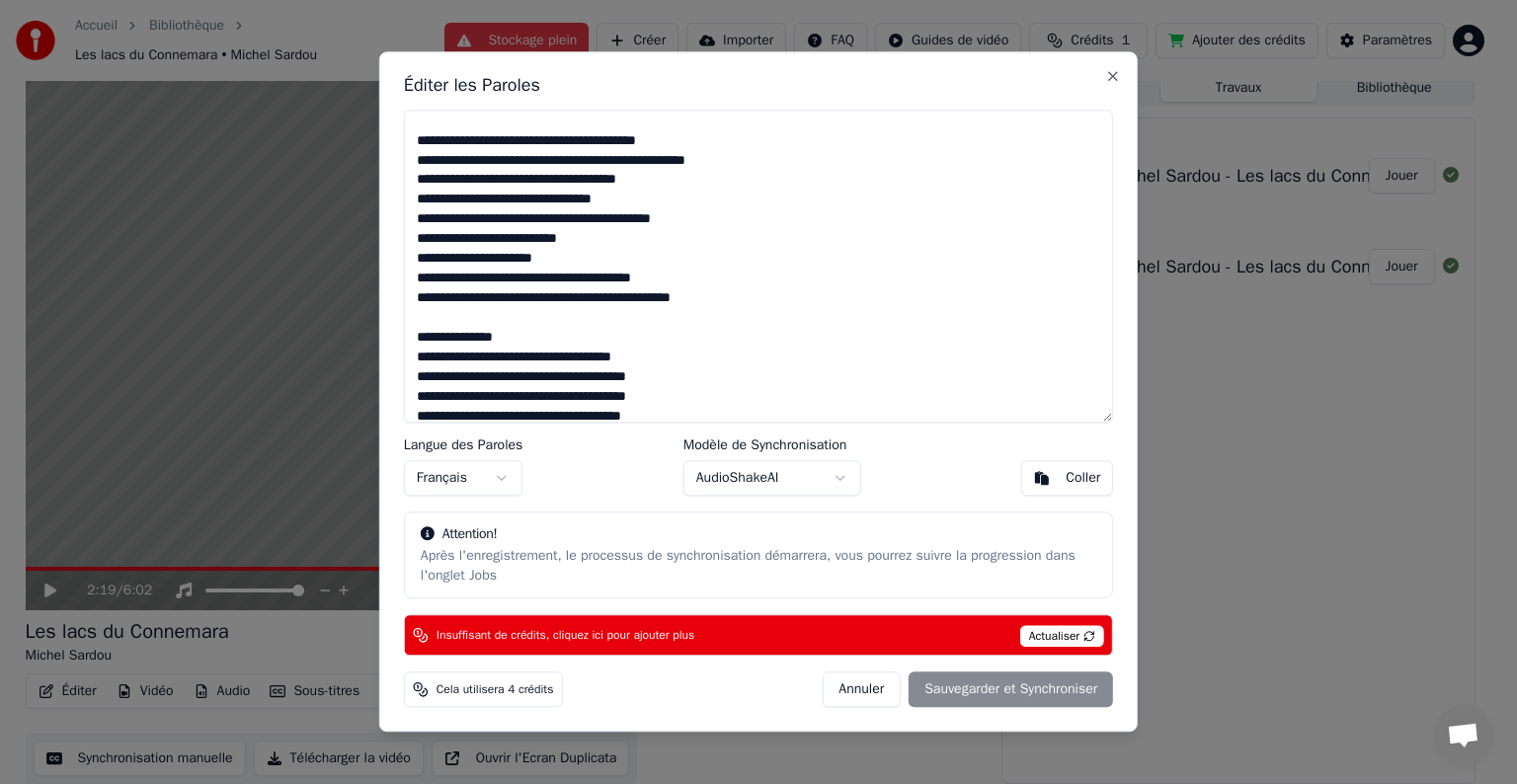 scroll, scrollTop: 749, scrollLeft: 0, axis: vertical 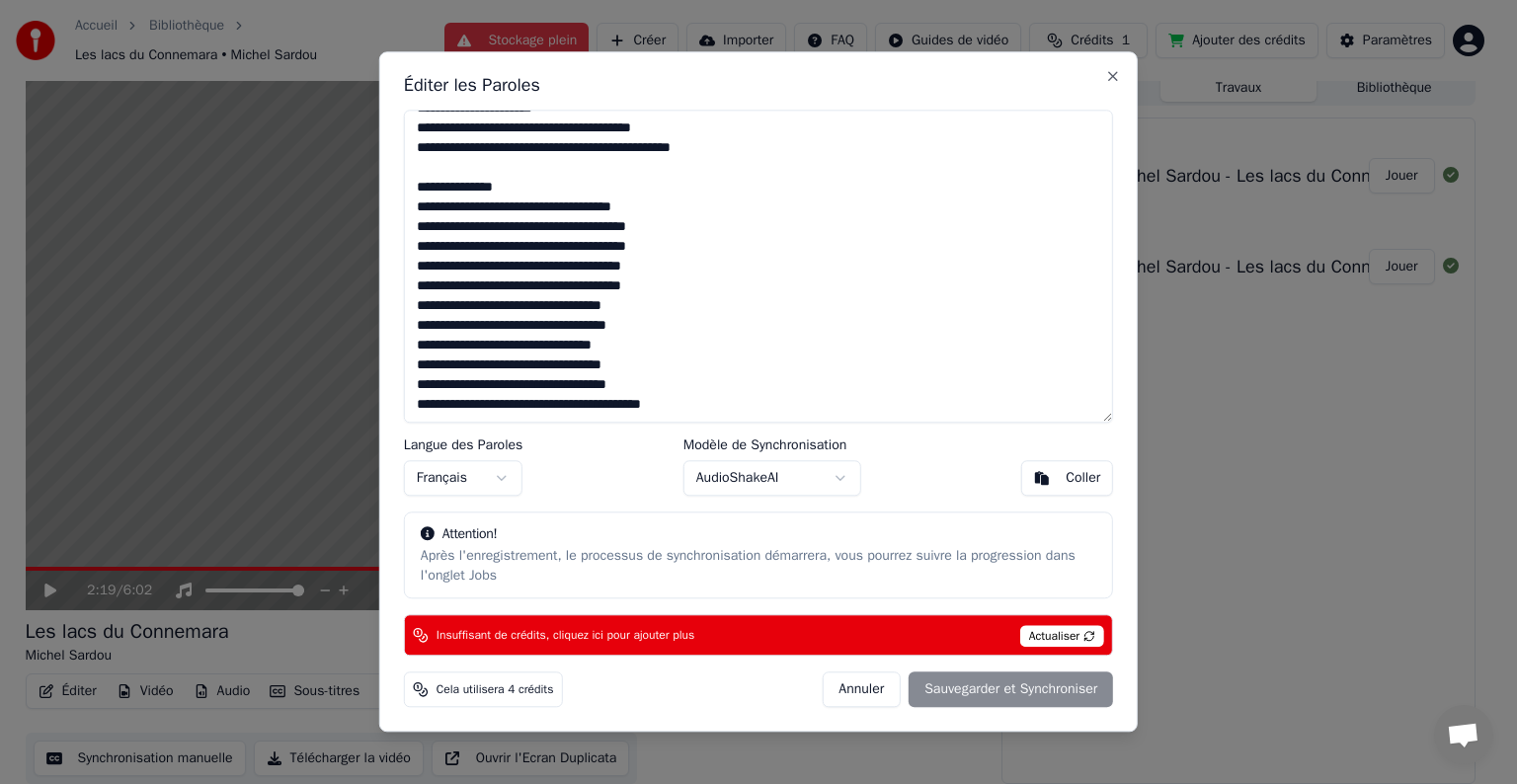 click at bounding box center [758, 266] 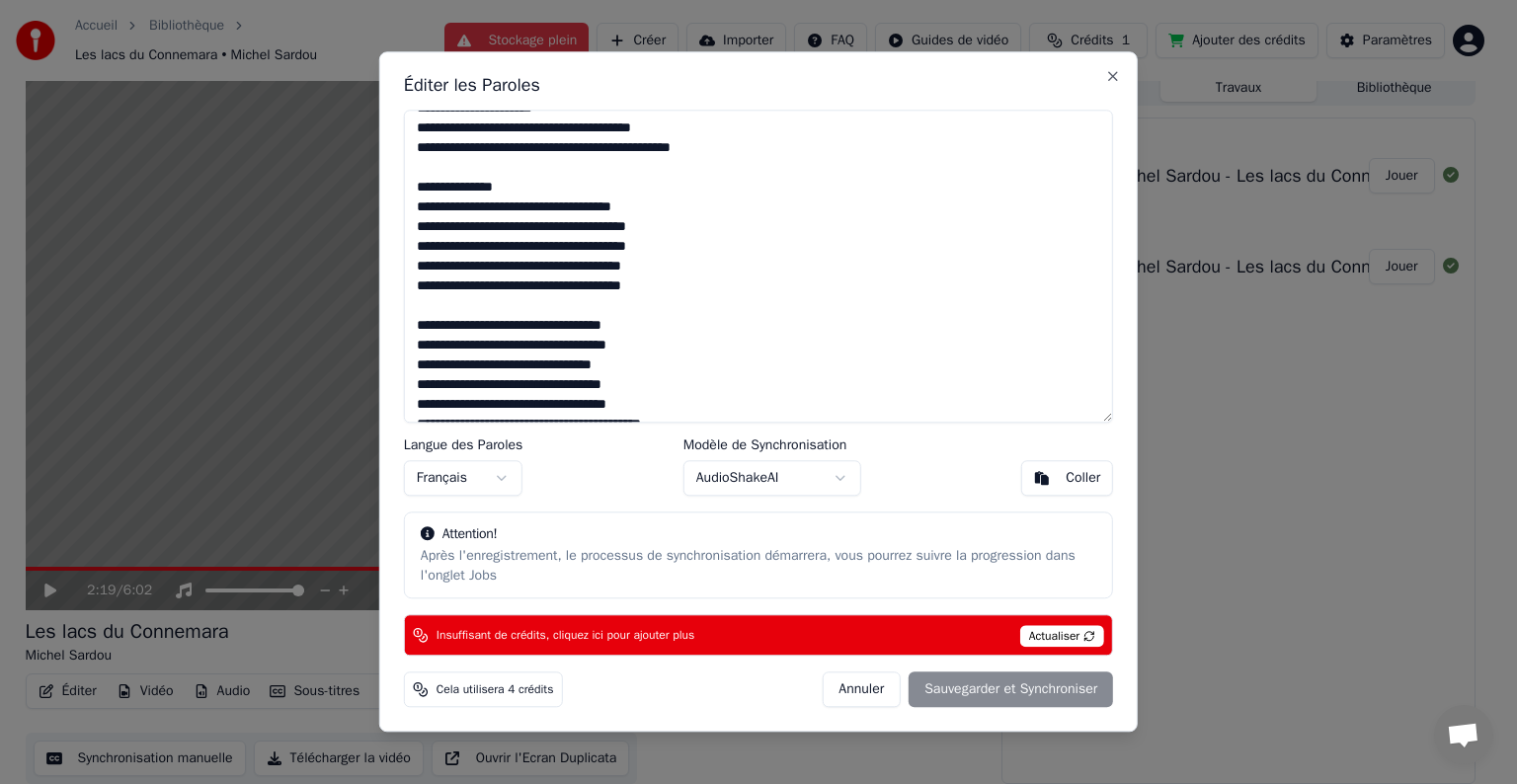 scroll, scrollTop: 769, scrollLeft: 0, axis: vertical 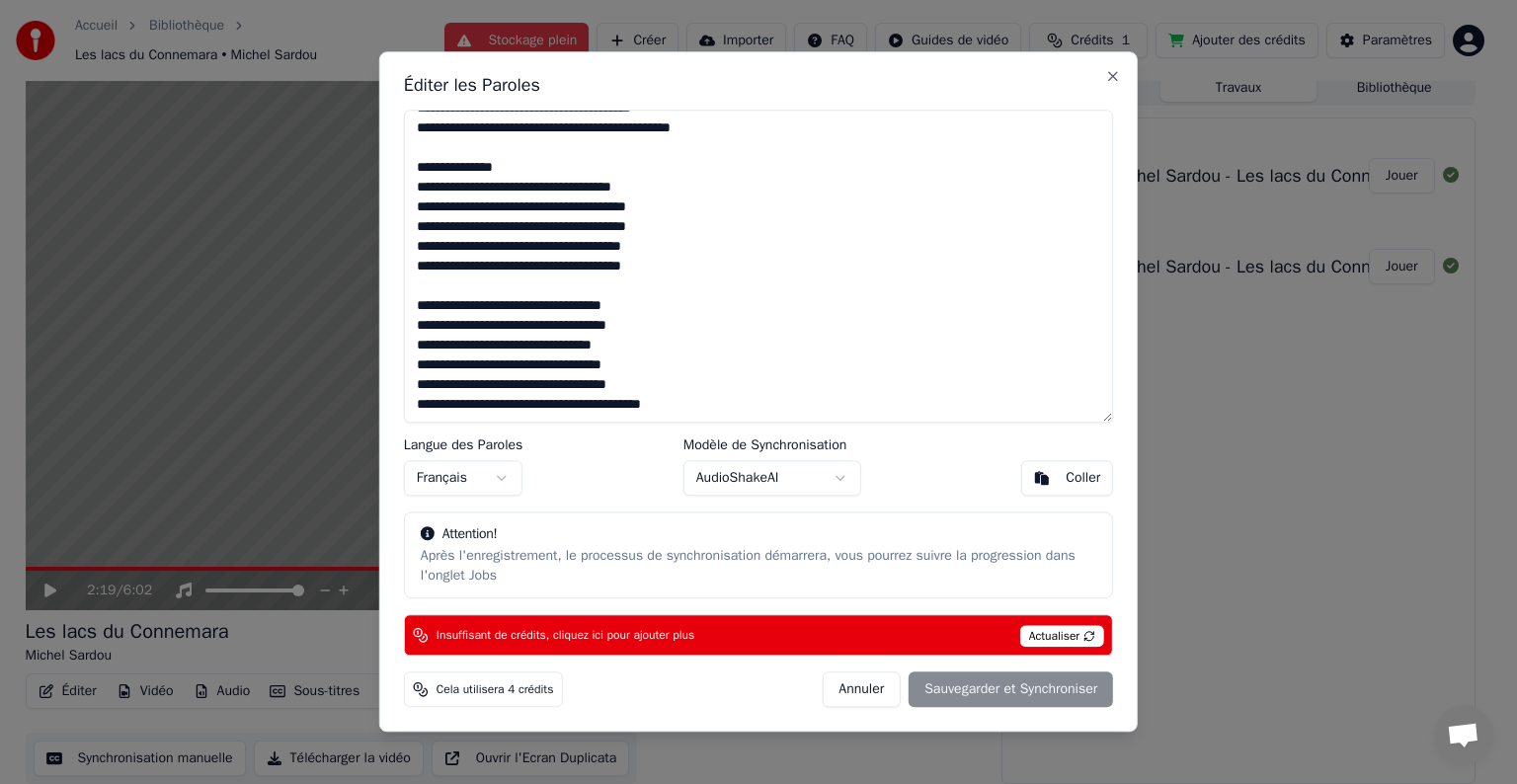 click on "Annuler Sauvegarder et Synchroniser" at bounding box center [967, 690] 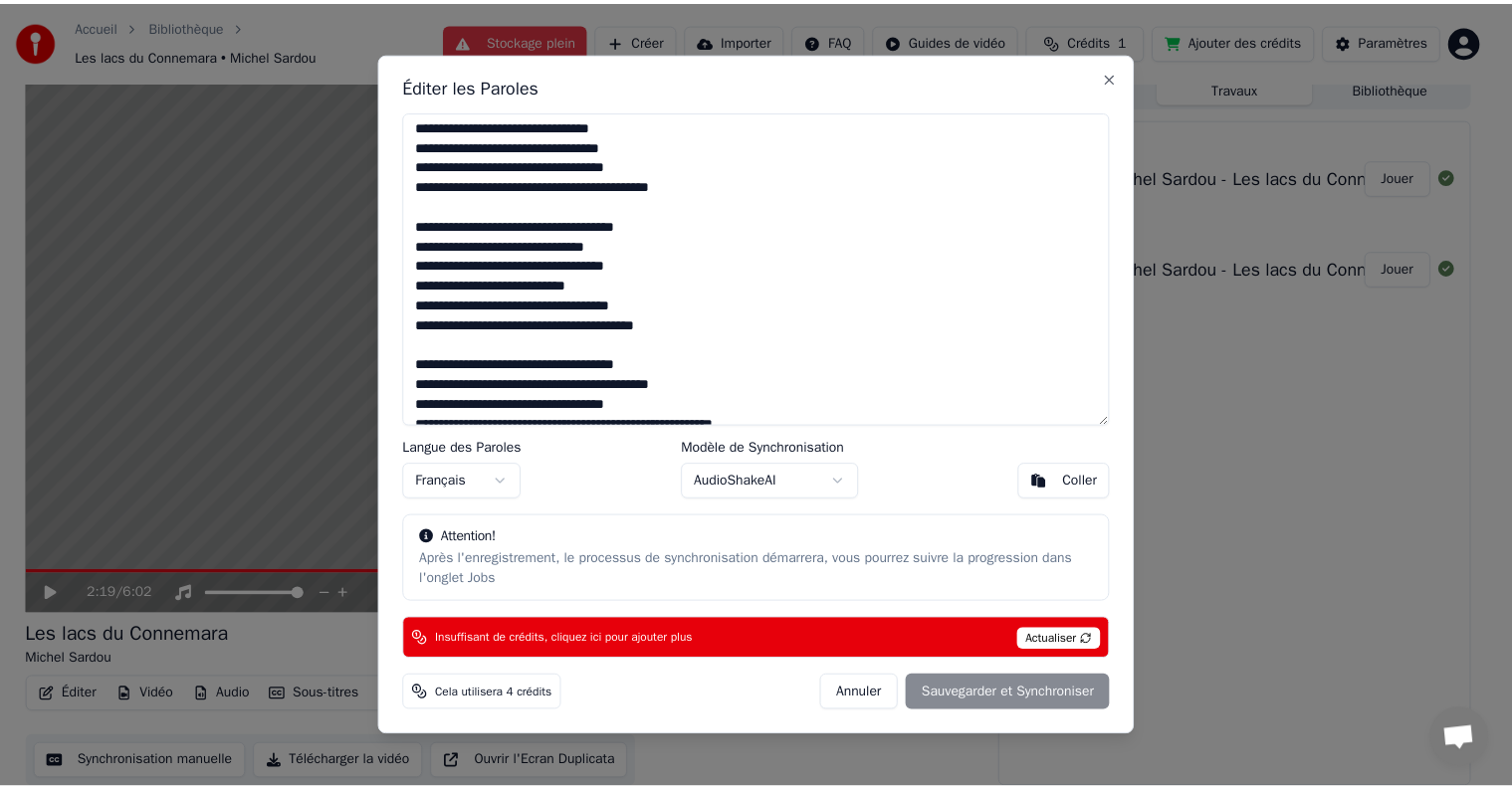 scroll, scrollTop: 0, scrollLeft: 0, axis: both 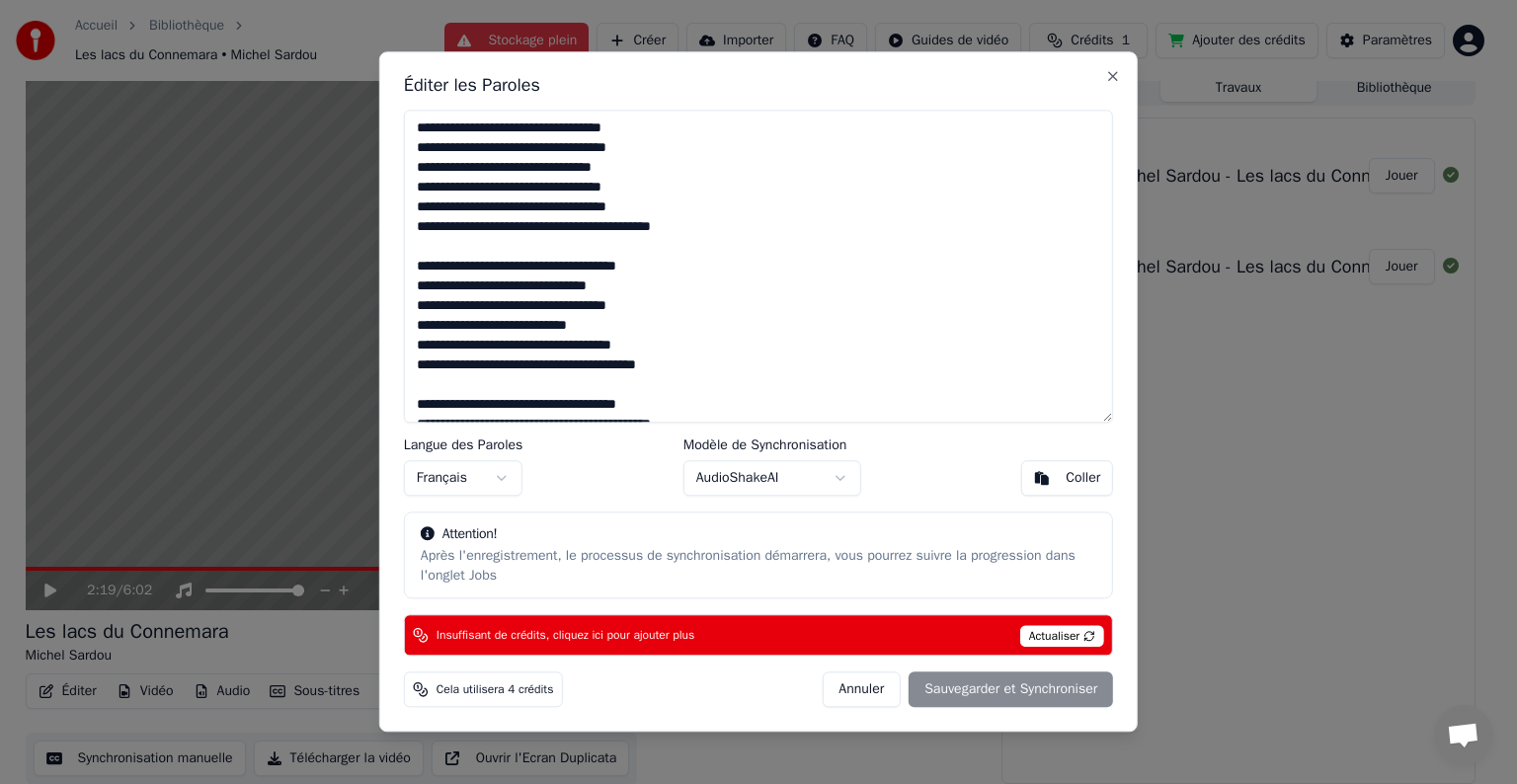 drag, startPoint x: 710, startPoint y: 408, endPoint x: 359, endPoint y: 4, distance: 535.17941 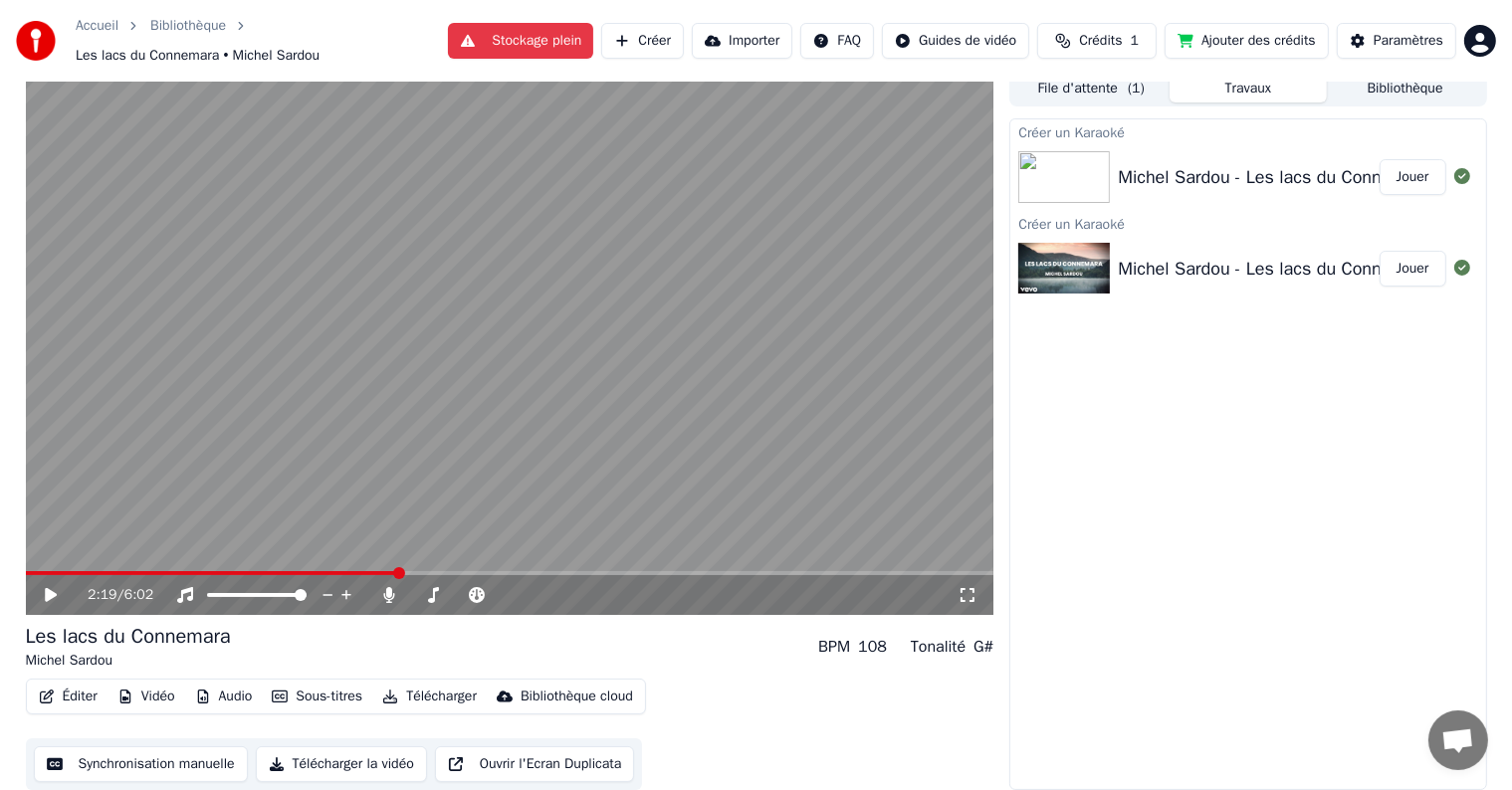 click on "Créer" at bounding box center (642, 41) 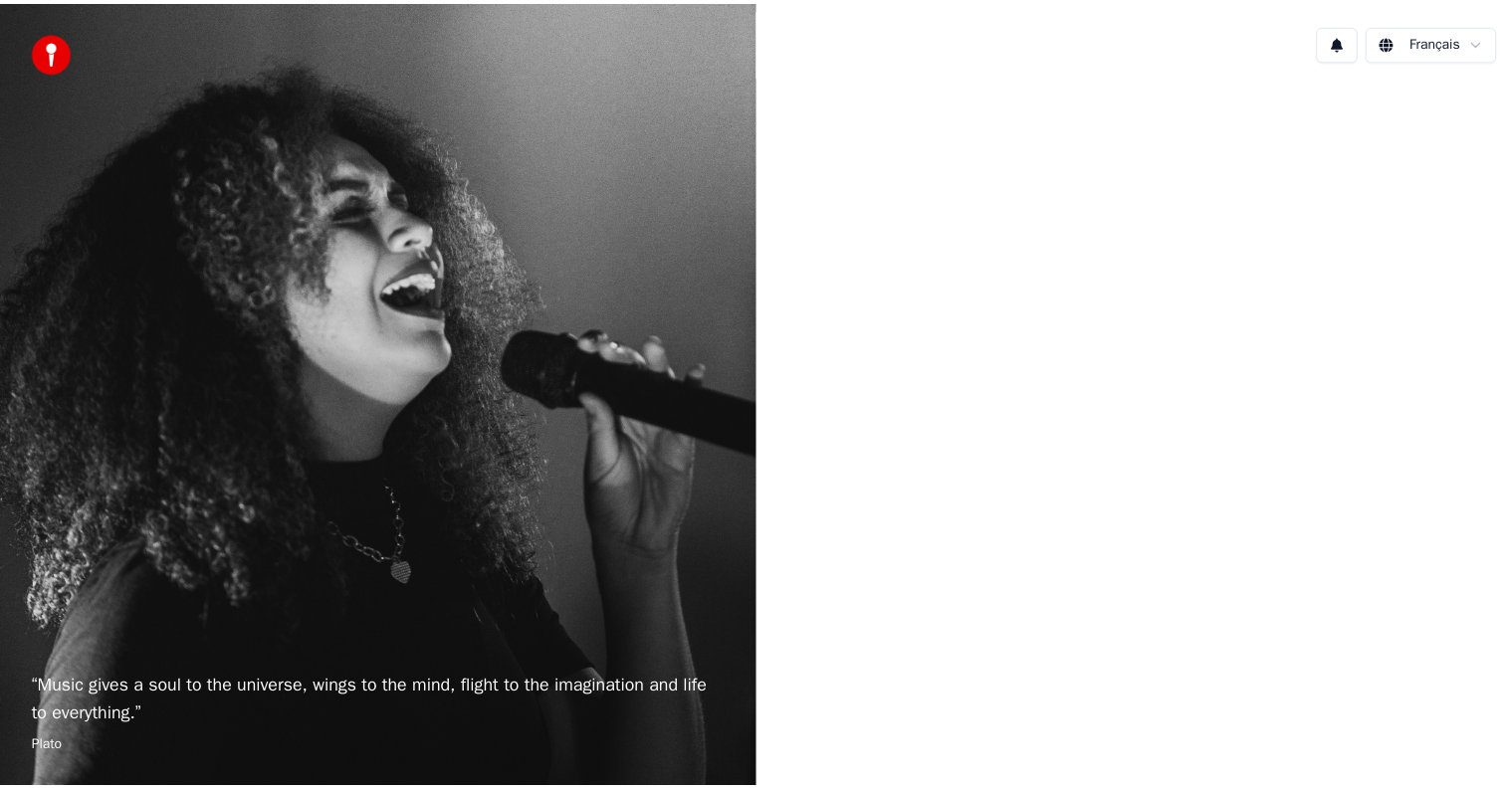 scroll, scrollTop: 0, scrollLeft: 0, axis: both 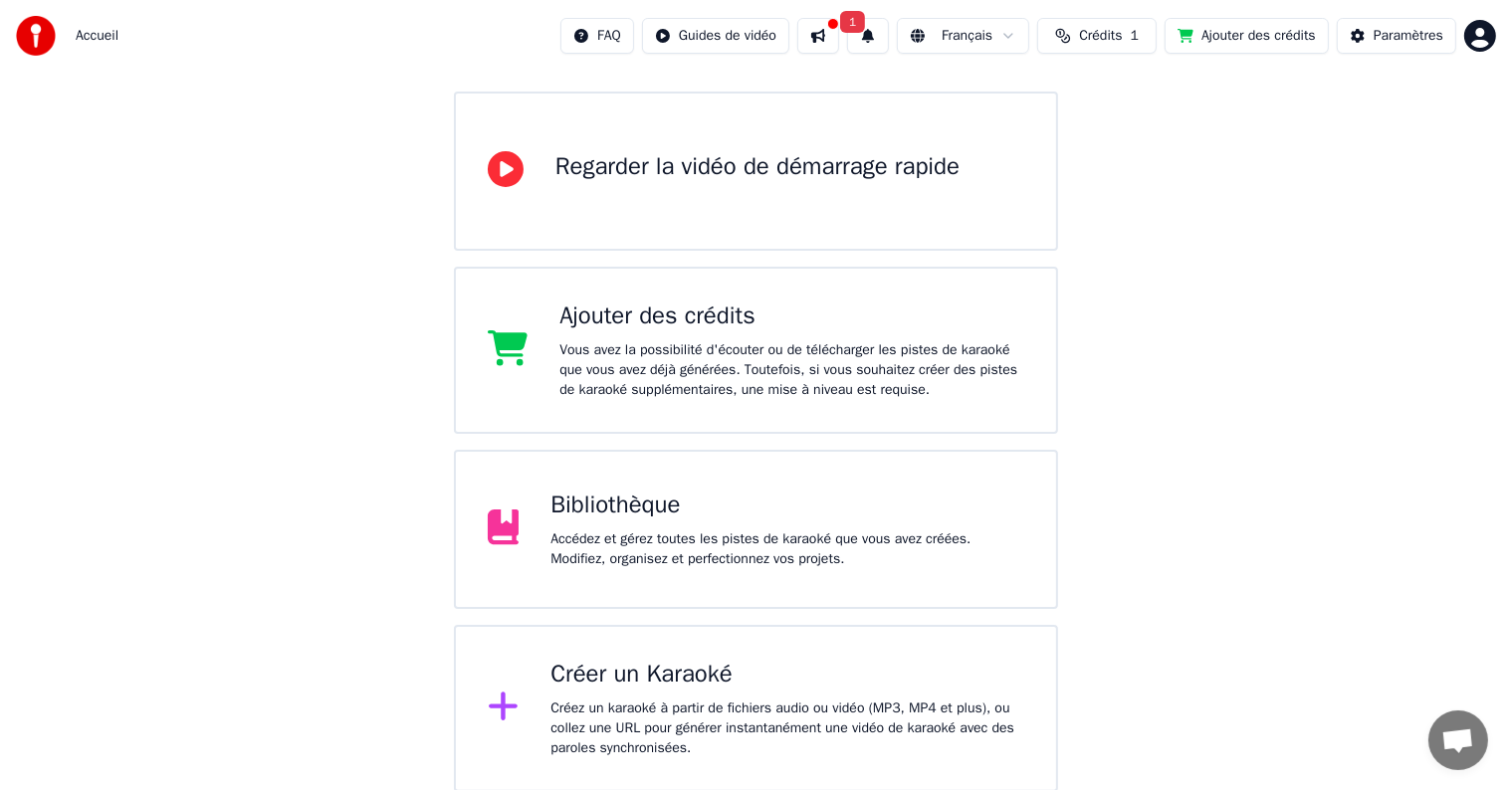 click on "Bibliothèque Accédez et gérez toutes les pistes de karaoké que vous avez créées. Modifiez, organisez et perfectionnez vos projets." at bounding box center (787, 529) 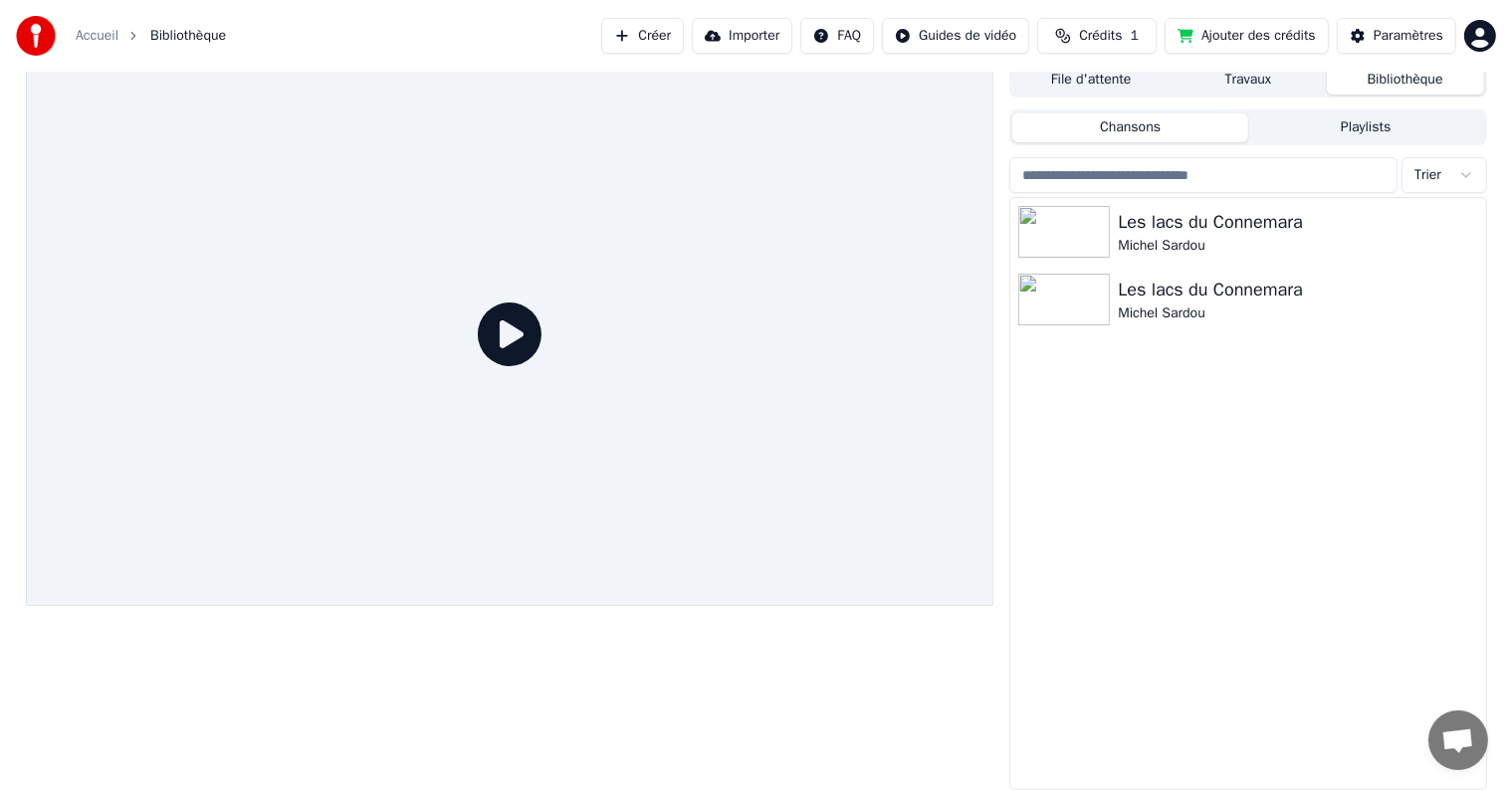 scroll, scrollTop: 9, scrollLeft: 0, axis: vertical 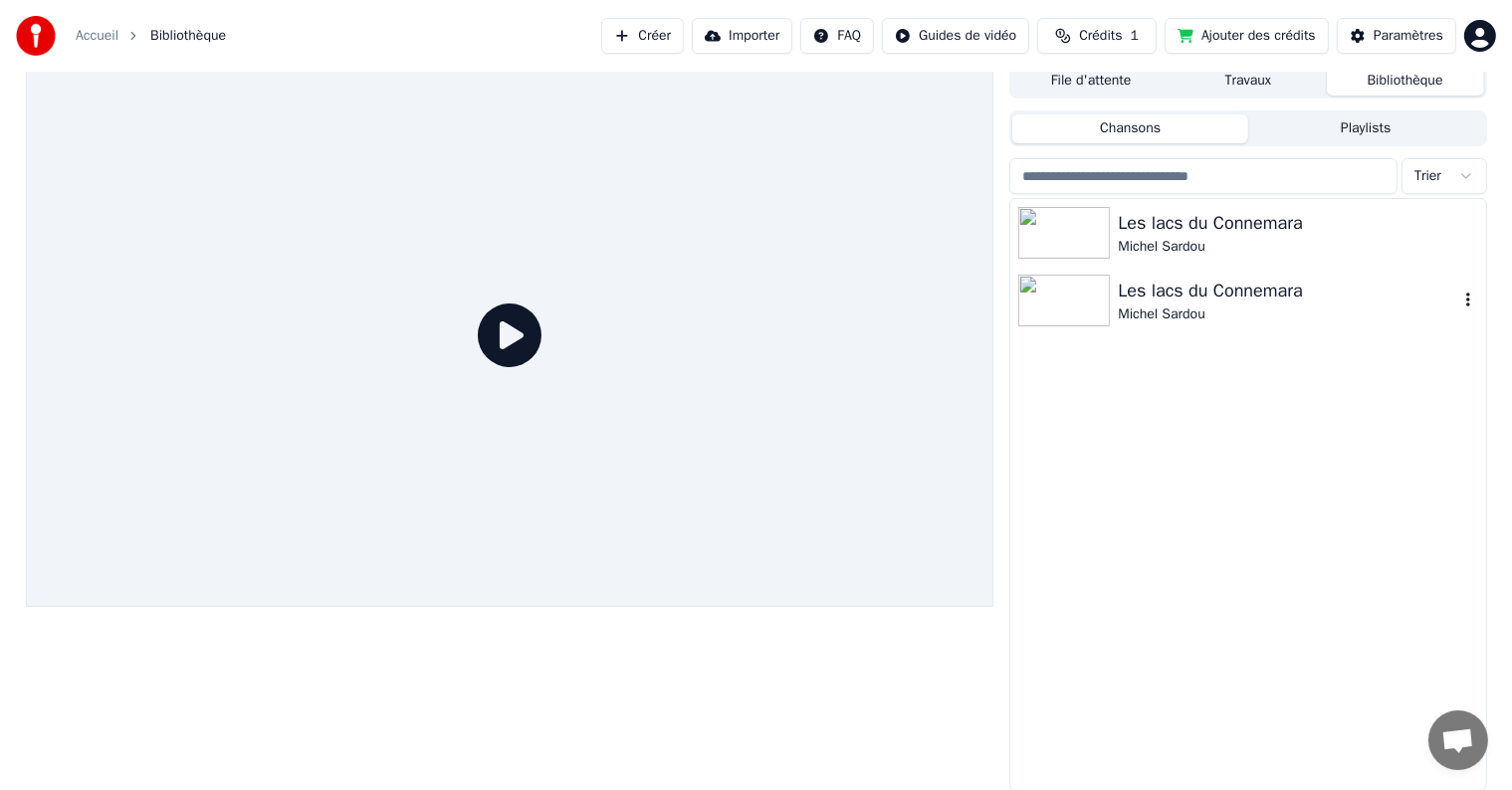click on "Les lacs du Connemara Michel Sardou" at bounding box center (1247, 300) 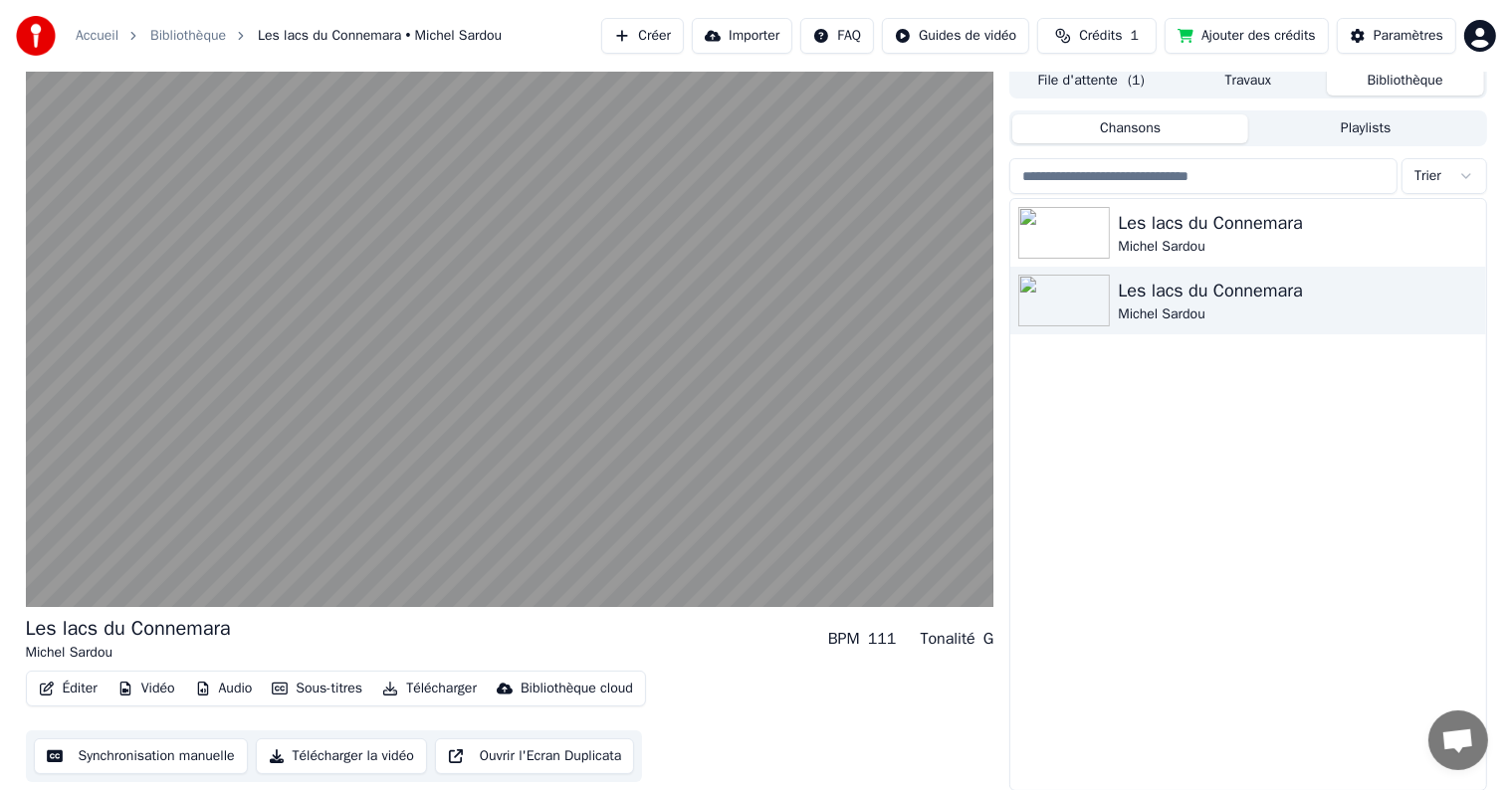 click on "Synchronisation manuelle" at bounding box center (140, 756) 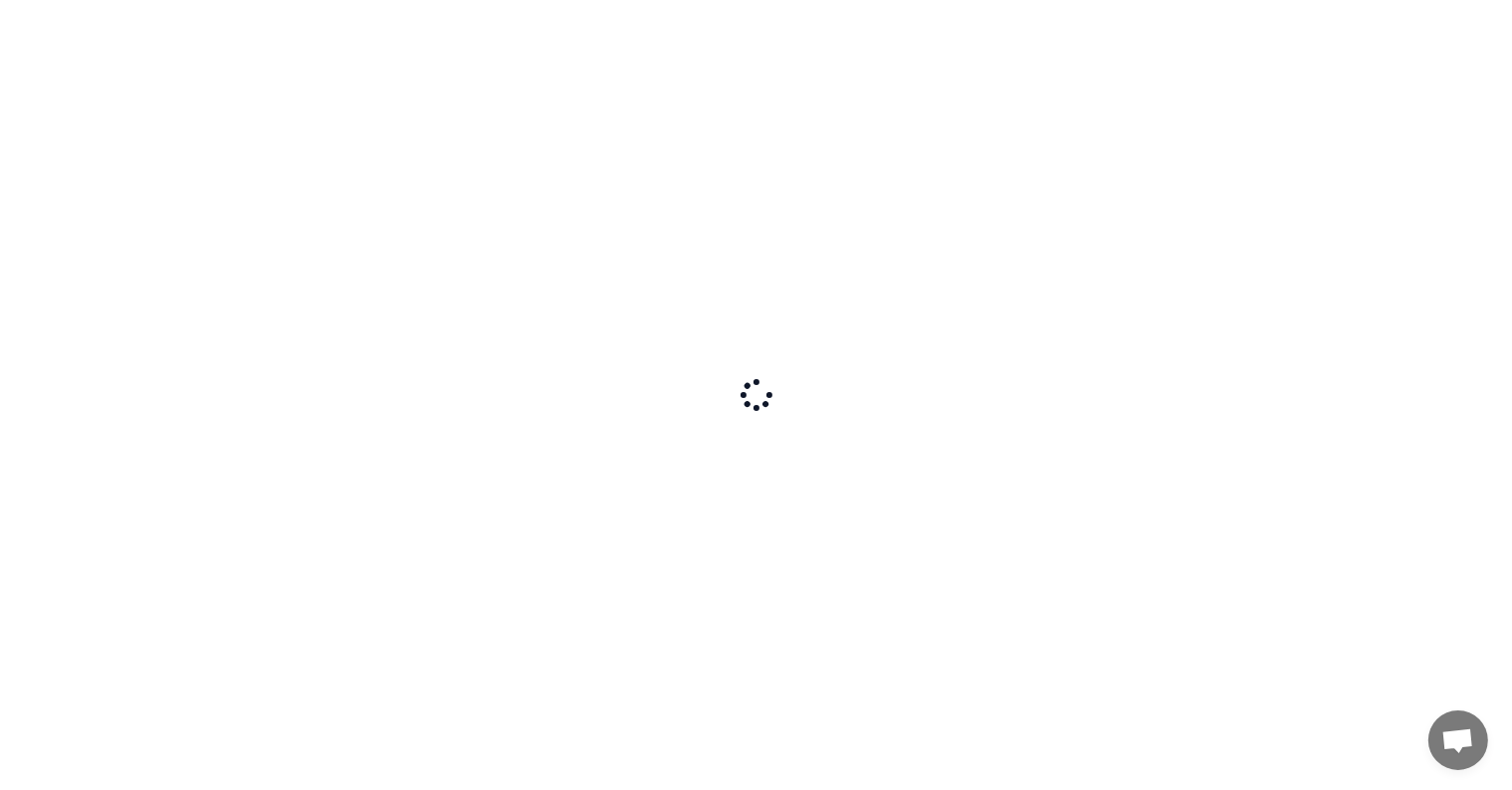 scroll, scrollTop: 0, scrollLeft: 0, axis: both 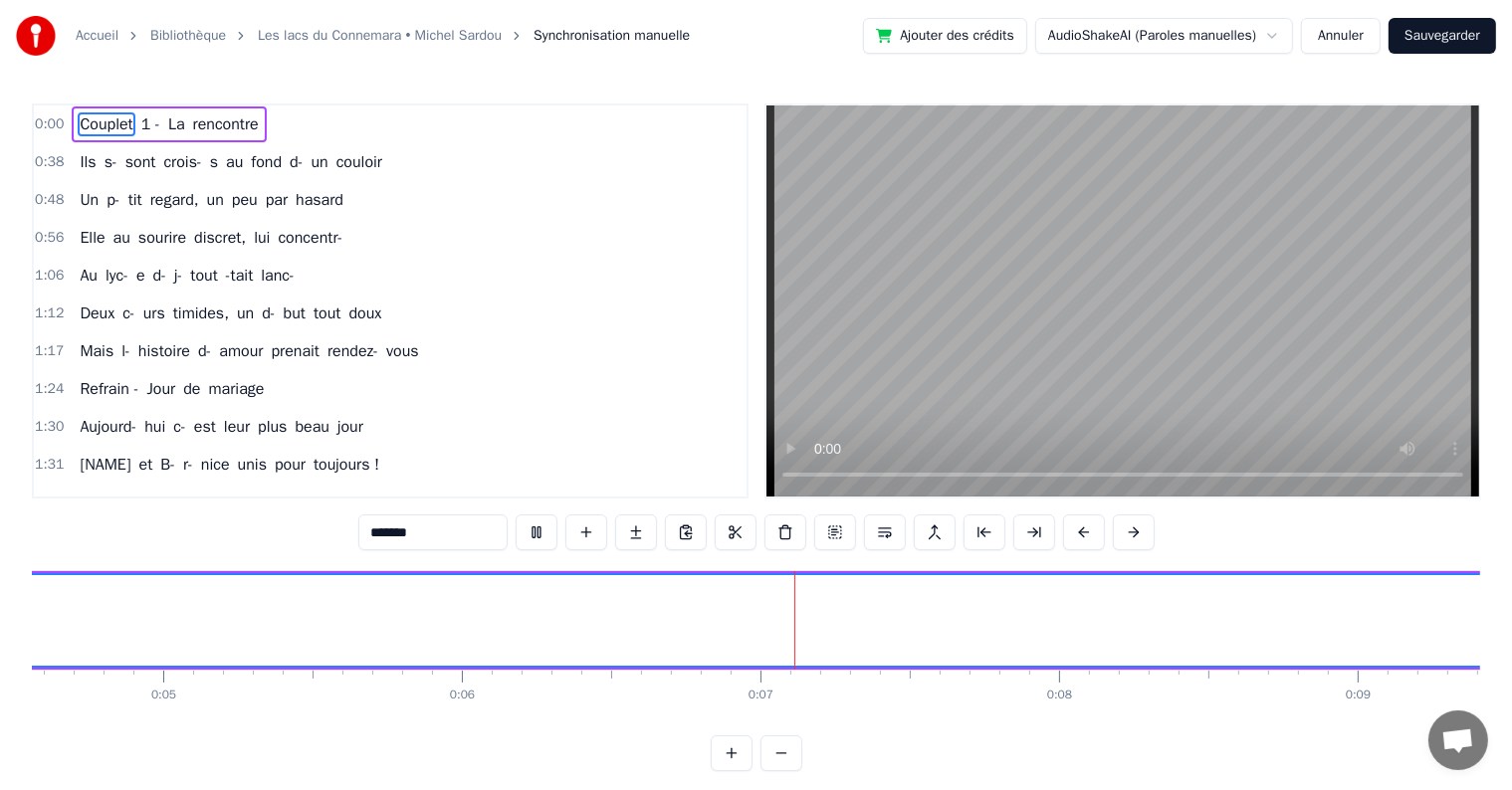 click on "fond" at bounding box center (266, 162) 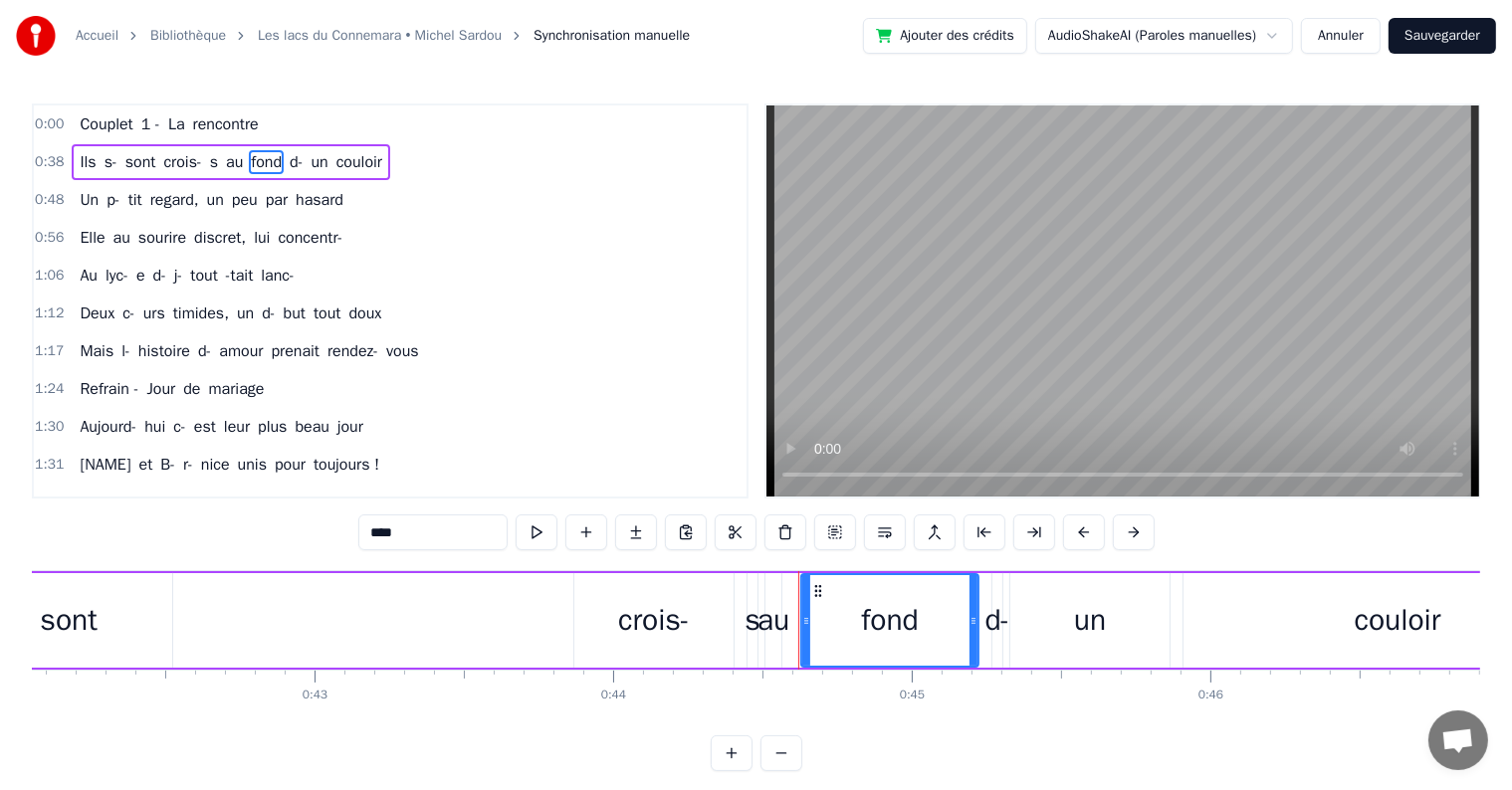 scroll, scrollTop: 0, scrollLeft: 13224, axis: horizontal 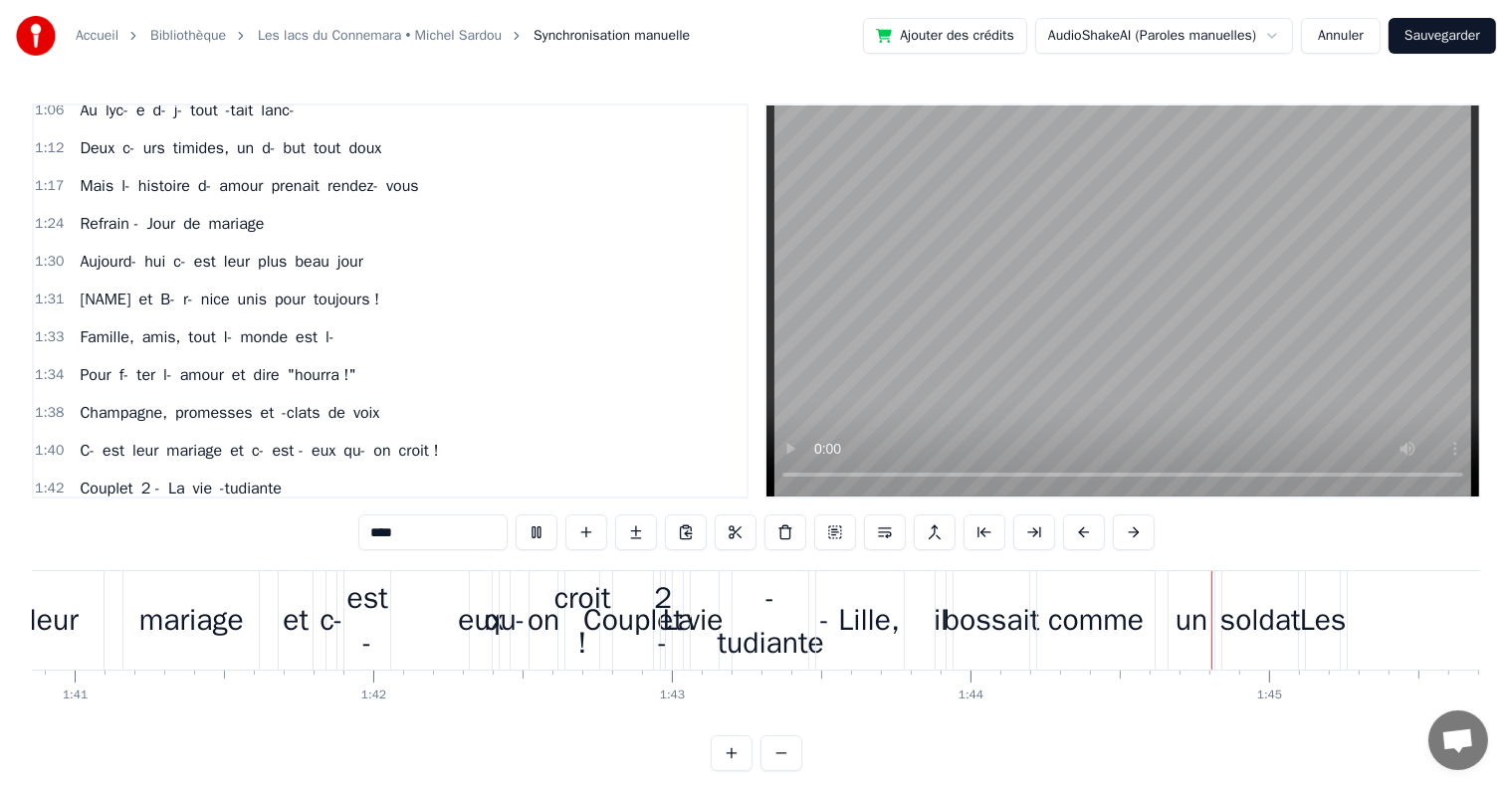 click on "eux" at bounding box center [324, 451] 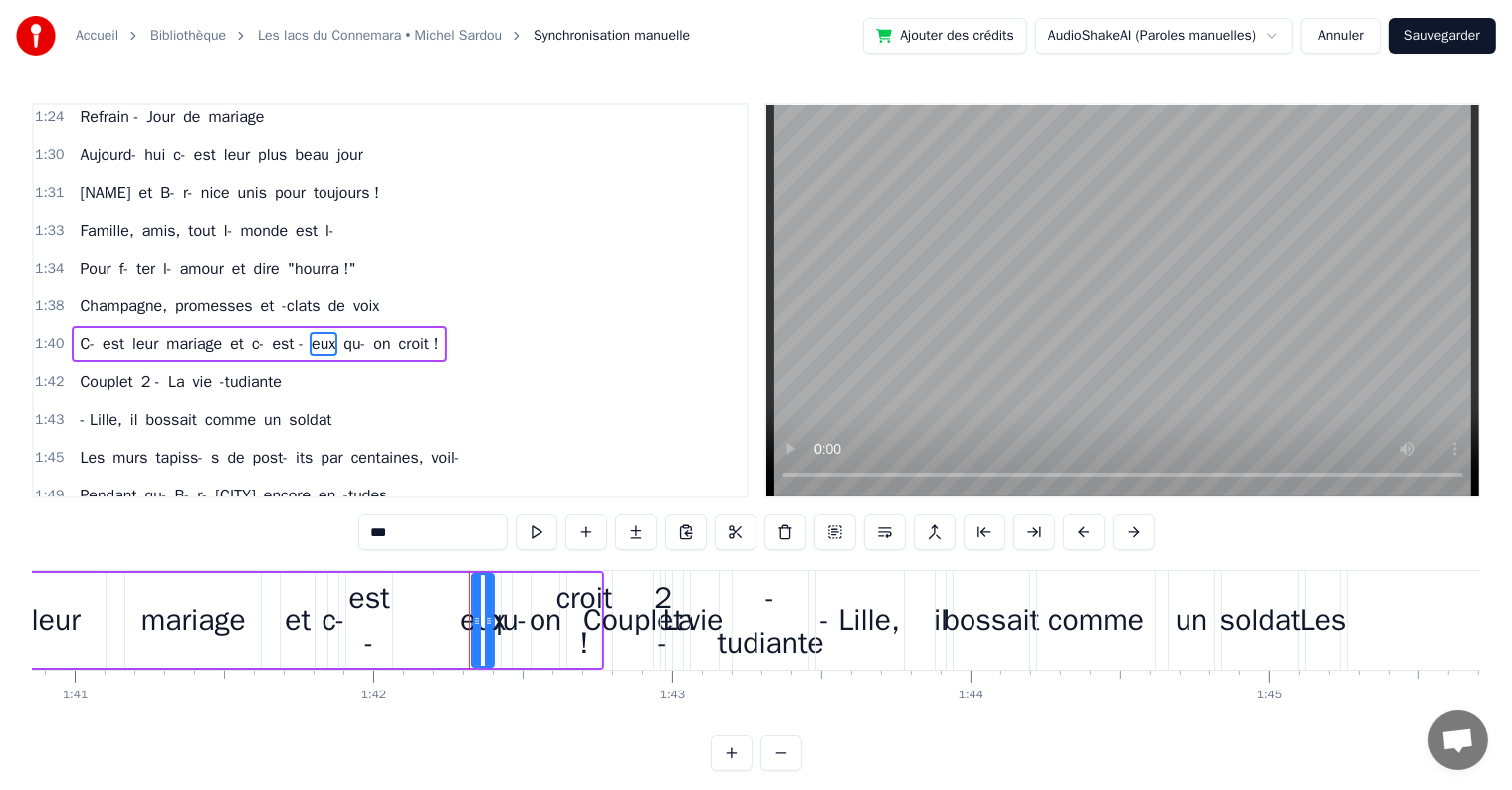 scroll, scrollTop: 298, scrollLeft: 0, axis: vertical 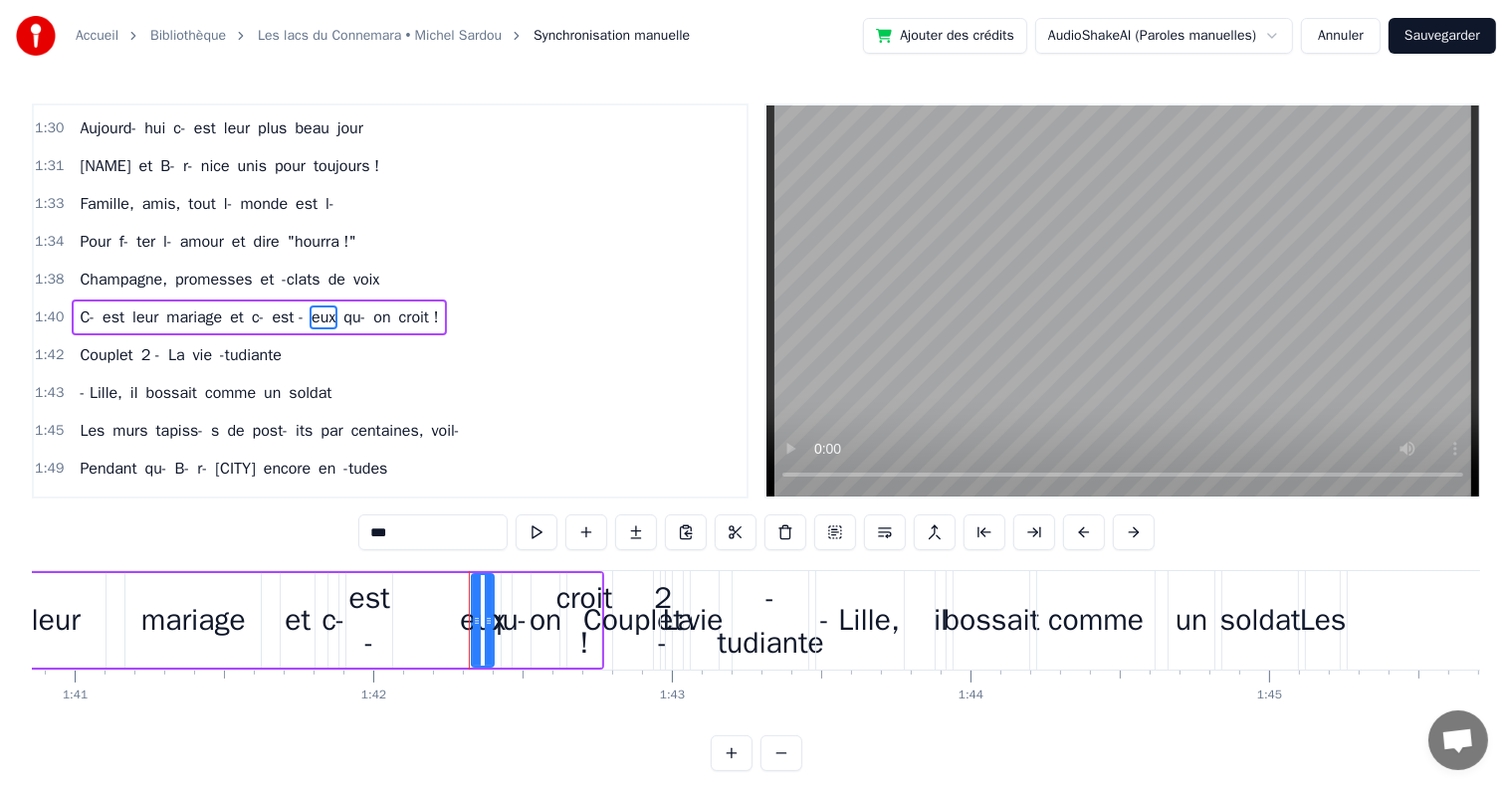 click on "C-" at bounding box center [87, 317] 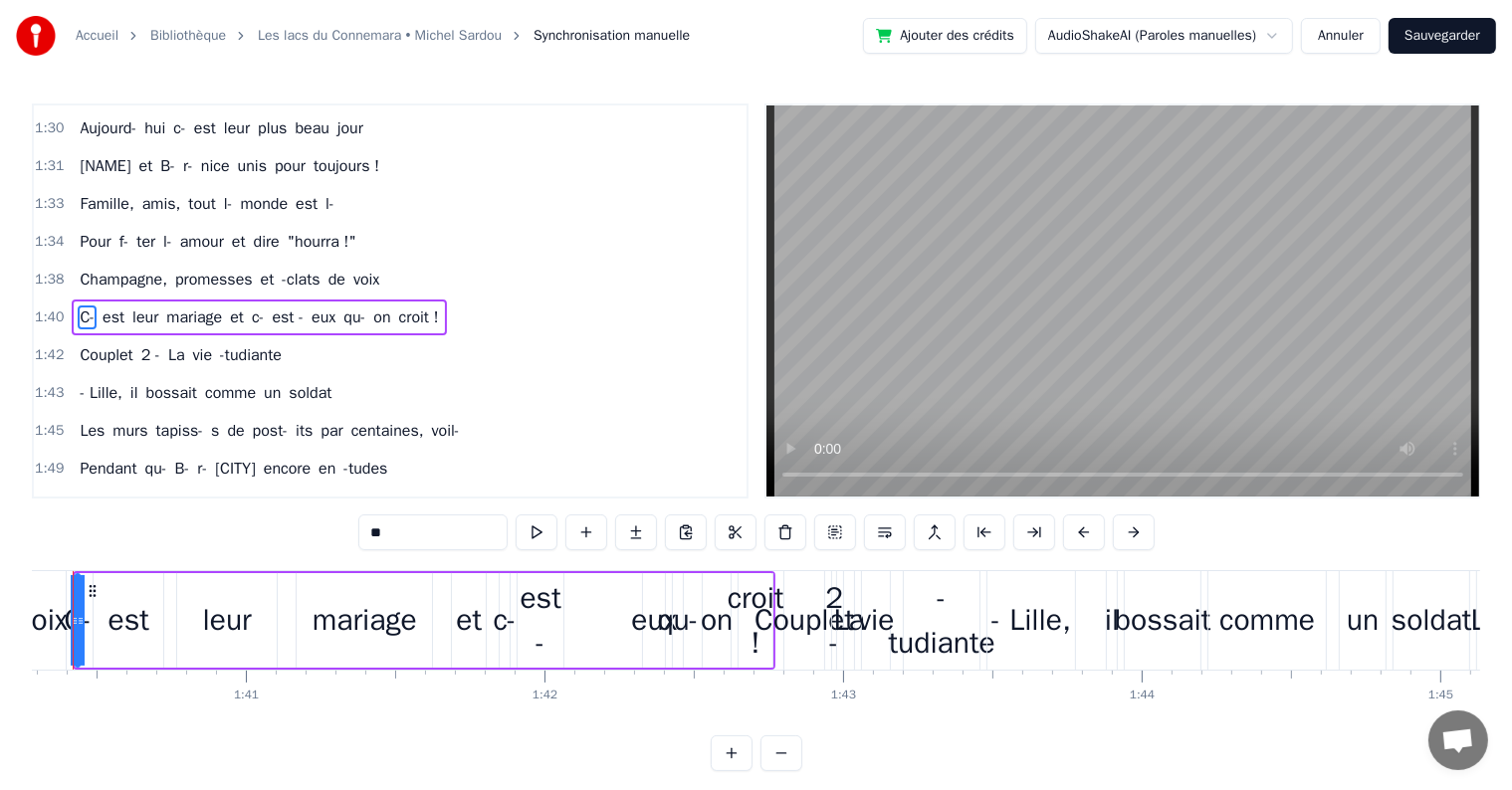 scroll, scrollTop: 0, scrollLeft: 29887, axis: horizontal 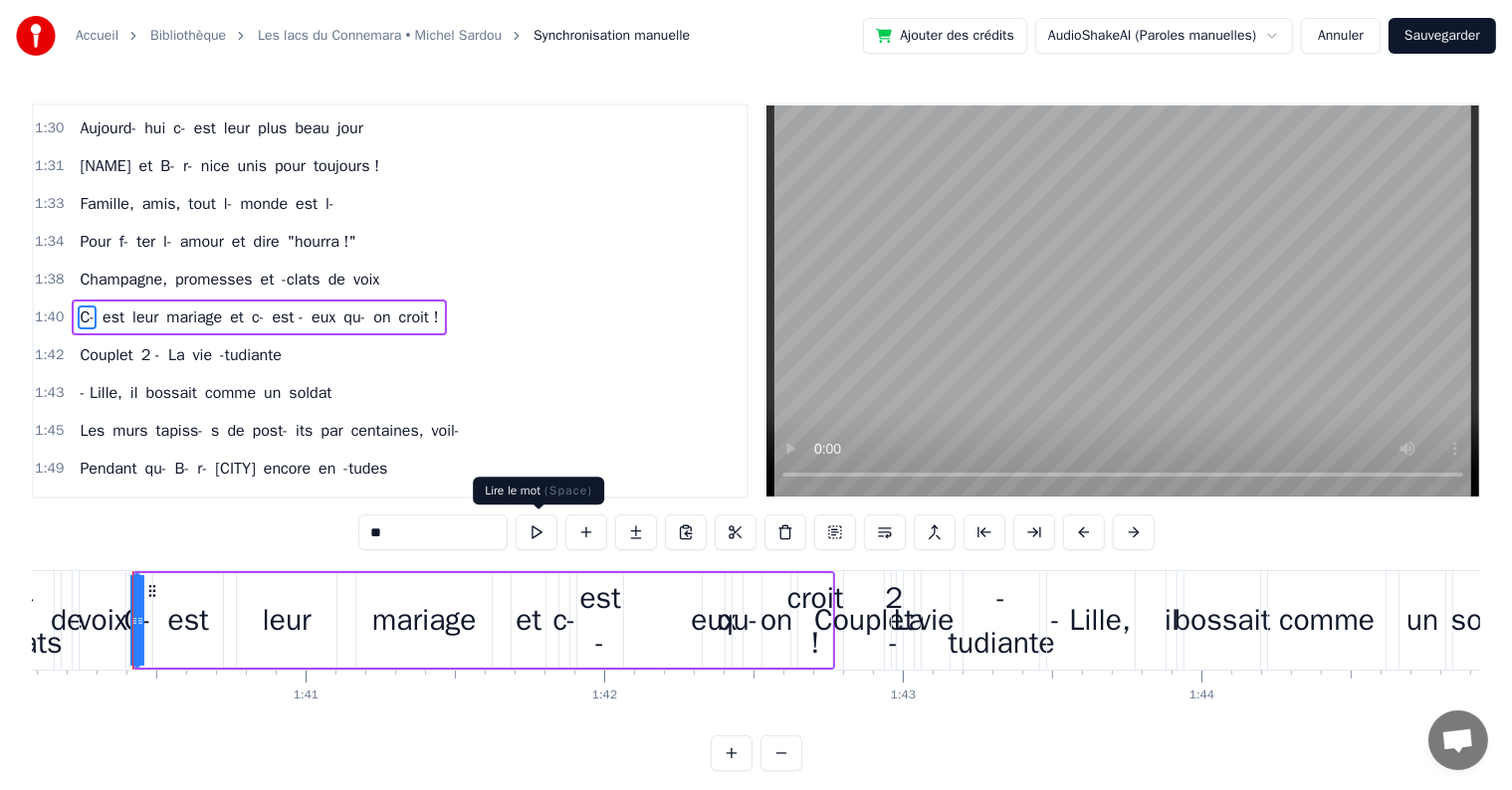 click at bounding box center [537, 532] 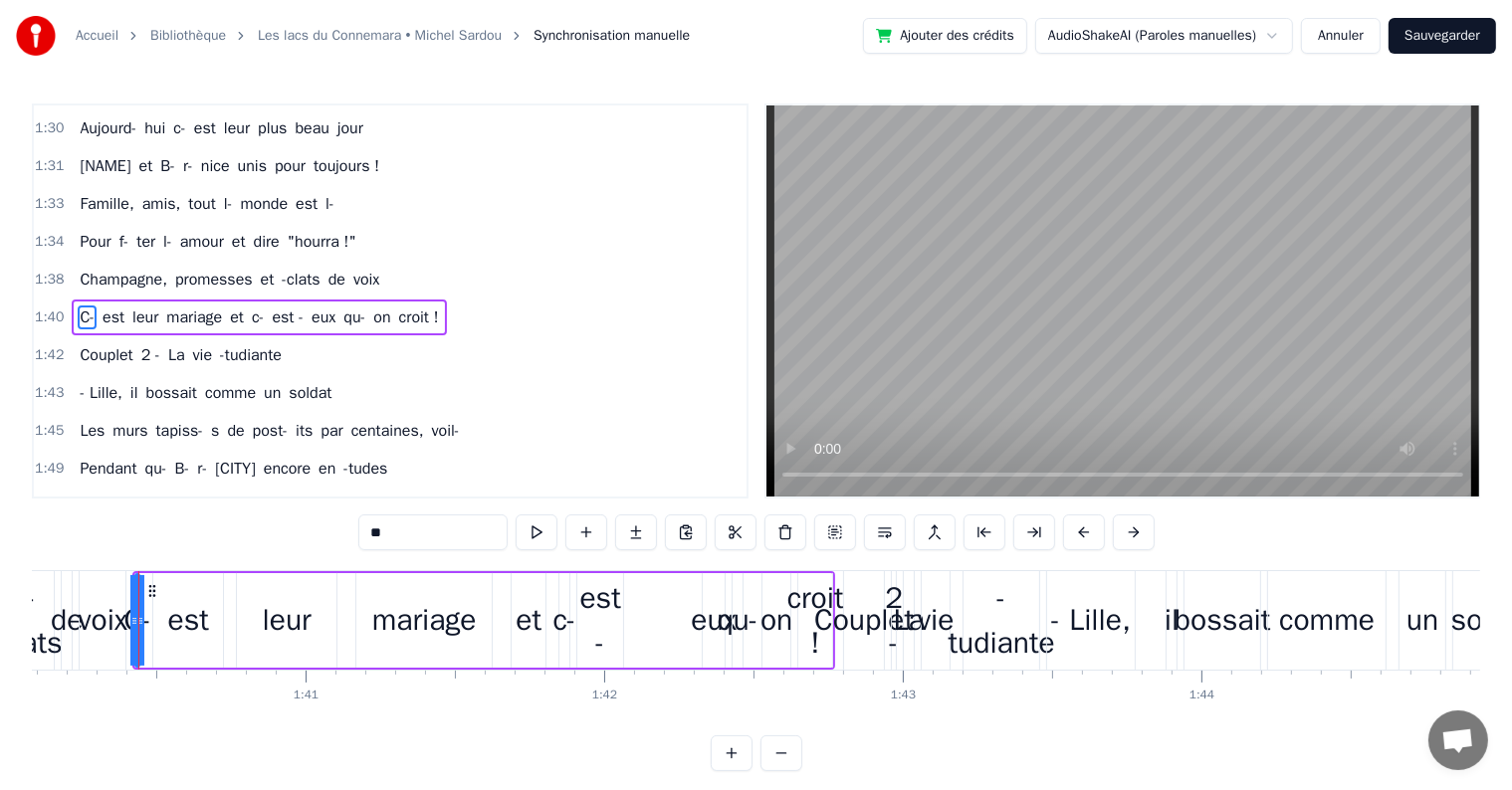 click at bounding box center [537, 532] 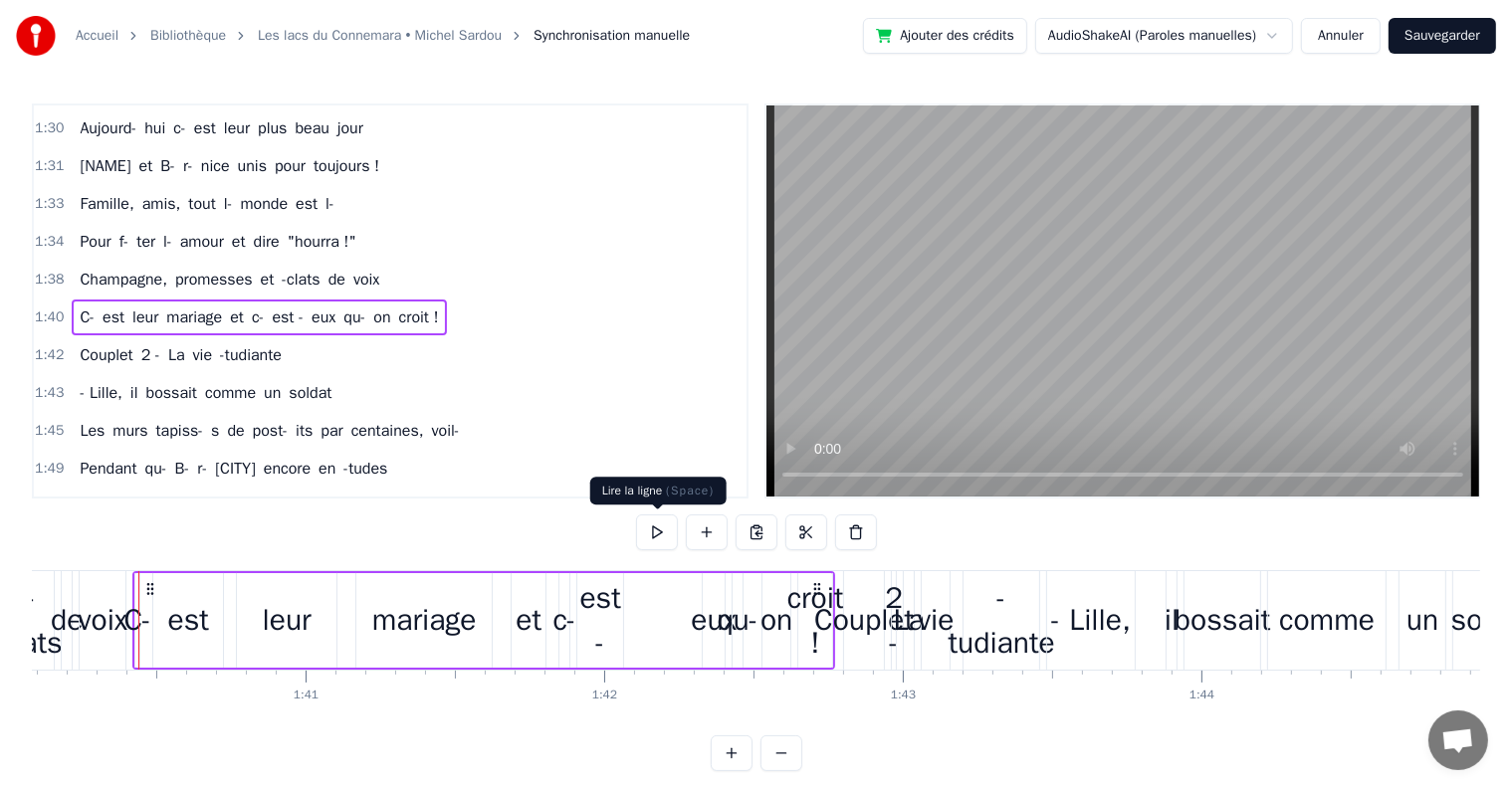 click at bounding box center [657, 532] 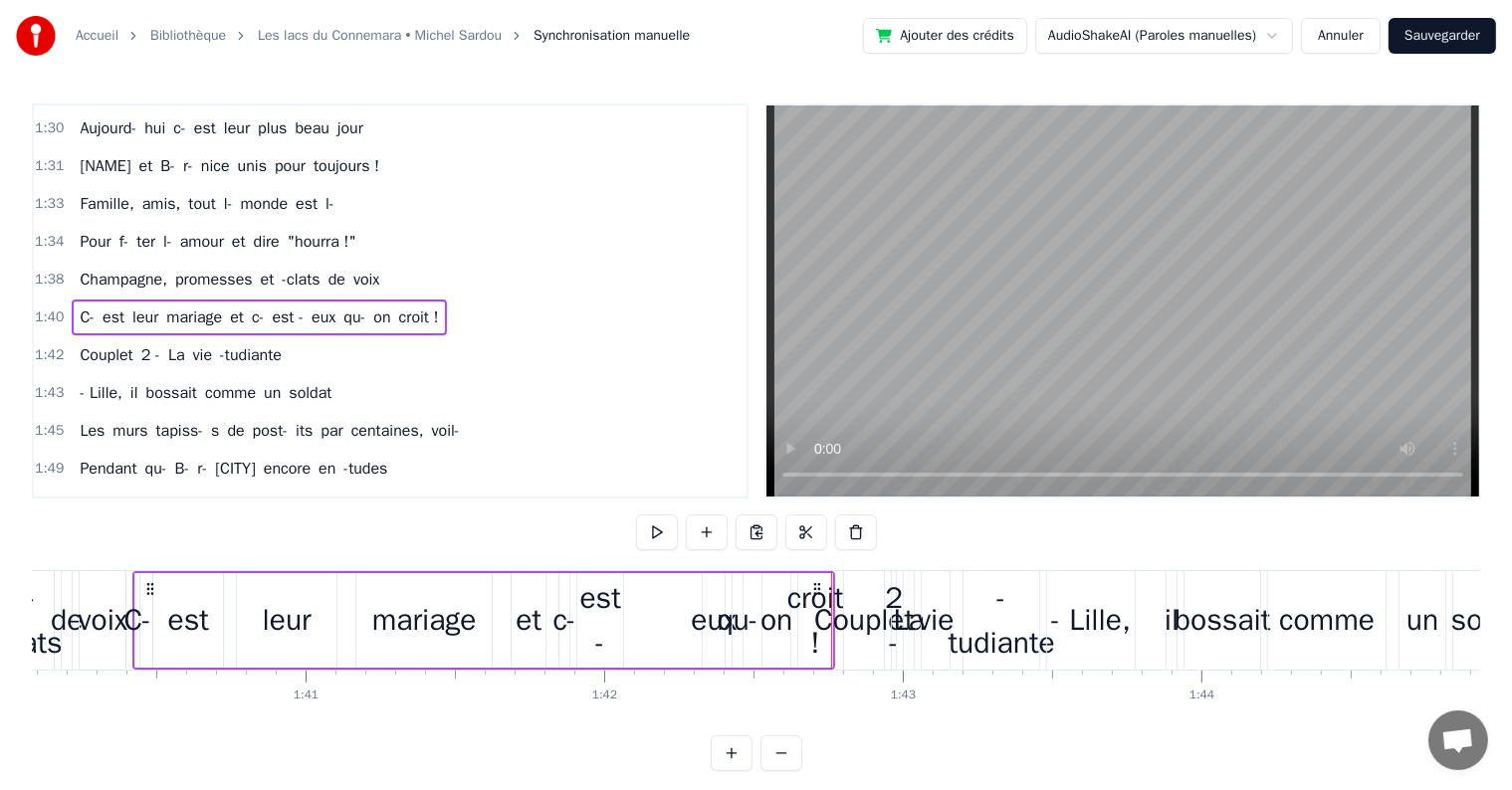 click at bounding box center (657, 532) 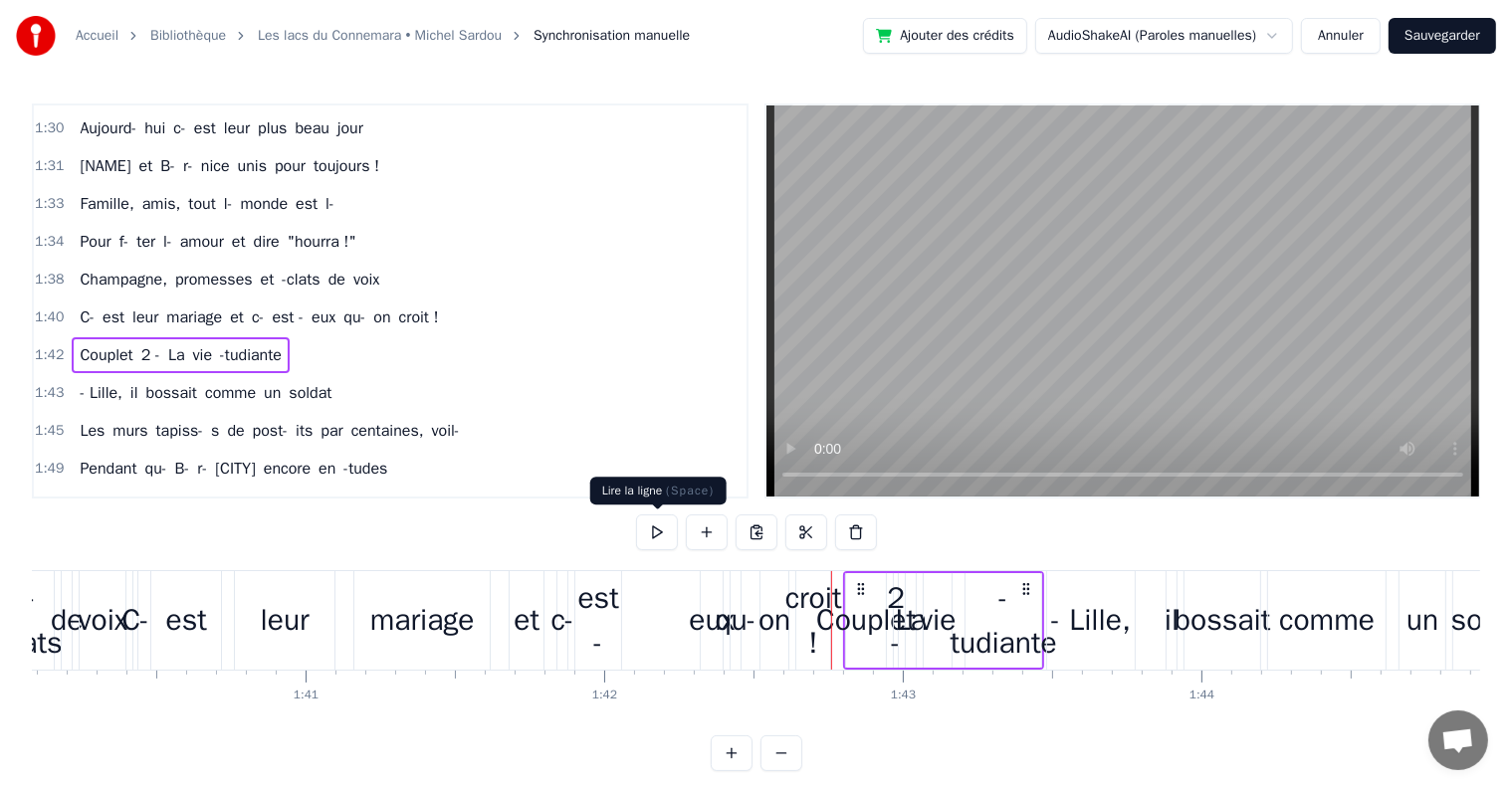 click at bounding box center [657, 532] 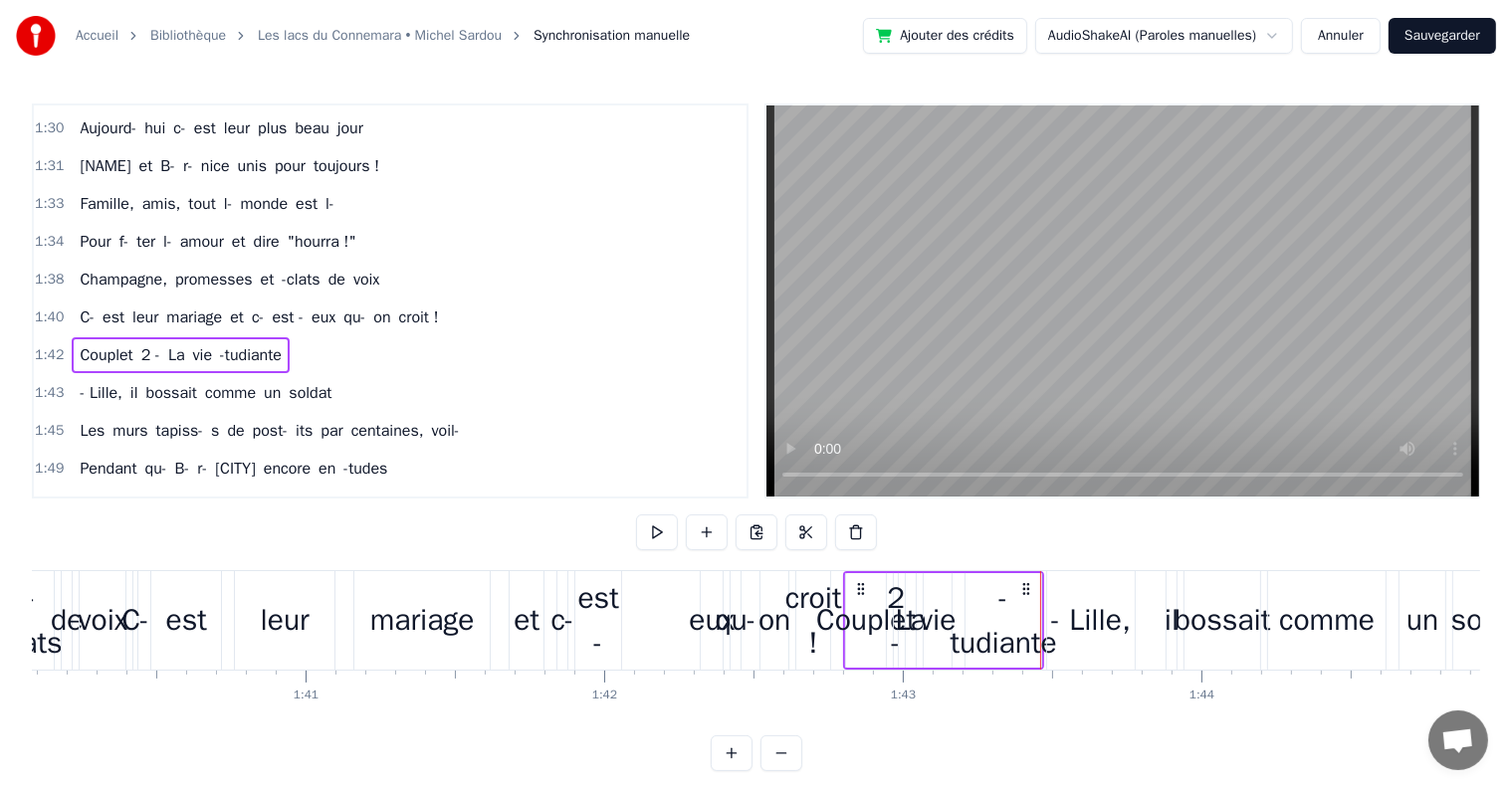 click on "1:43 - Lille, il bossait comme un soldat" at bounding box center (390, 393) 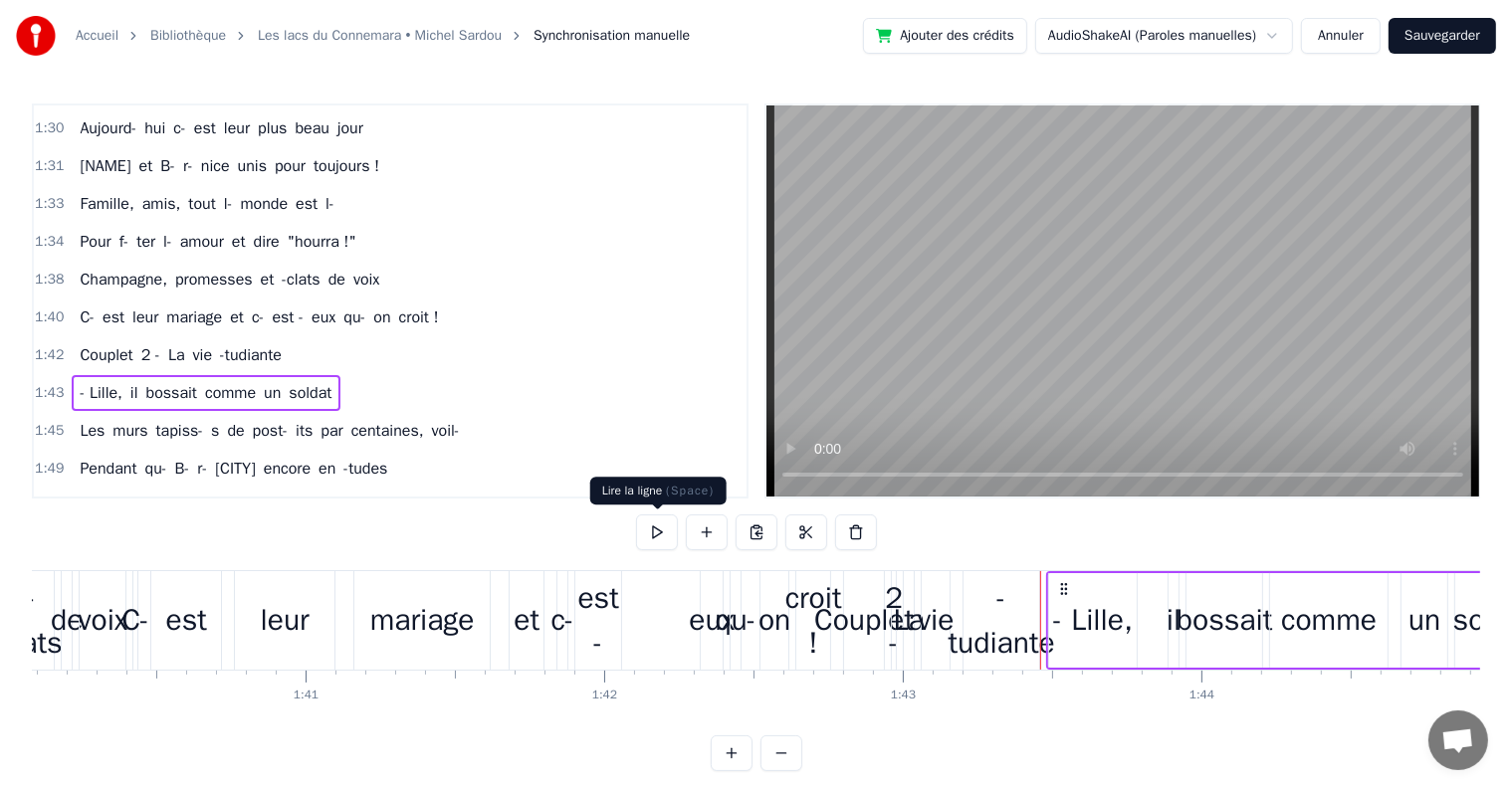 click at bounding box center [657, 532] 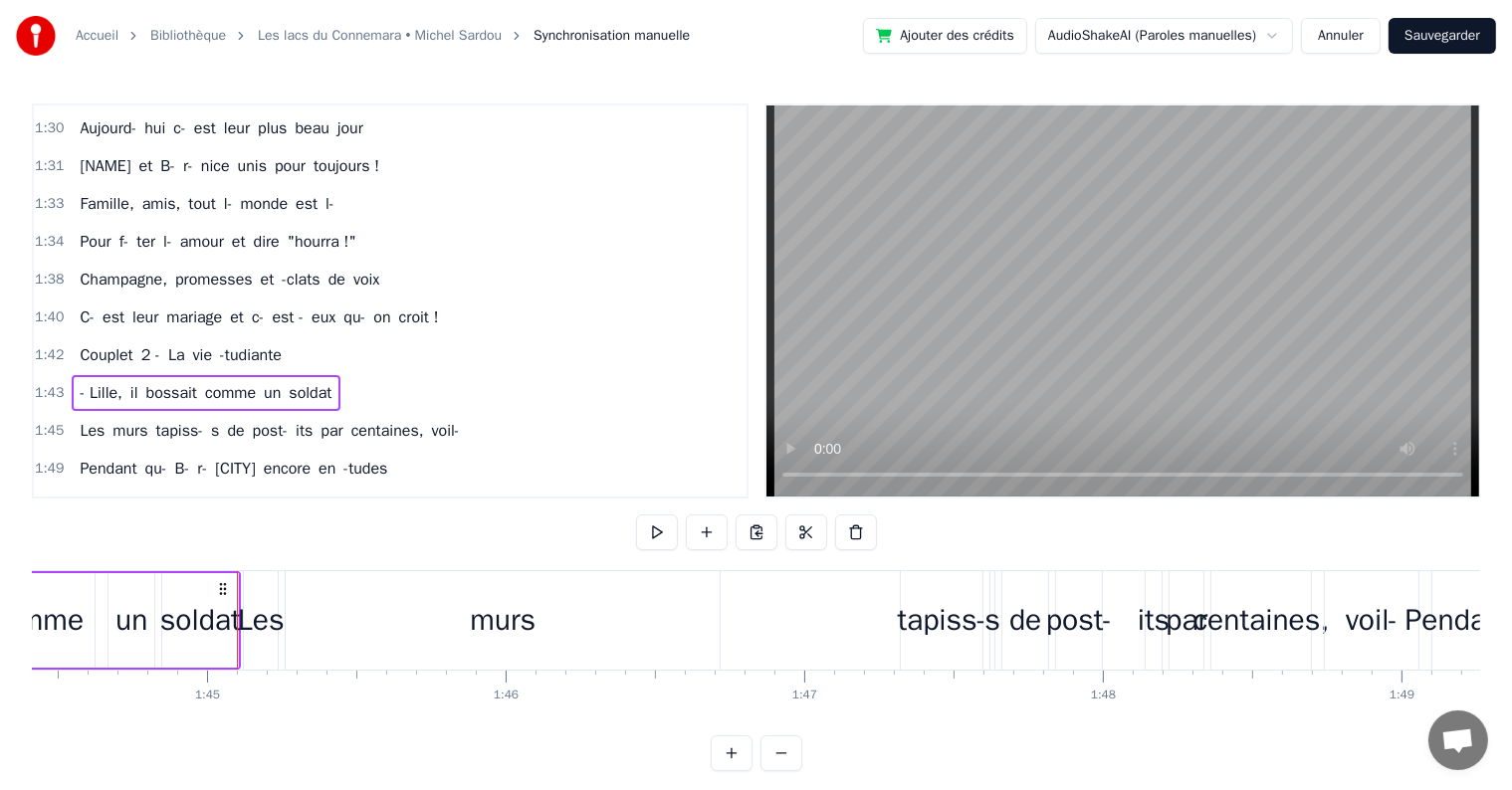 scroll, scrollTop: 0, scrollLeft: 31190, axis: horizontal 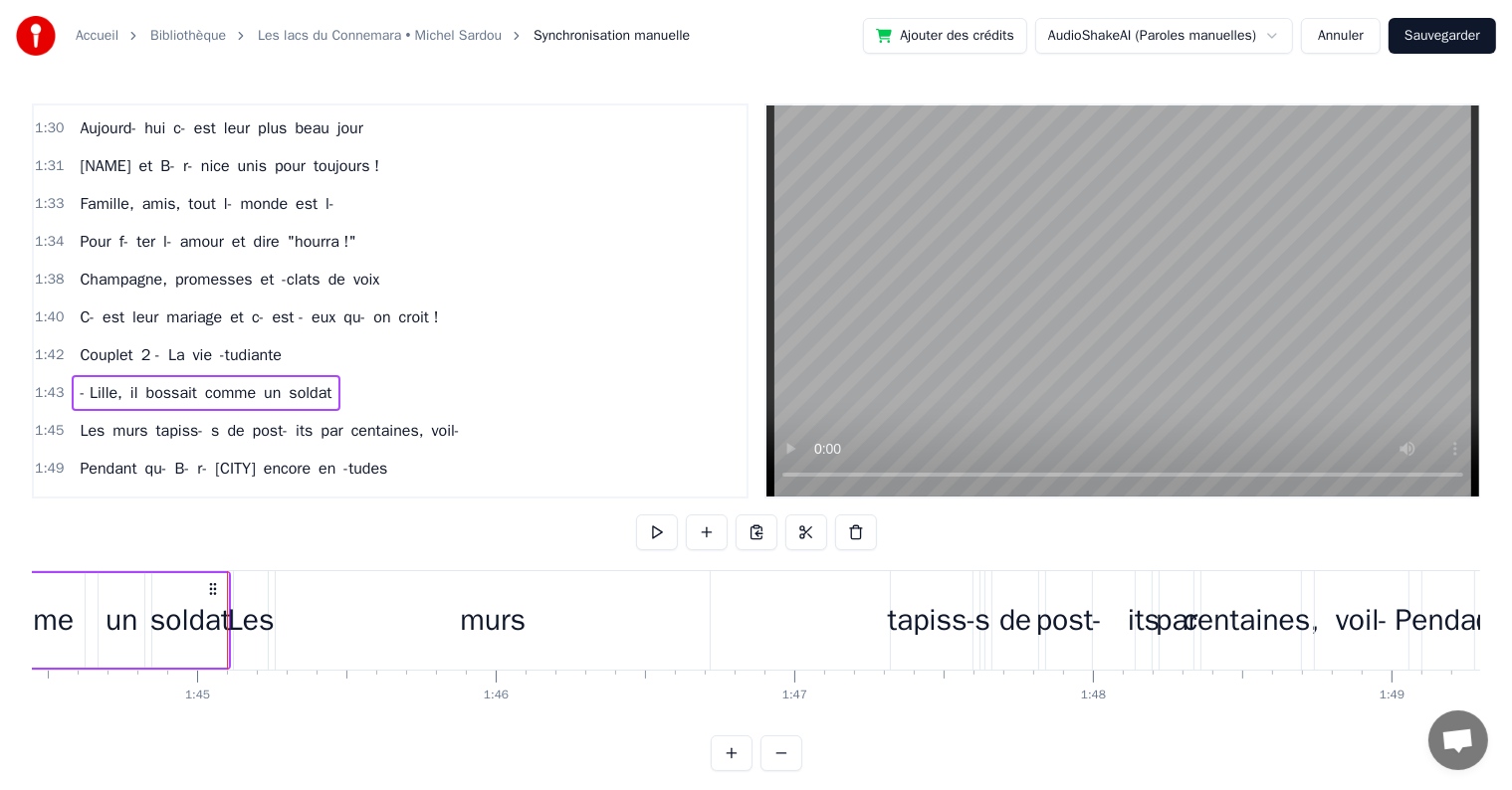 click at bounding box center [657, 532] 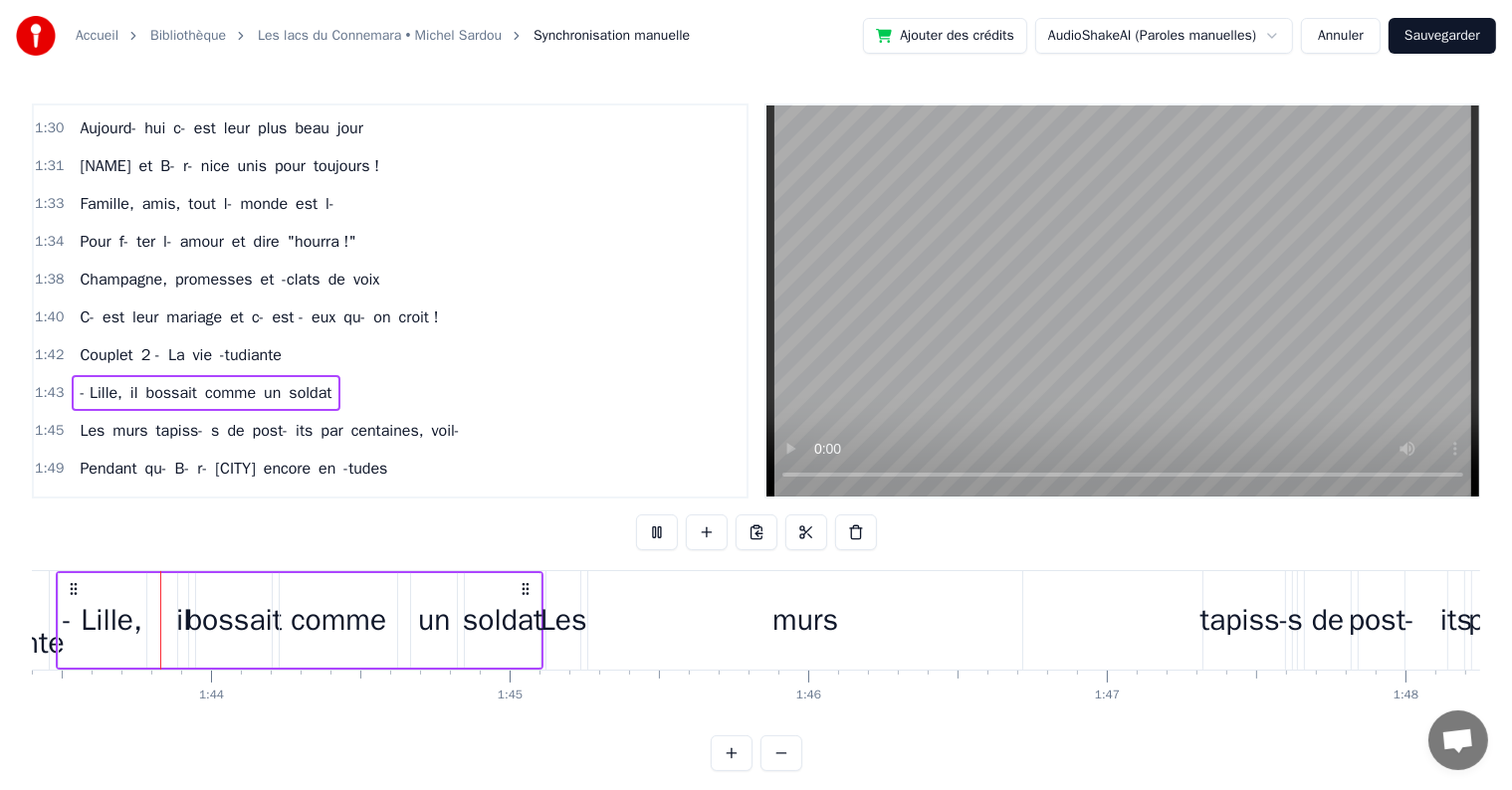 scroll, scrollTop: 0, scrollLeft: 30874, axis: horizontal 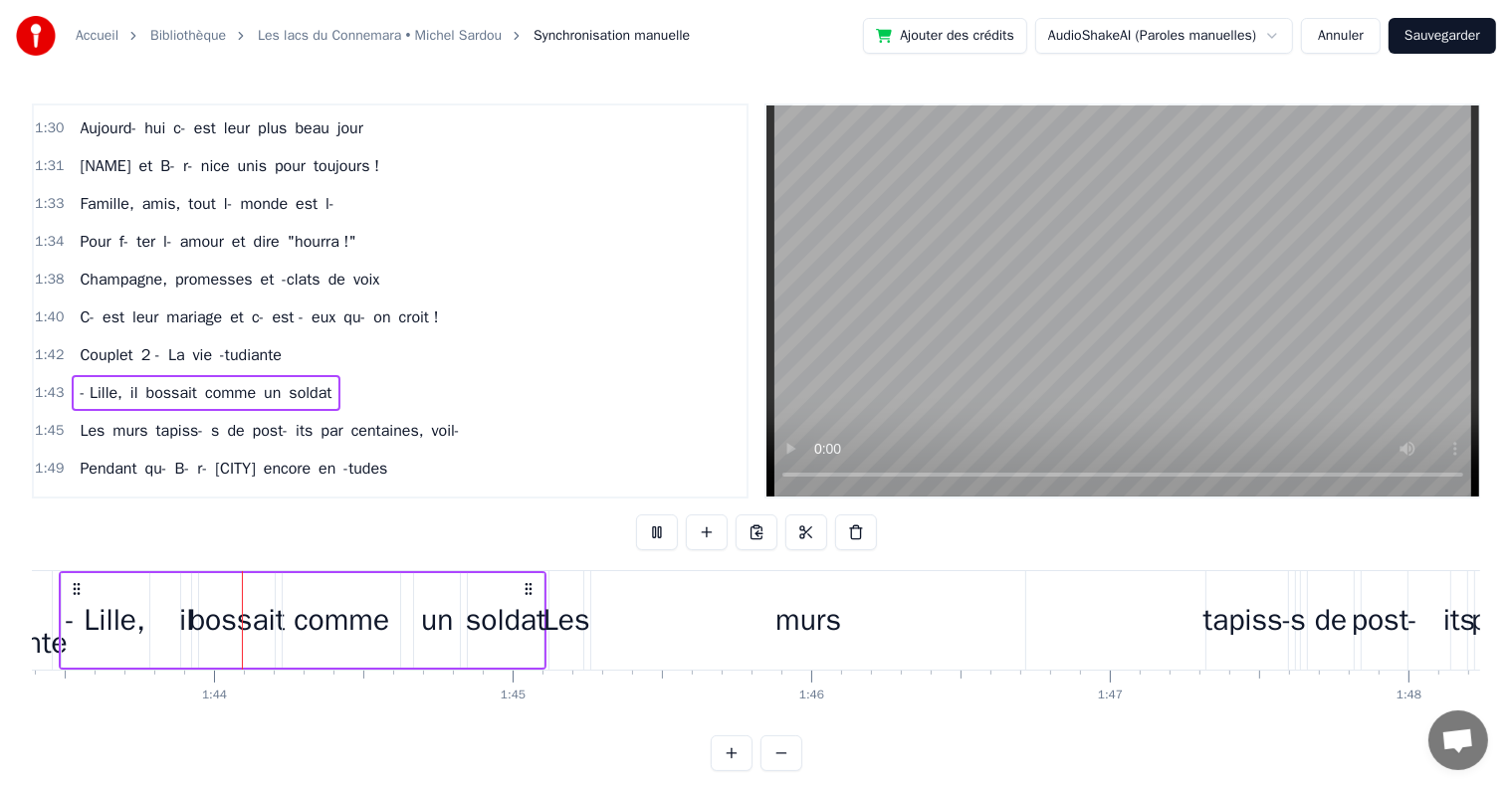 click on "1:45 Les murs tapiss- s de post- its par centaines, voil-" at bounding box center [390, 431] 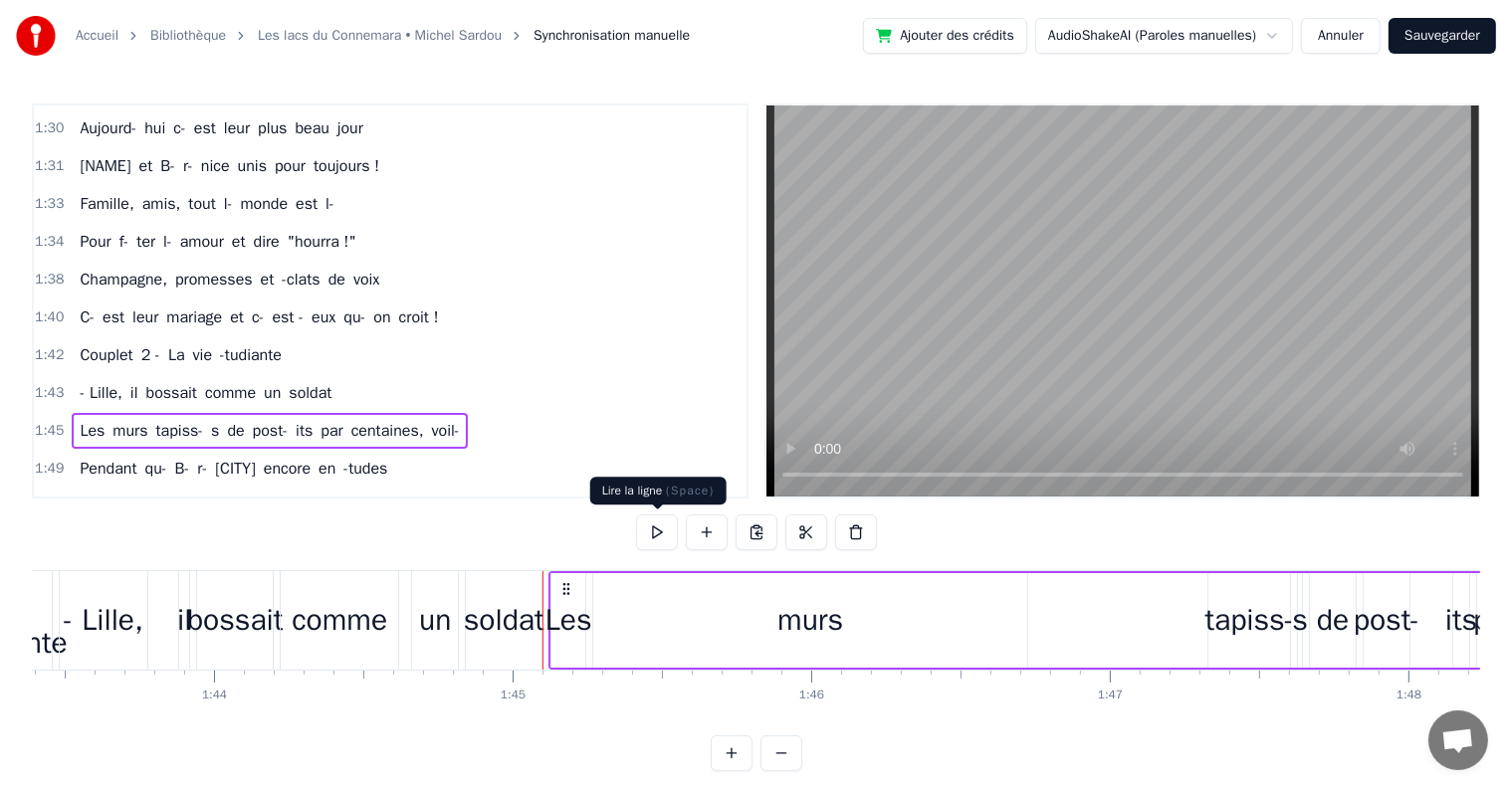 click at bounding box center [657, 532] 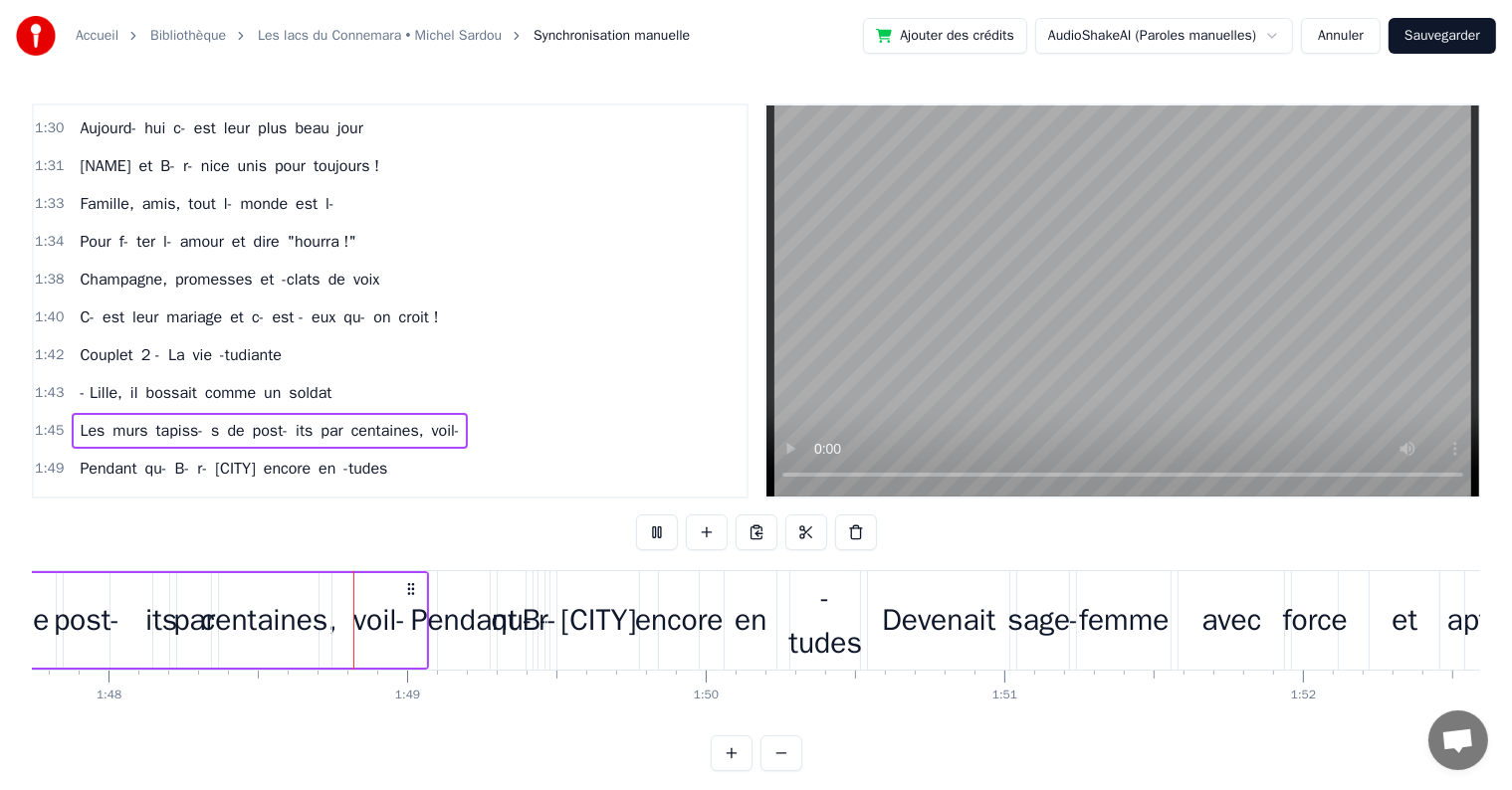 scroll, scrollTop: 0, scrollLeft: 32177, axis: horizontal 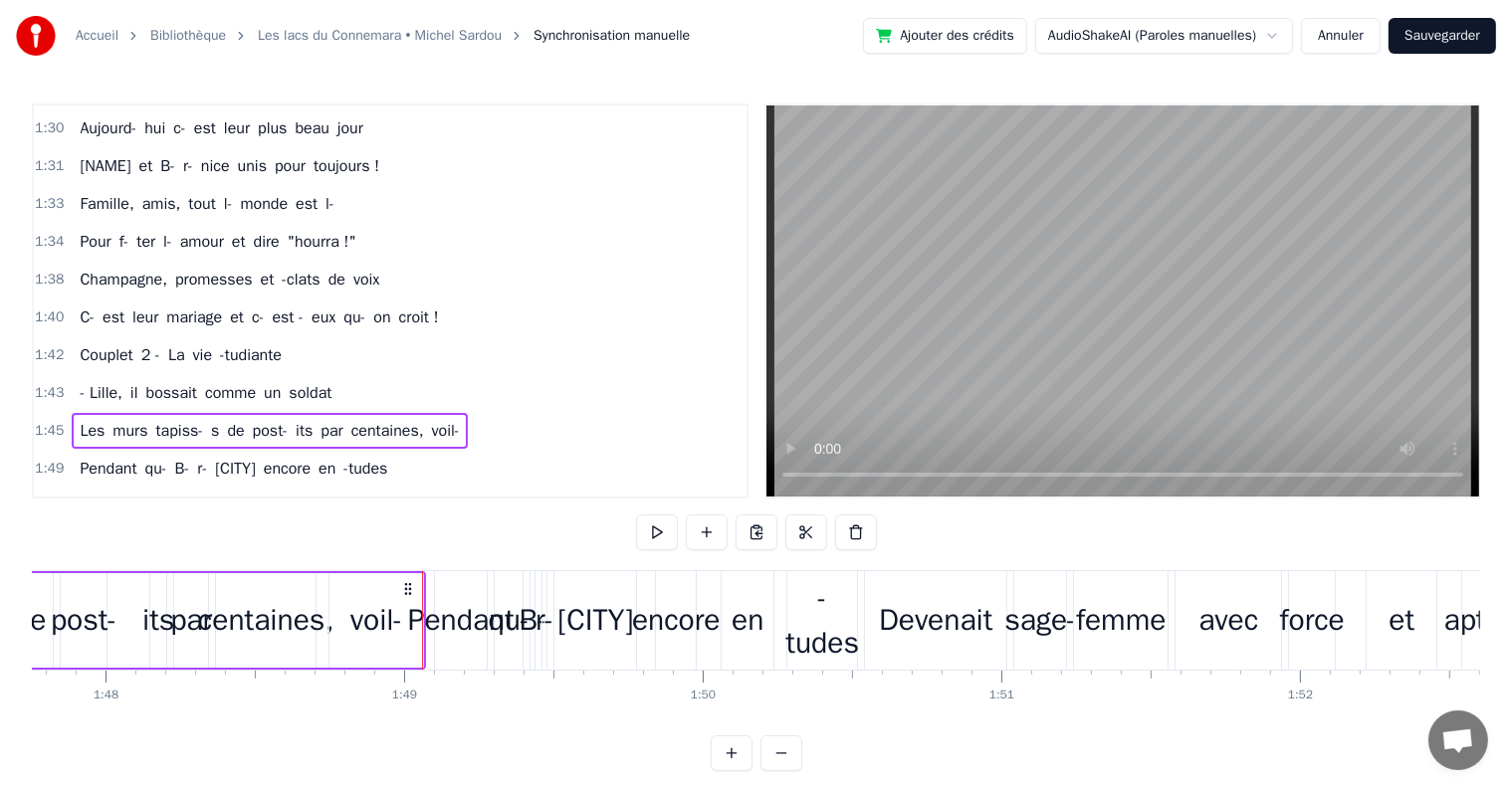 click on "1:49 Pendant qu- B- r- nice, encore en -tudes" at bounding box center [390, 469] 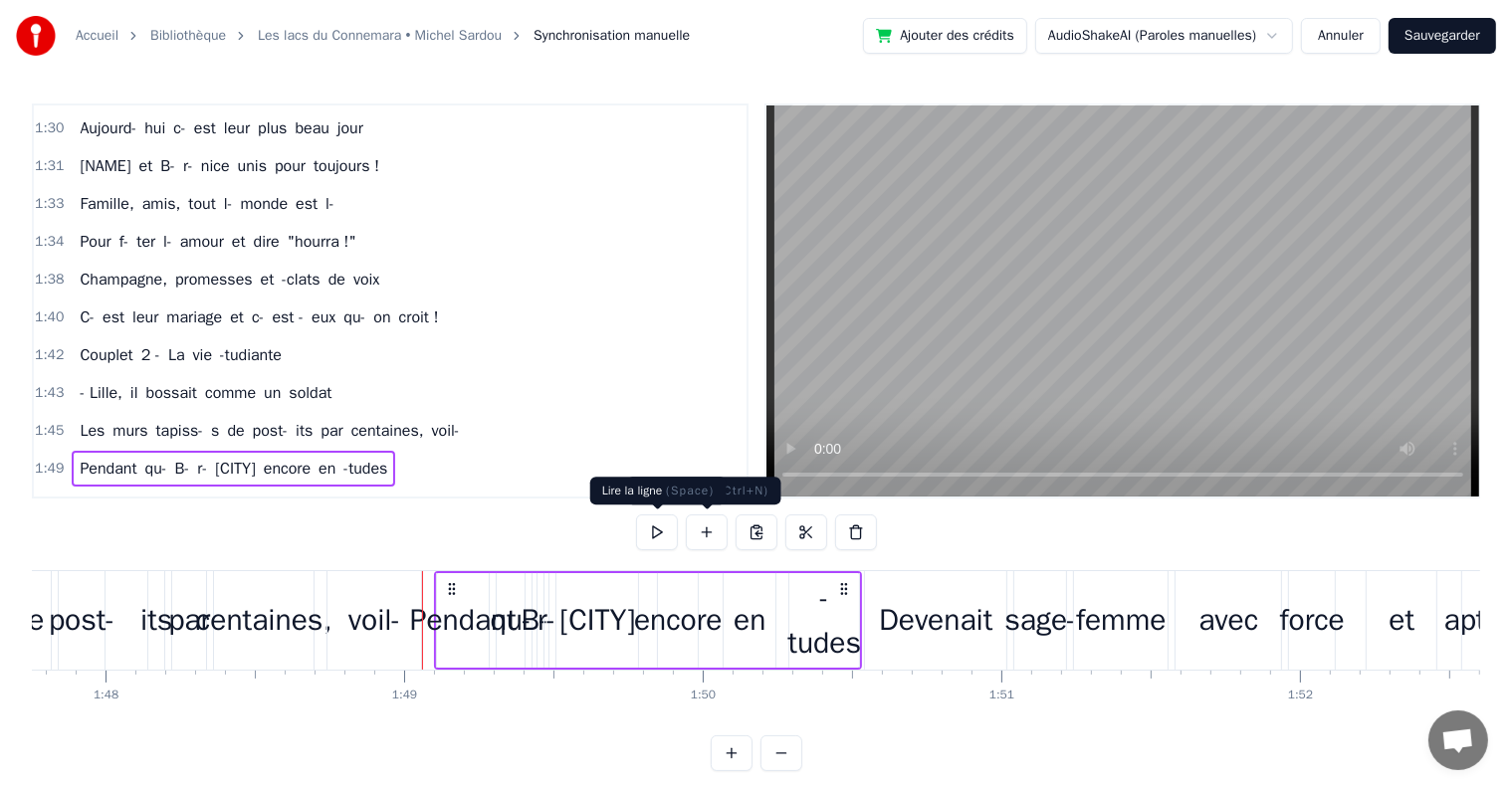 click at bounding box center (657, 532) 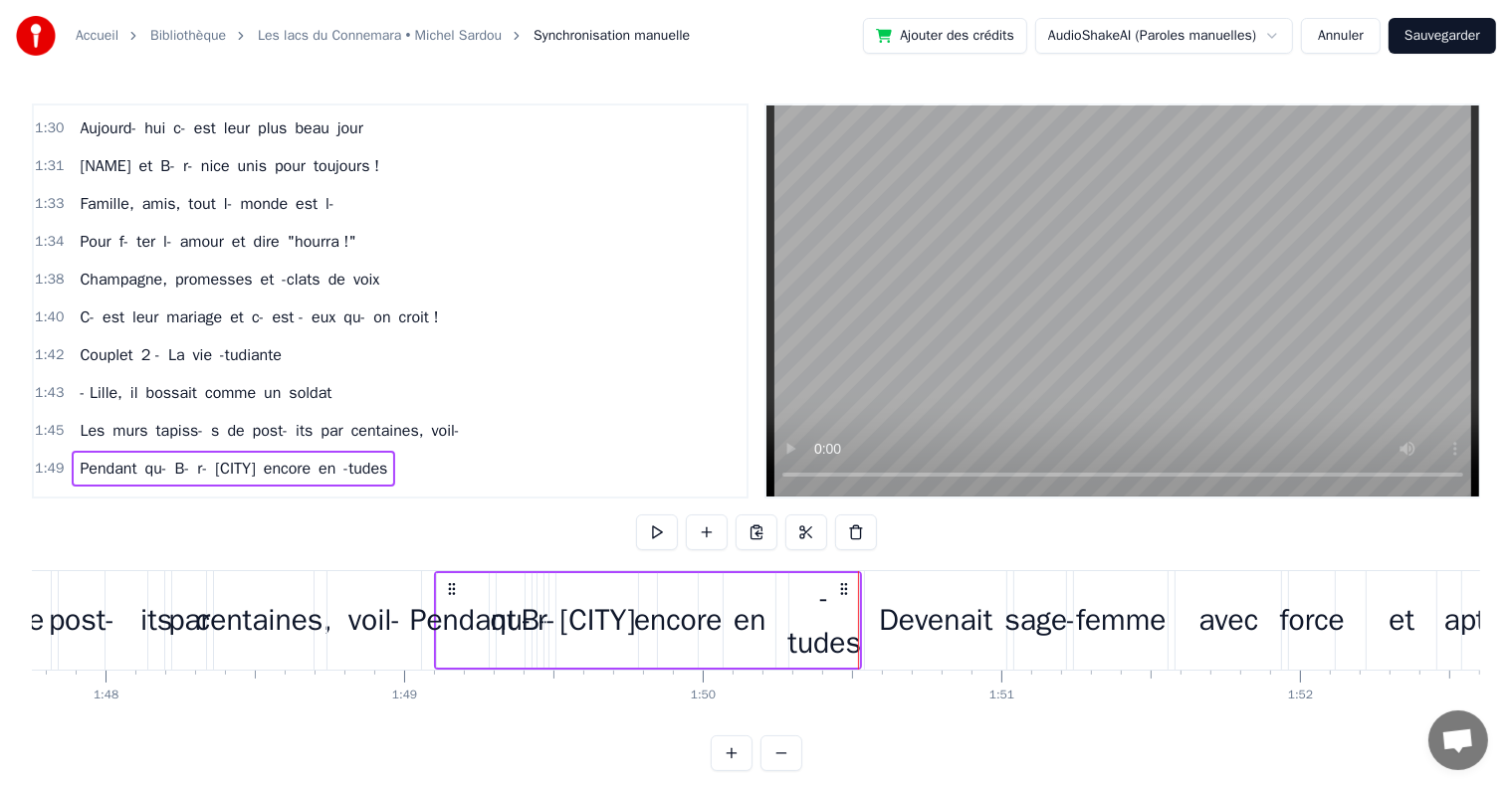 click on "1:38 Champagne, promesses et -clats de voix" at bounding box center (390, 280) 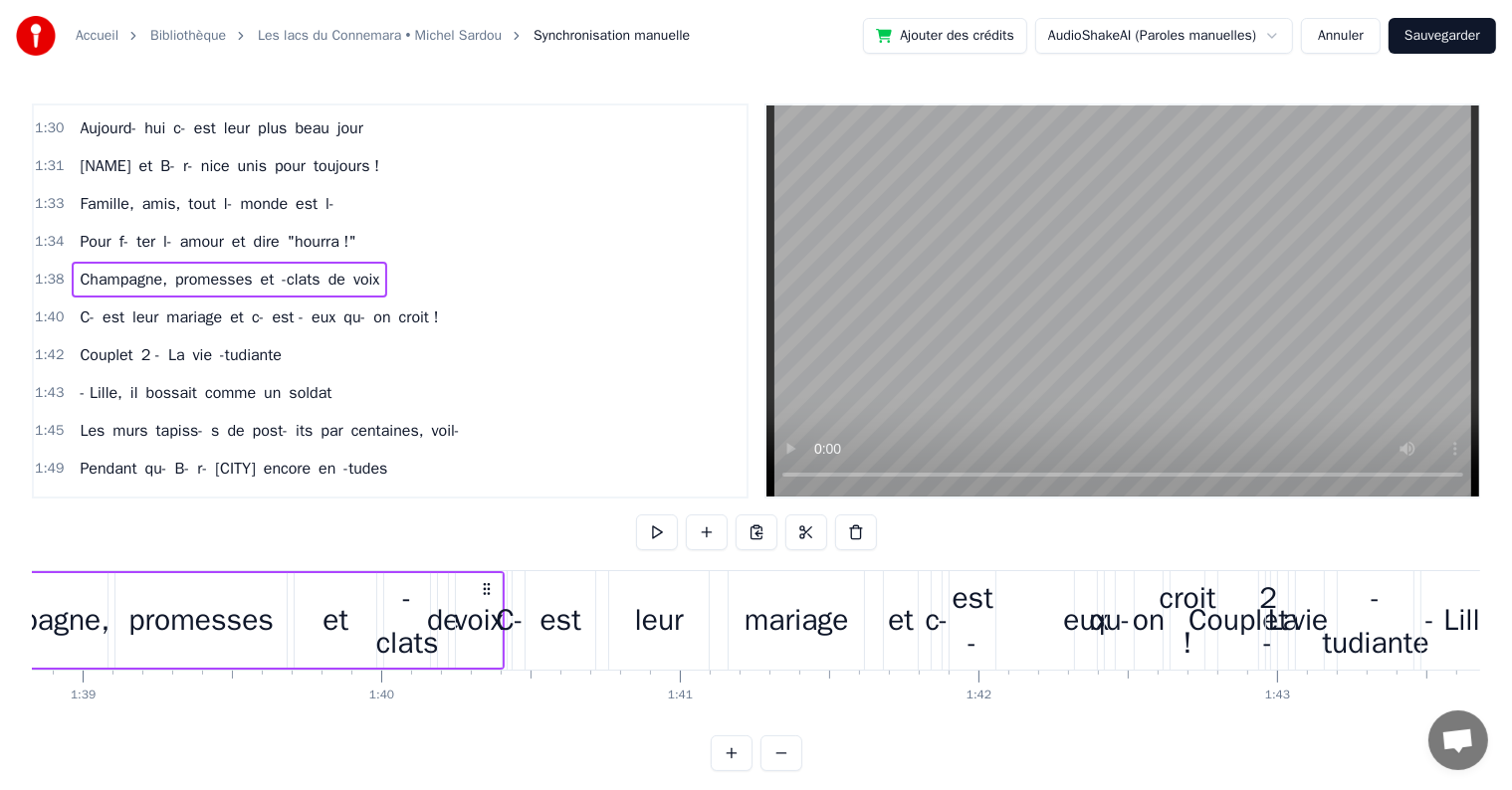 scroll, scrollTop: 0, scrollLeft: 29325, axis: horizontal 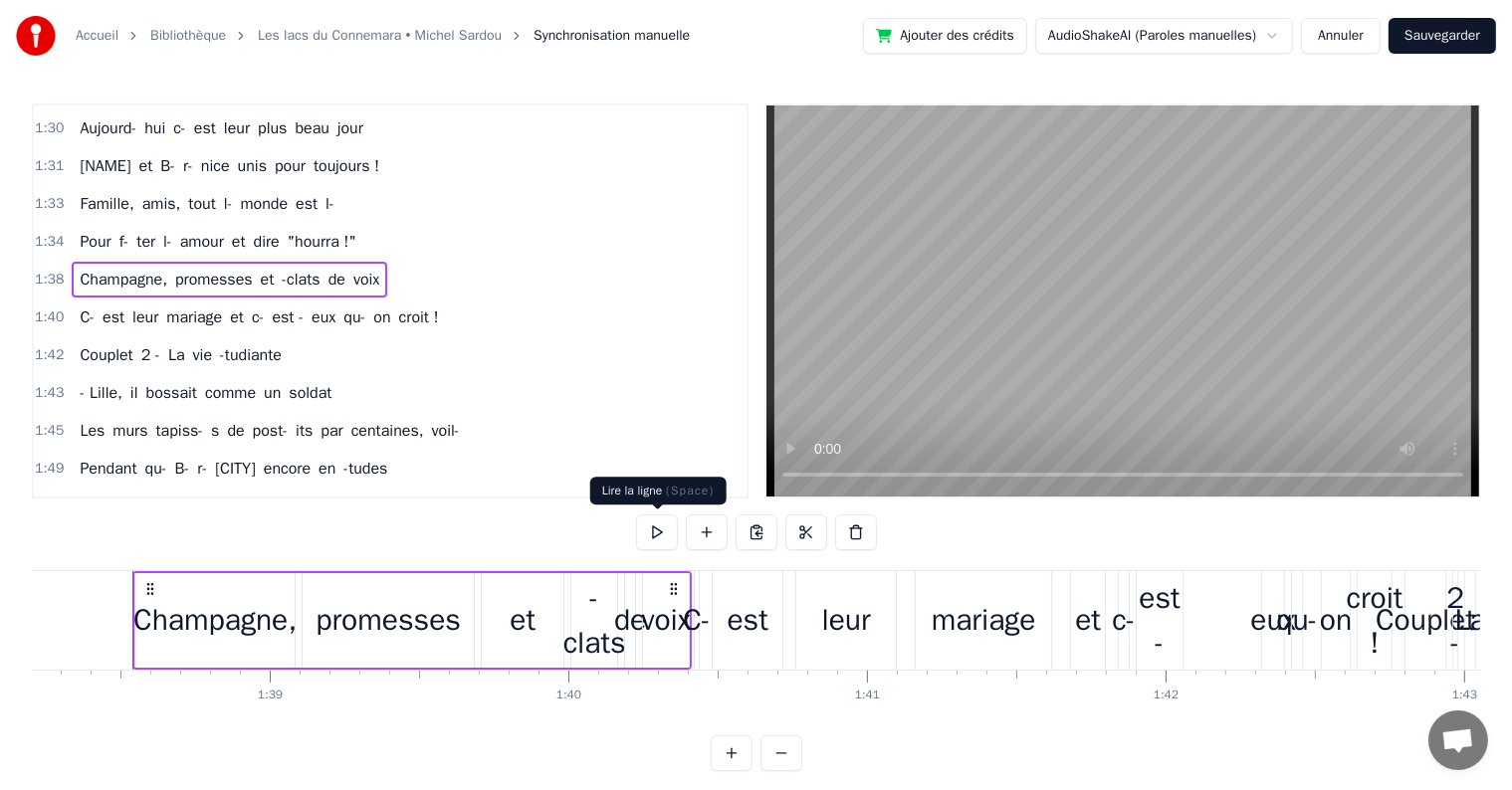 click at bounding box center (657, 532) 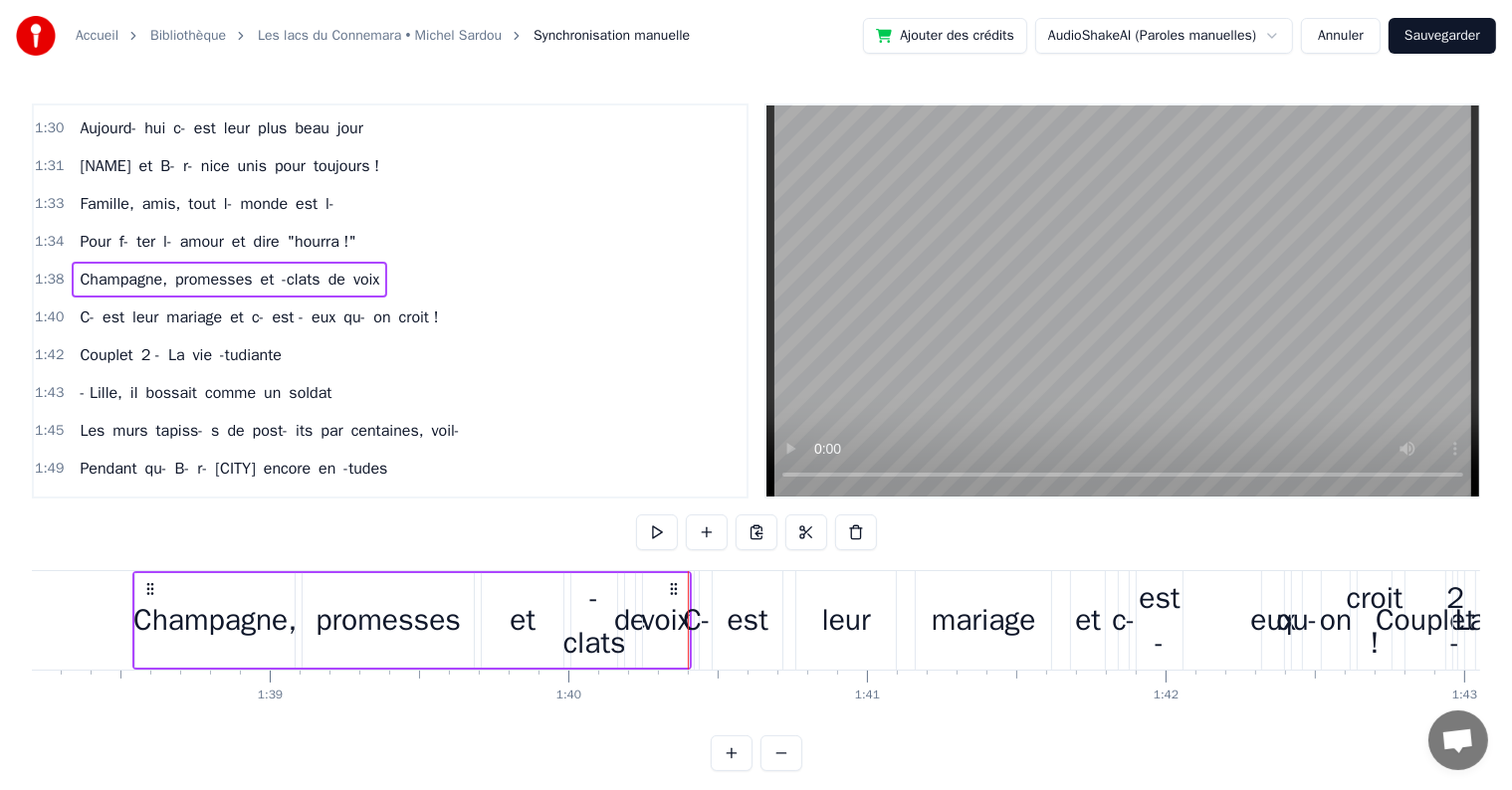 click on "1:34 Pour f- ter l- amour et dire "hourra !"" at bounding box center (390, 242) 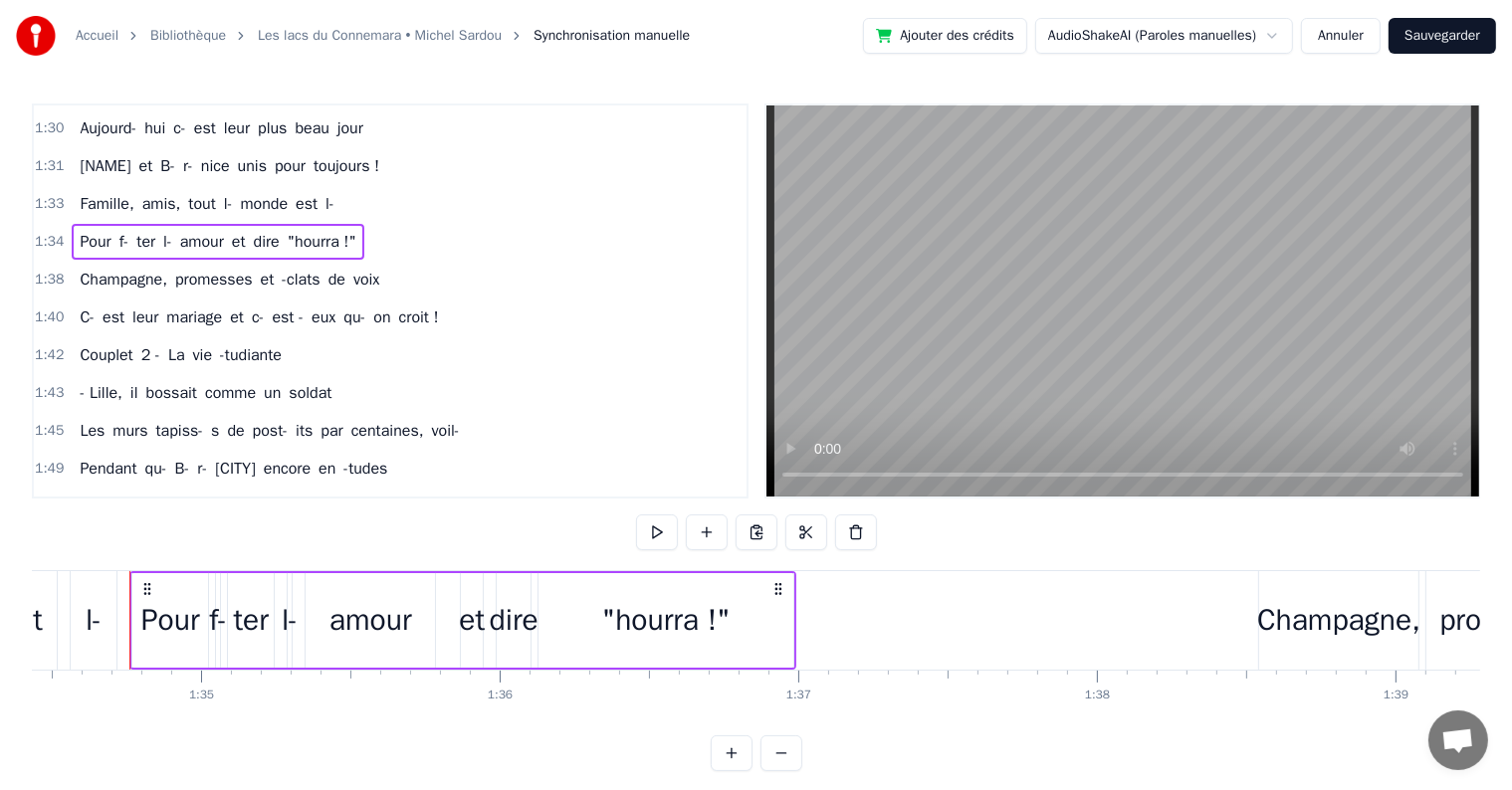 scroll, scrollTop: 0, scrollLeft: 28197, axis: horizontal 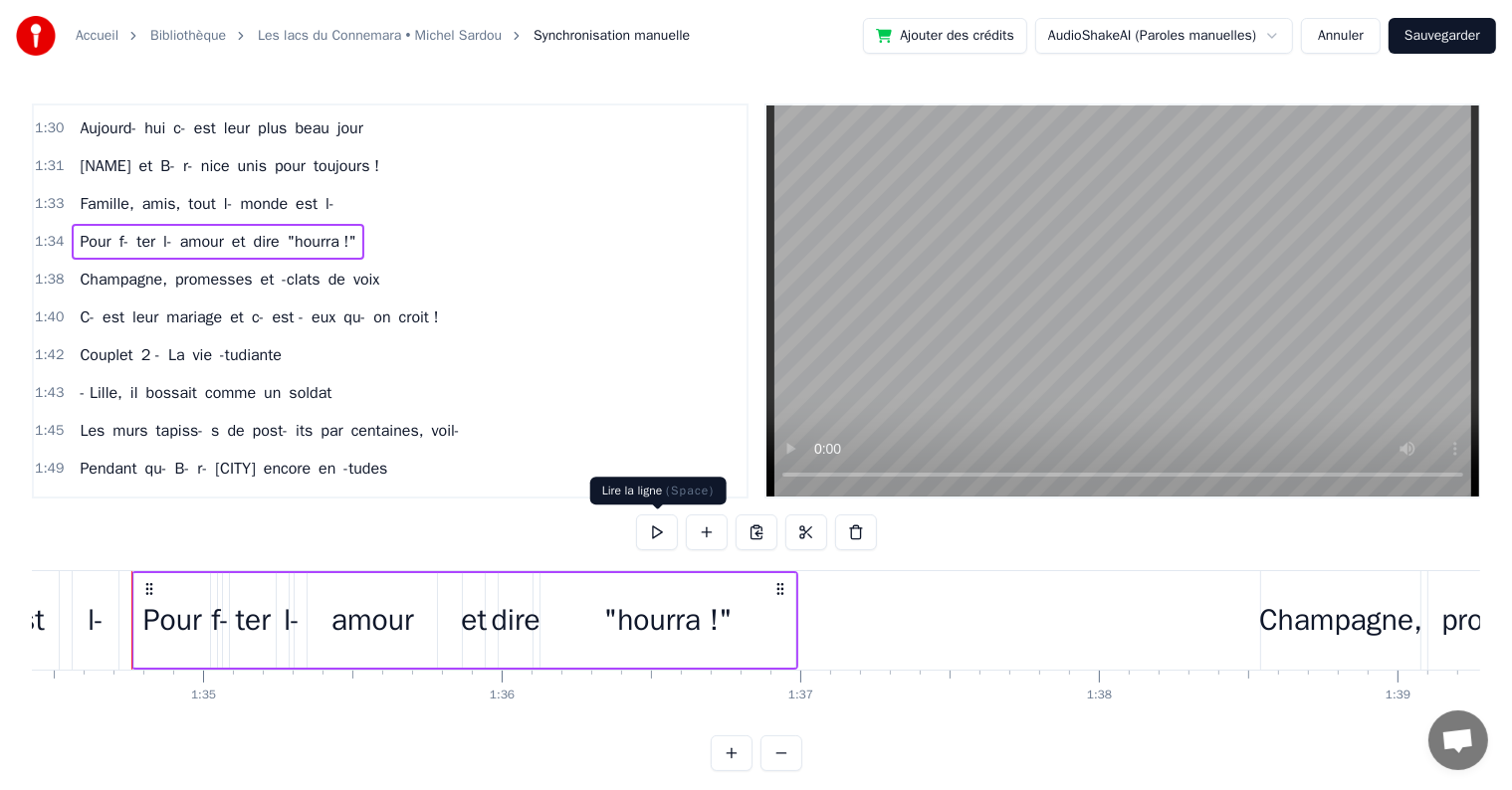 click at bounding box center (657, 532) 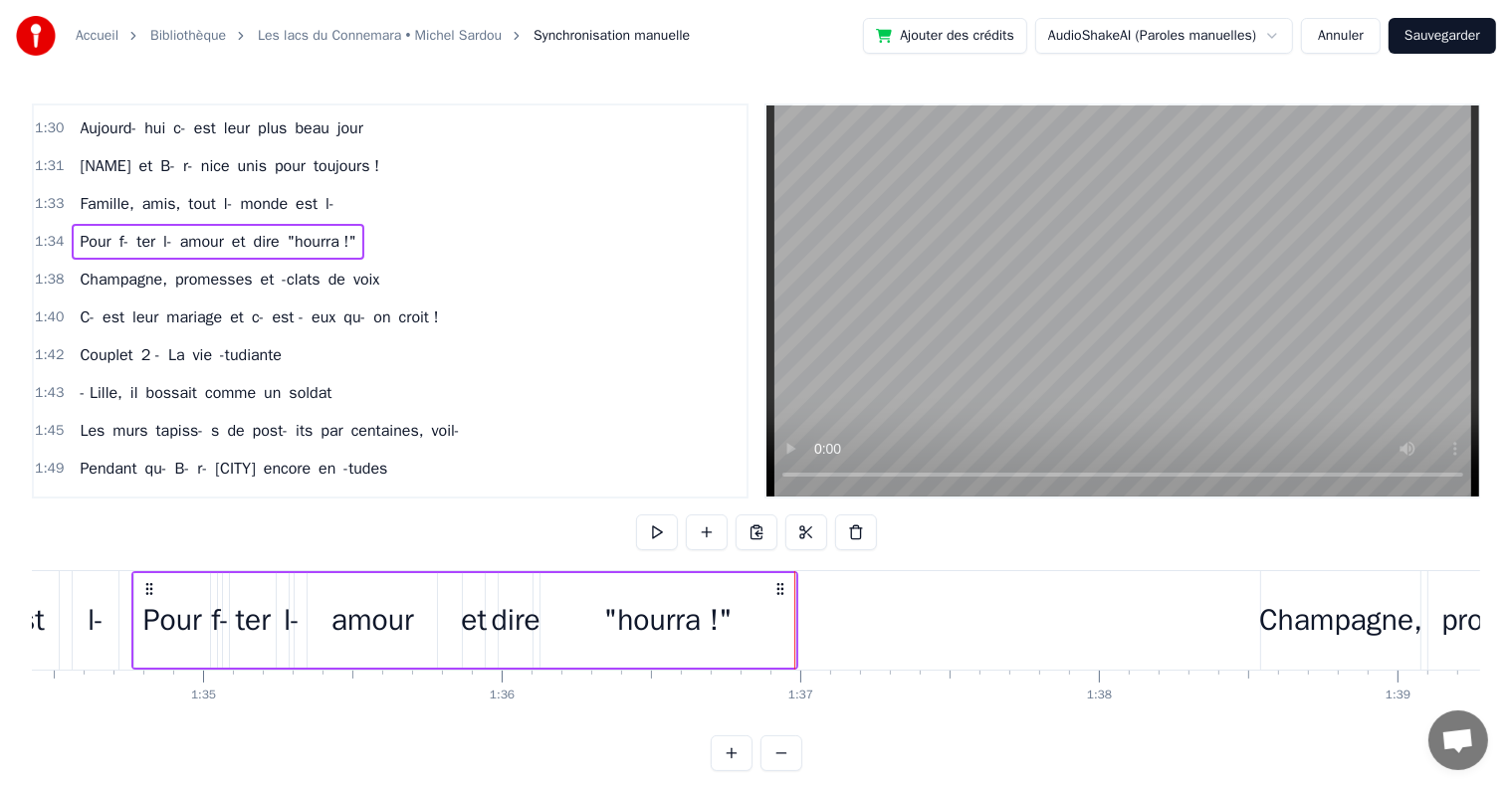 click on "1:33 Famille, amis, tout l- monde est l-" at bounding box center [390, 204] 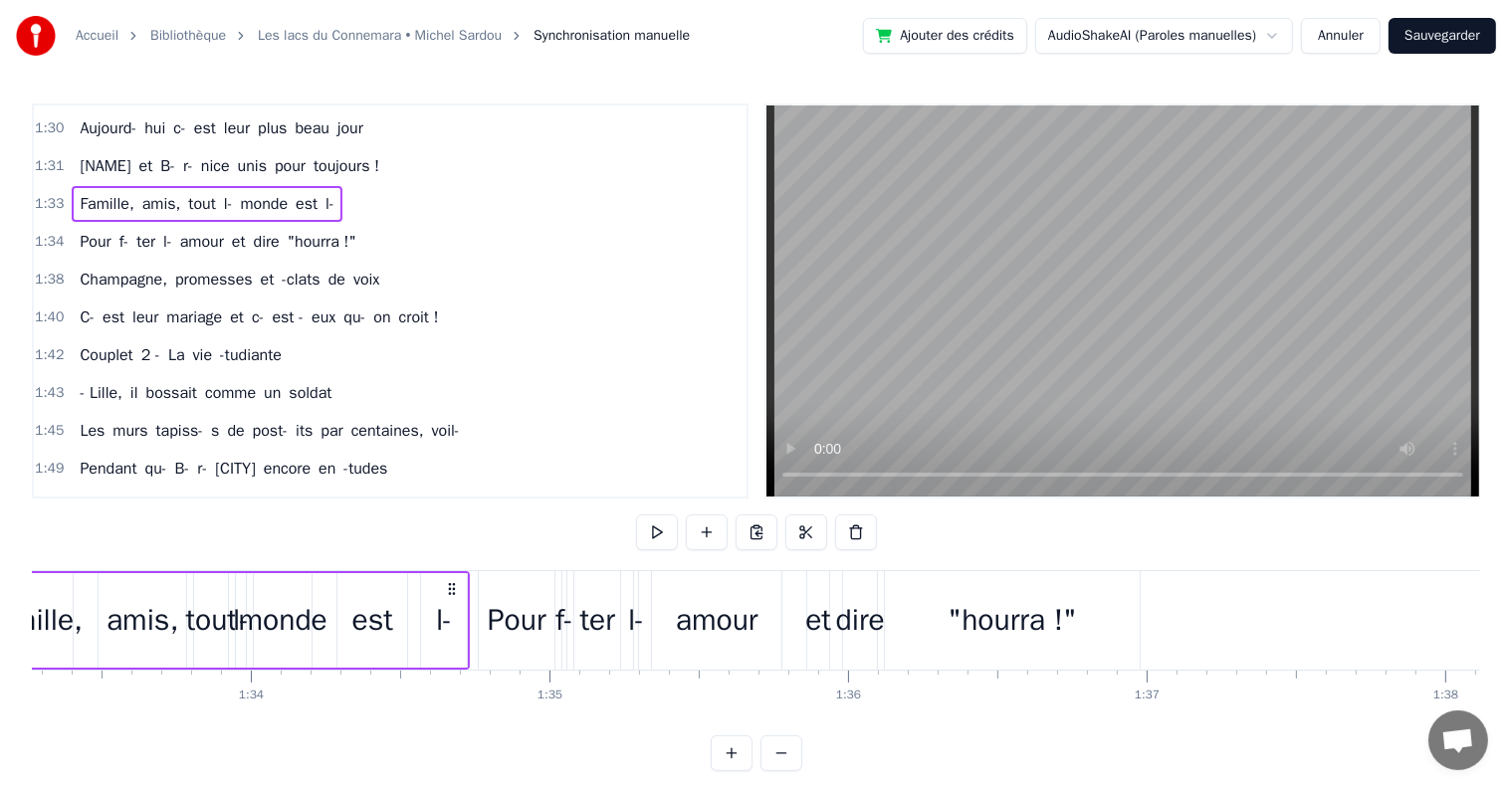 scroll, scrollTop: 0, scrollLeft: 27708, axis: horizontal 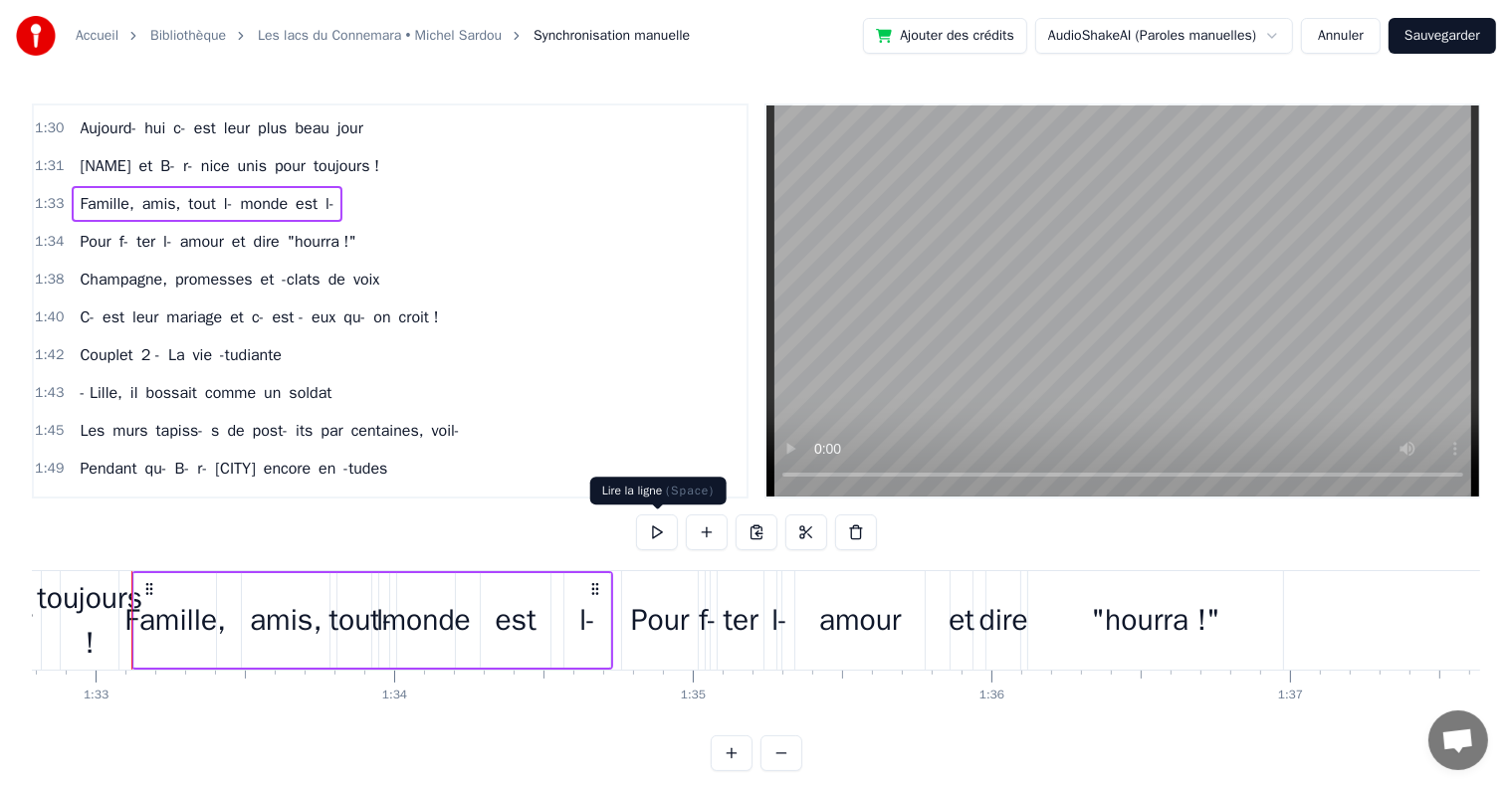 click at bounding box center (657, 532) 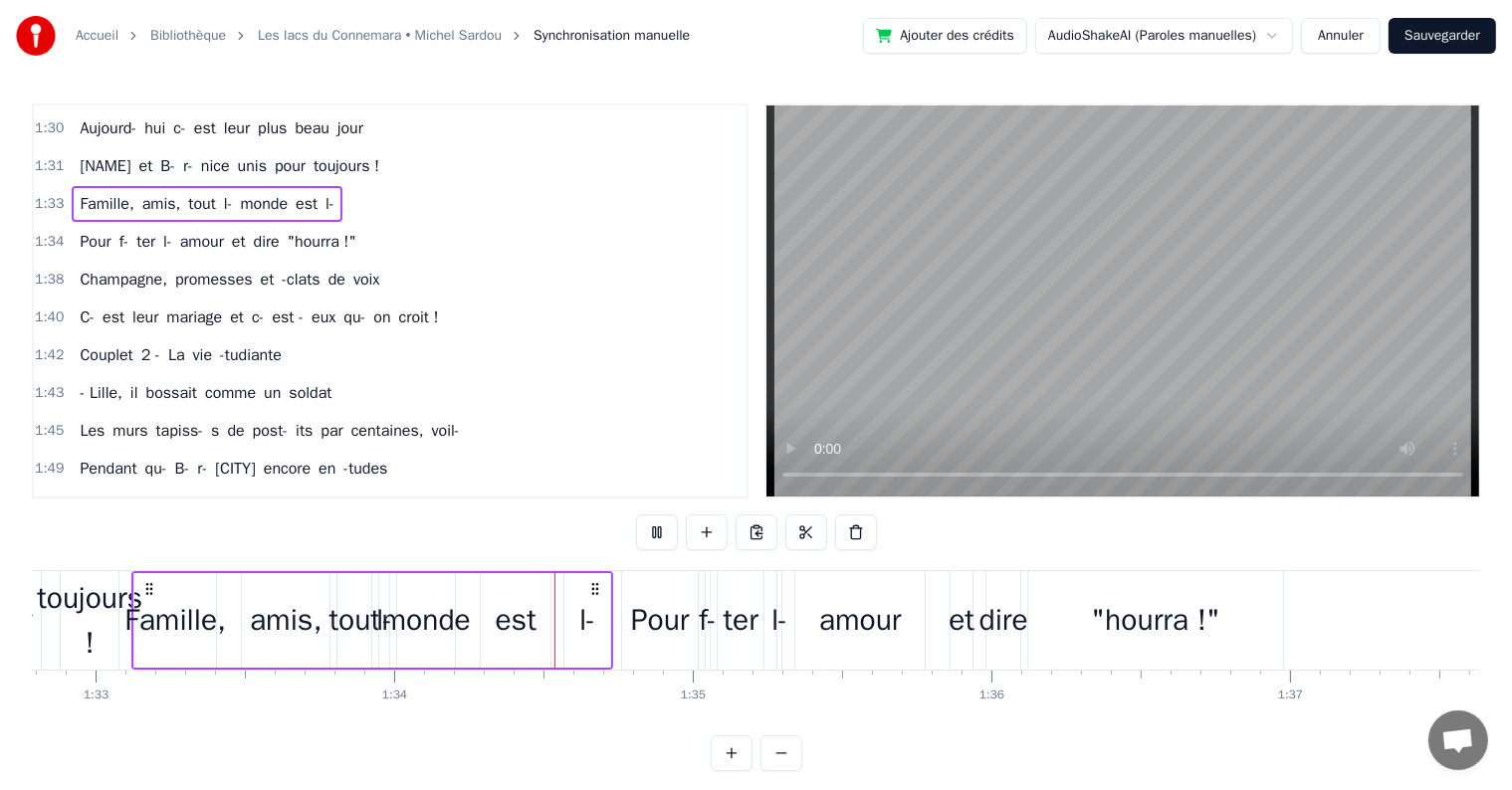 click on "amis," at bounding box center [161, 204] 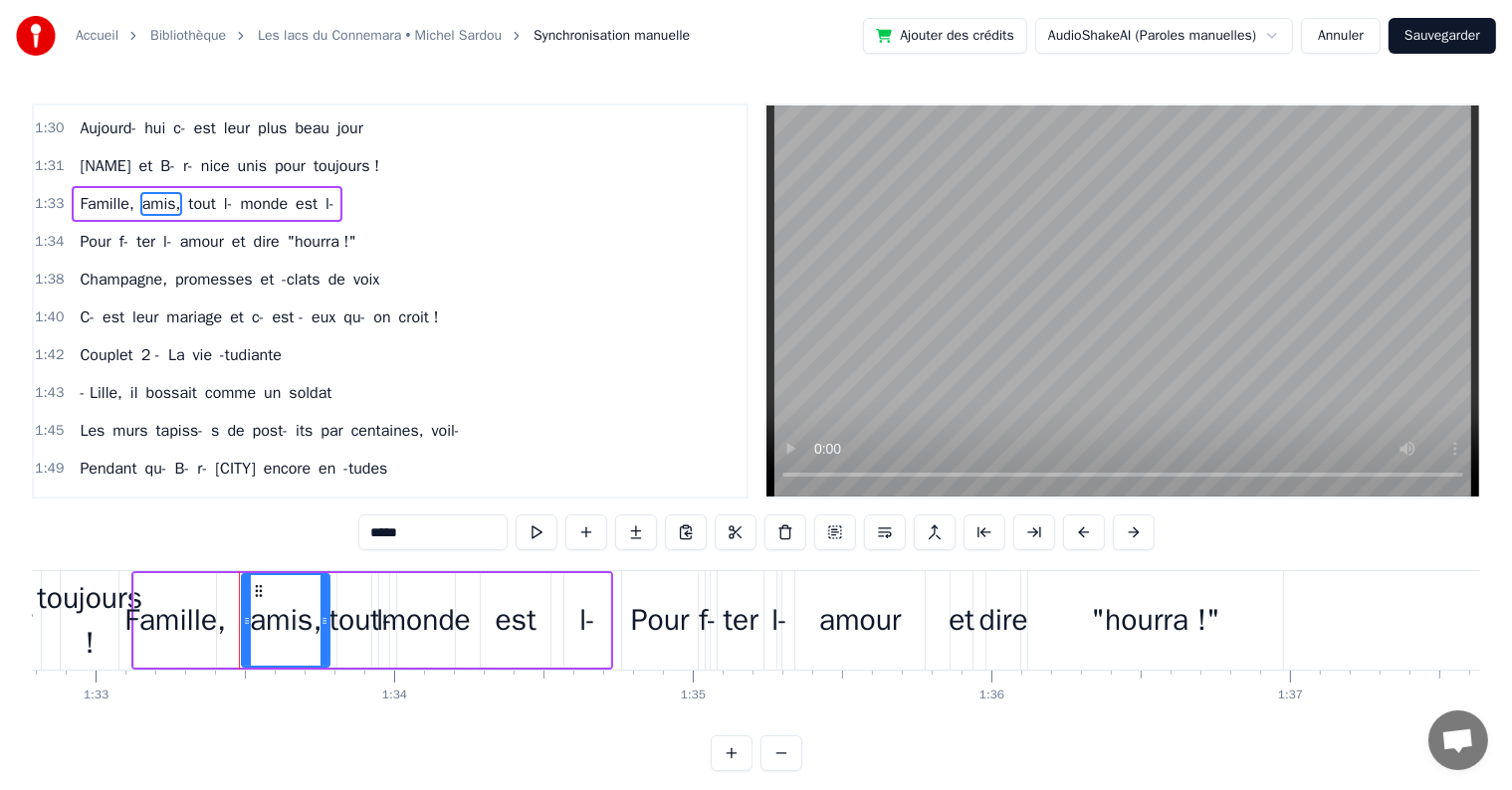 scroll, scrollTop: 188, scrollLeft: 0, axis: vertical 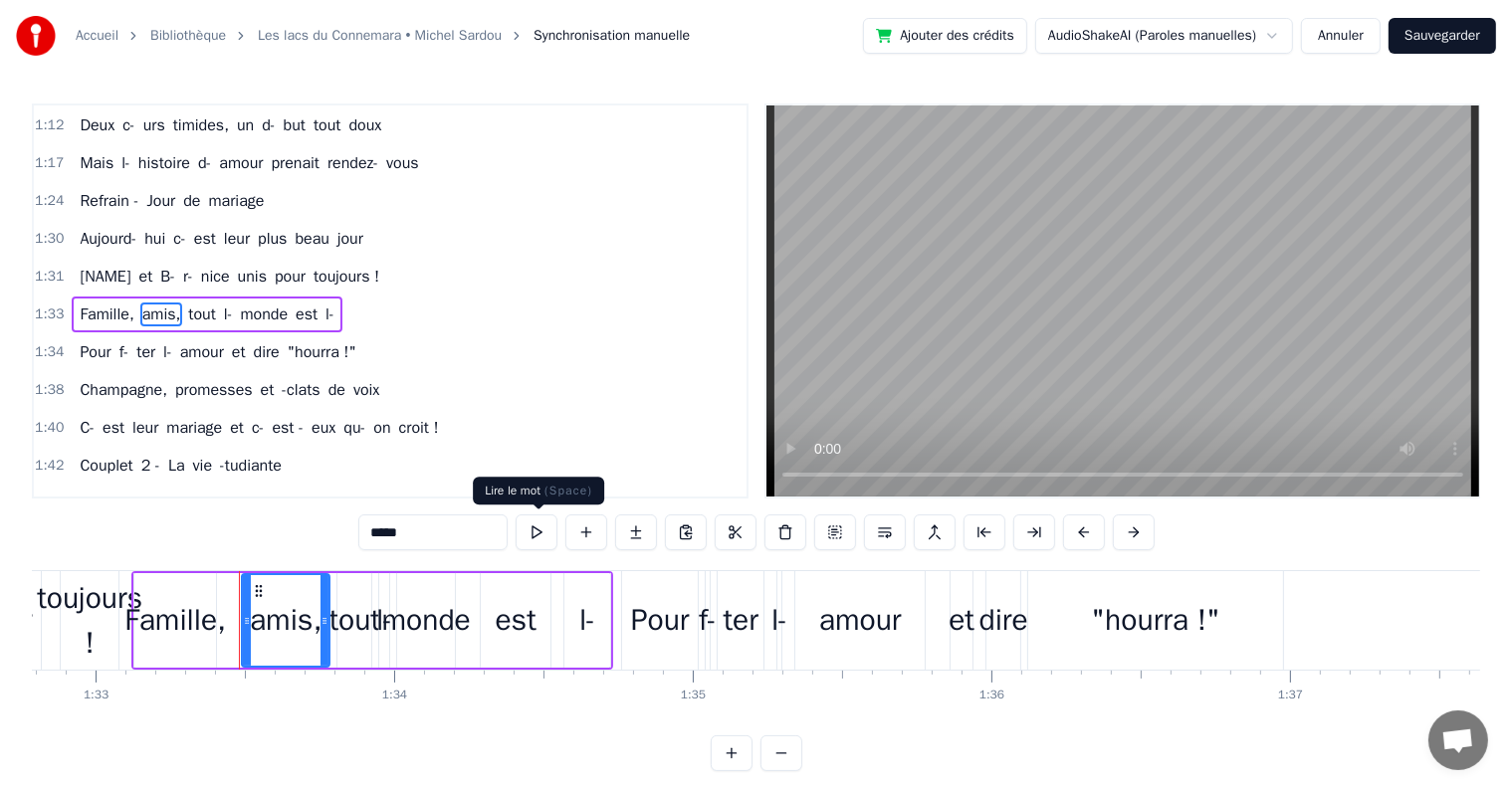 click on "*****" at bounding box center [756, 534] 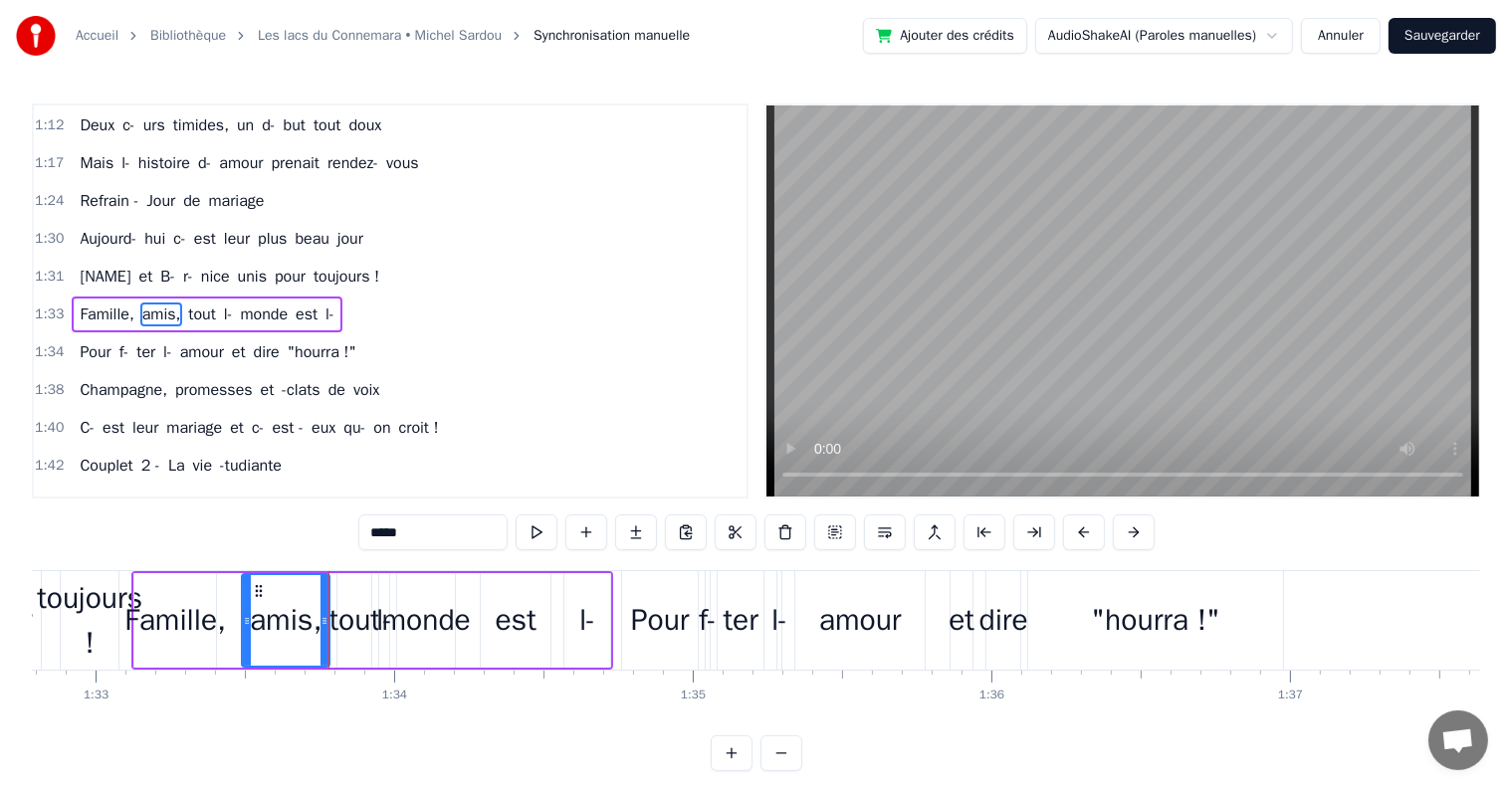 click on "monde" at bounding box center (426, 620) 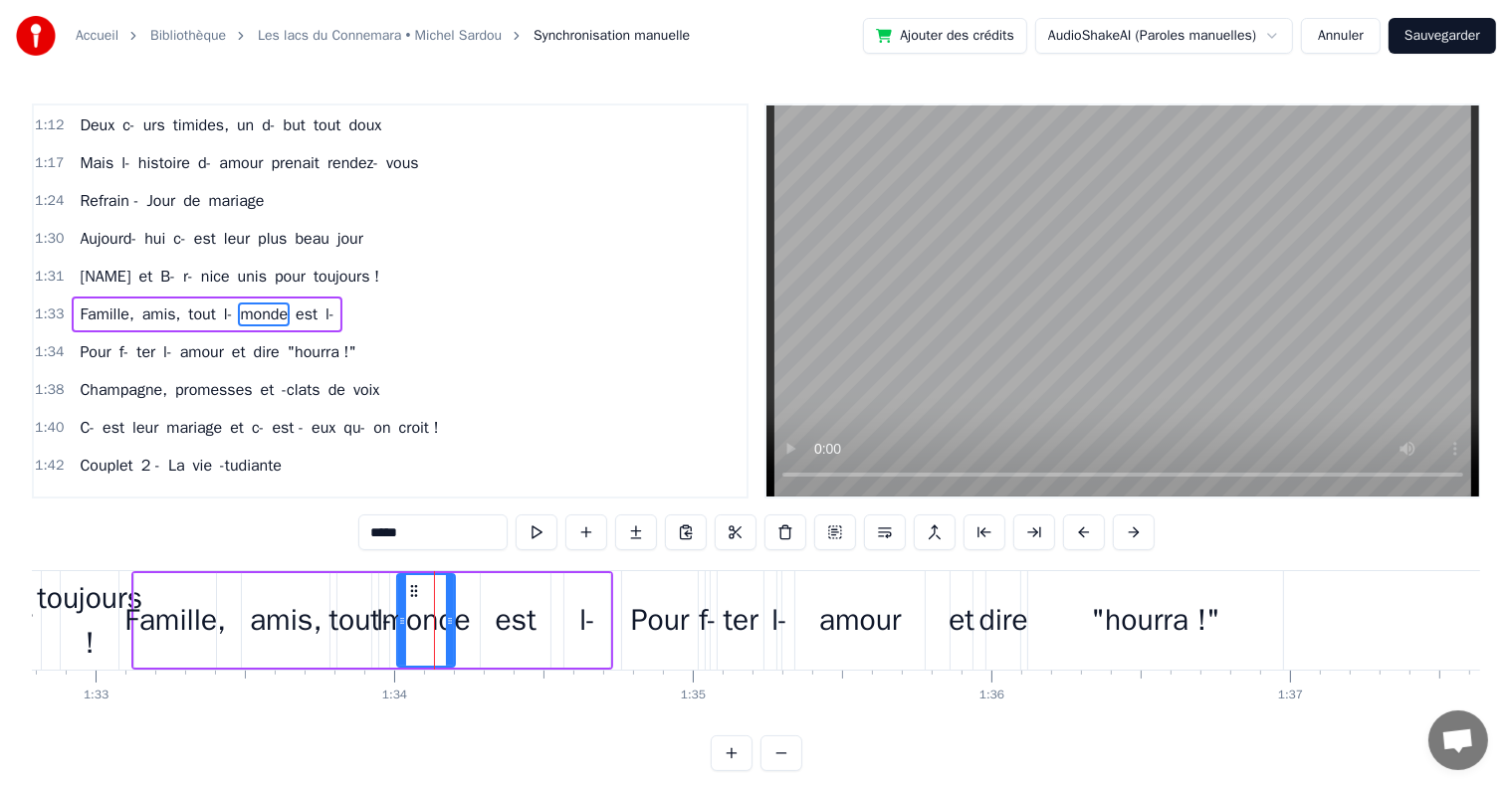 click on "est" at bounding box center [516, 620] 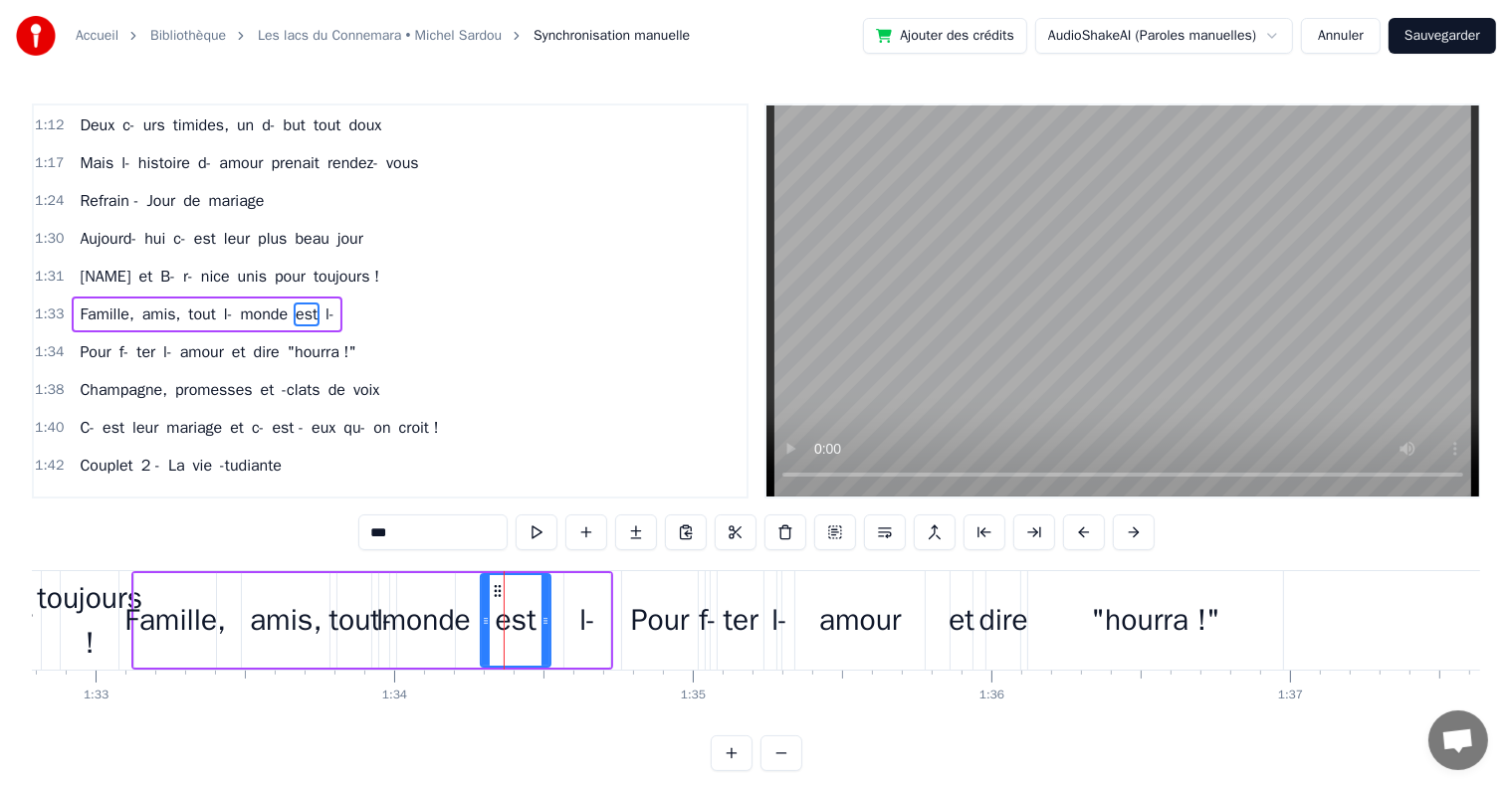 type 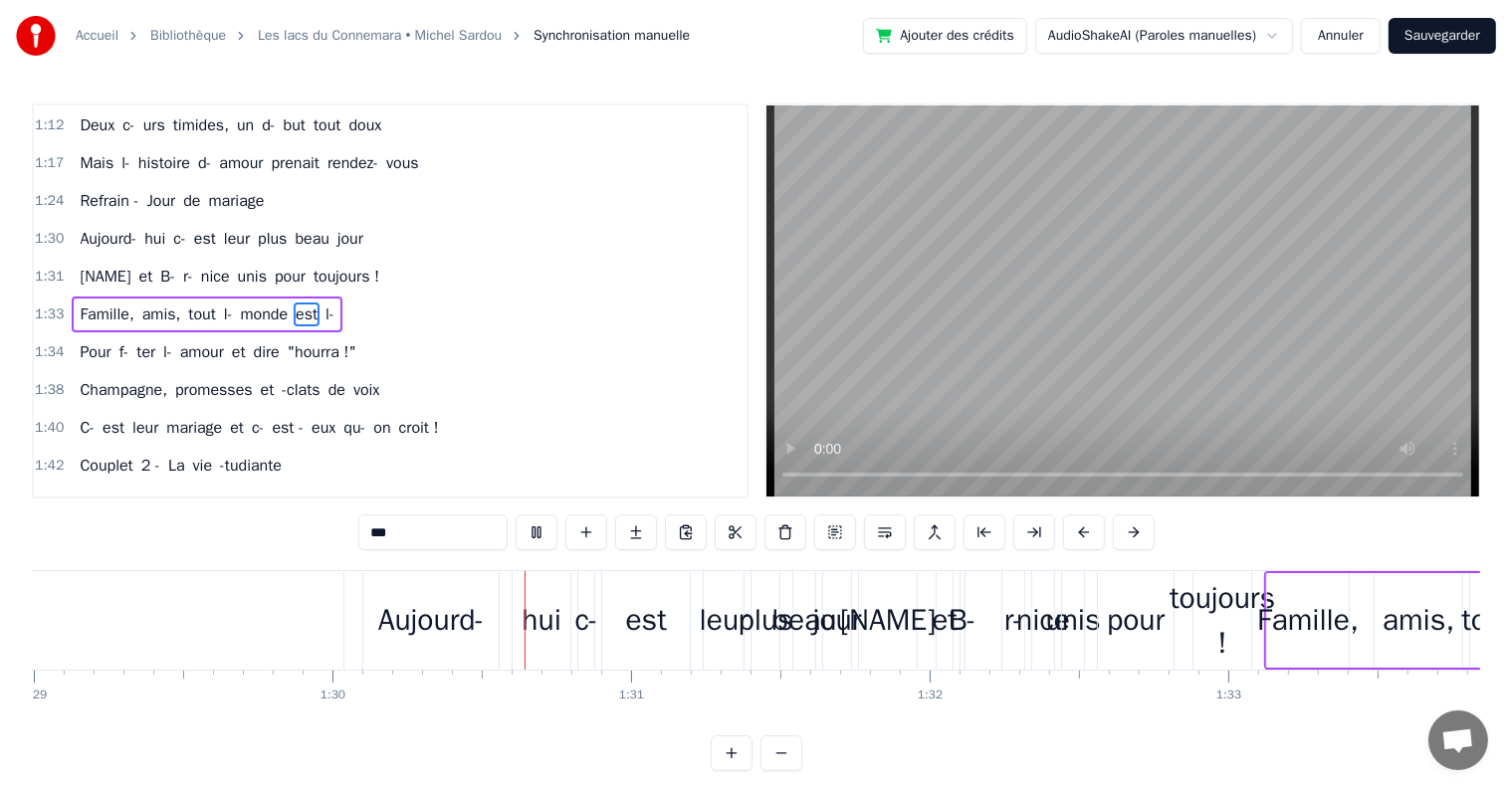 scroll, scrollTop: 0, scrollLeft: 26807, axis: horizontal 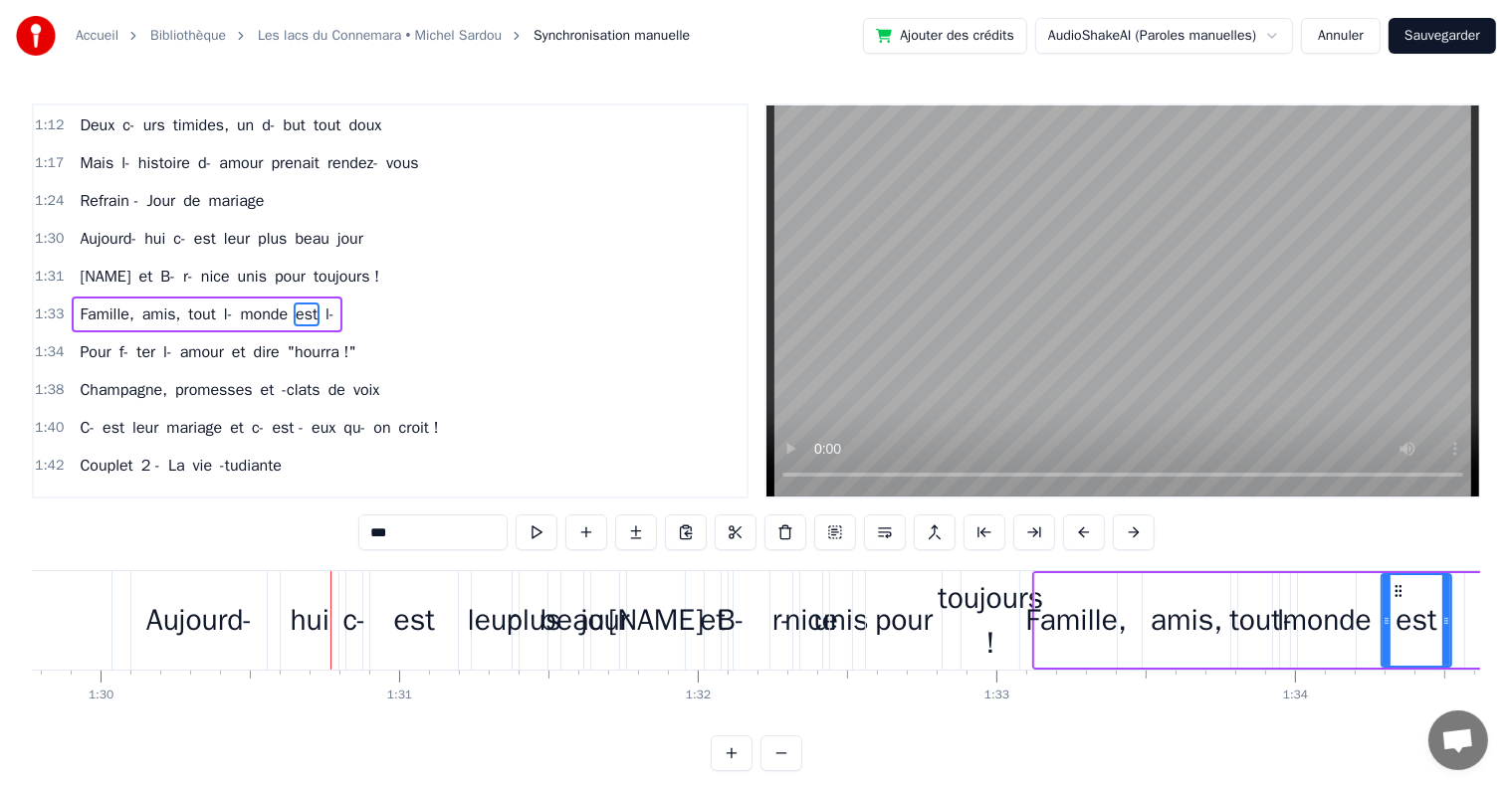 click on "Famille," at bounding box center [1076, 620] 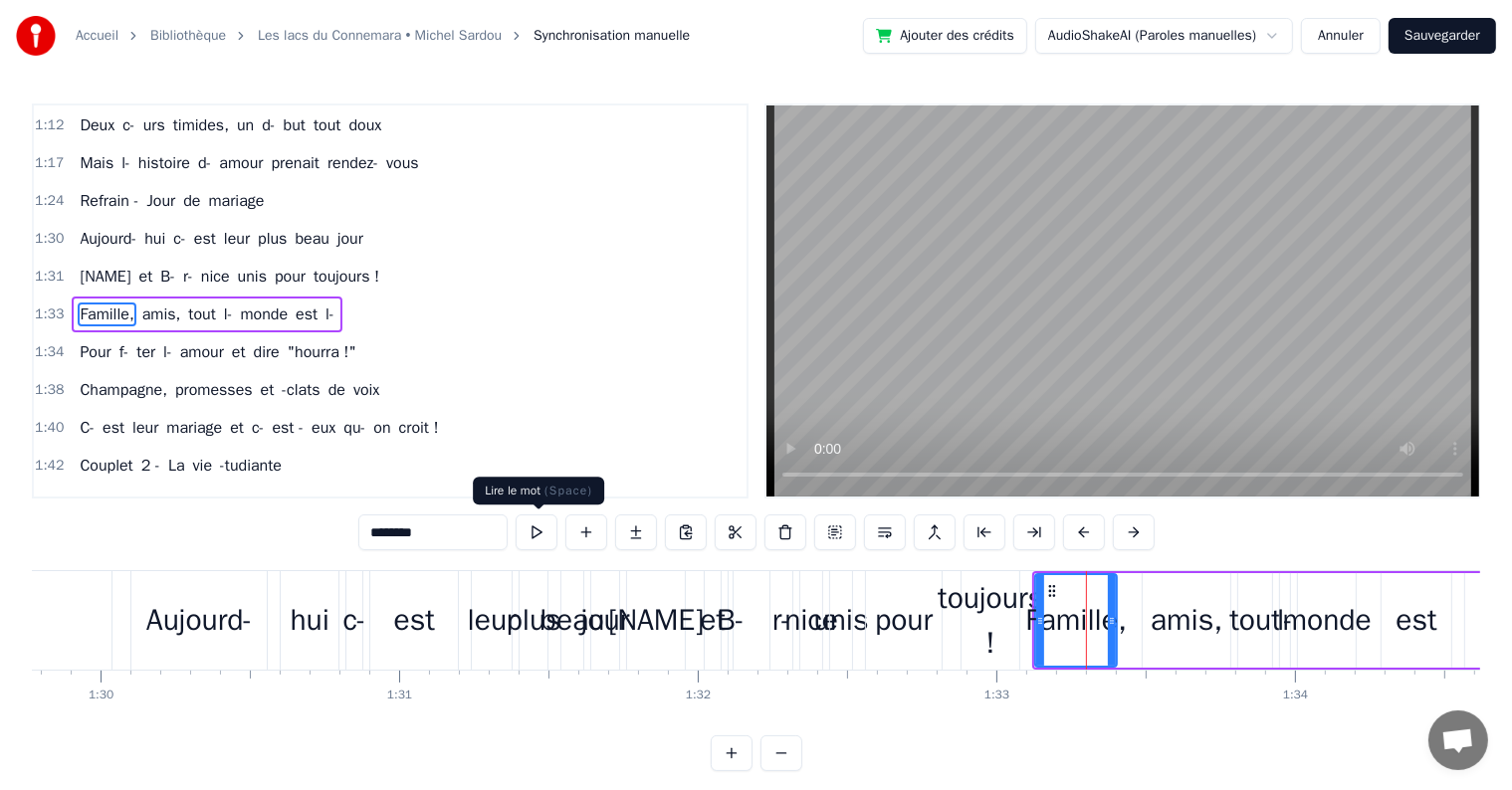 click at bounding box center (537, 532) 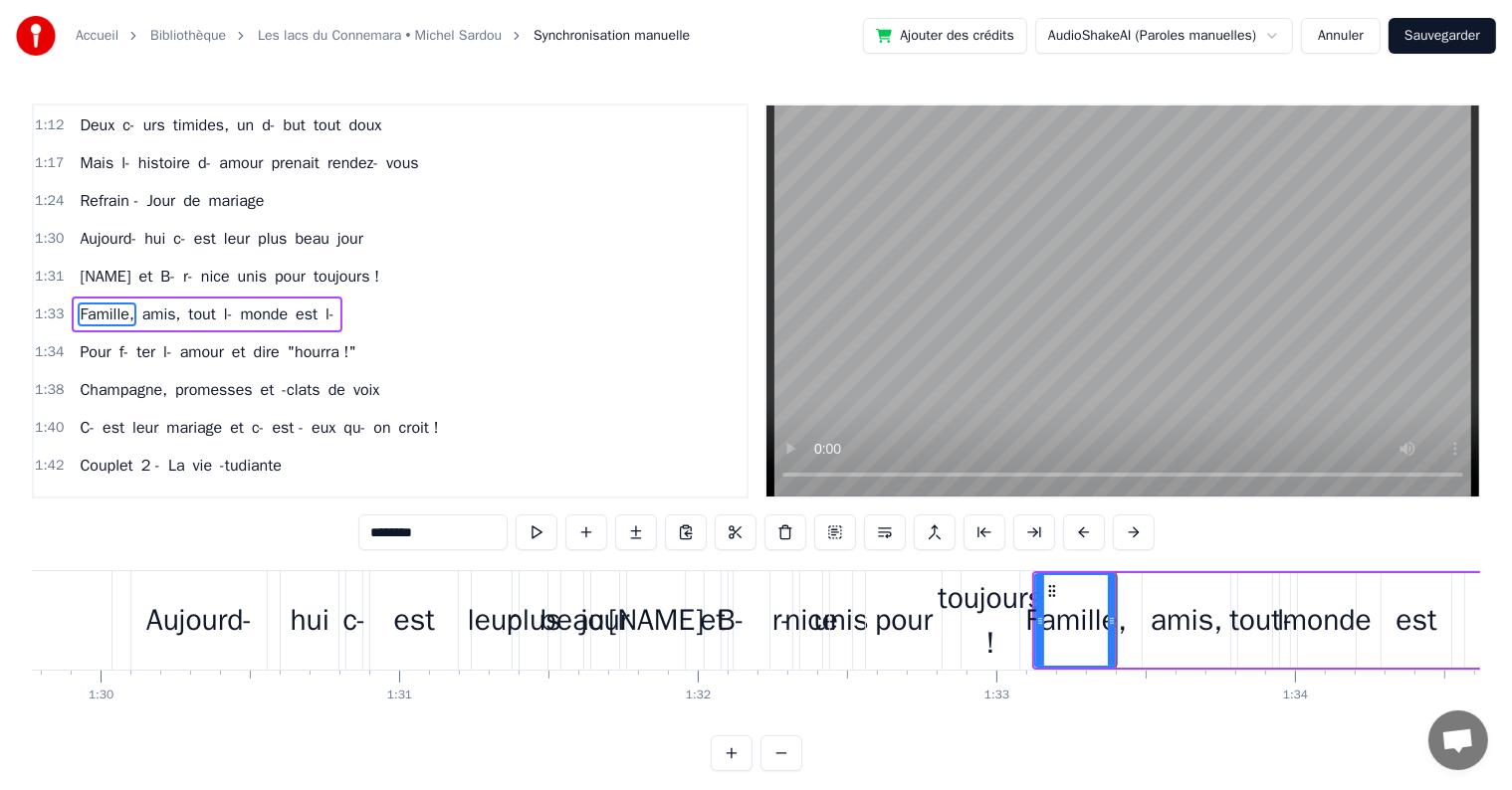 click on "pour" at bounding box center (904, 620) 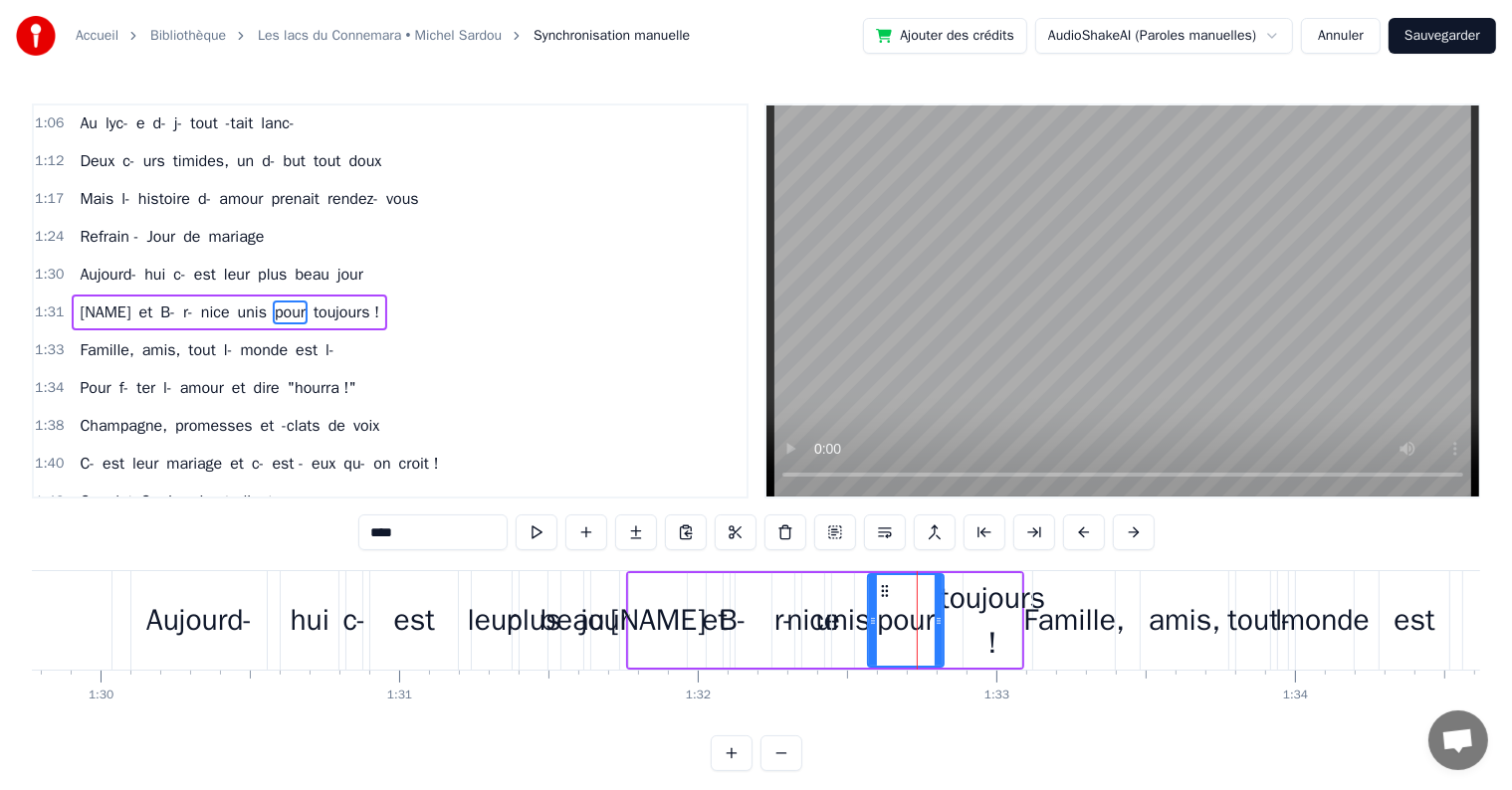 scroll, scrollTop: 151, scrollLeft: 0, axis: vertical 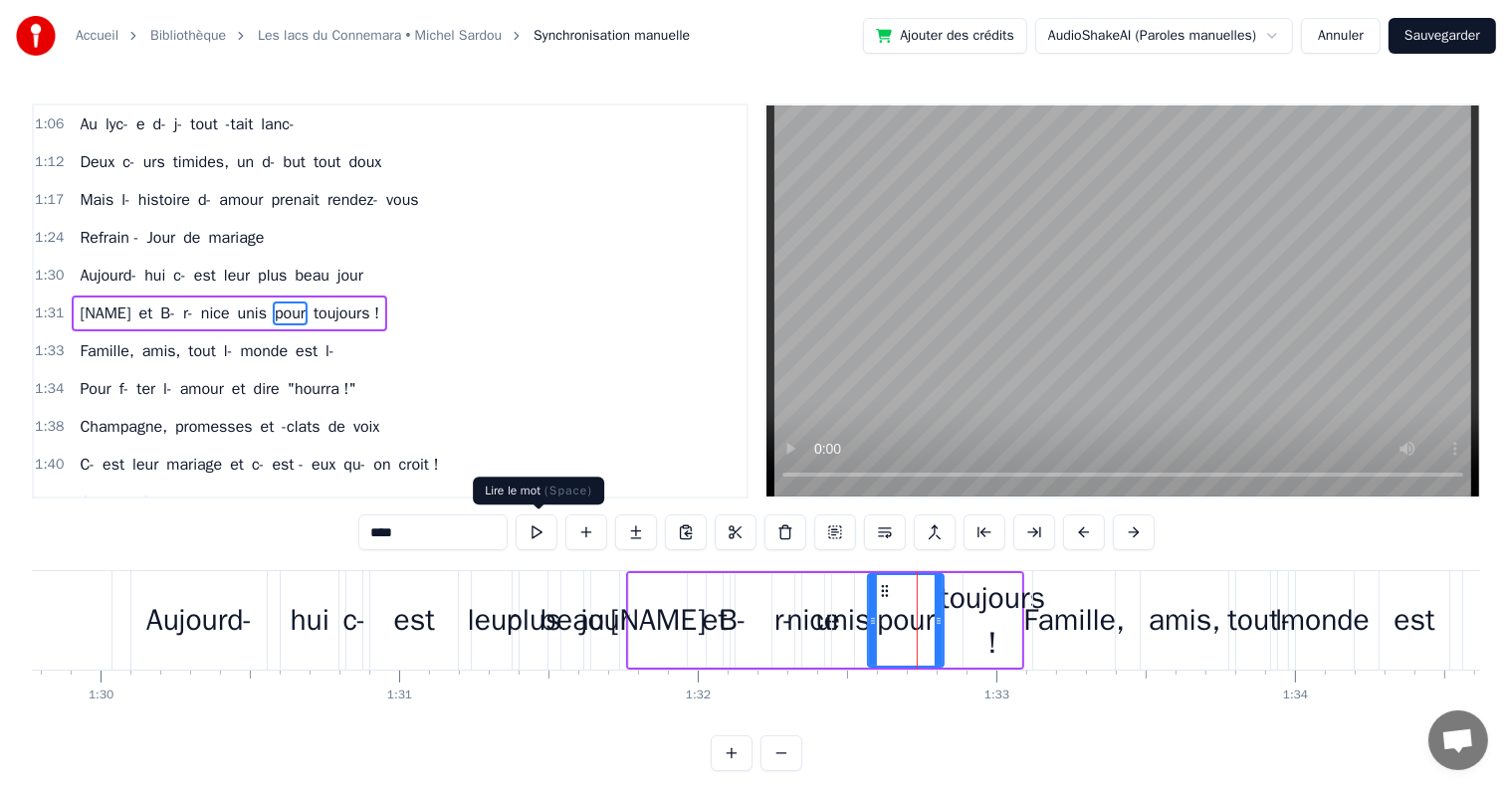 click at bounding box center [537, 532] 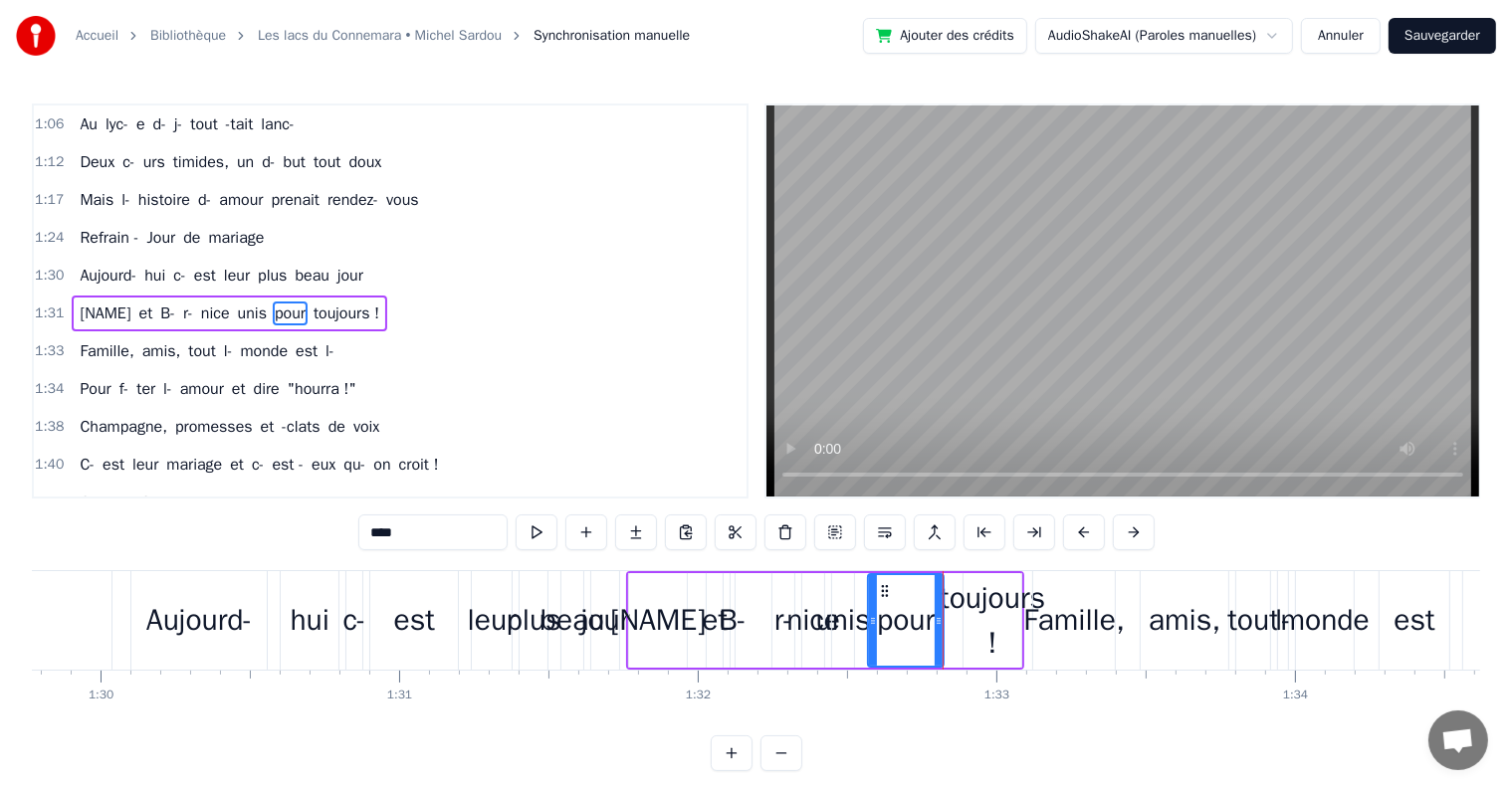 click on "Yohan" at bounding box center [658, 620] 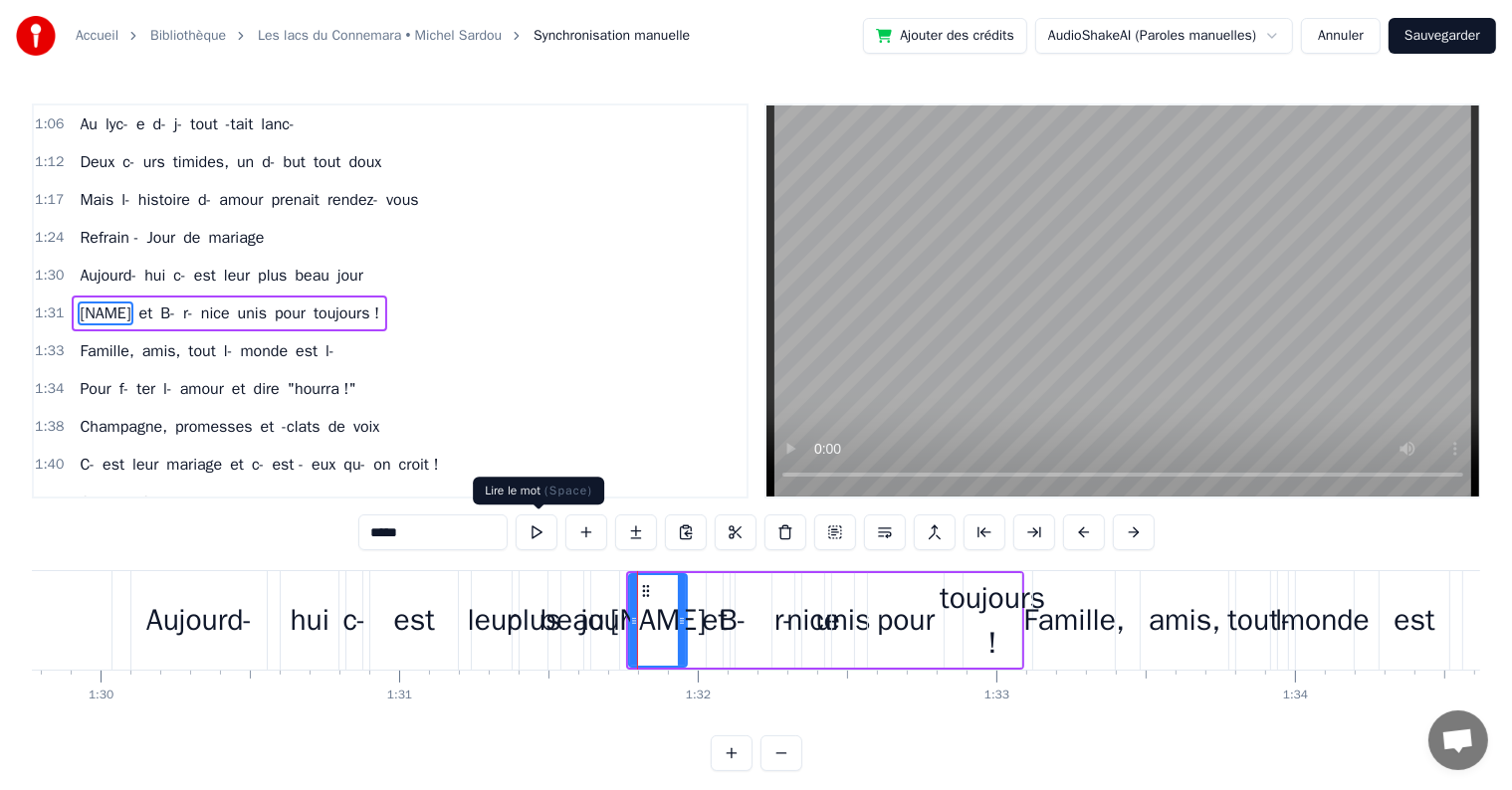 click at bounding box center (537, 532) 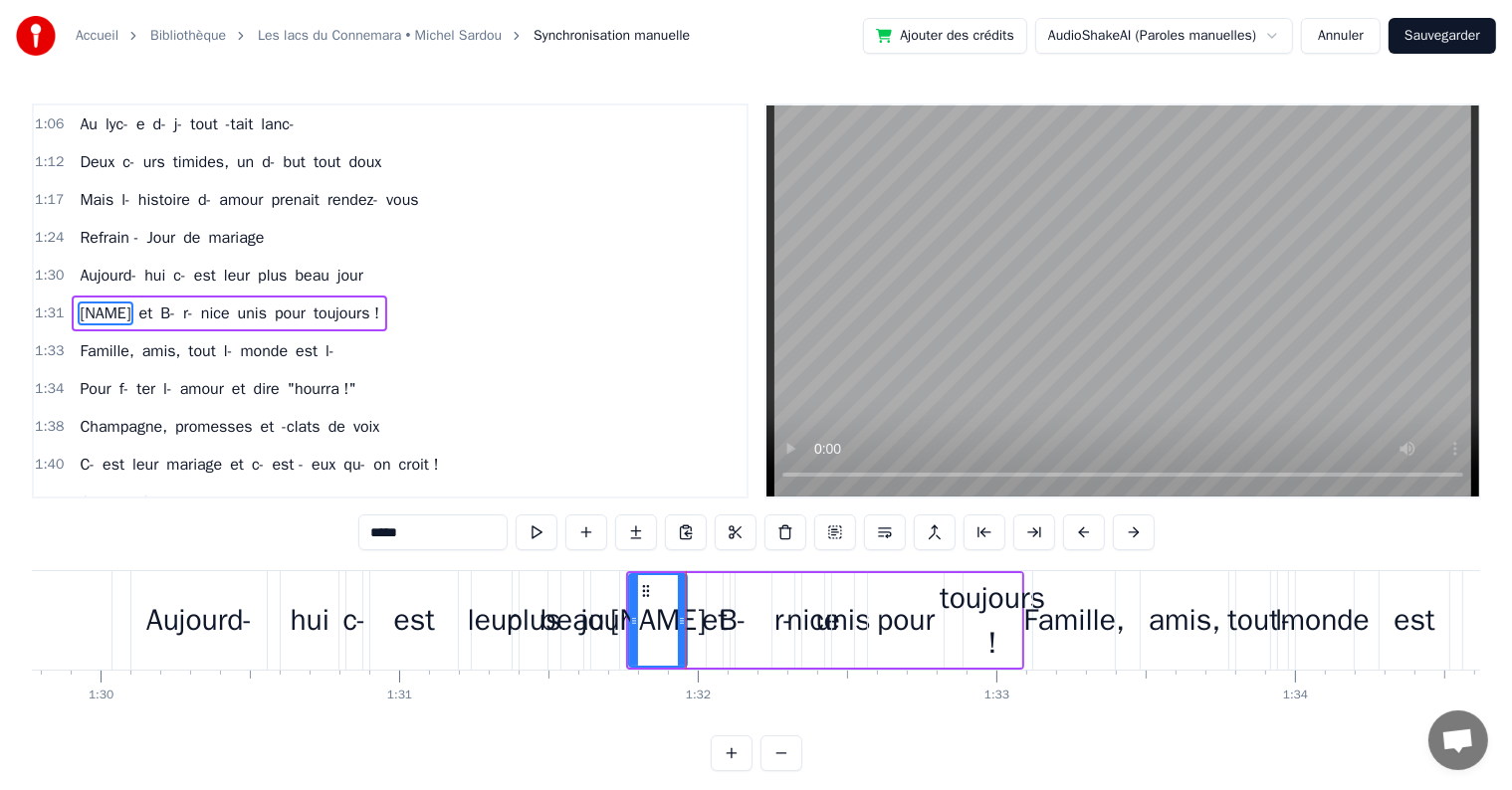 click on "Aujourd- hui c- est leur plus beau jour" at bounding box center (221, 276) 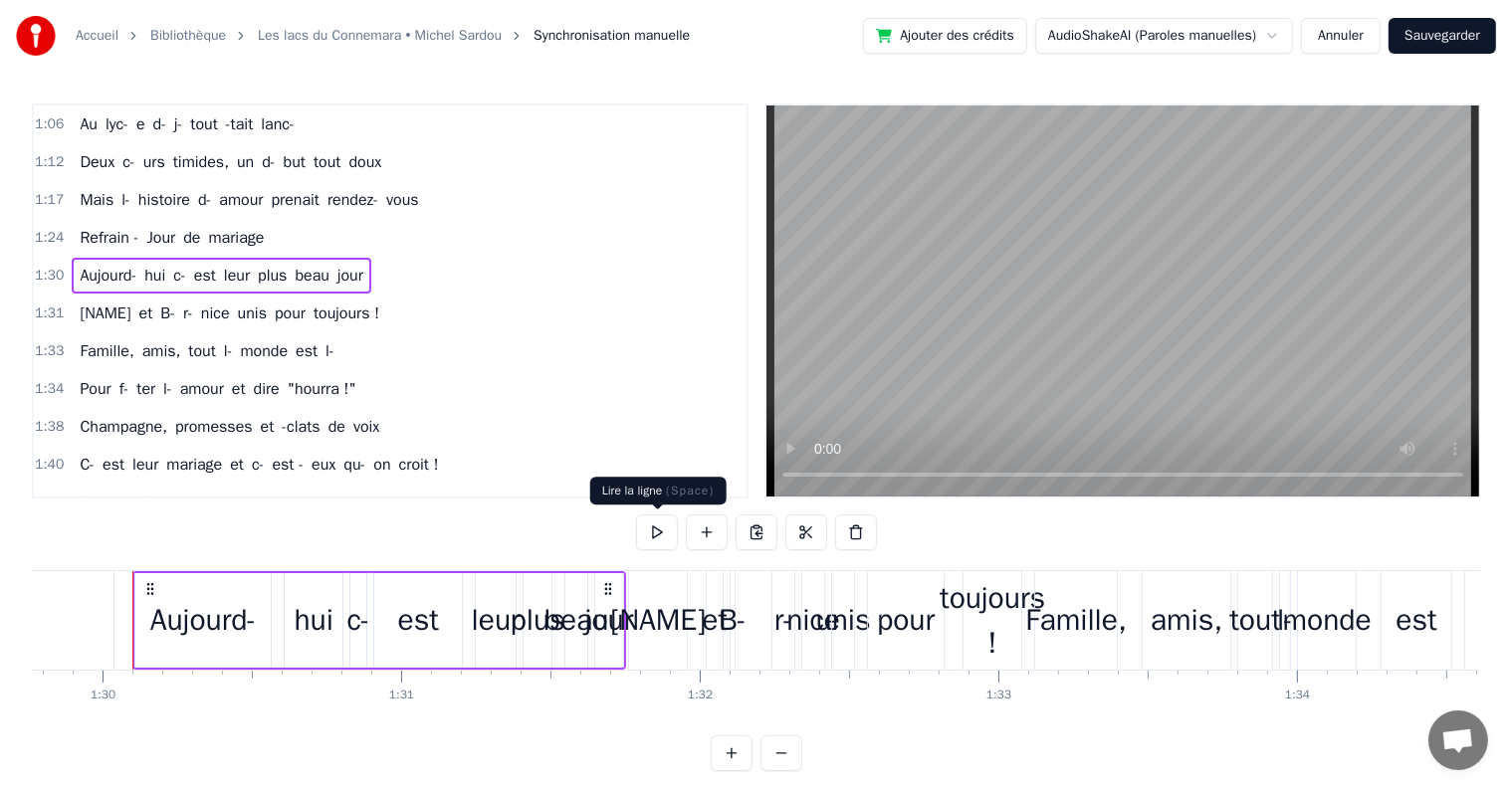 click at bounding box center [657, 532] 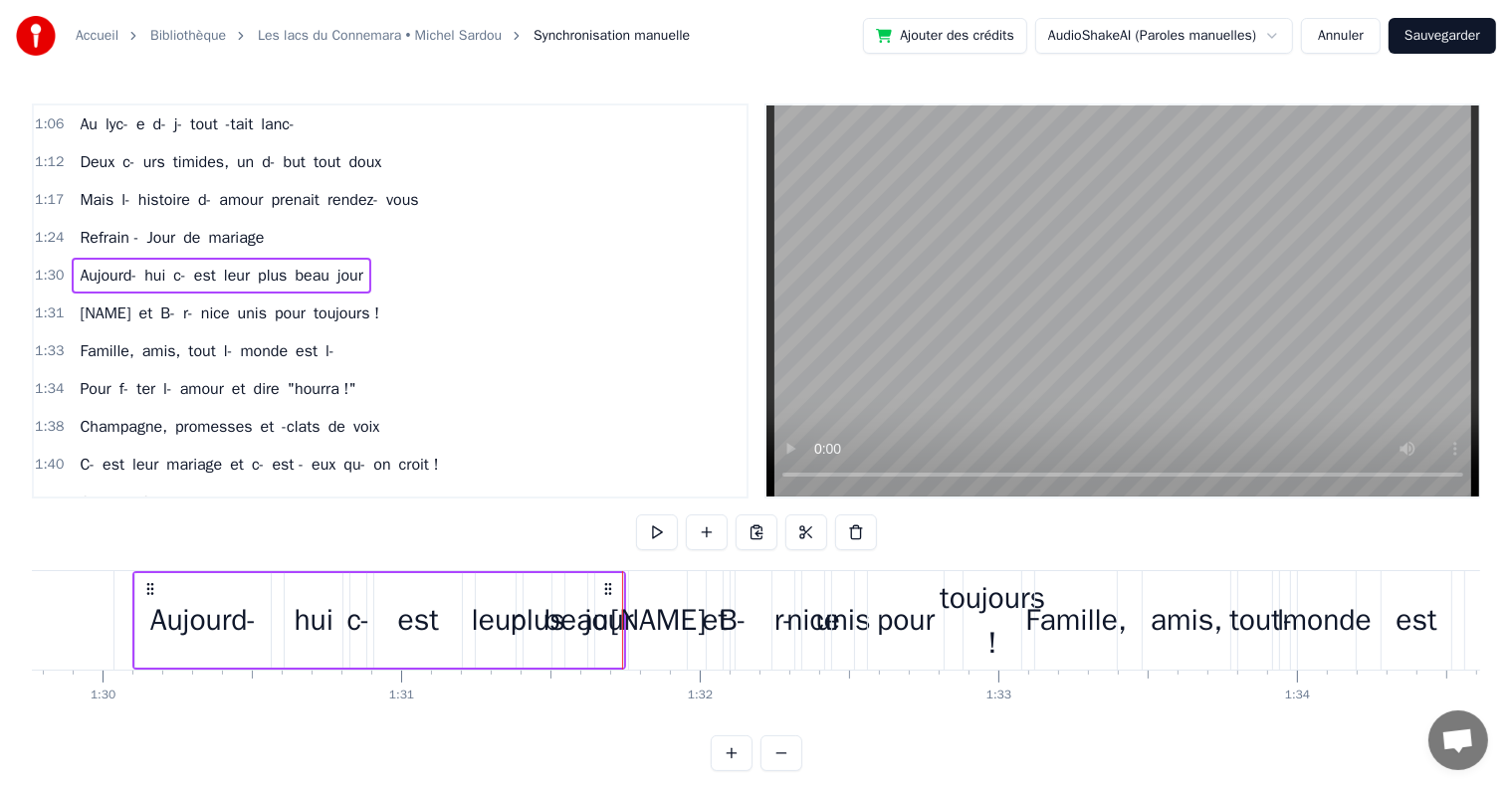 click on "mariage" at bounding box center [237, 238] 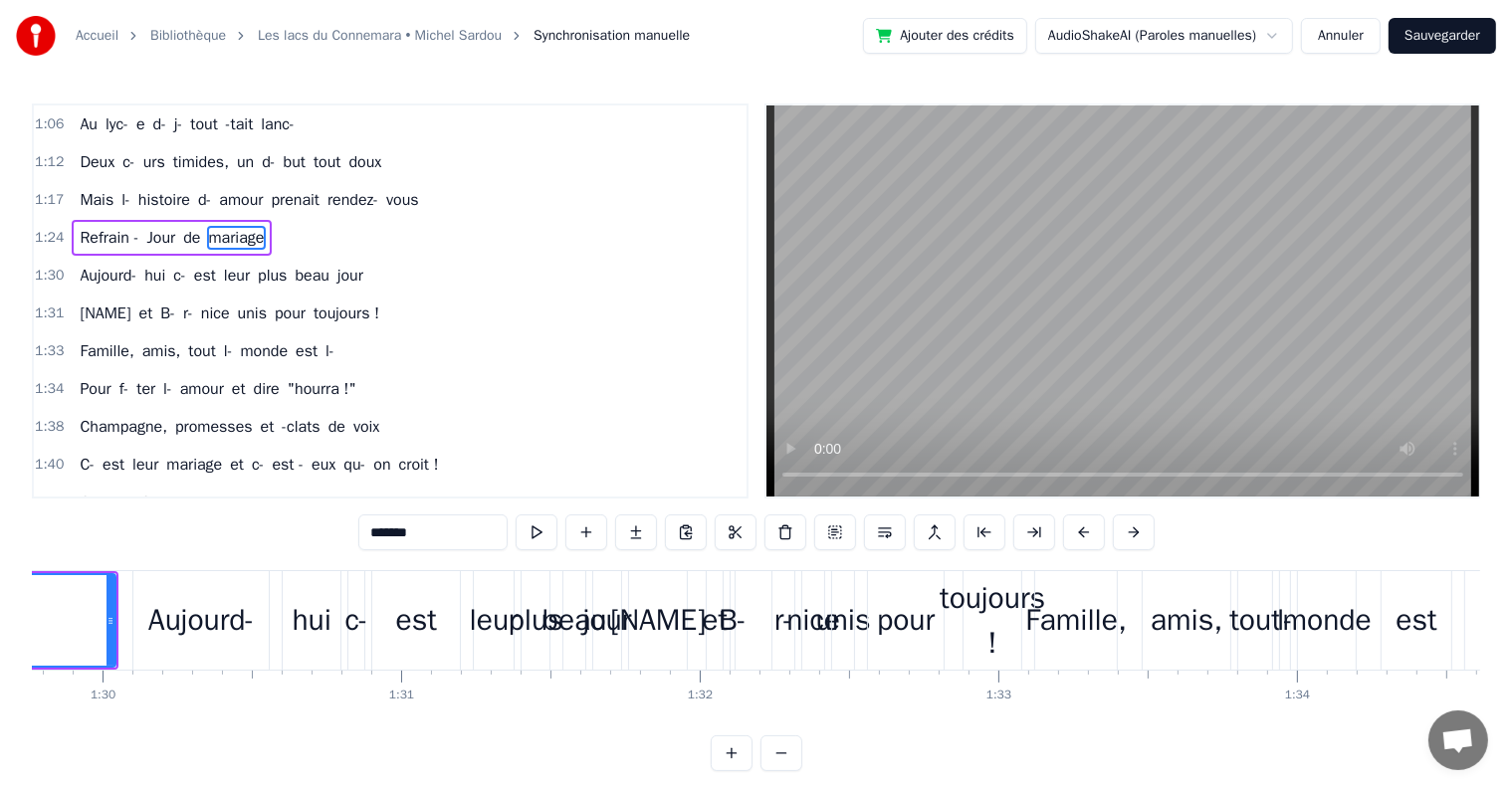 scroll, scrollTop: 124, scrollLeft: 0, axis: vertical 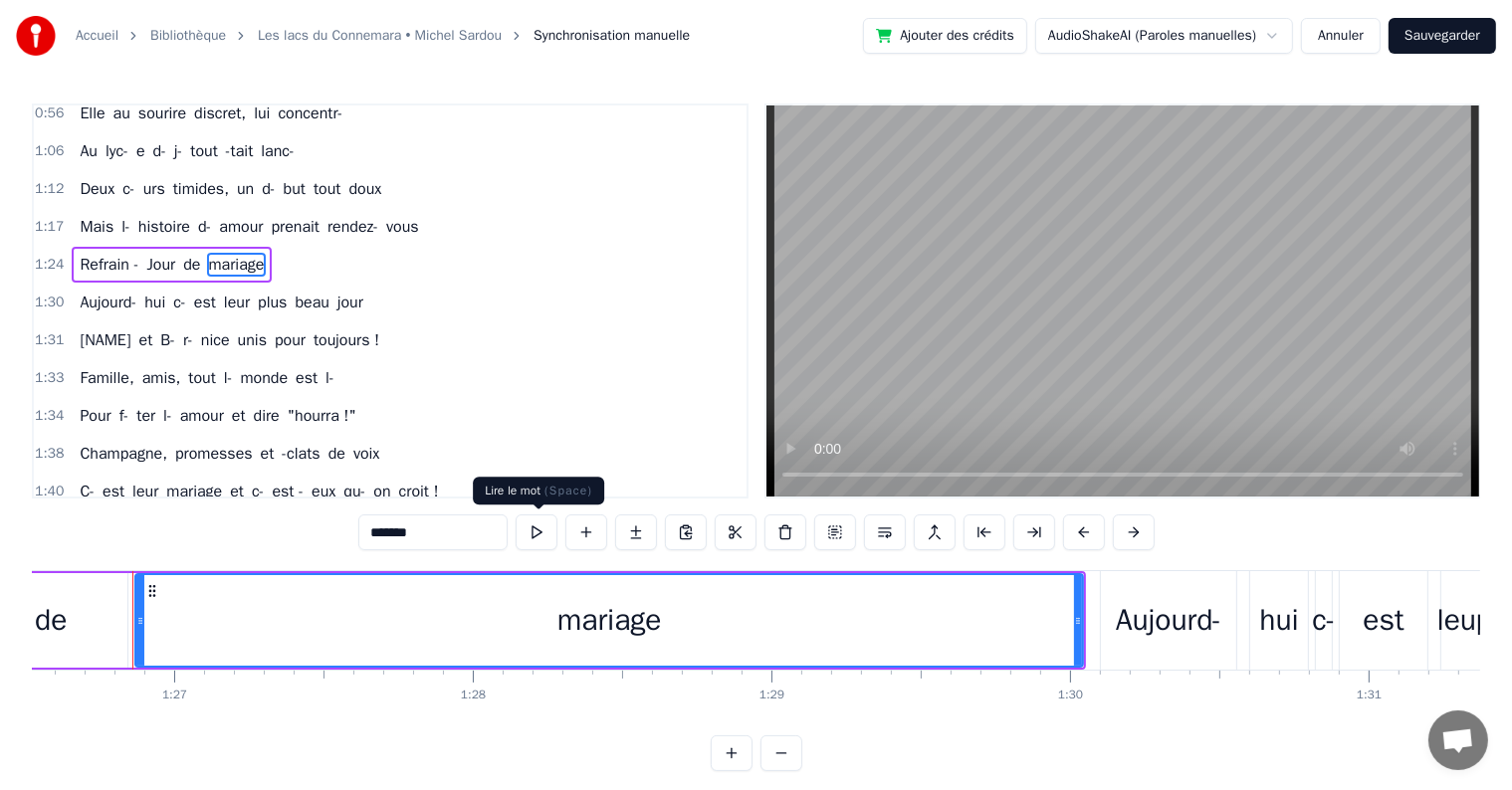 click at bounding box center [537, 532] 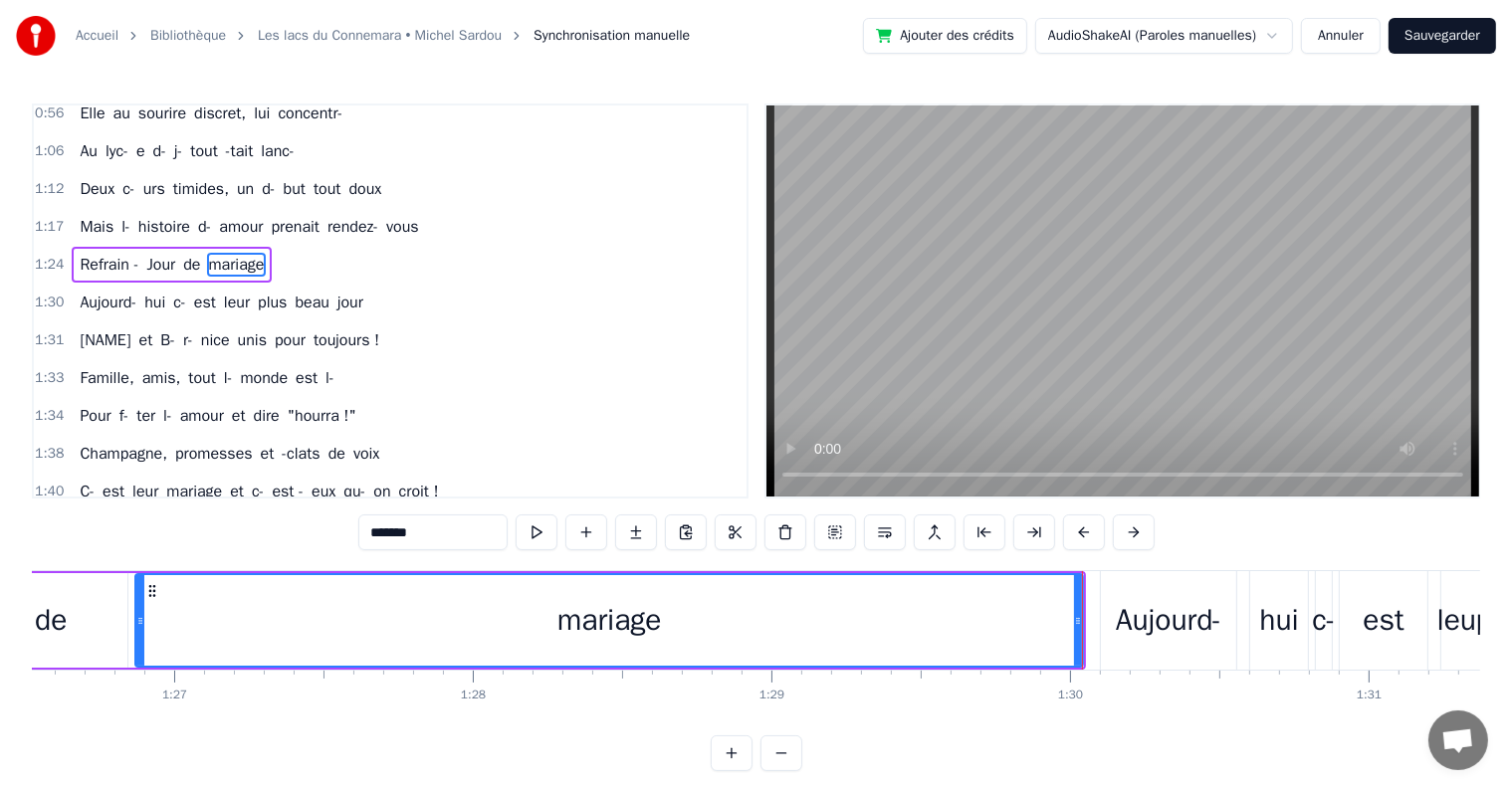 click on "Annuler" at bounding box center [1341, 36] 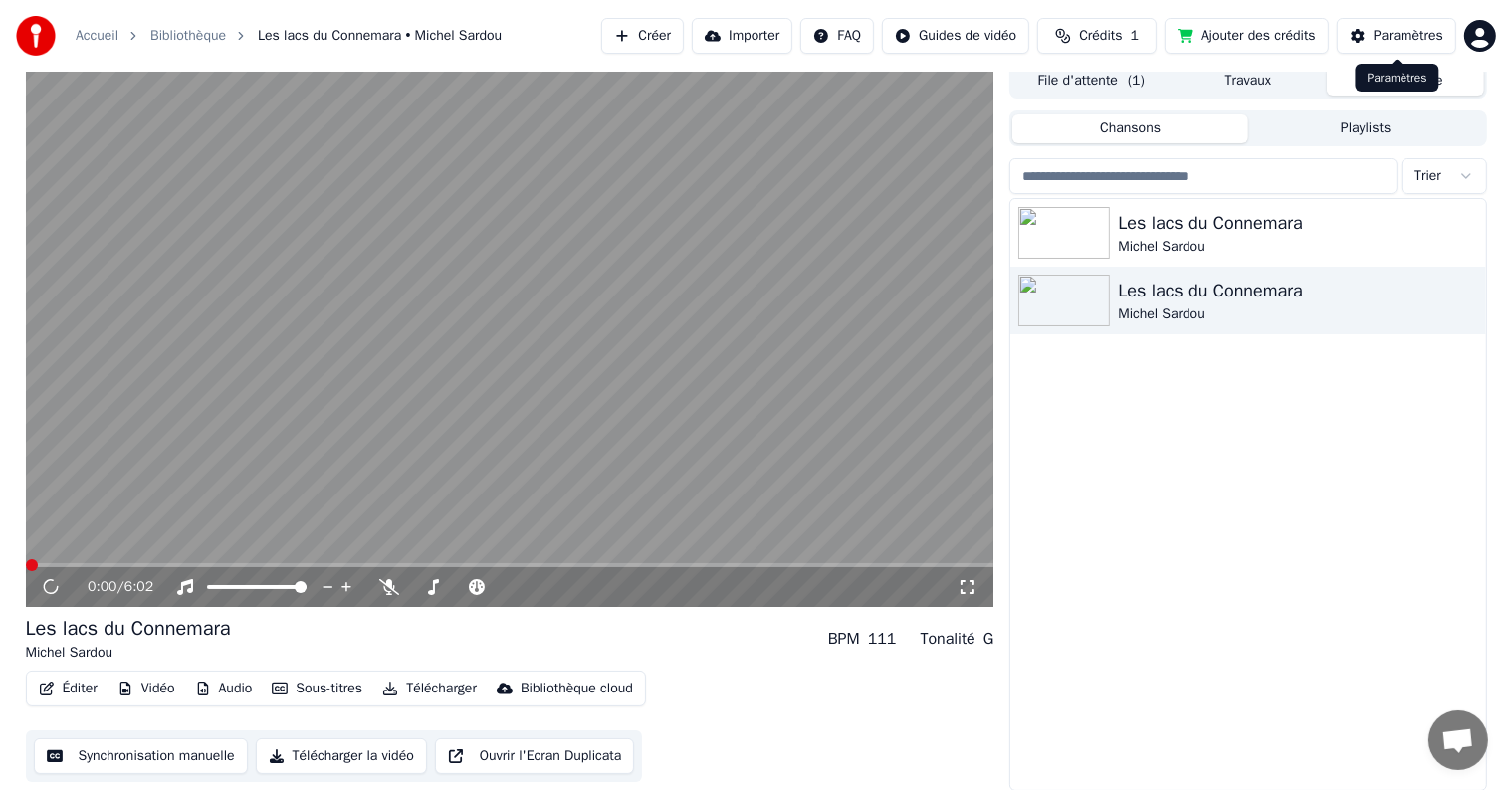 click on "Paramètres" at bounding box center (1397, 36) 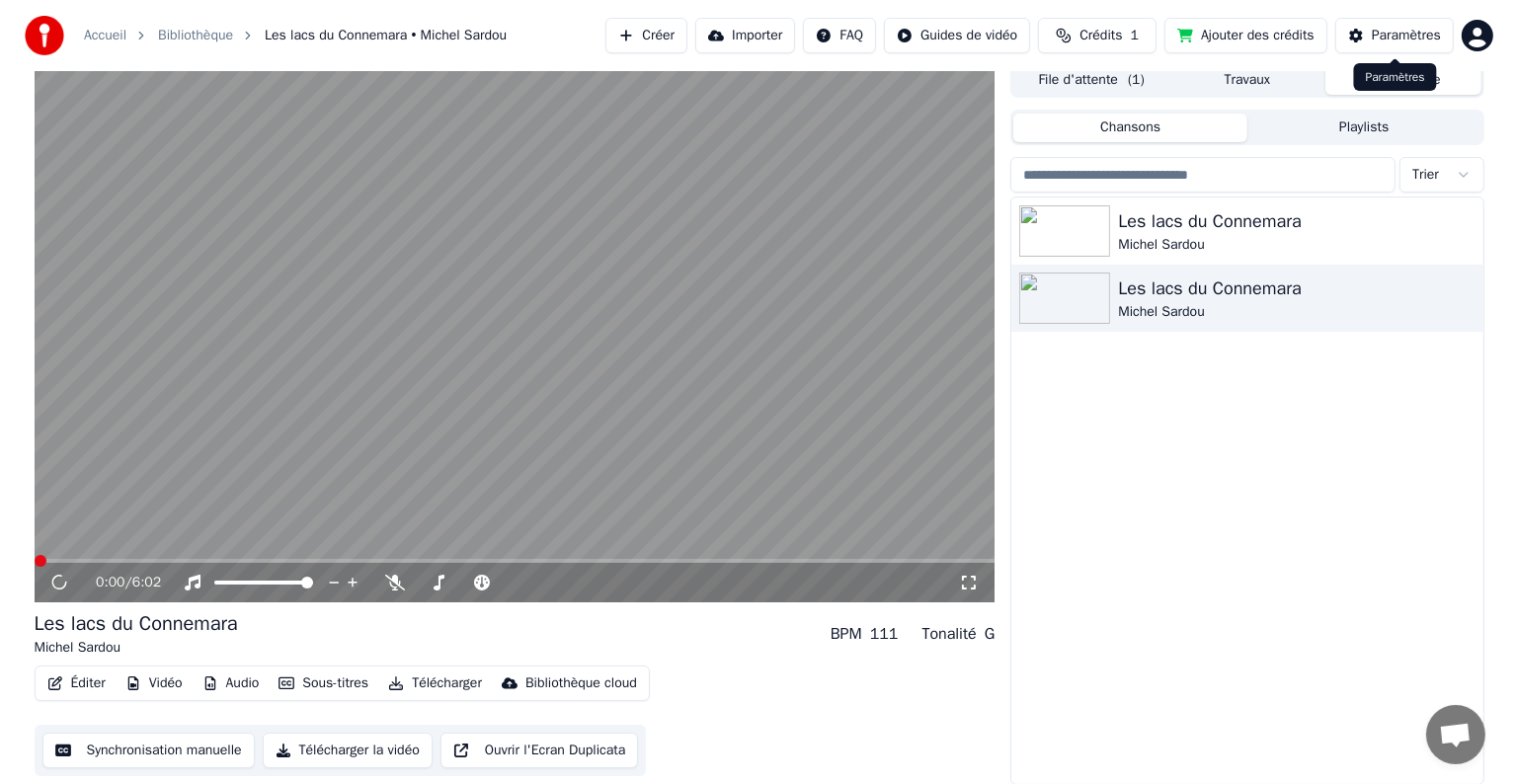 scroll, scrollTop: 0, scrollLeft: 0, axis: both 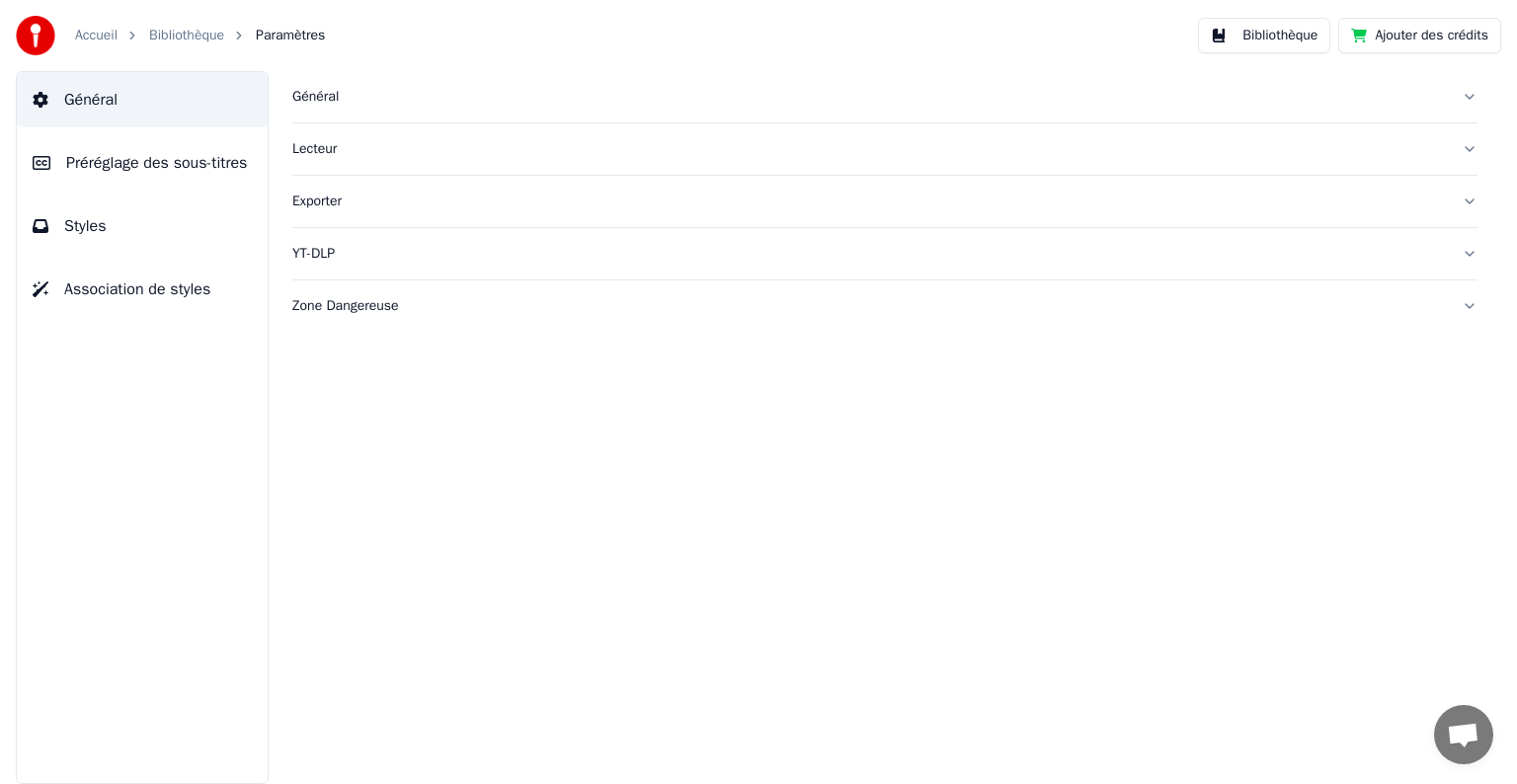 click on "Accueil" at bounding box center (96, 36) 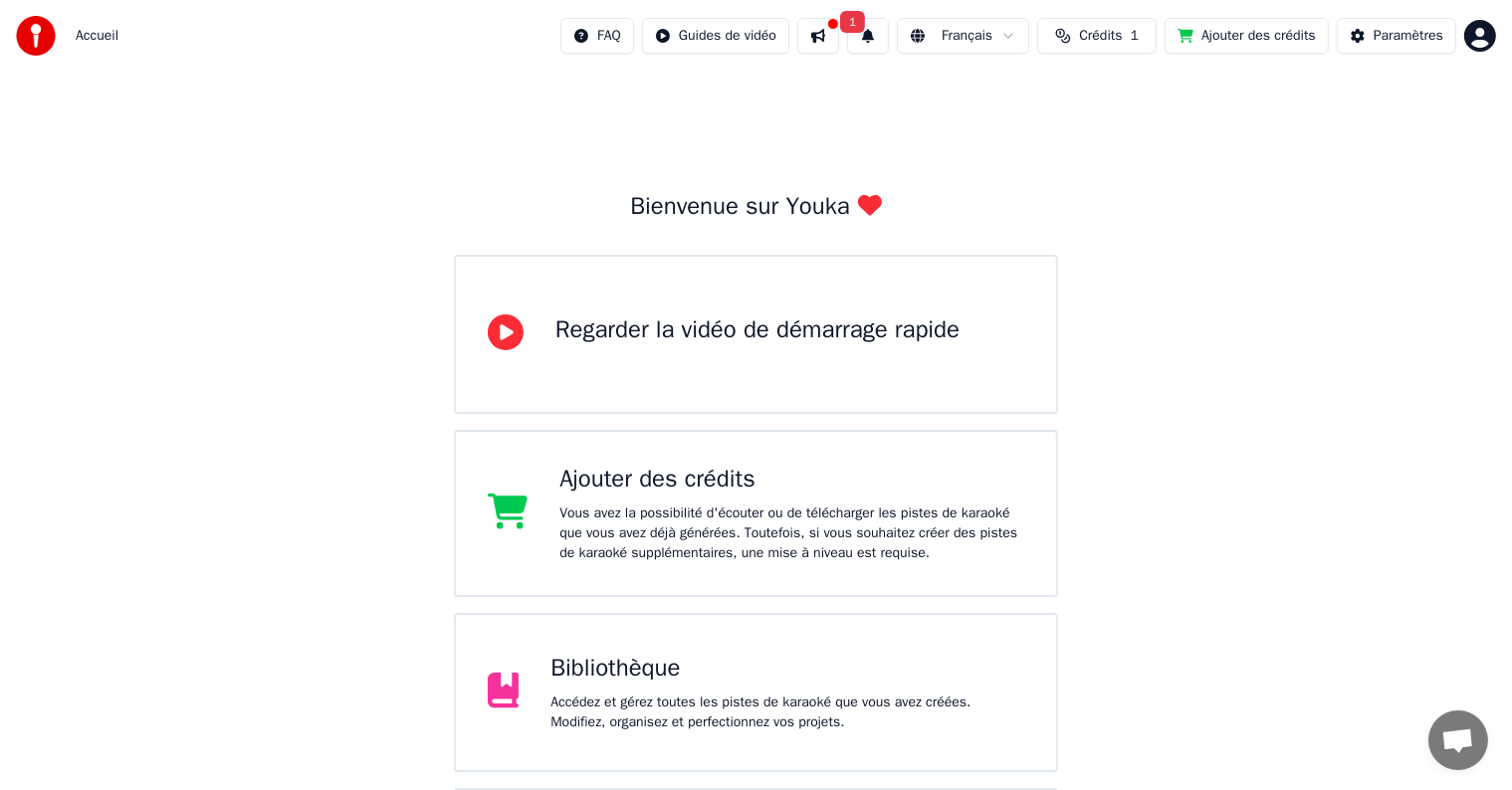 click on "Bibliothèque" at bounding box center (787, 669) 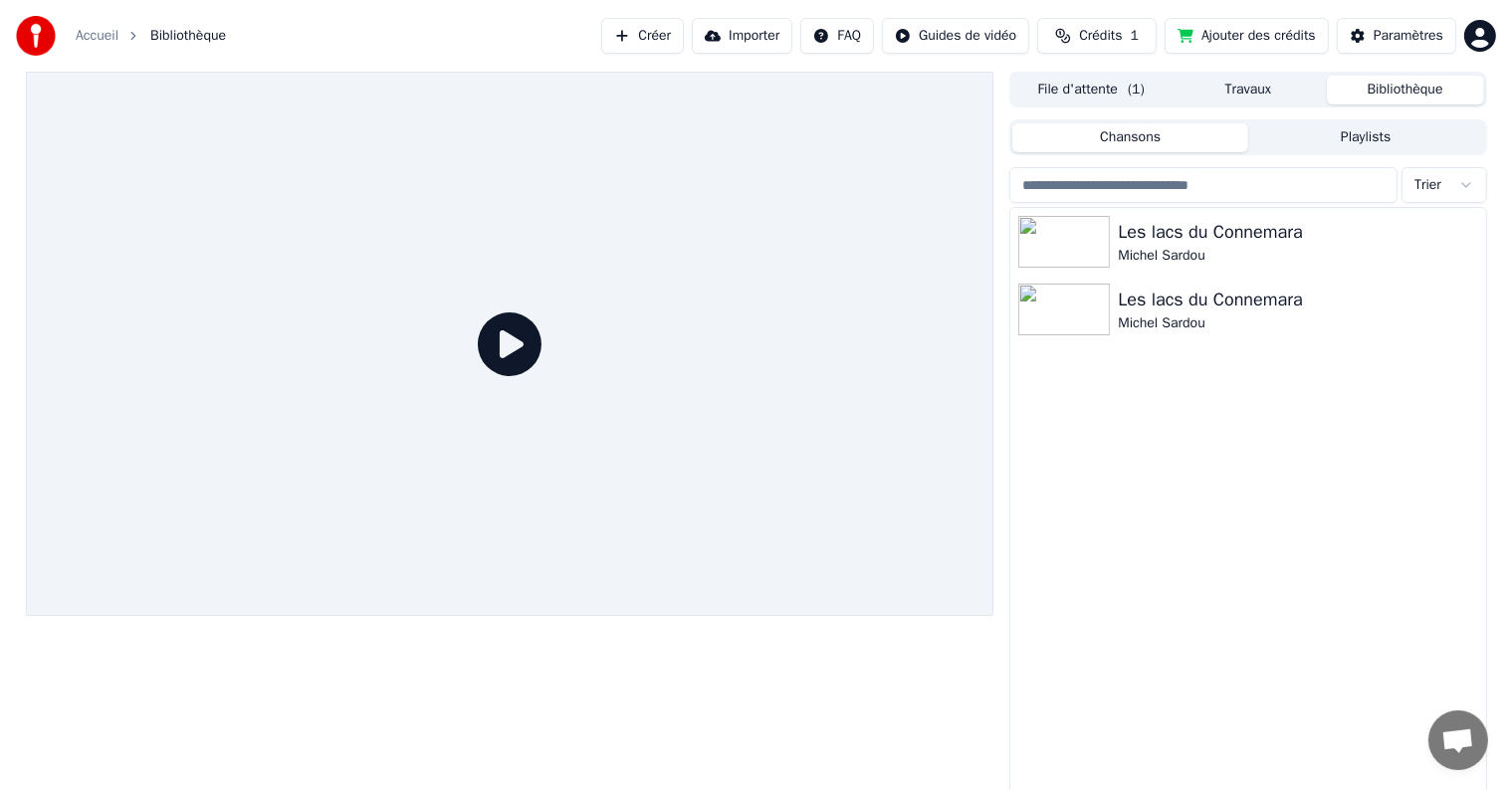 click on "File d'attente ( 1 )" at bounding box center (1091, 90) 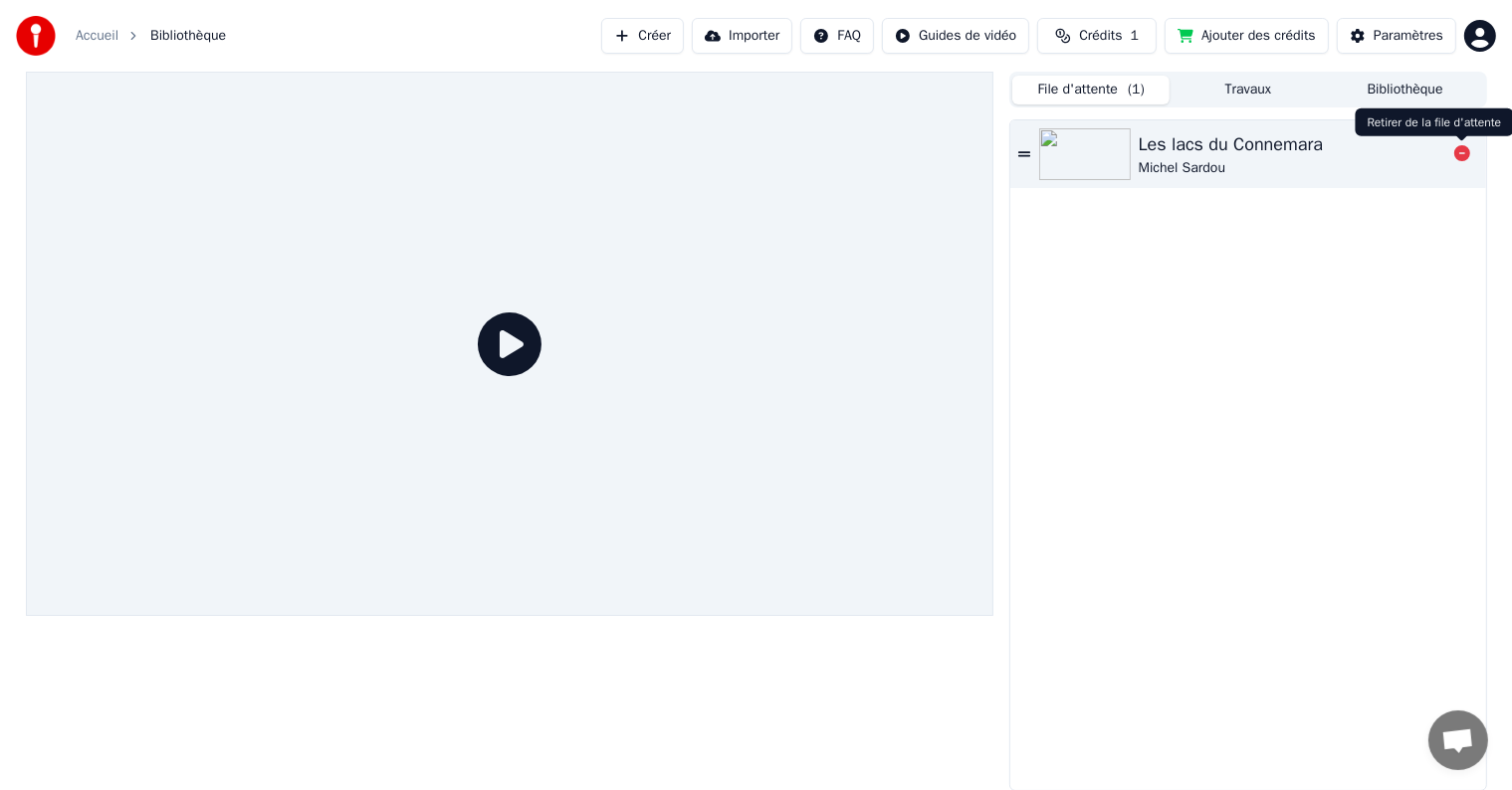 click 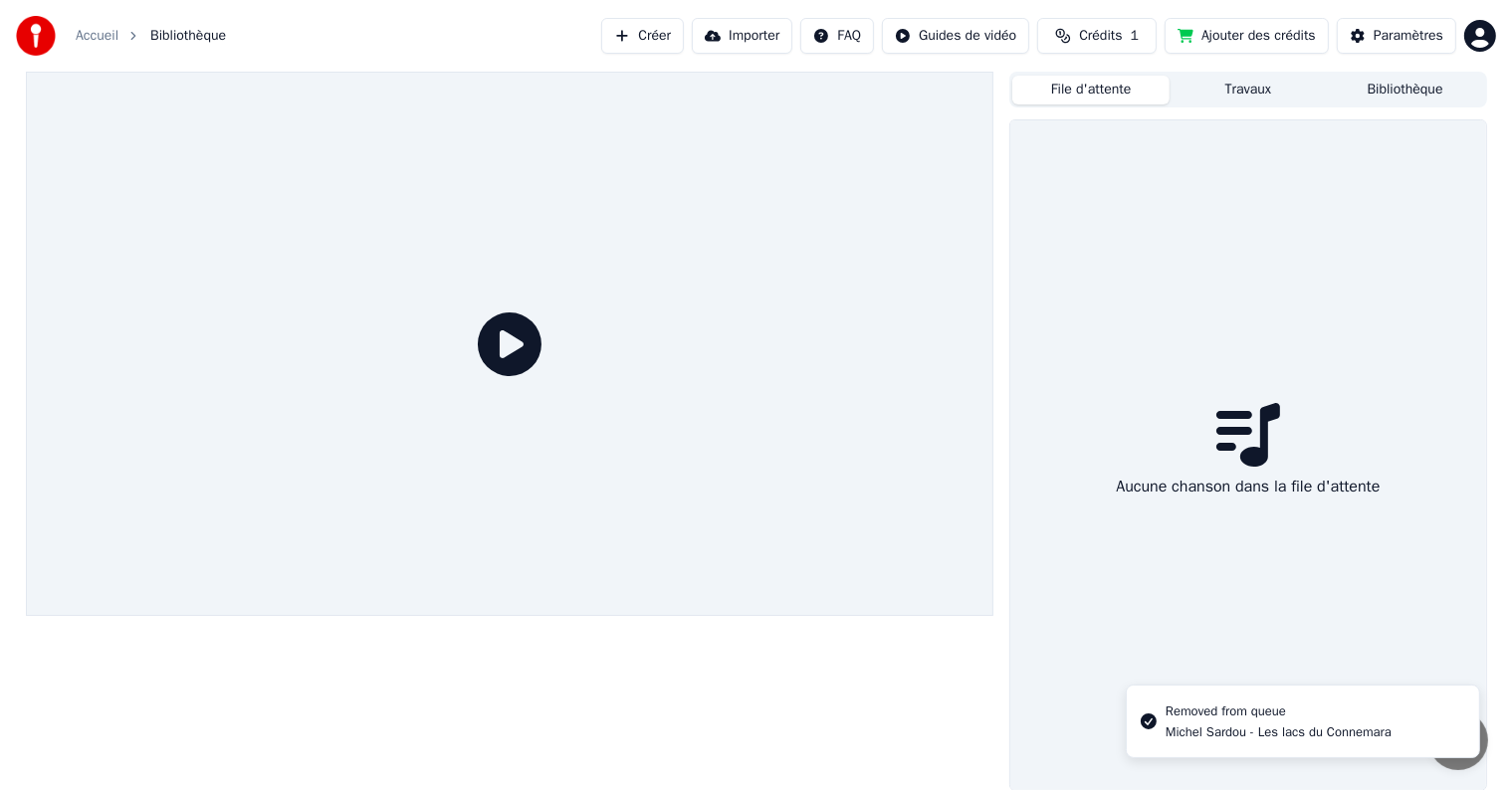 click on "File d'attente Travaux Bibliothèque" at bounding box center [1247, 90] 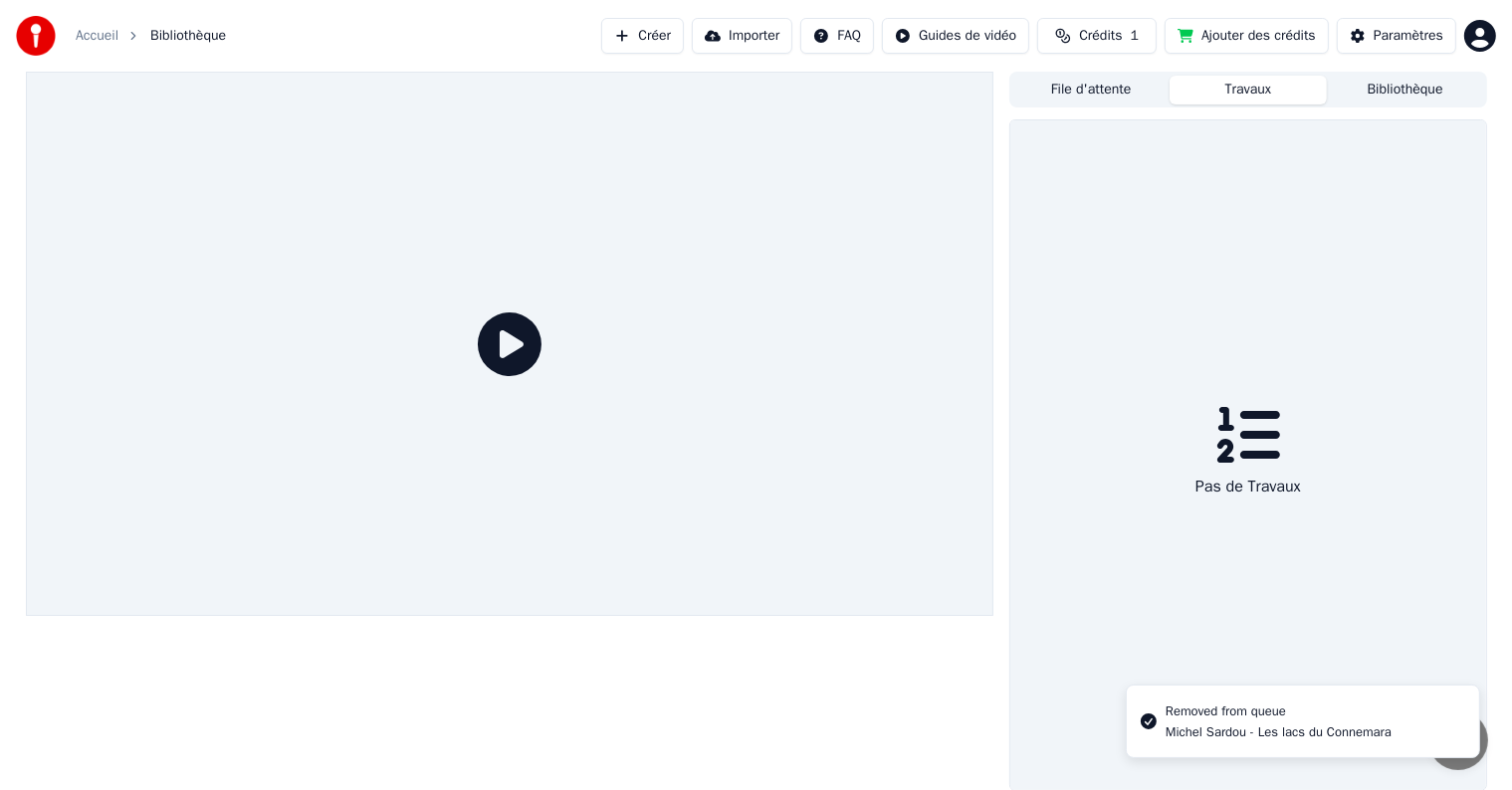 click on "Bibliothèque" at bounding box center (1405, 90) 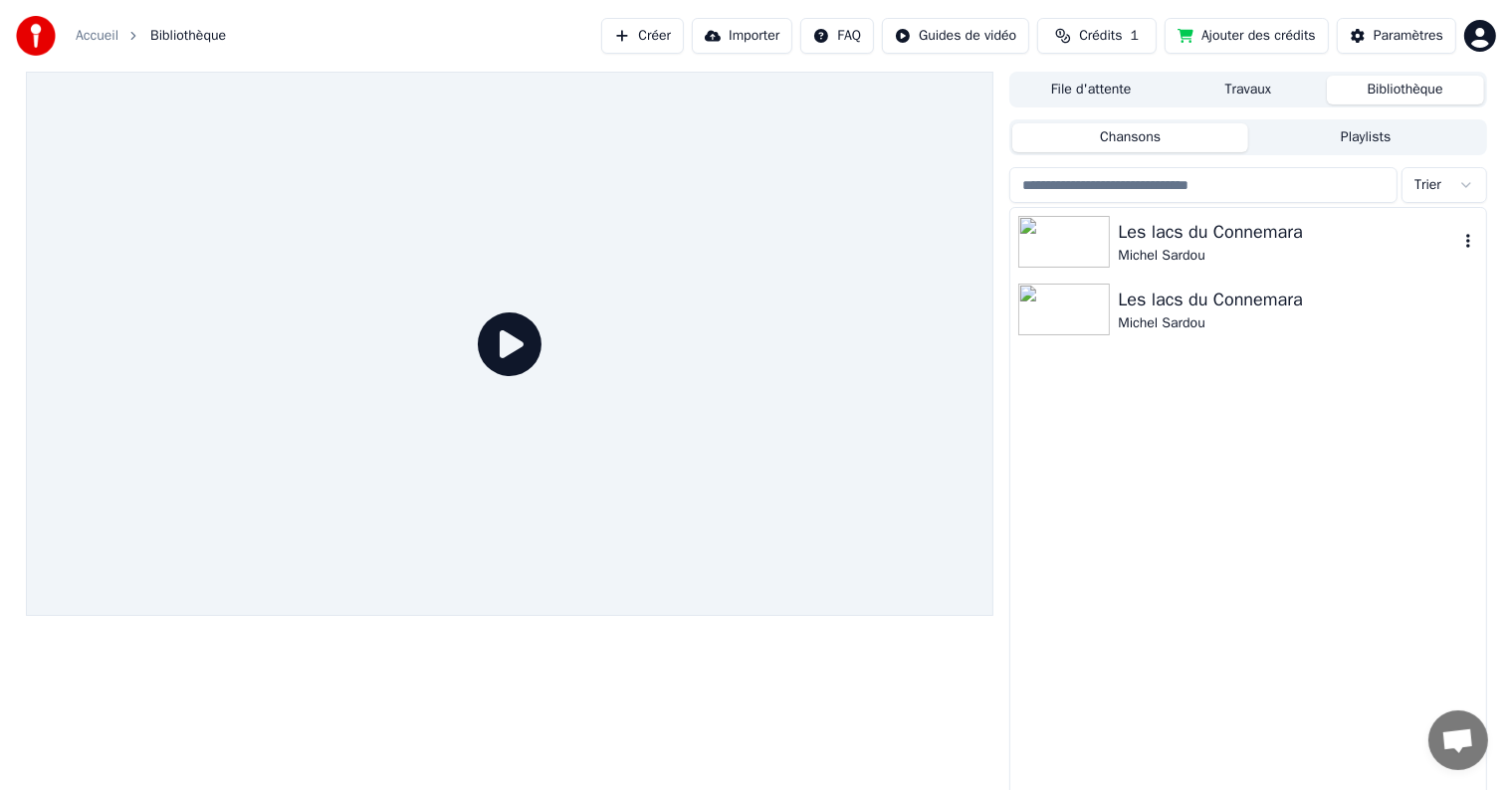 click 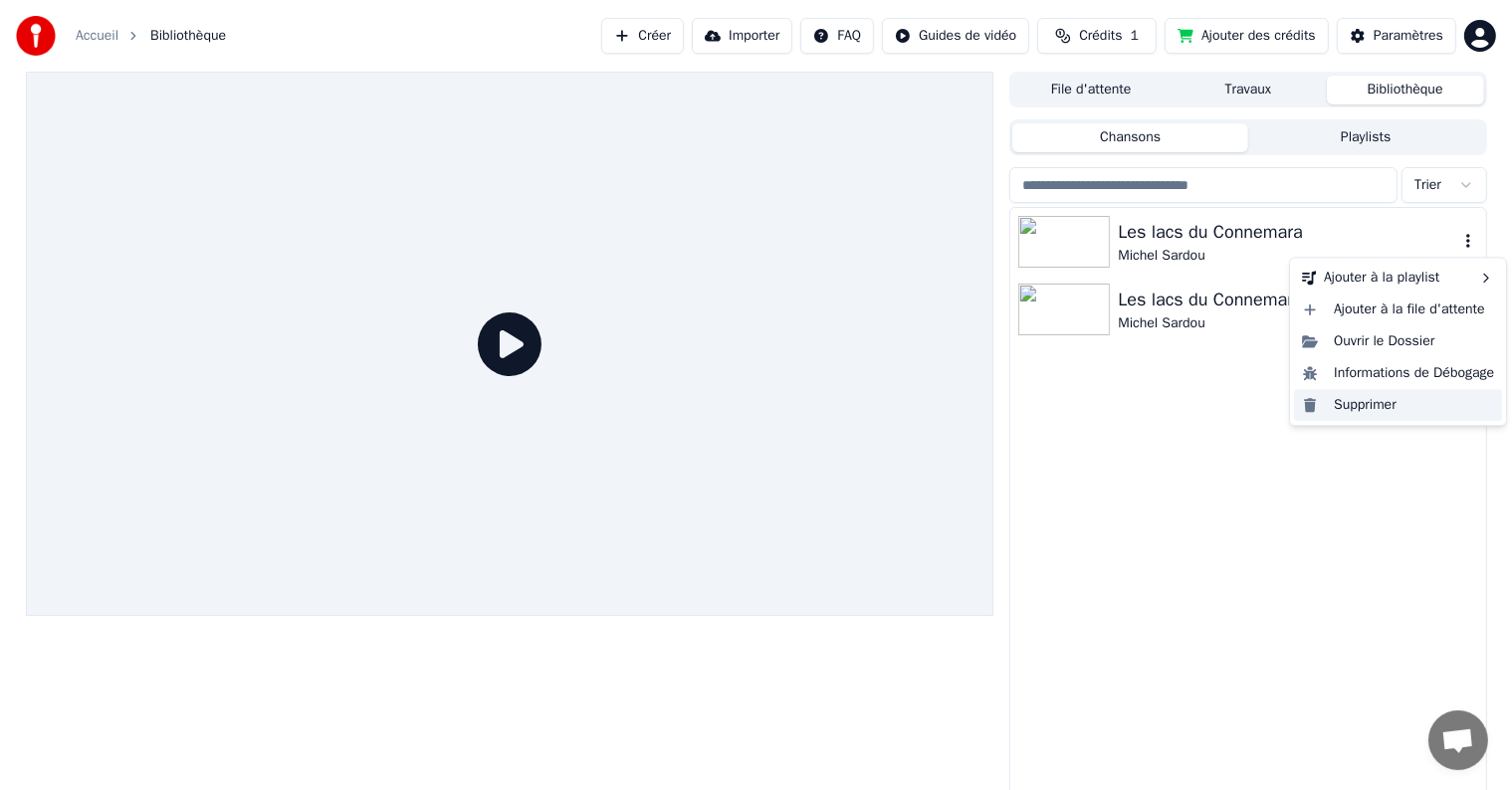 click on "Supprimer" at bounding box center [1398, 405] 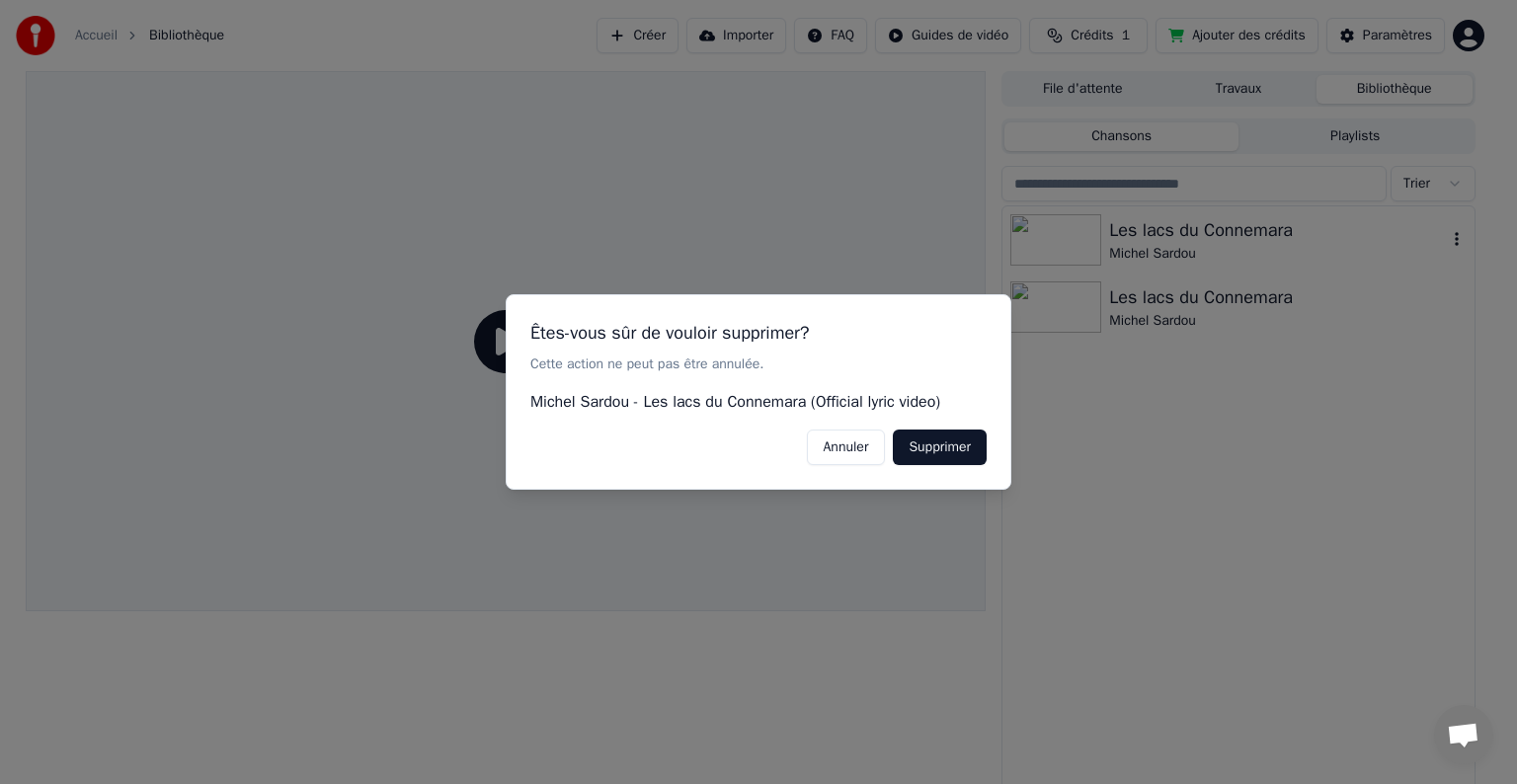 click on "Supprimer" at bounding box center [939, 447] 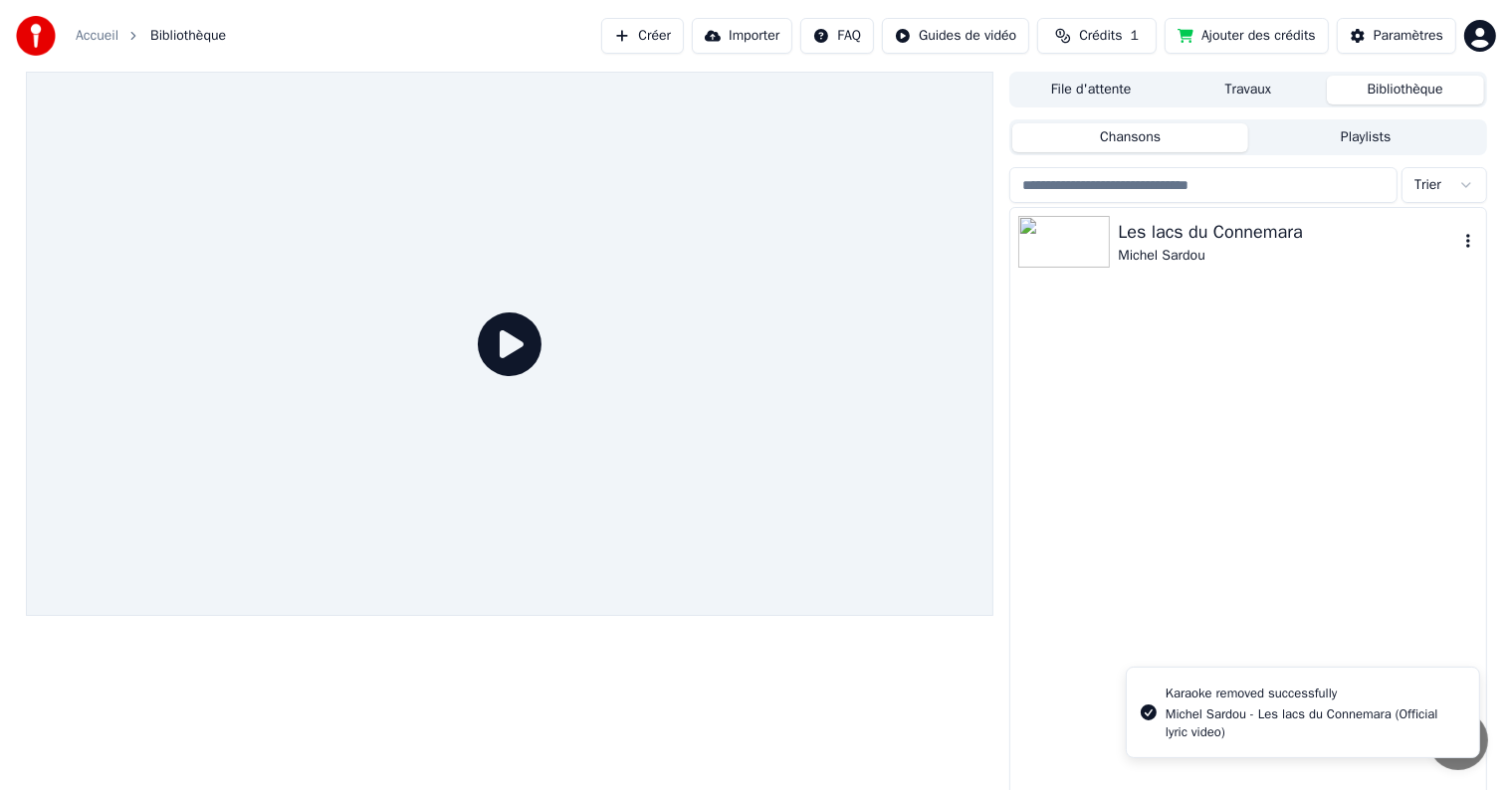 click 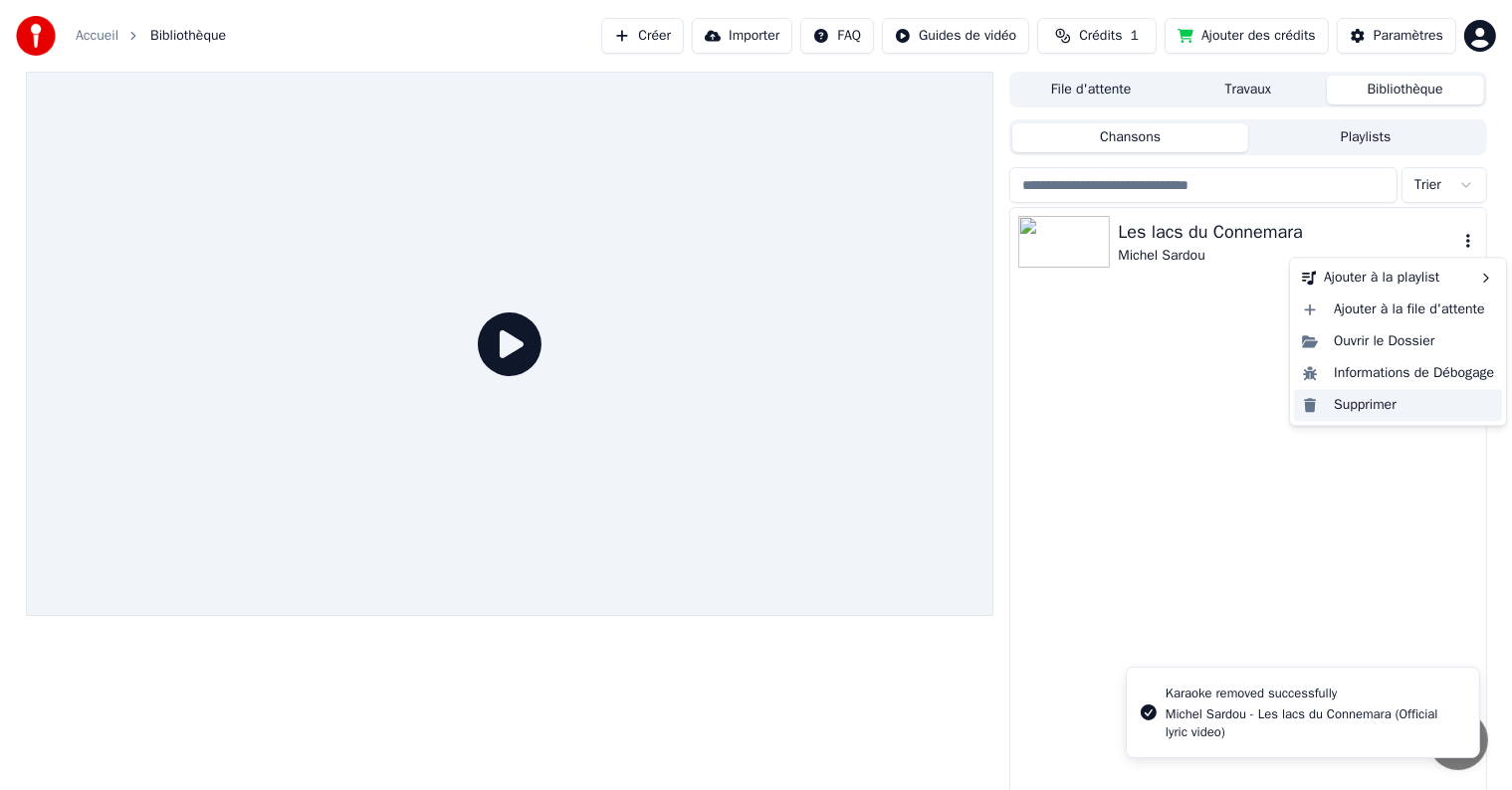 click on "Supprimer" at bounding box center (1398, 405) 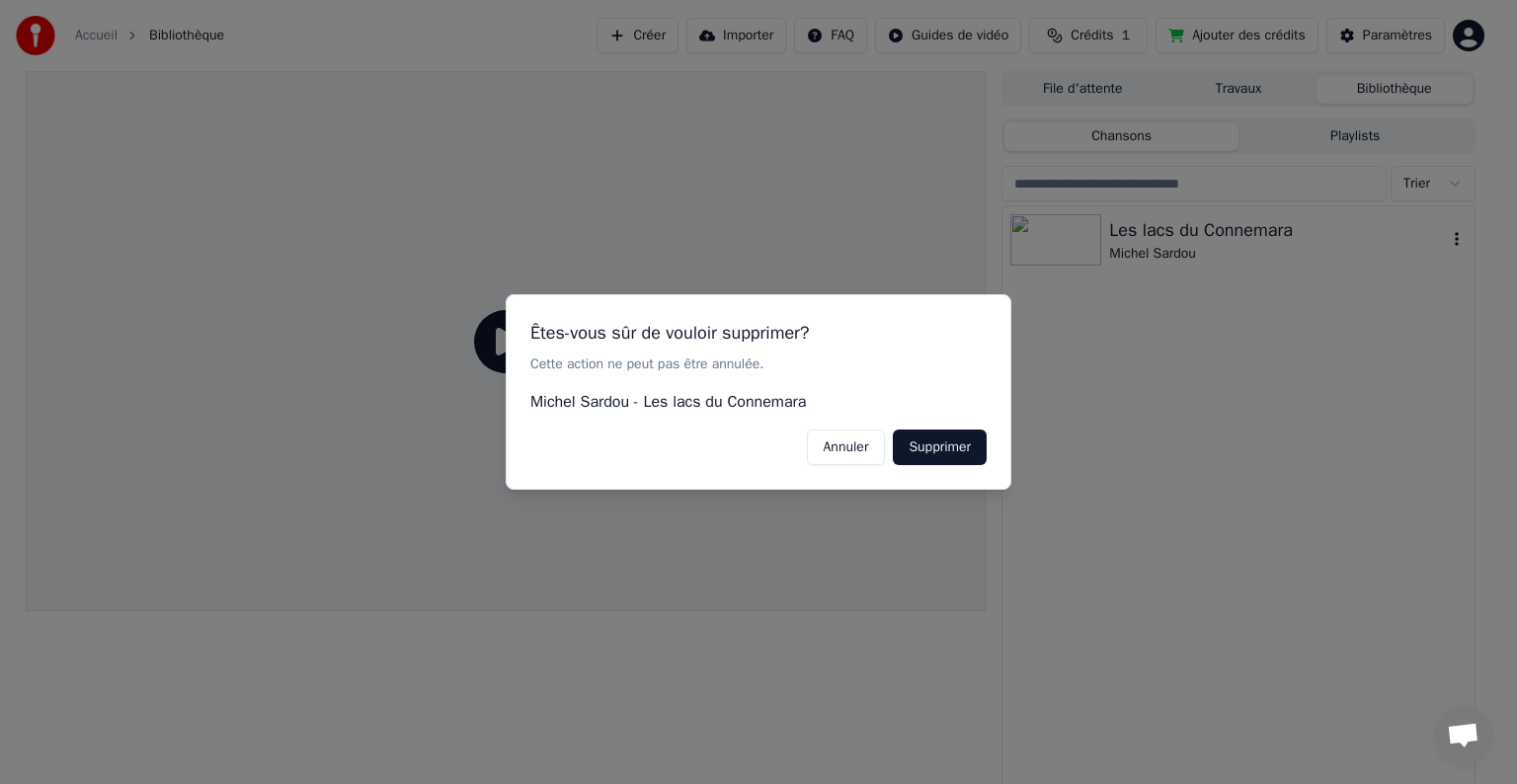 click on "Supprimer" at bounding box center (939, 447) 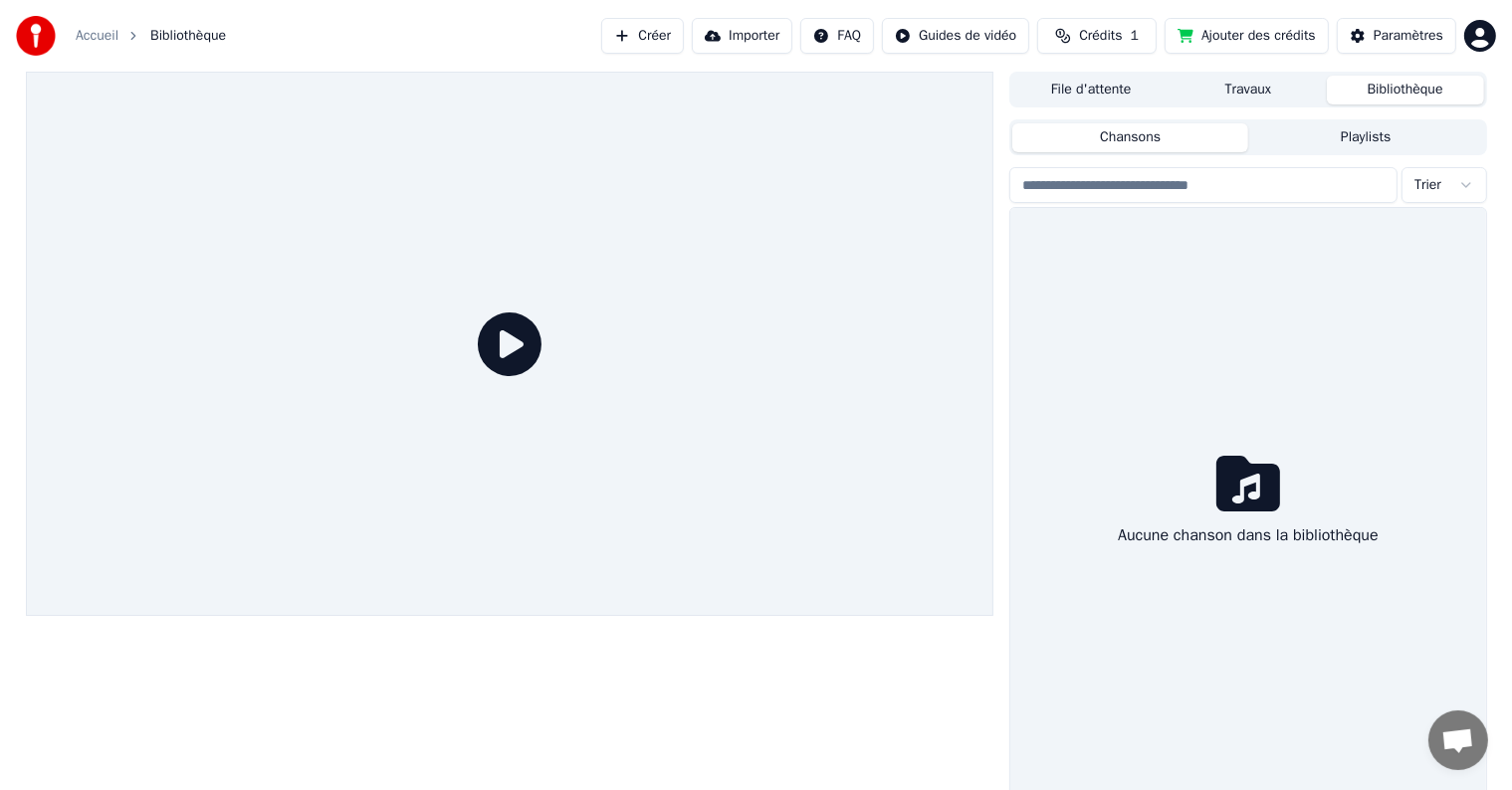 click on "Accueil Bibliothèque" at bounding box center (120, 36) 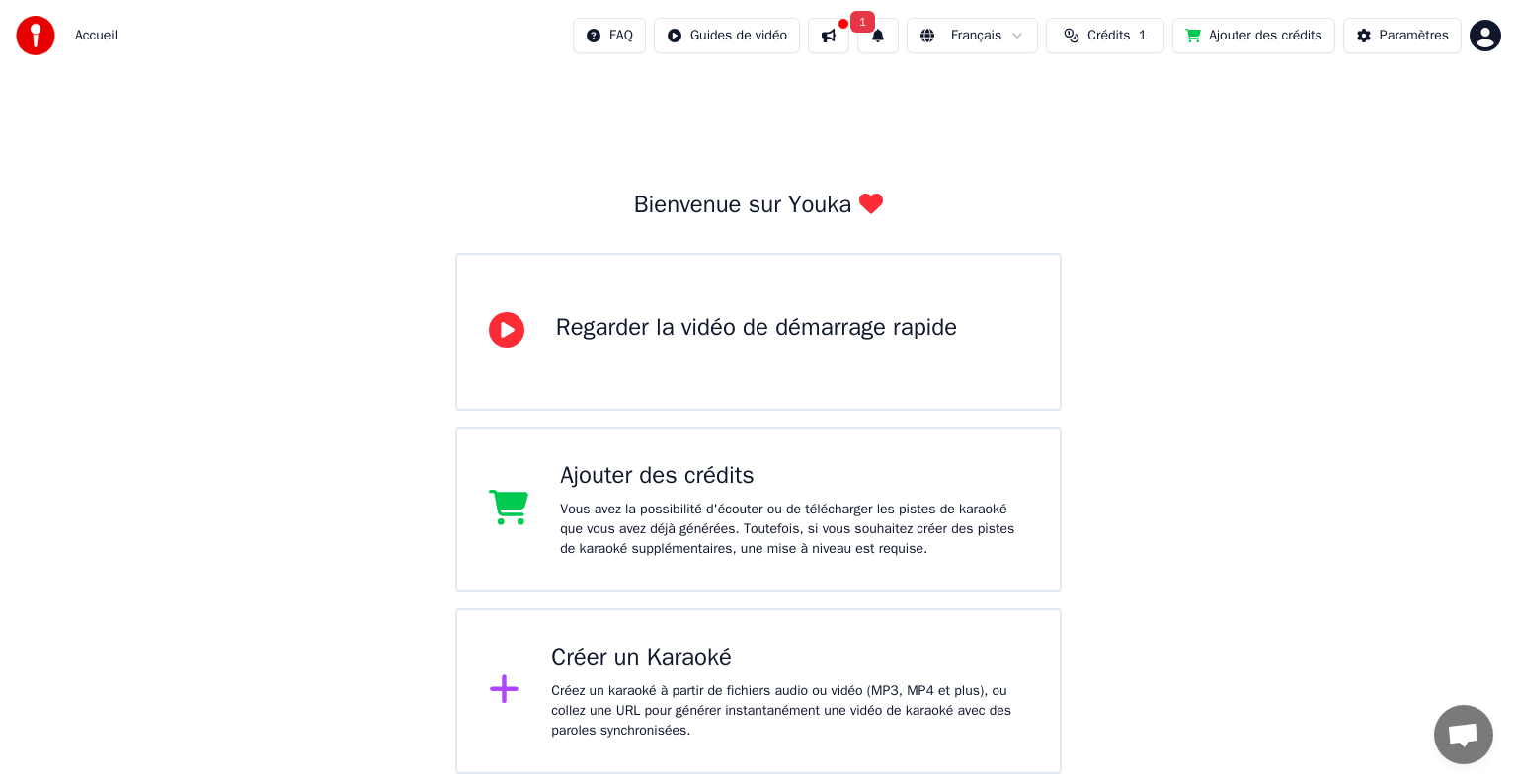 click on "Créez un karaoké à partir de fichiers audio ou vidéo (MP3, MP4 et plus), ou collez une URL pour générer instantanément une vidéo de karaoké avec des paroles synchronisées." at bounding box center [789, 711] 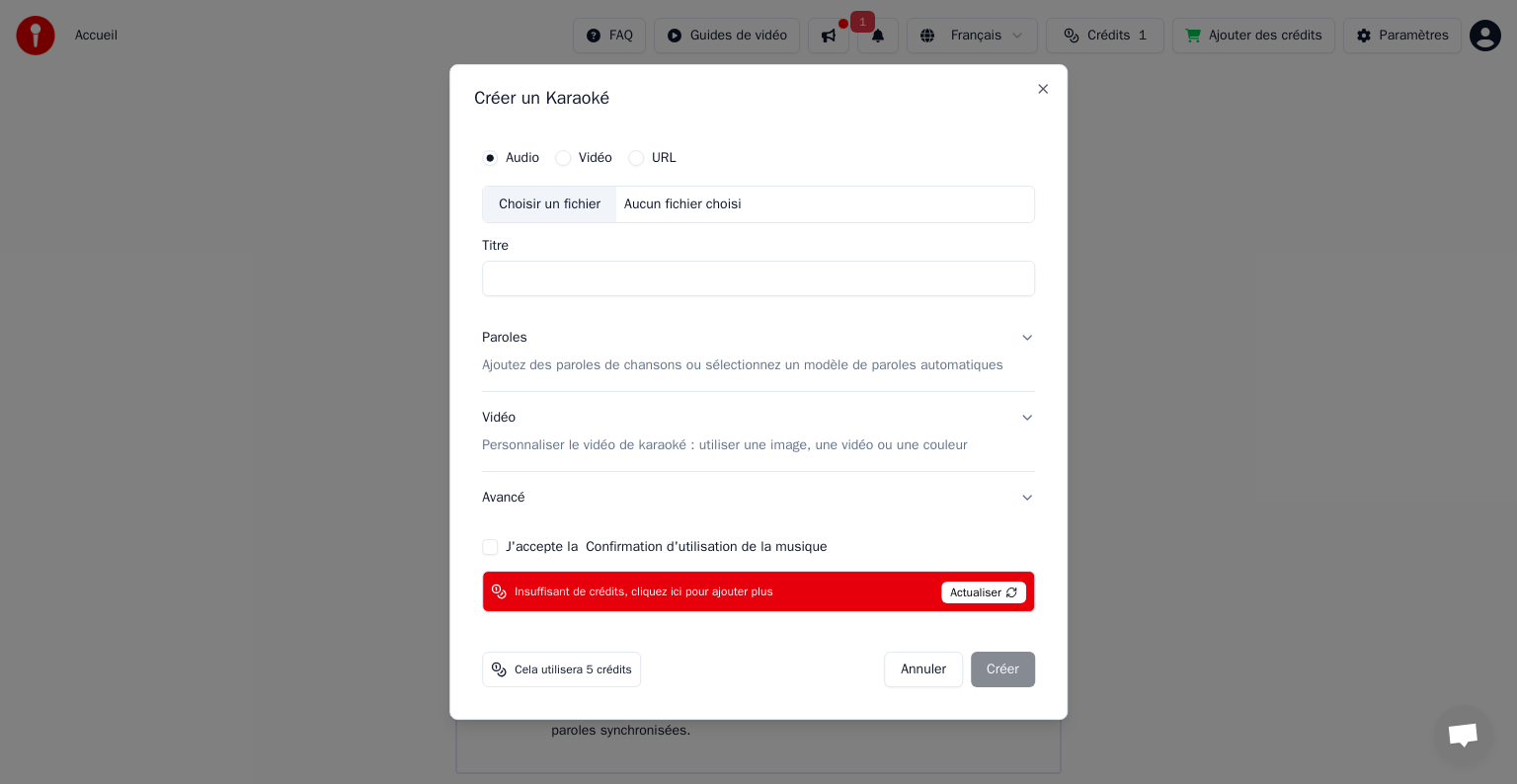 click on "Vidéo" at bounding box center [563, 158] 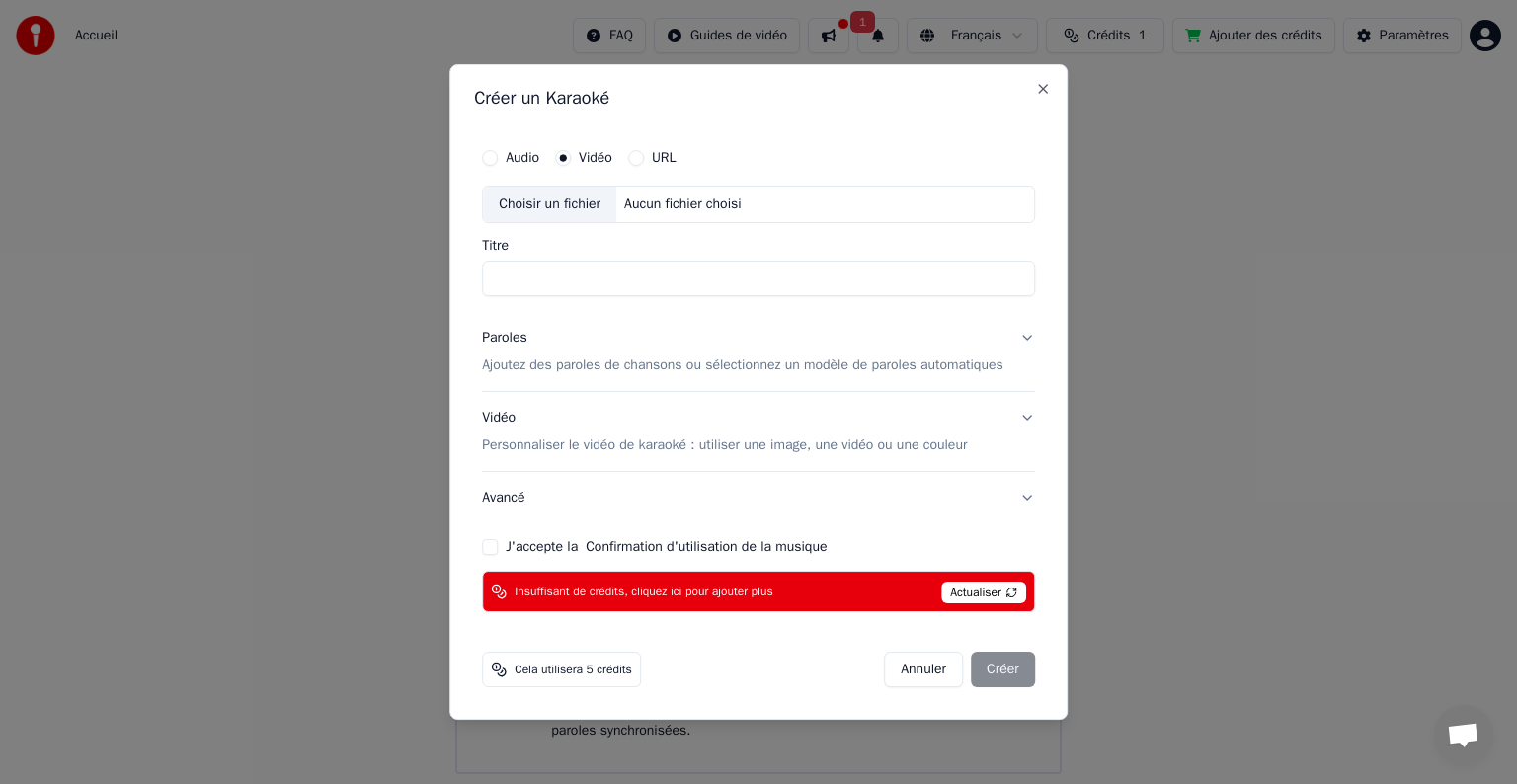 click on "Insuffisant de crédits, cliquez ici pour ajouter plus" at bounding box center (643, 591) 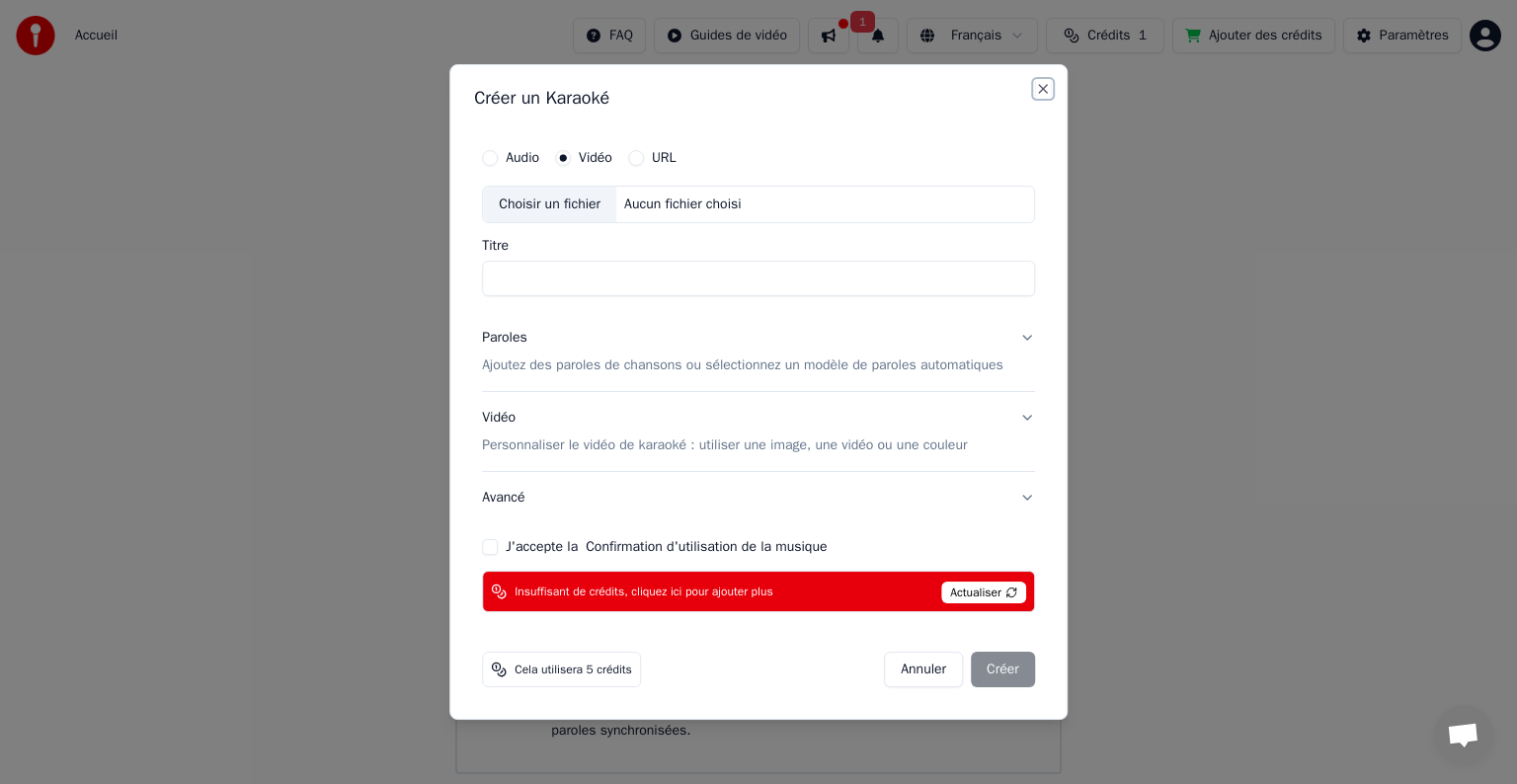 click on "Close" at bounding box center [1043, 89] 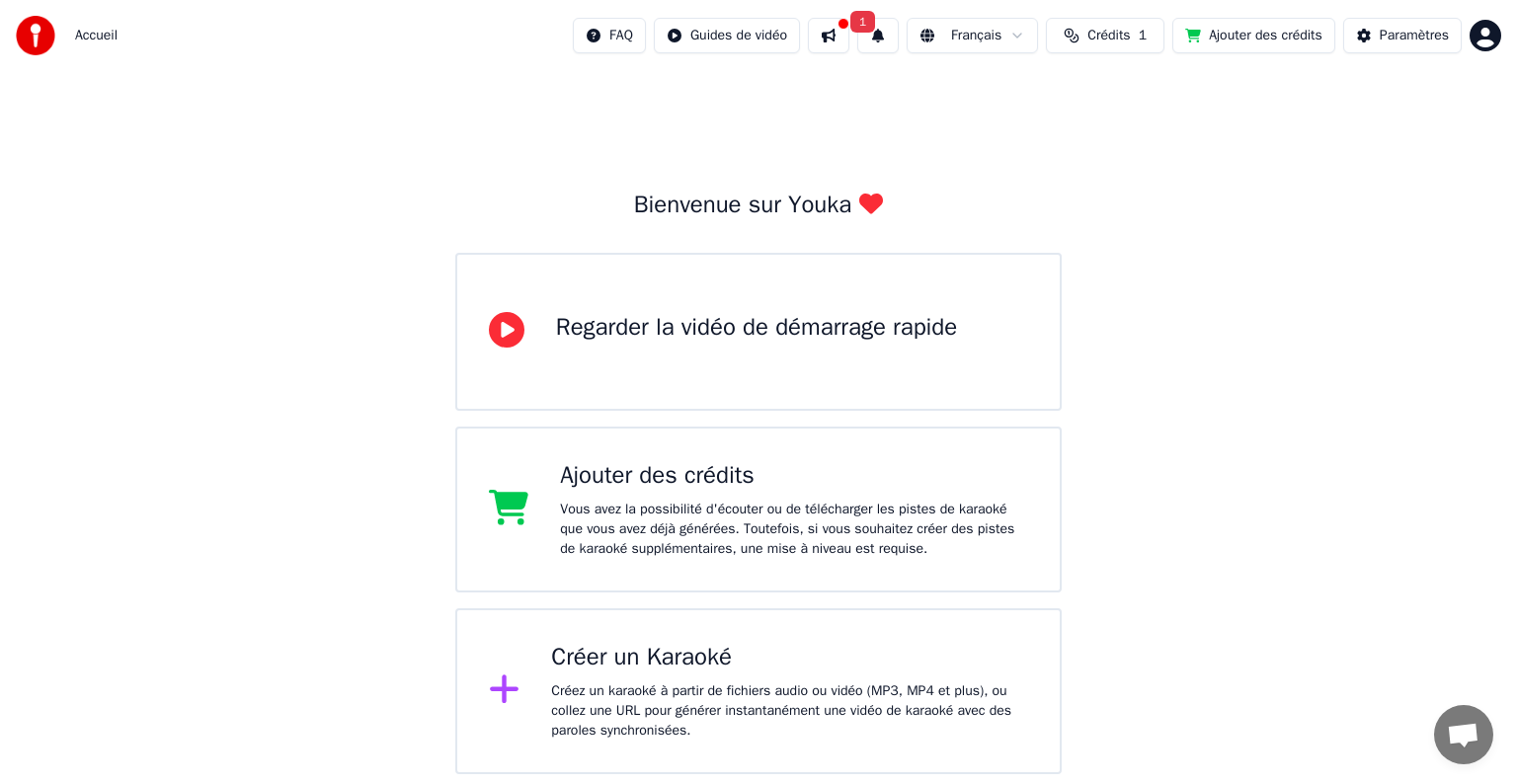 click at bounding box center (829, 36) 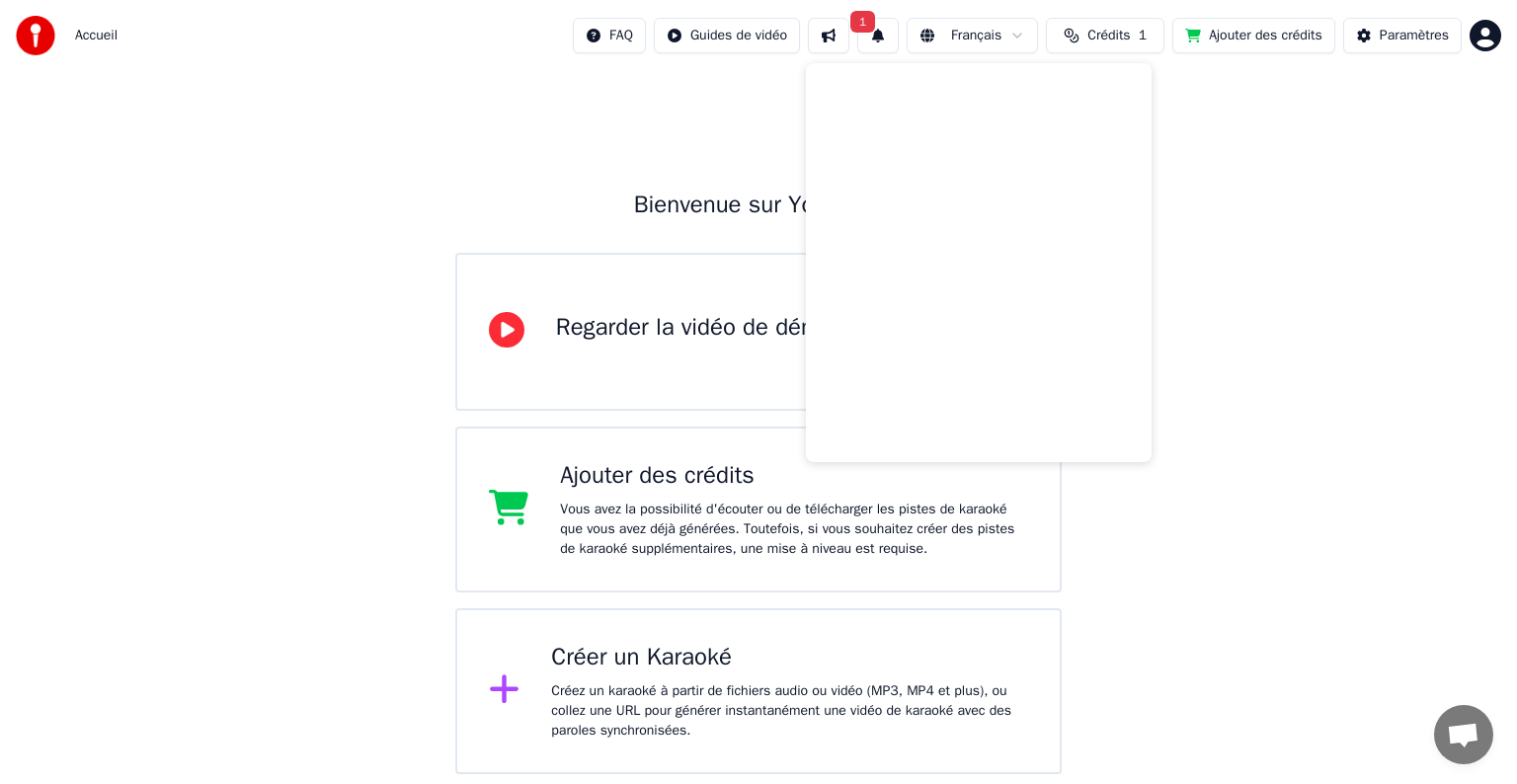 click on "FAQ Guides de vidéo 1 Français Crédits 1 Ajouter des crédits Paramètres" at bounding box center [1037, 36] 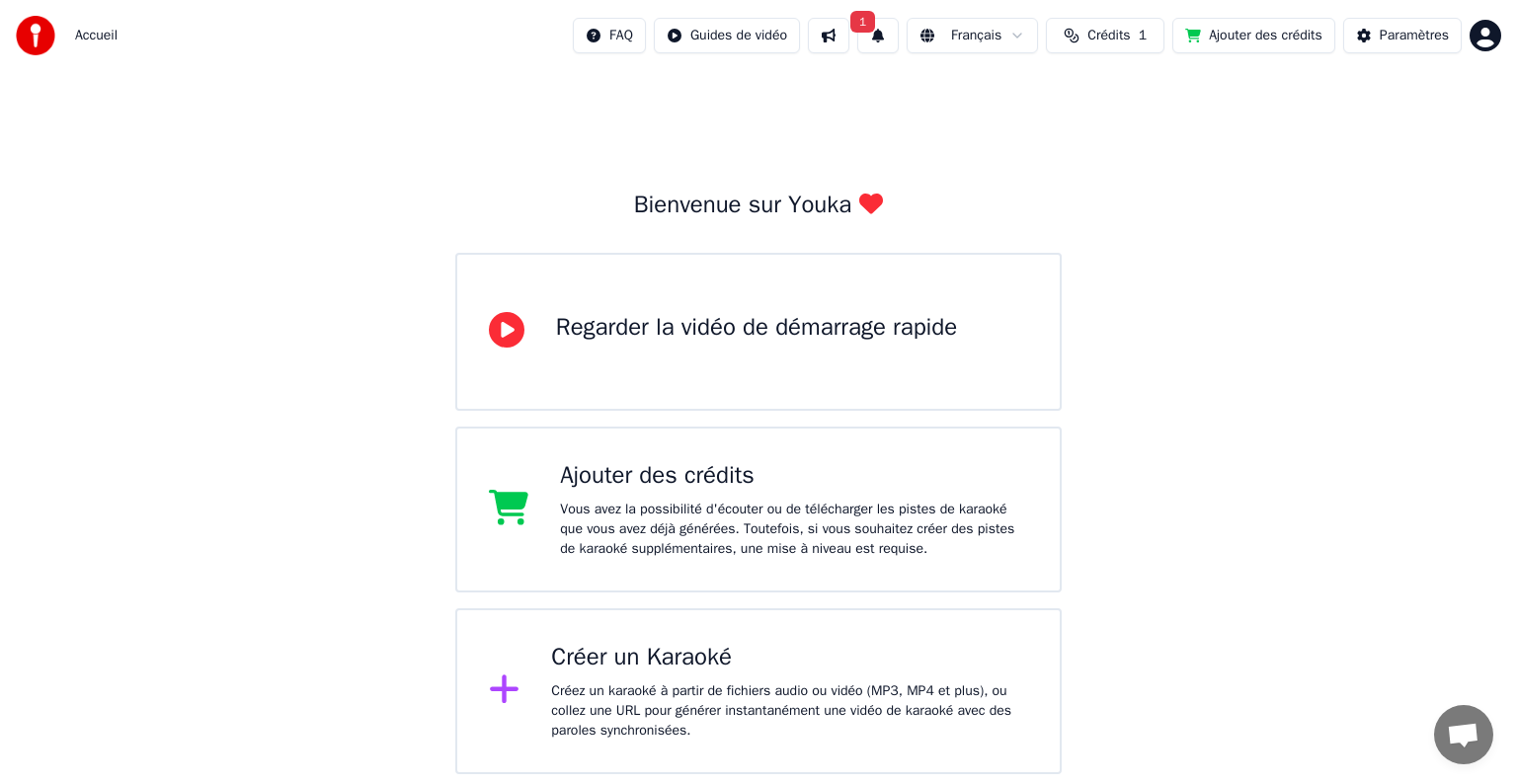 click on "FAQ Guides de vidéo 1 Français Crédits 1 Ajouter des crédits Paramètres" at bounding box center (1037, 36) 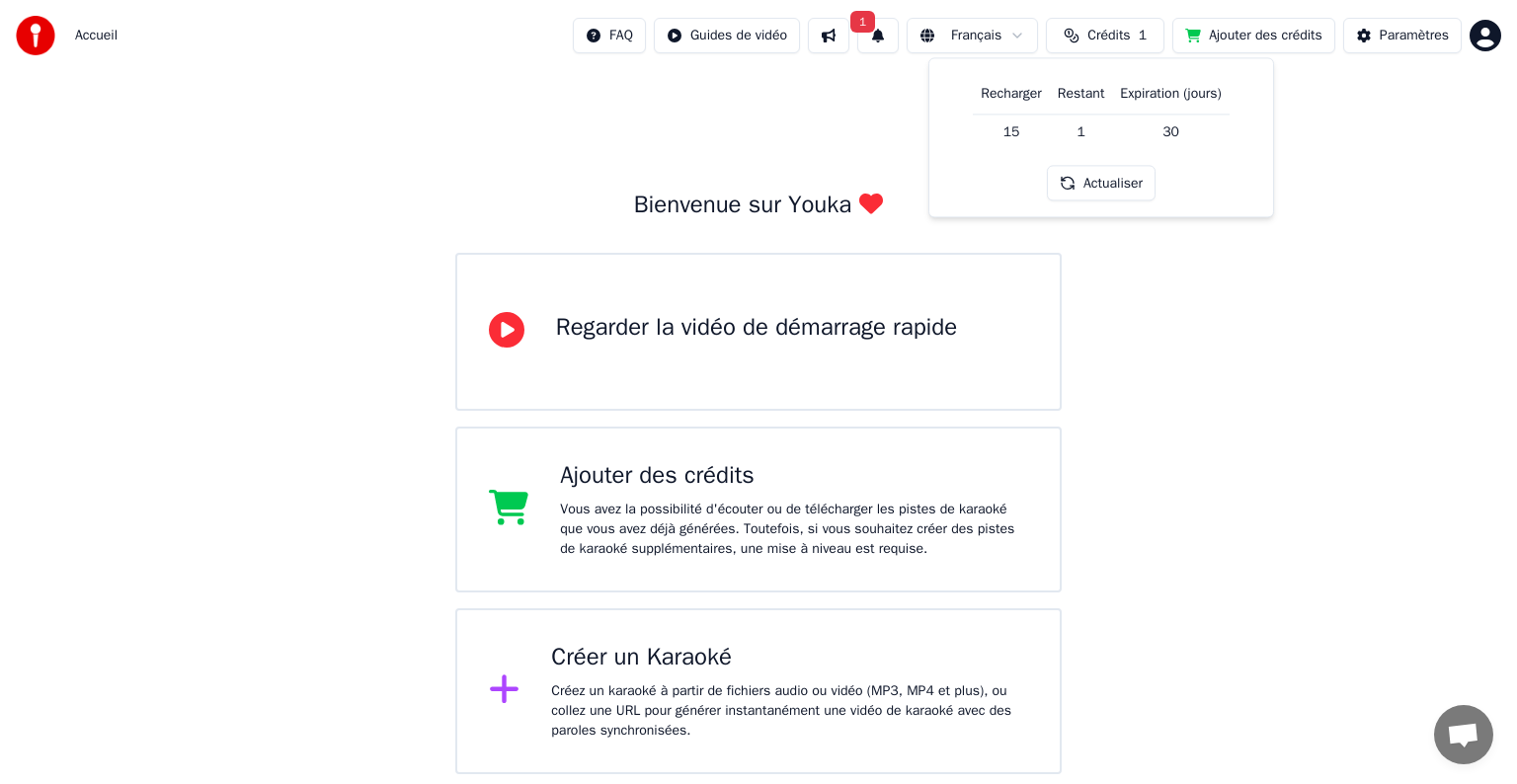 click on "Actualiser" at bounding box center (1101, 184) 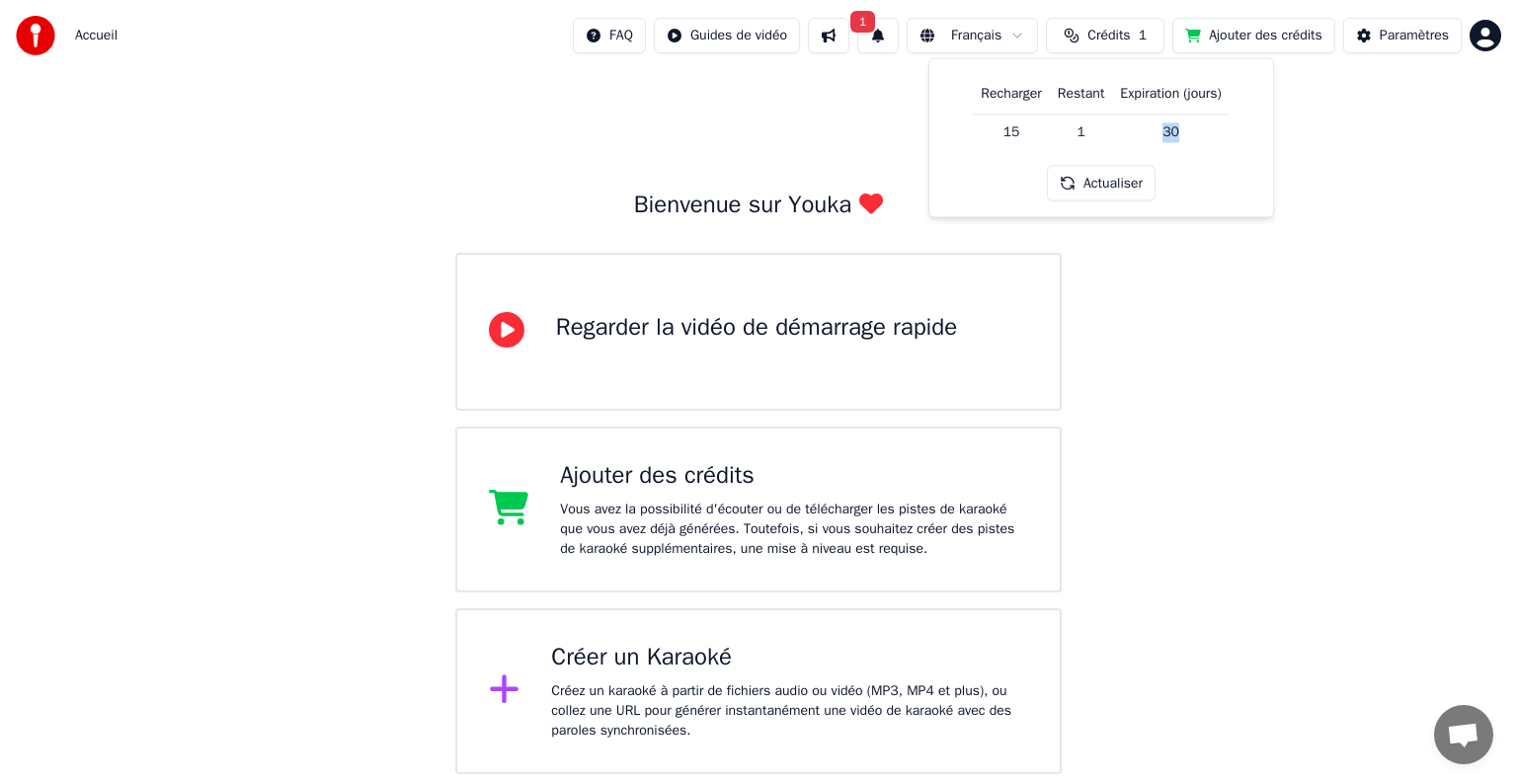 drag, startPoint x: 1164, startPoint y: 130, endPoint x: 1205, endPoint y: 136, distance: 41.4367 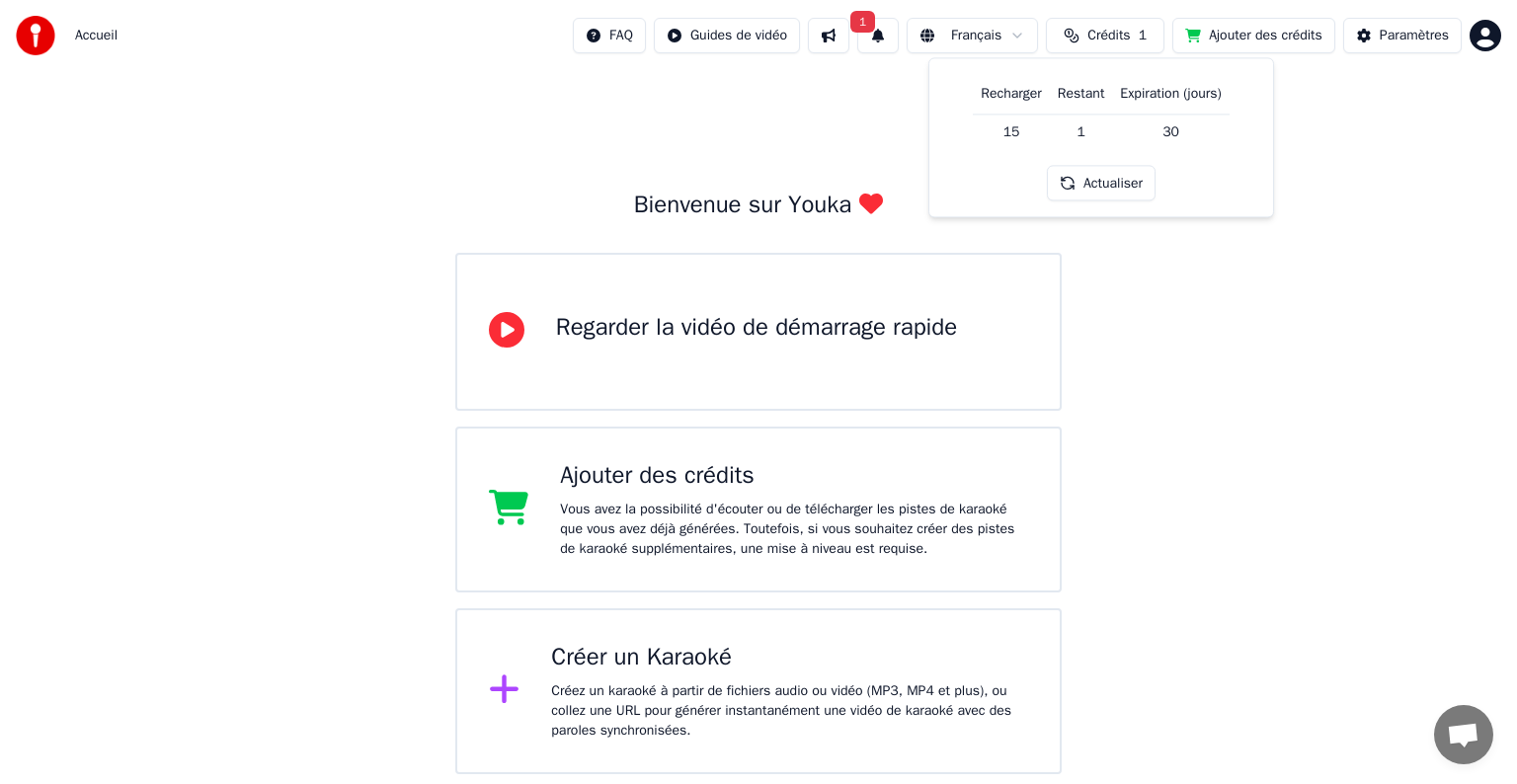 click on "Bienvenue sur Youka Regarder la vidéo de démarrage rapide Ajouter des crédits Vous avez la possibilité d'écouter ou de télécharger les pistes de karaoké que vous avez déjà générées. Toutefois, si vous souhaitez créer des pistes de karaoké supplémentaires, une mise à niveau est requise. Créer un Karaoké Créez un karaoké à partir de fichiers audio ou vidéo (MP3, MP4 et plus), ou collez une URL pour générer instantanément une vidéo de karaoké avec des paroles synchronisées." at bounding box center [758, 423] 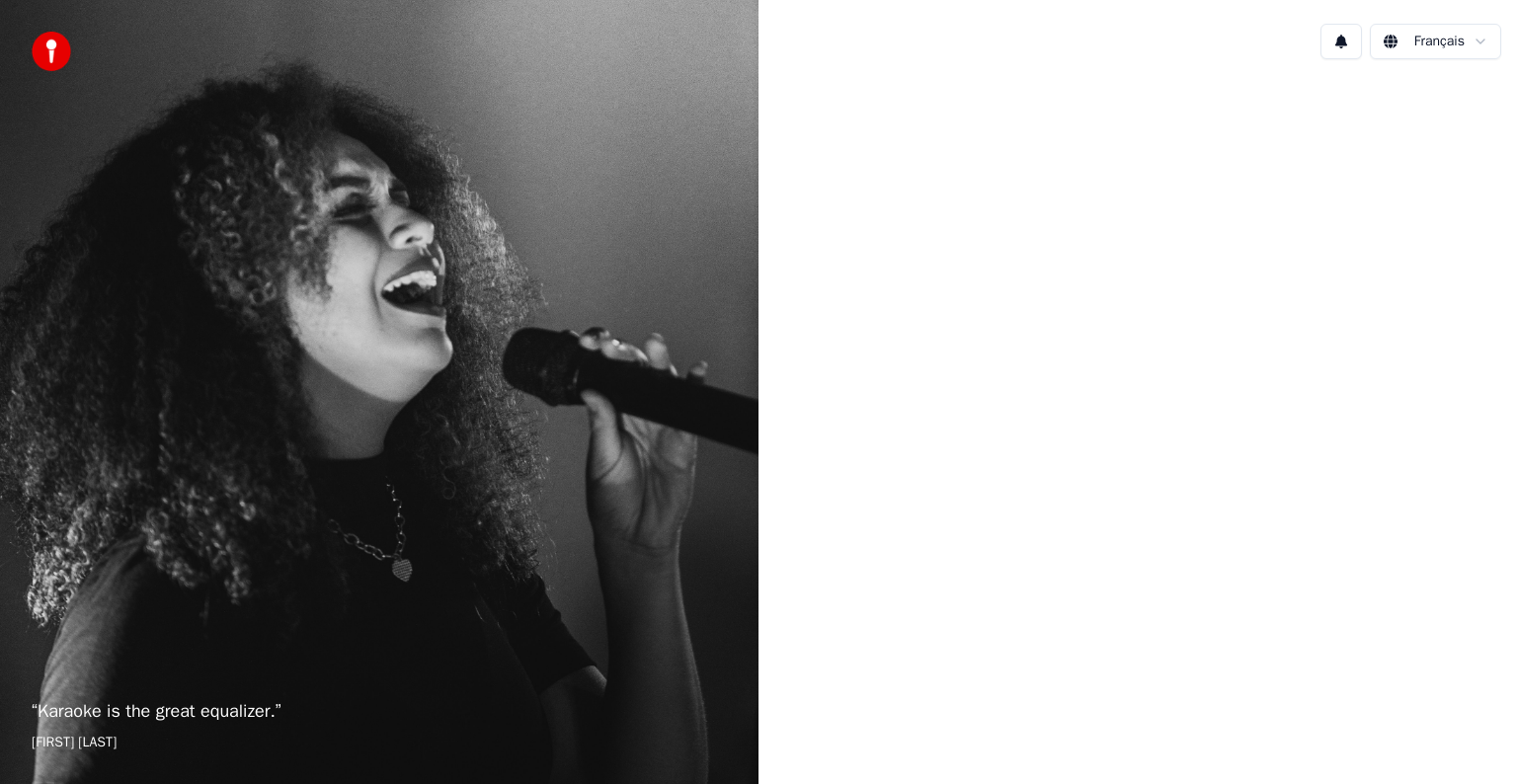 scroll, scrollTop: 0, scrollLeft: 0, axis: both 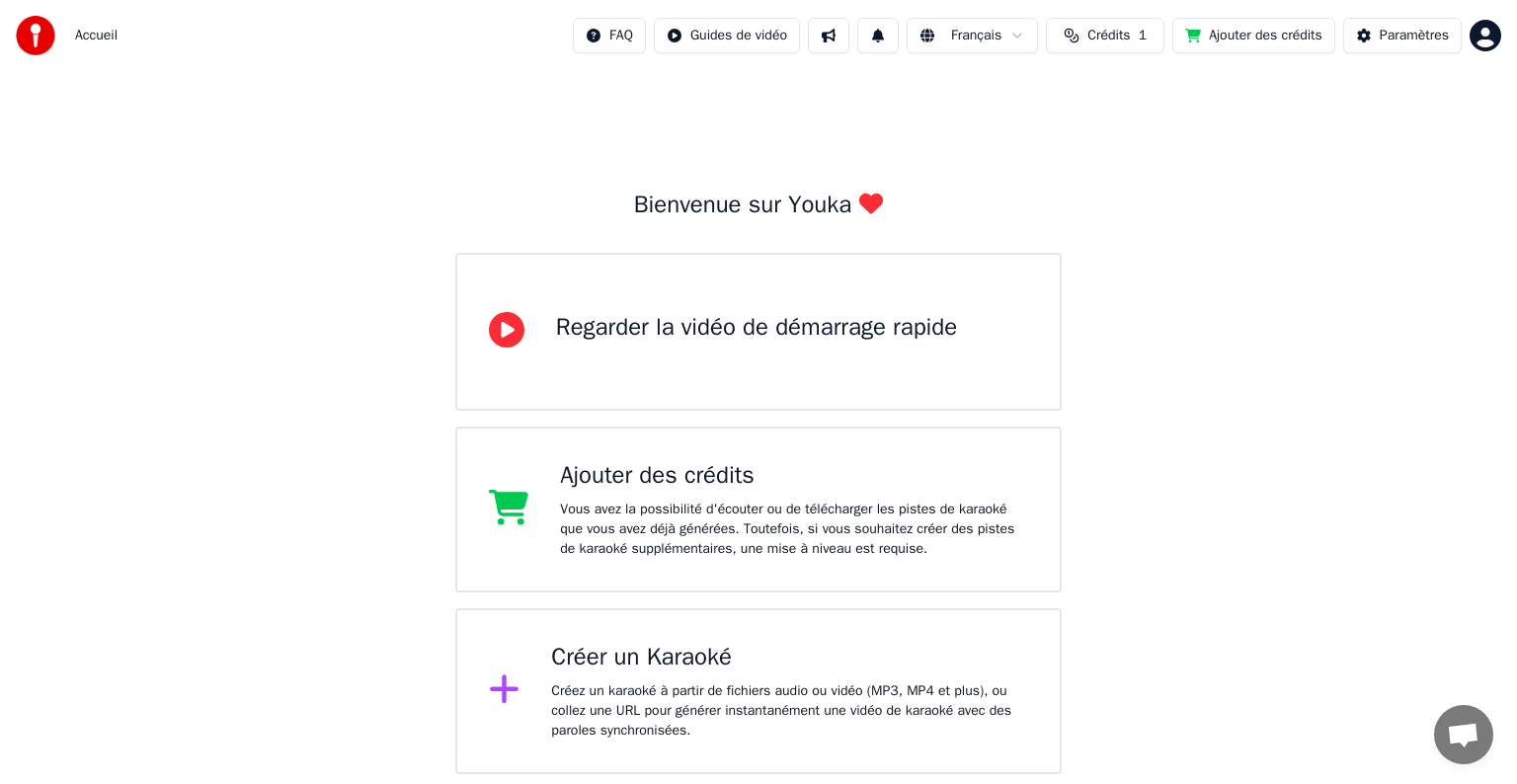 click on "Crédits" at bounding box center [1108, 36] 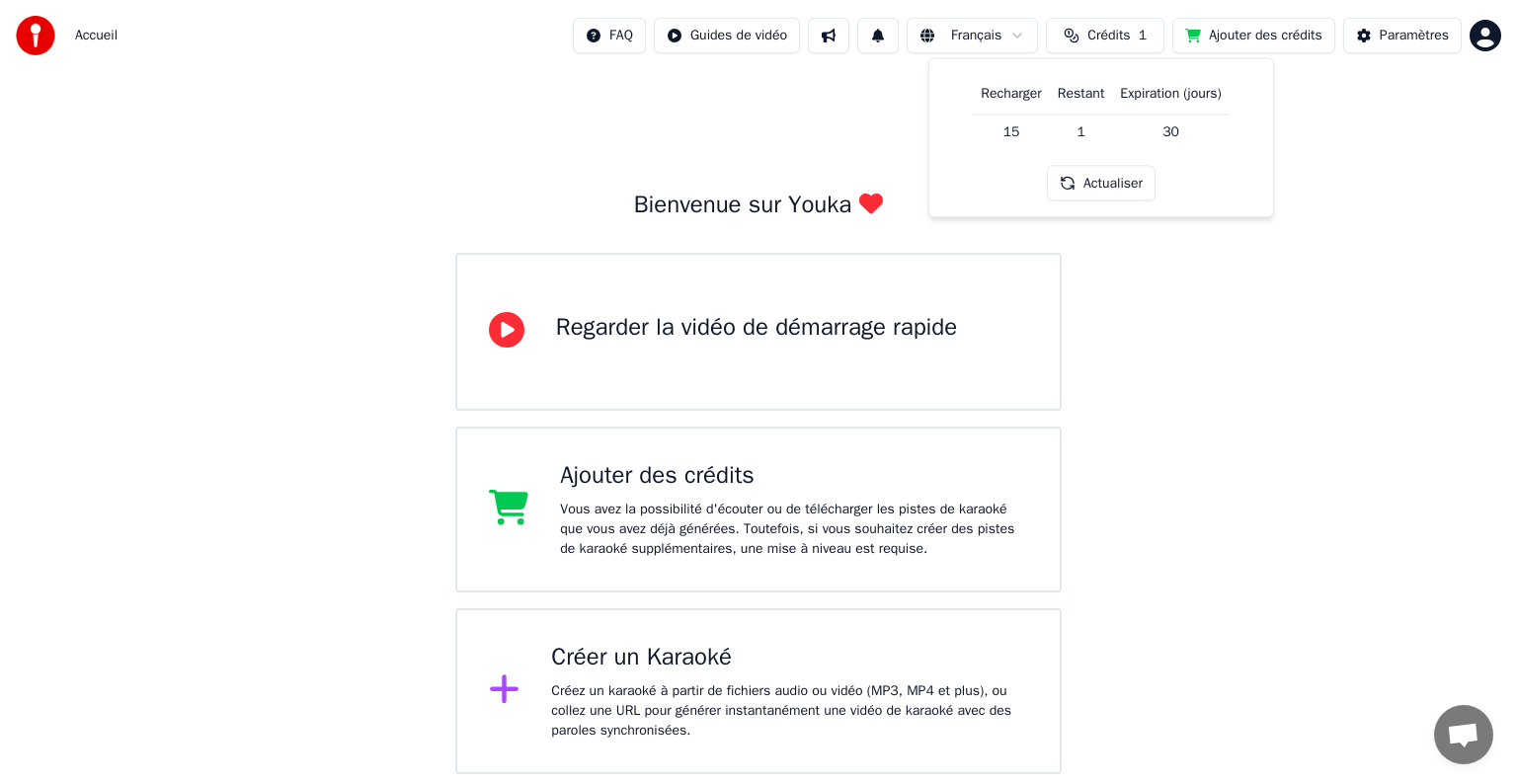 click on "Bienvenue sur Youka Regarder la vidéo de démarrage rapide Ajouter des crédits Vous avez la possibilité d'écouter ou de télécharger les pistes de karaoké que vous avez déjà générées. Toutefois, si vous souhaitez créer des pistes de karaoké supplémentaires, une mise à niveau est requise. Créer un Karaoké Créez un karaoké à partir de fichiers audio ou vidéo (MP3, MP4 et plus), ou collez une URL pour générer instantanément une vidéo de karaoké avec des paroles synchronisées." at bounding box center [758, 423] 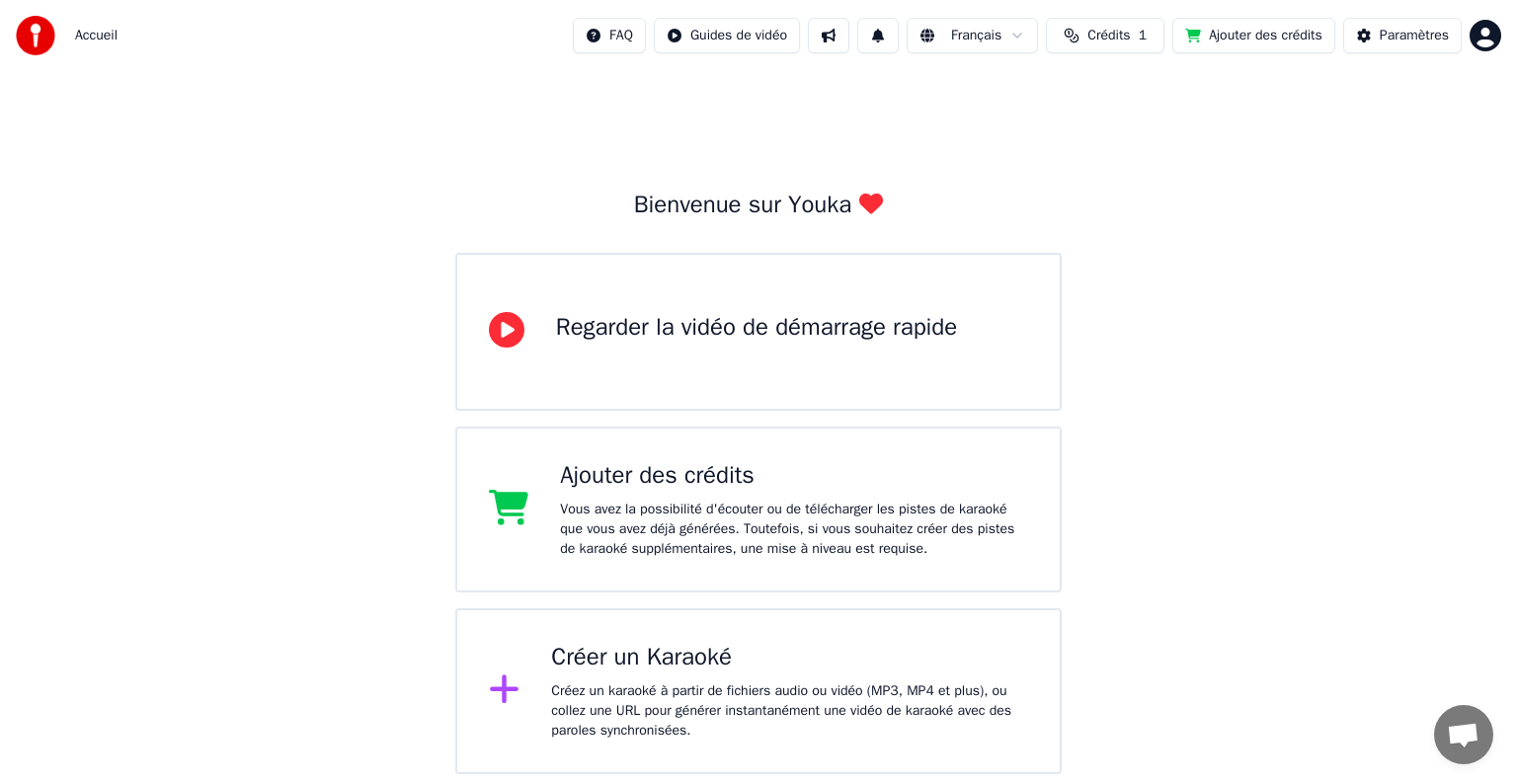 click on "Regarder la vidéo de démarrage rapide" at bounding box center (758, 332) 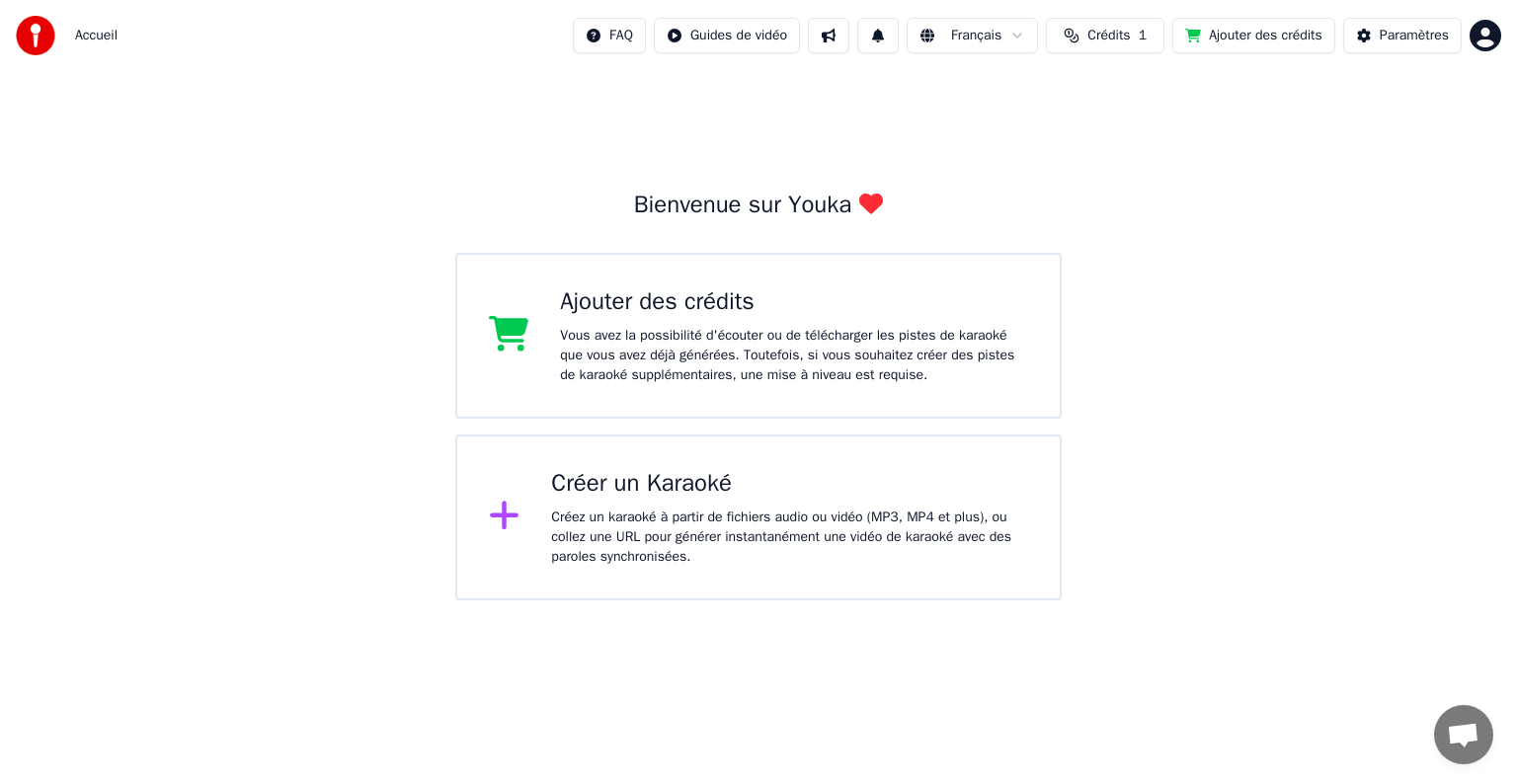 click on "Créez un karaoké à partir de fichiers audio ou vidéo (MP3, MP4 et plus), ou collez une URL pour générer instantanément une vidéo de karaoké avec des paroles synchronisées." at bounding box center (789, 537) 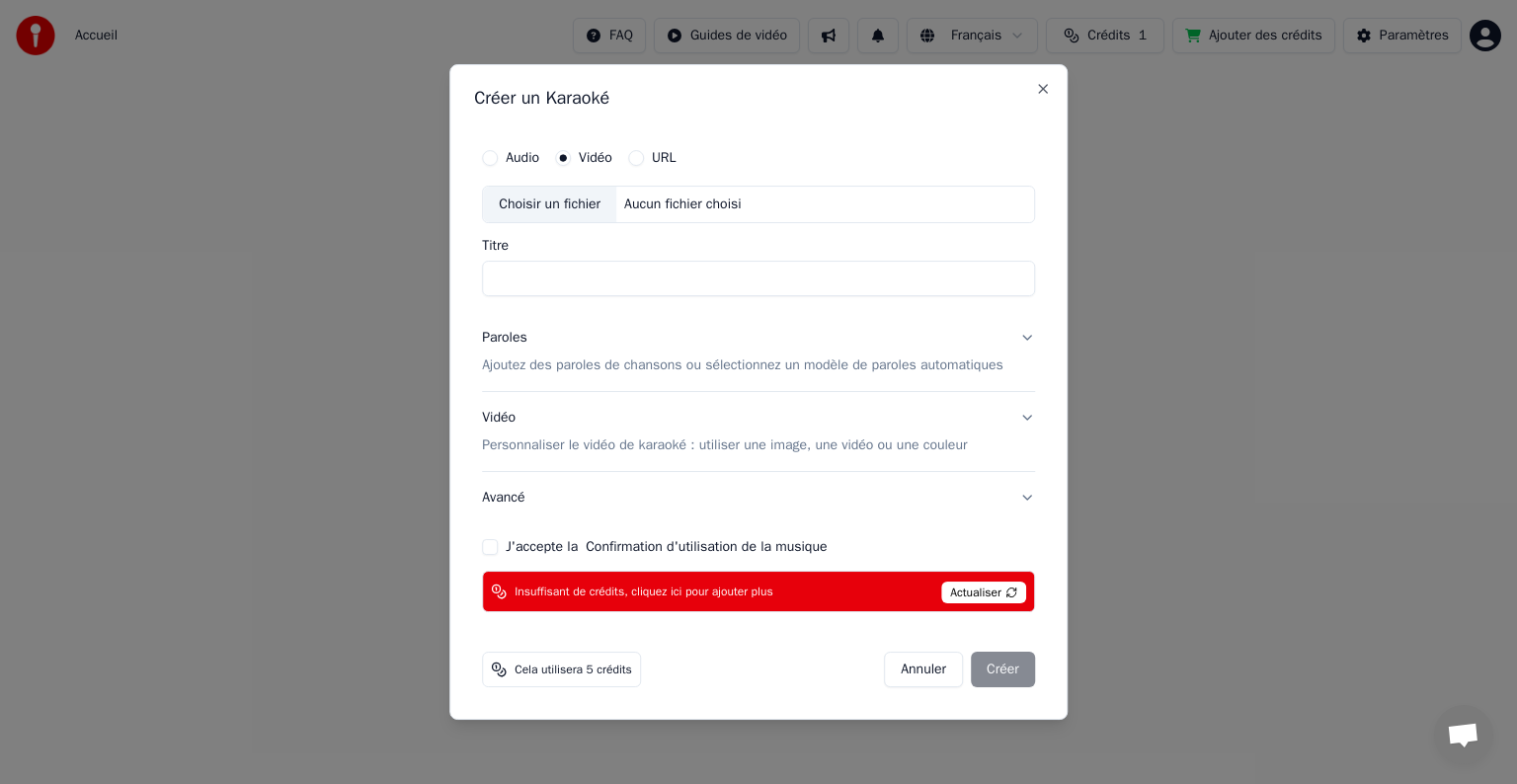 click on "URL" at bounding box center (636, 158) 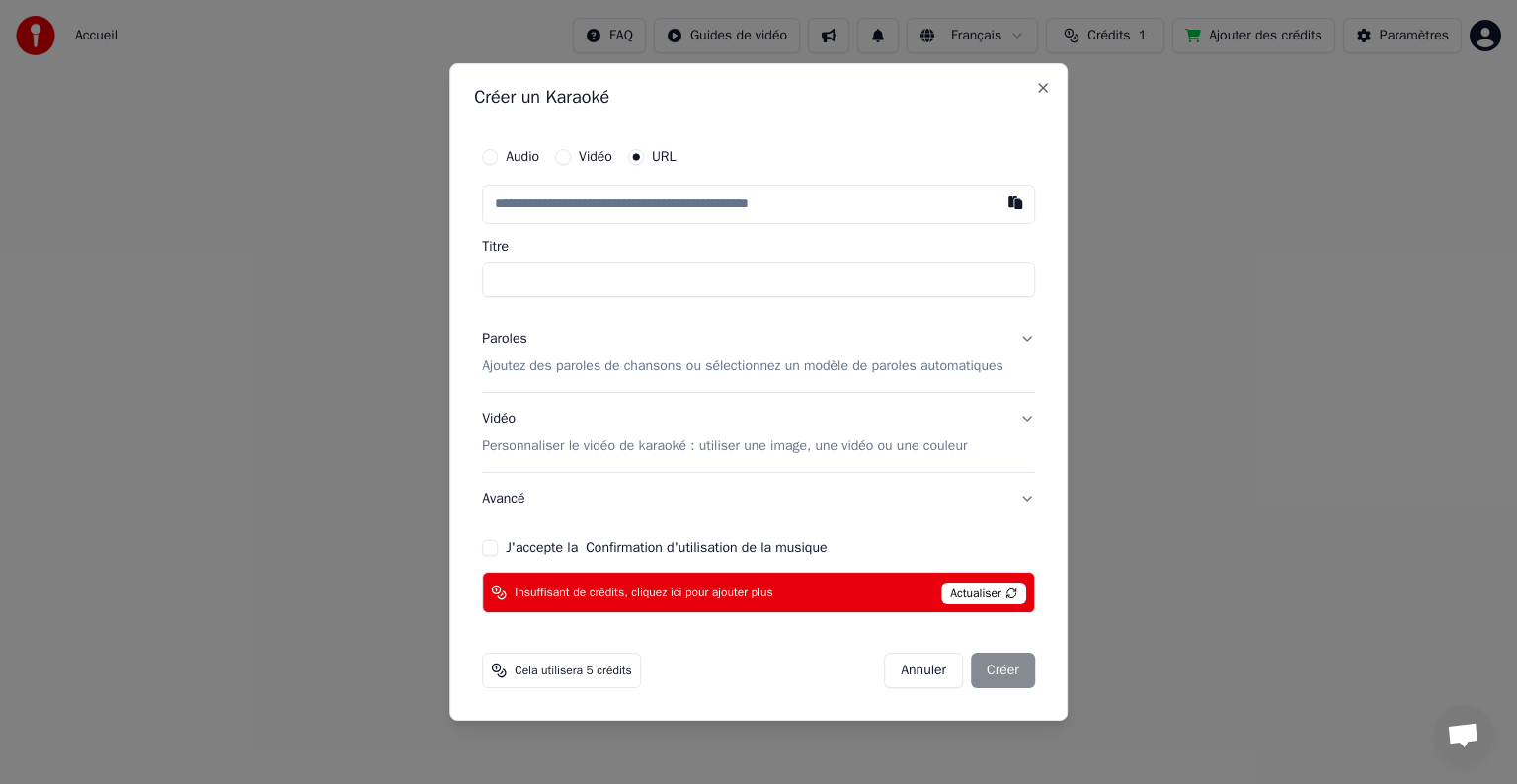 click on "Audio" at bounding box center (522, 157) 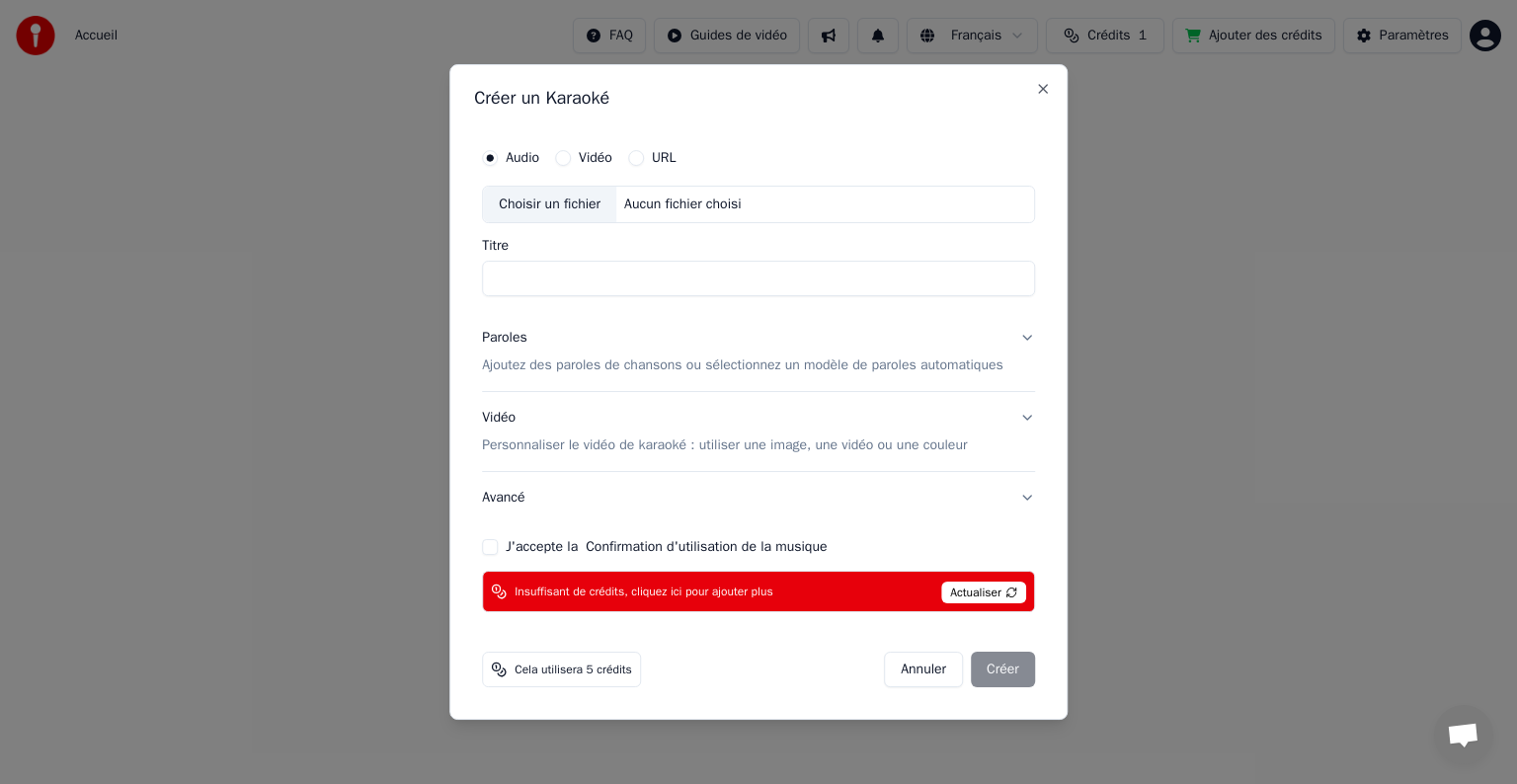 click on "Insuffisant de crédits, cliquez ici pour ajouter plus Actualiser" at bounding box center (758, 591) 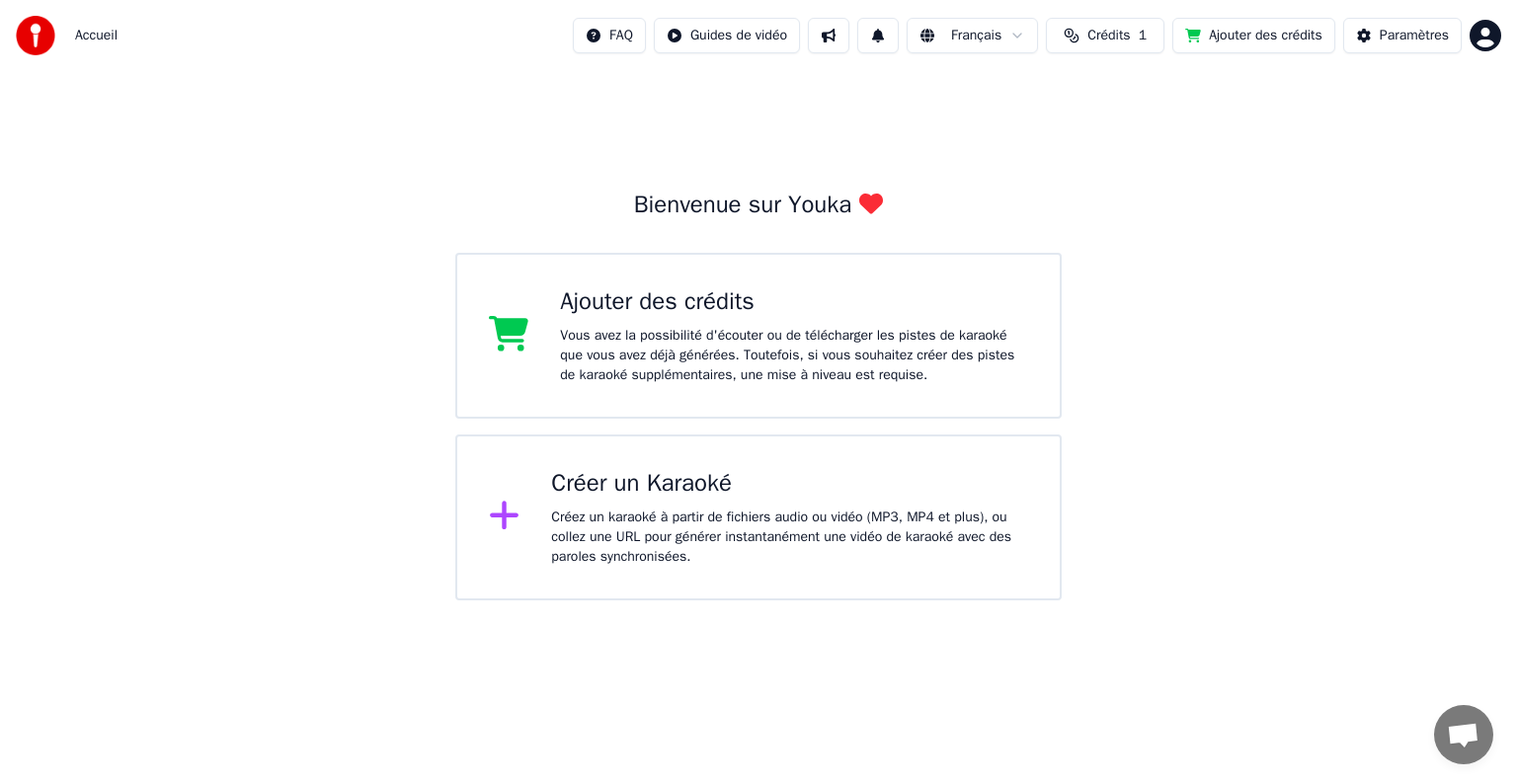 click on "Accueil FAQ Guides de vidéo Français Crédits 1 Ajouter des crédits Paramètres Bienvenue sur Youka Ajouter des crédits Vous avez la possibilité d'écouter ou de télécharger les pistes de karaoké que vous avez déjà générées. Toutefois, si vous souhaitez créer des pistes de karaoké supplémentaires, une mise à niveau est requise. Créer un Karaoké Créez un karaoké à partir de fichiers audio ou vidéo (MP3, MP4 et plus), ou collez une URL pour générer instantanément une vidéo de karaoké avec des paroles synchronisées." at bounding box center [758, 300] 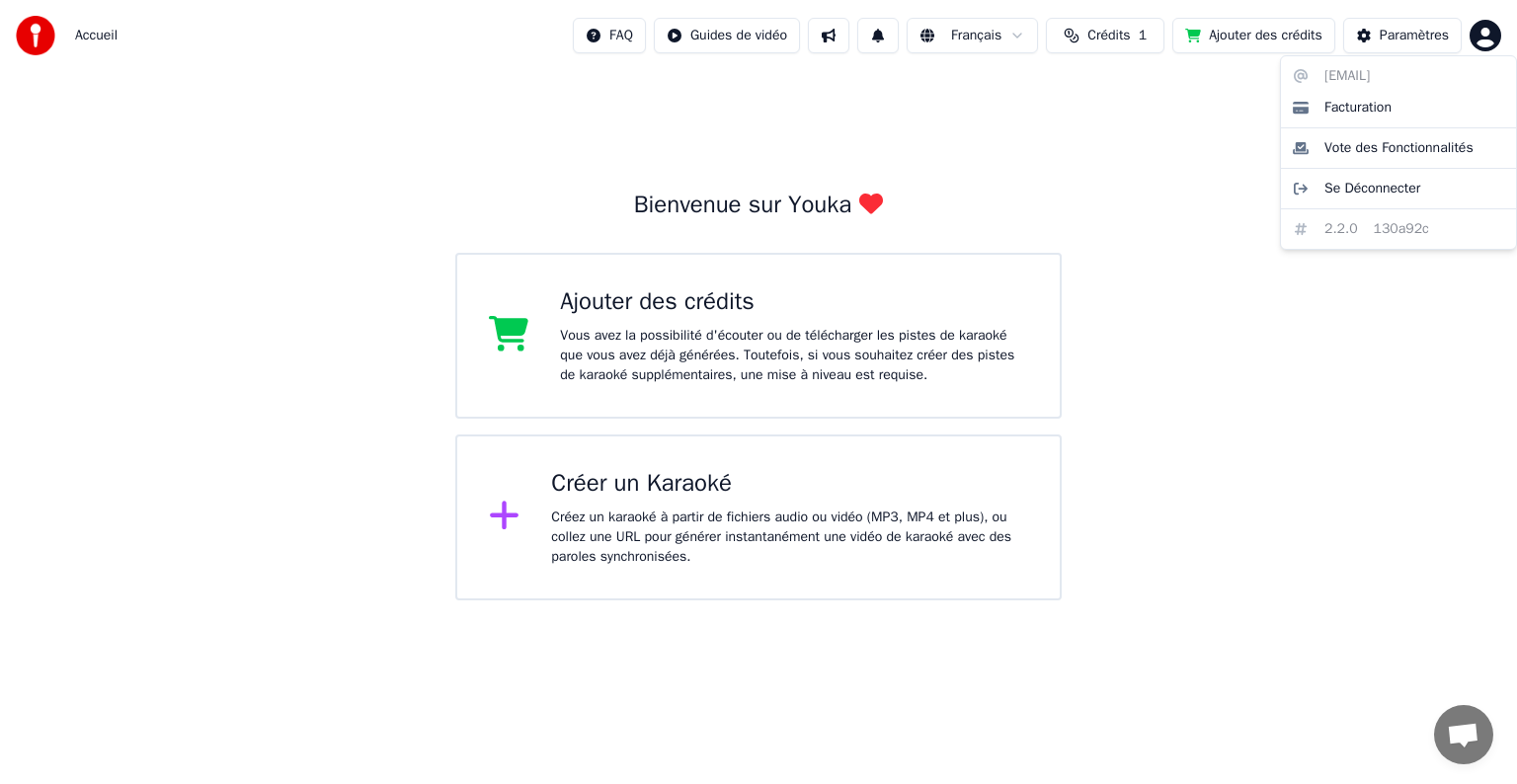 click on "bruezlogan@yahoo.com Facturation Vote des Fonctionnalités Se Déconnecter 2.2.0 130a92c" at bounding box center (1398, 152) 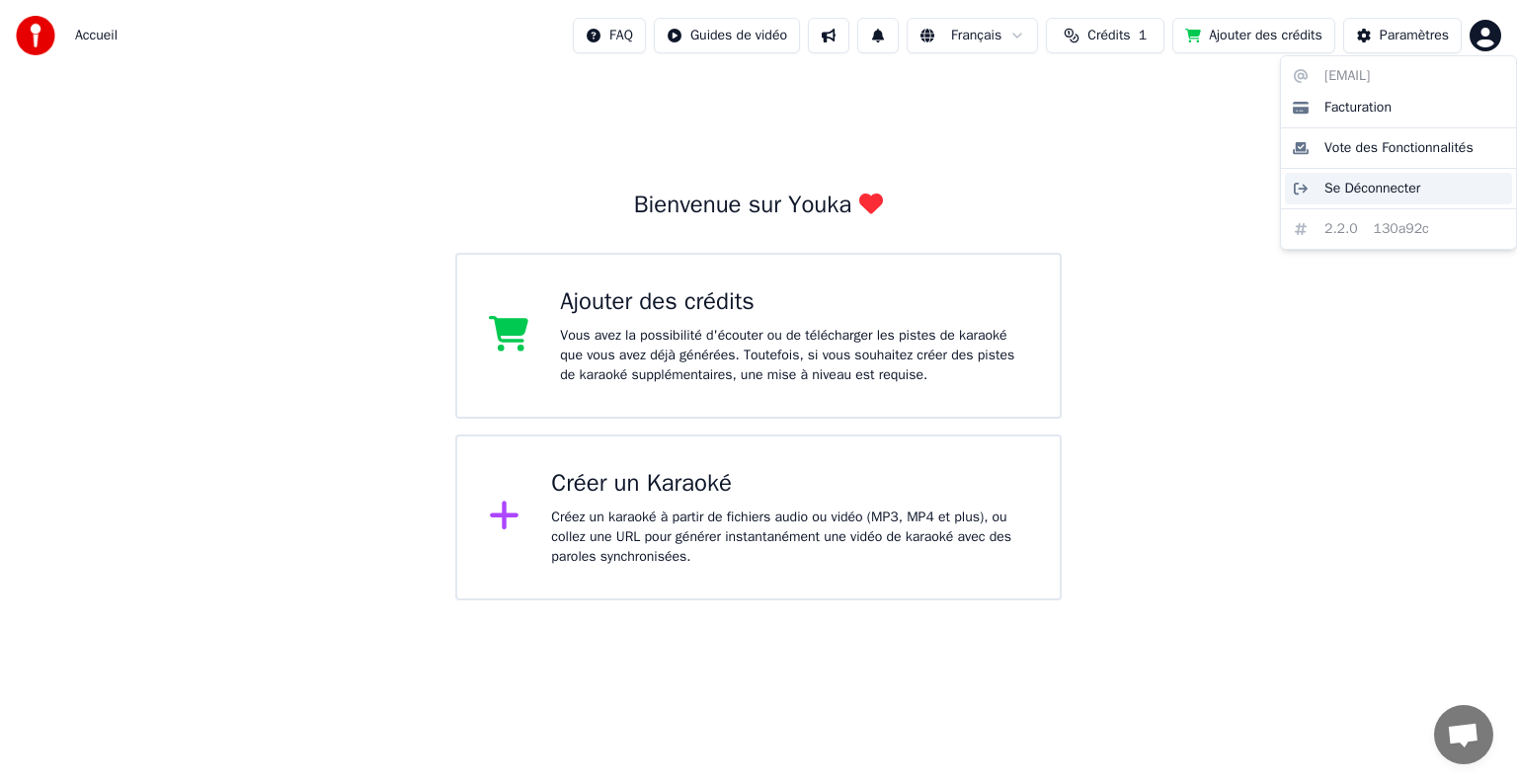 click on "Se Déconnecter" at bounding box center [1372, 189] 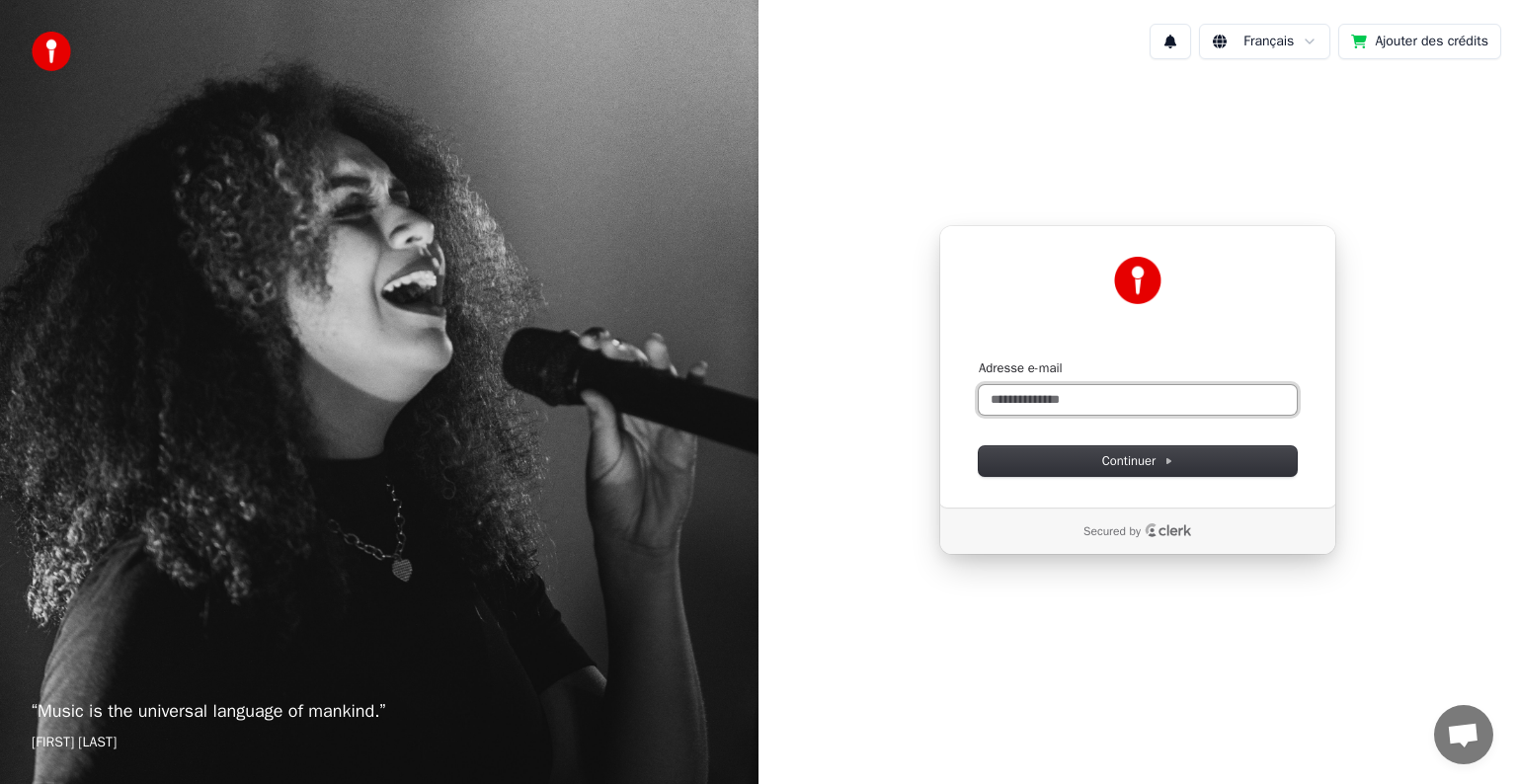 click on "Adresse e-mail" at bounding box center (1138, 400) 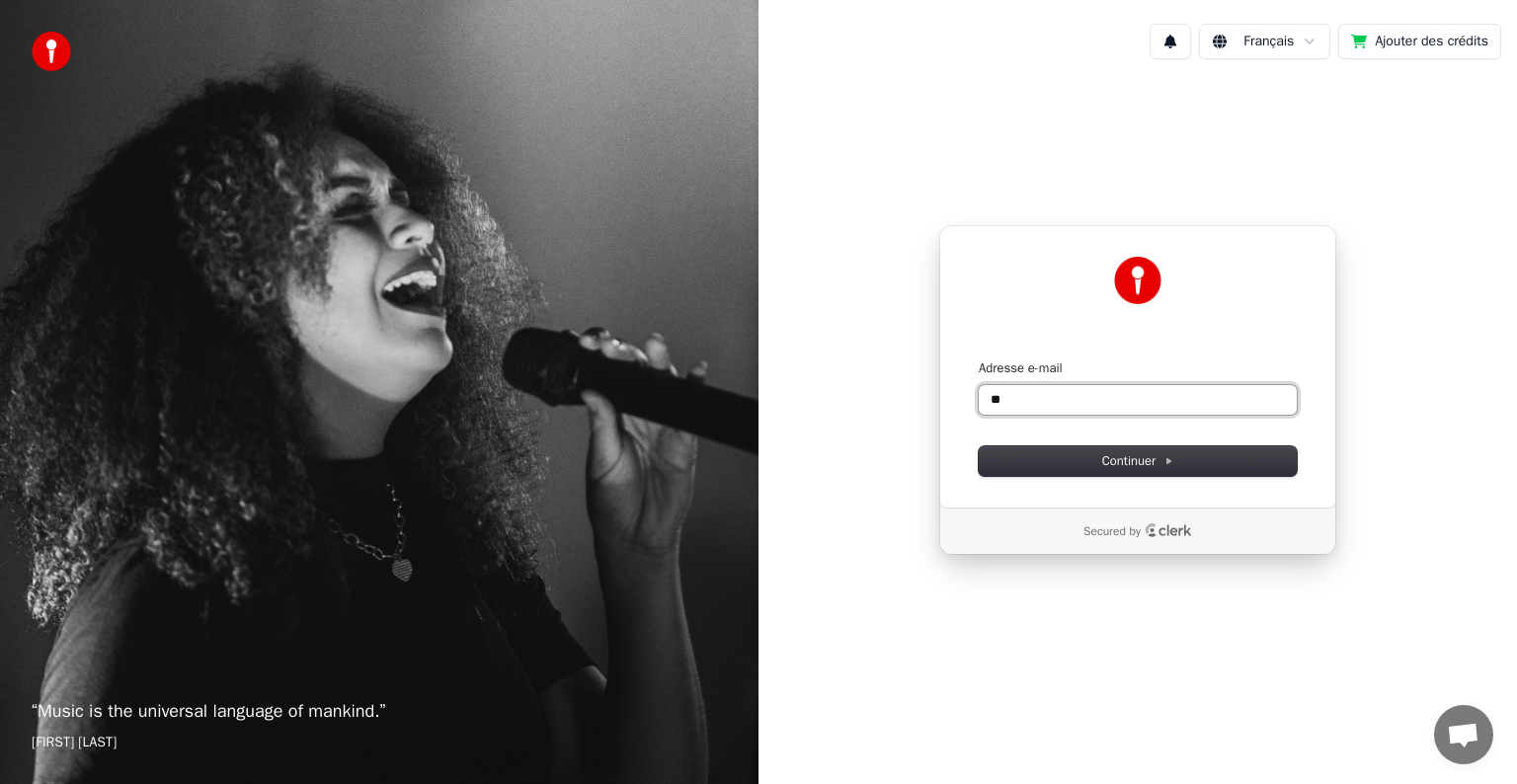type on "*" 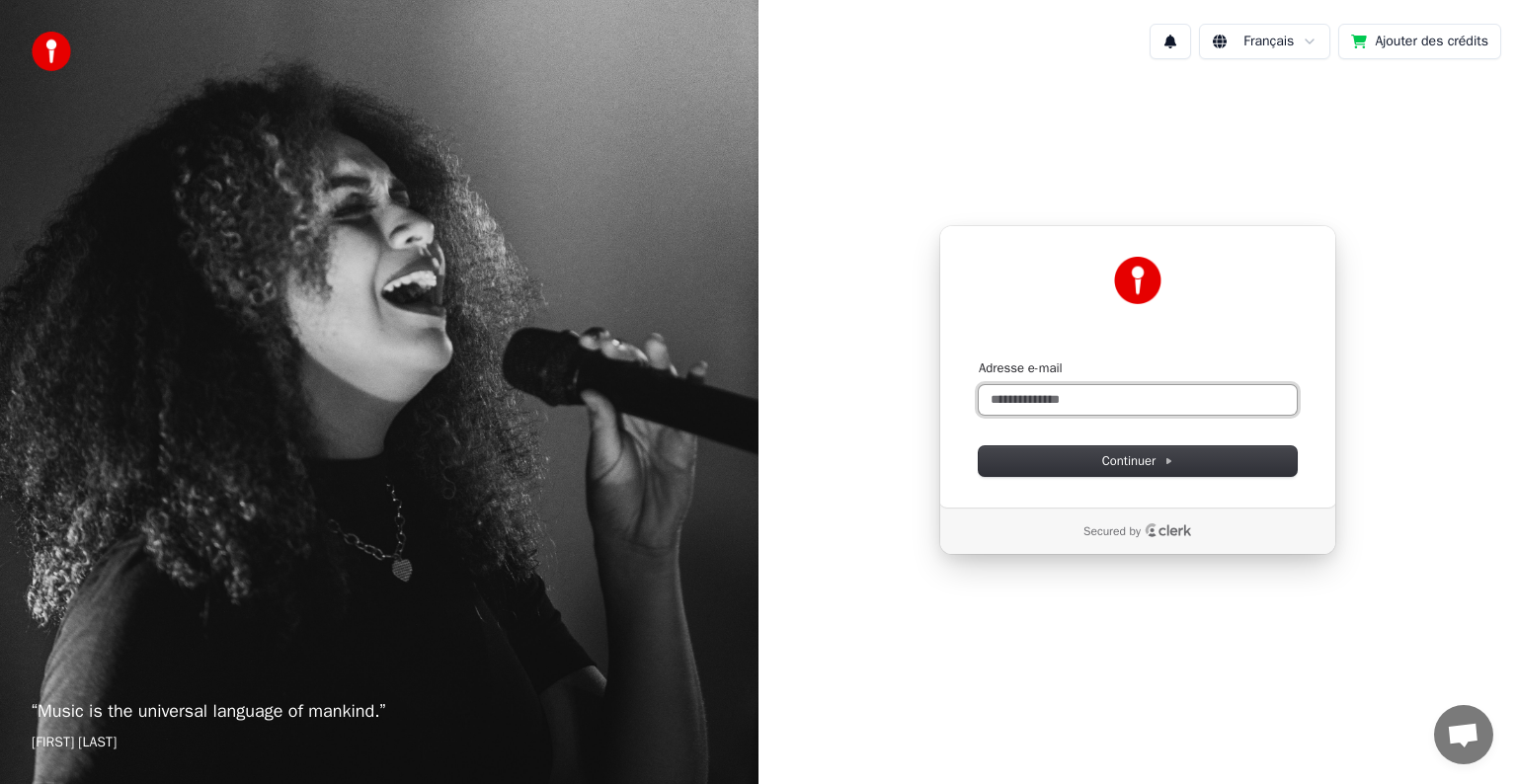paste on "**********" 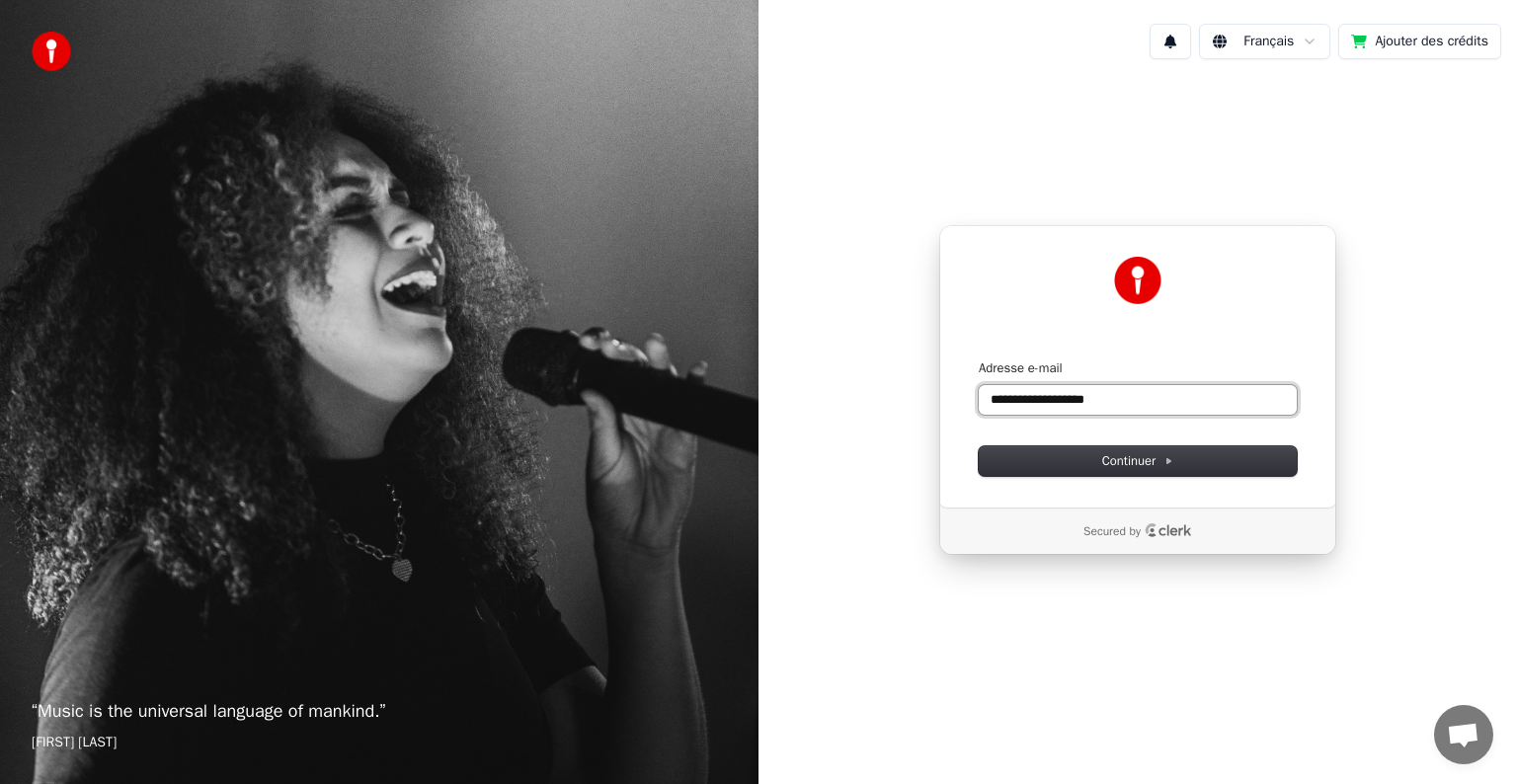 click at bounding box center [979, 359] 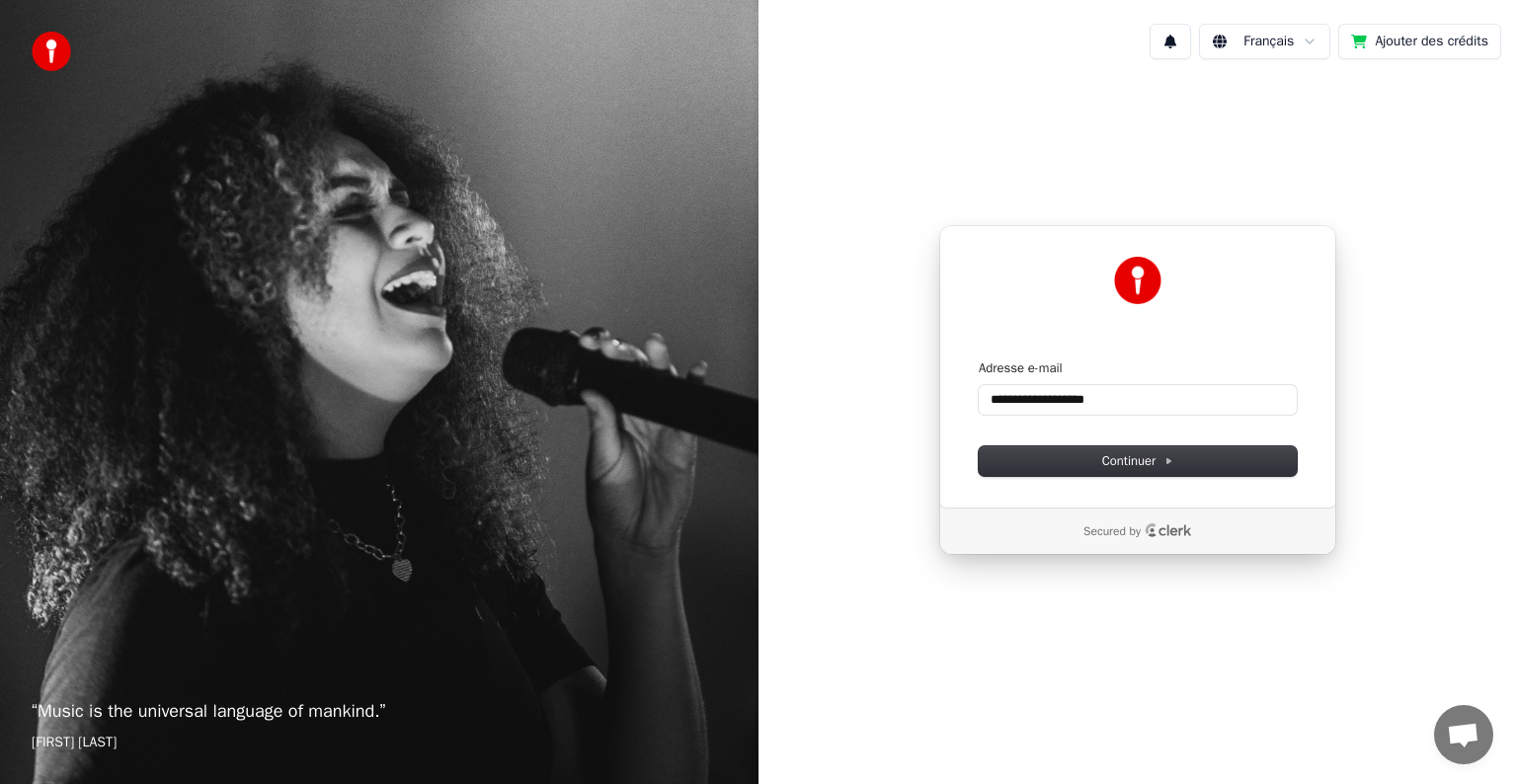 type on "**********" 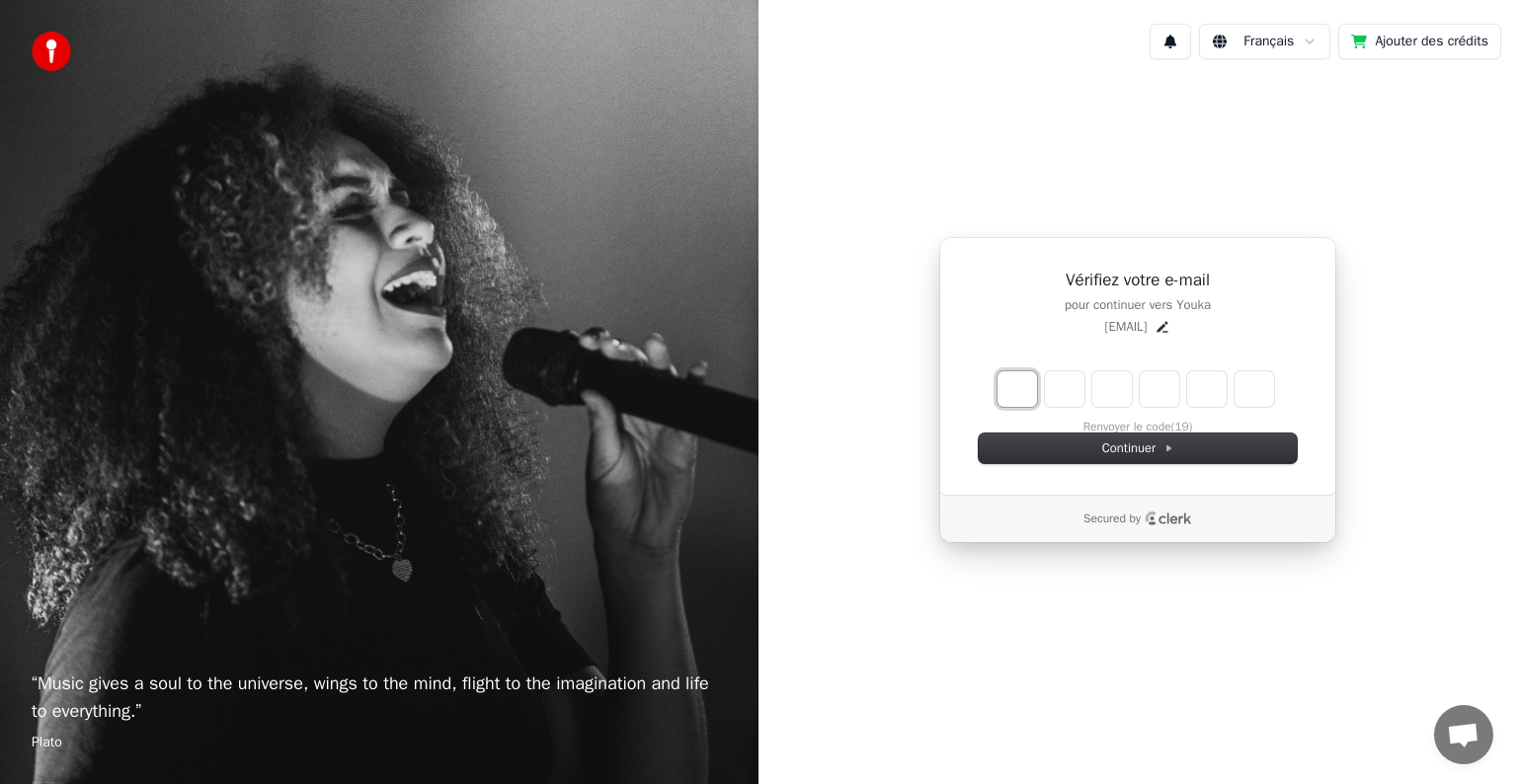 type on "*" 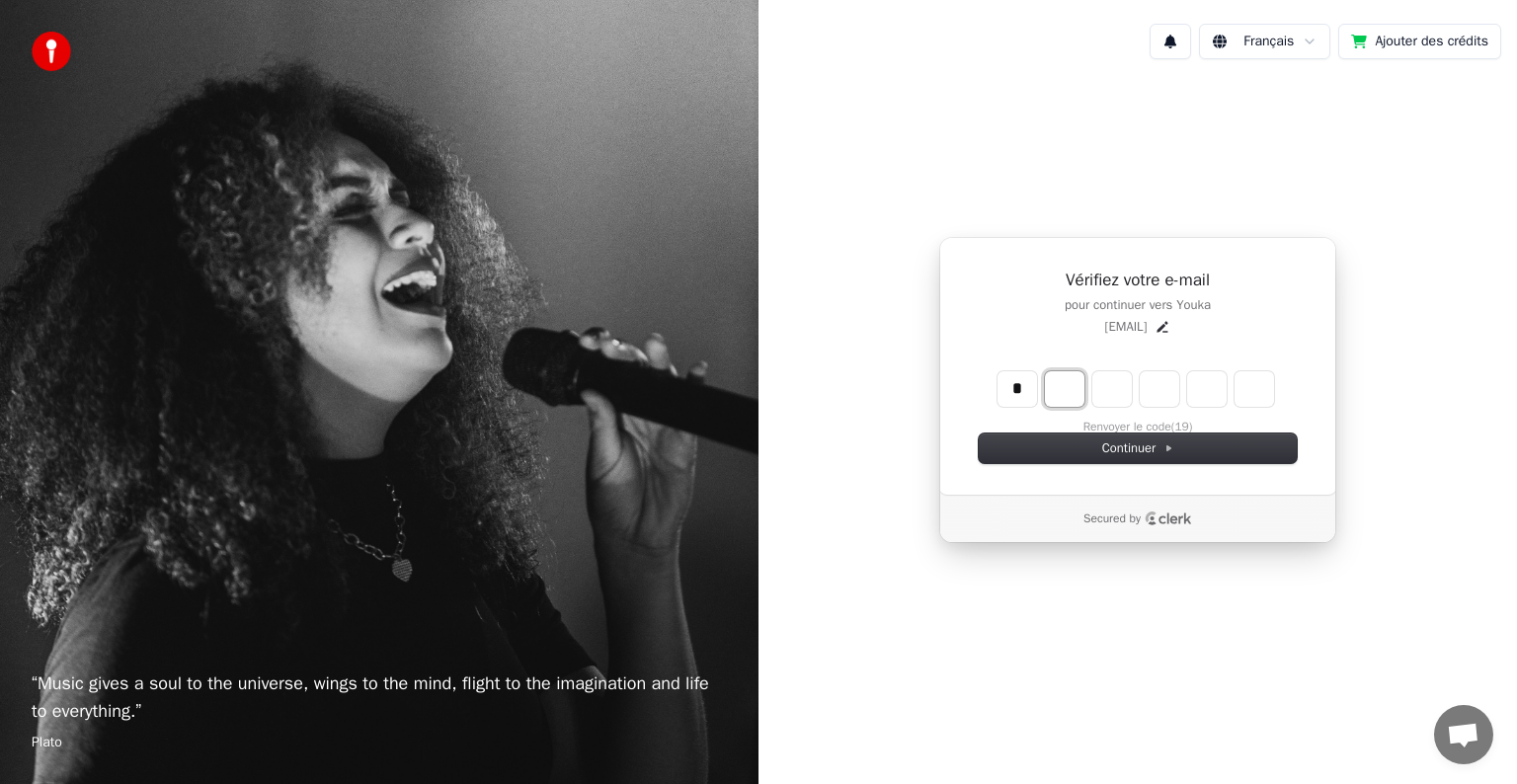 type on "*" 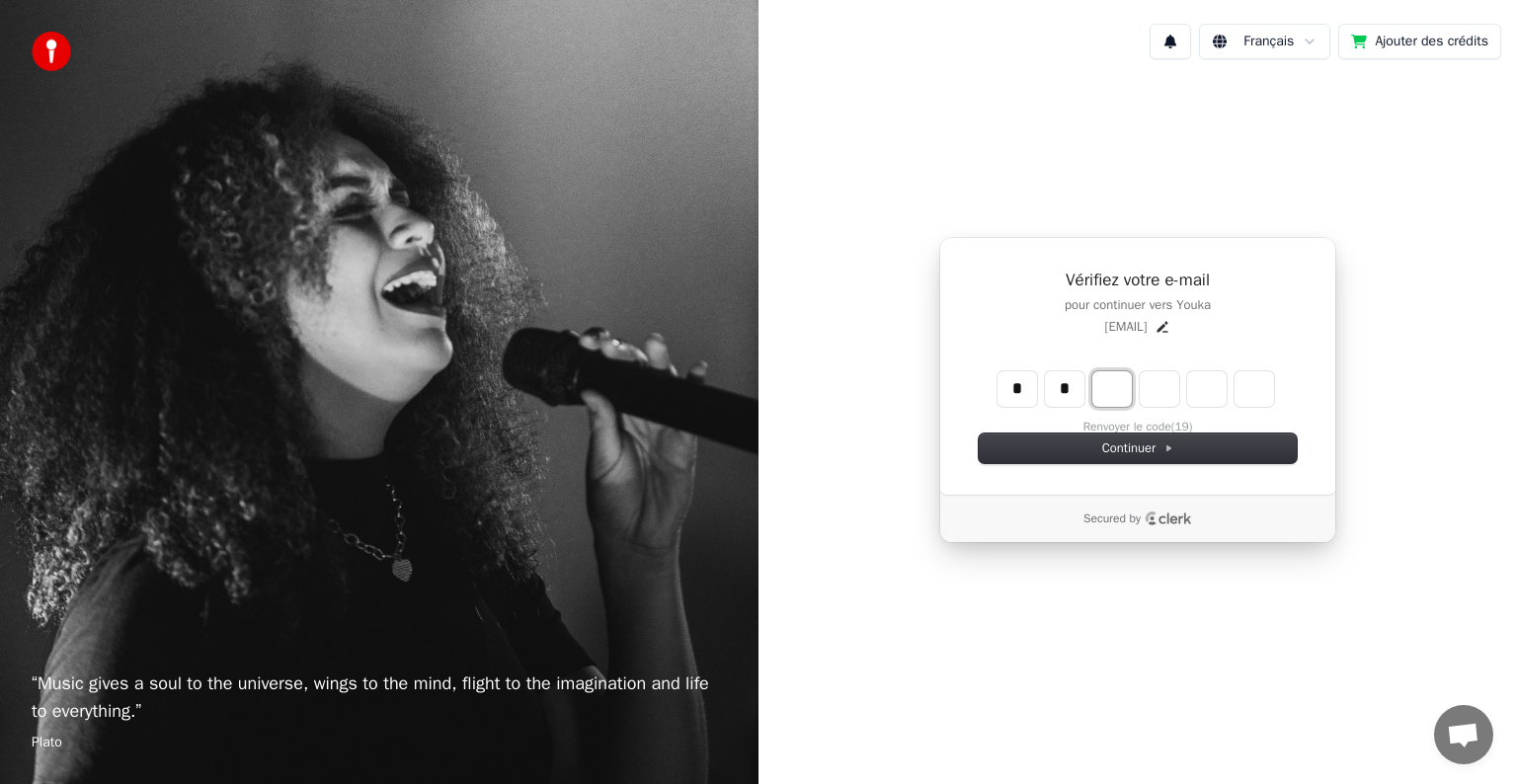 type on "**" 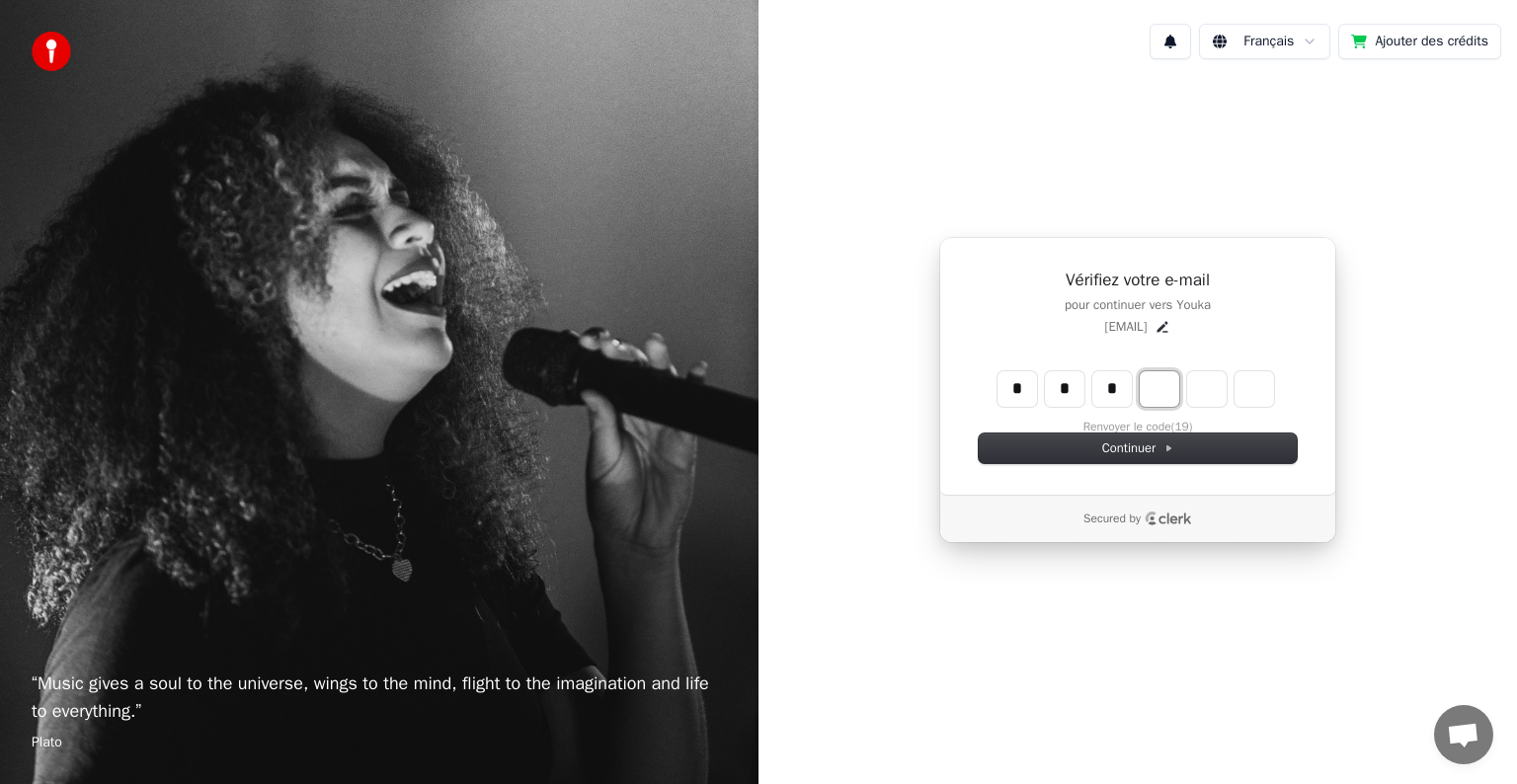 type on "***" 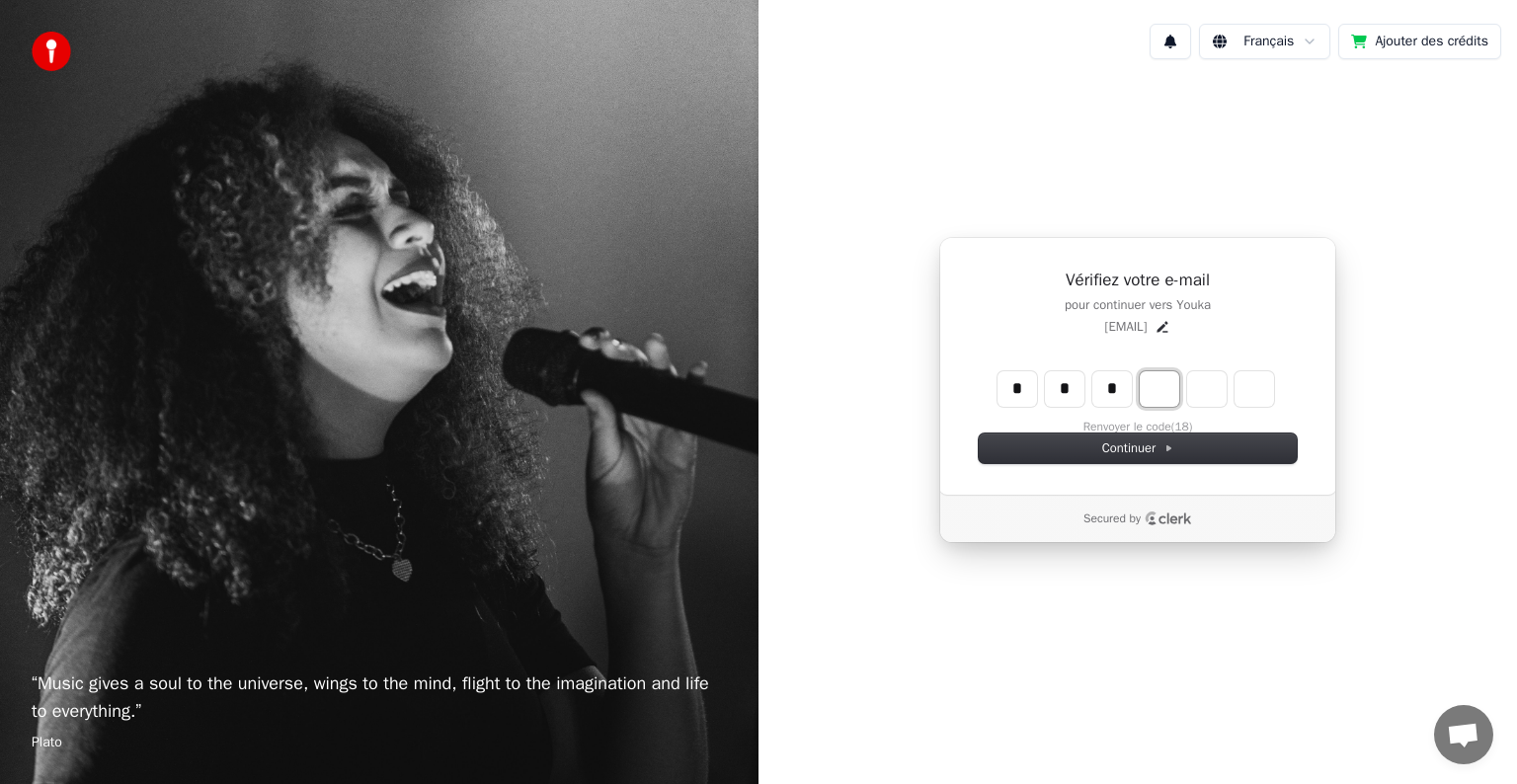 type on "*" 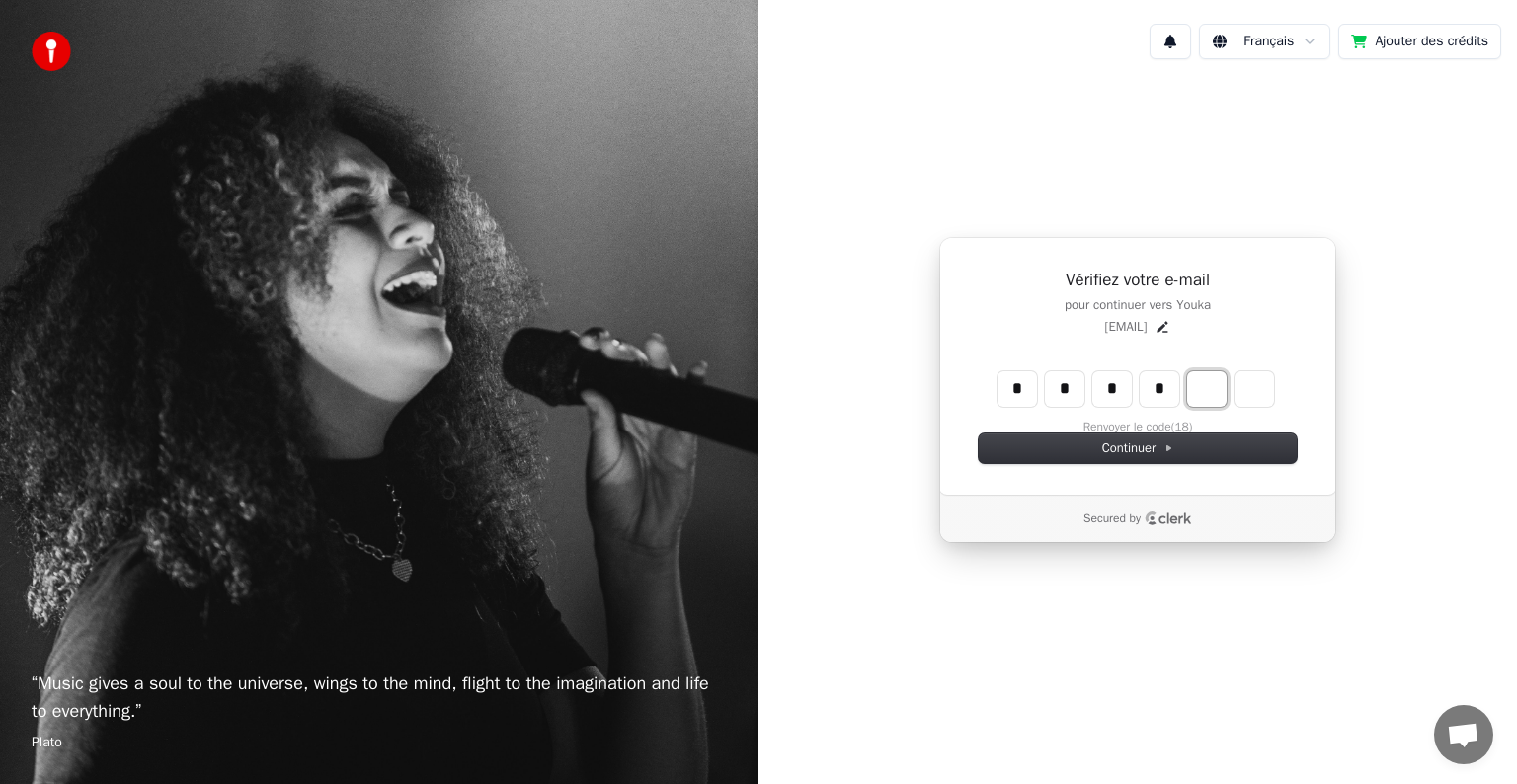 type on "****" 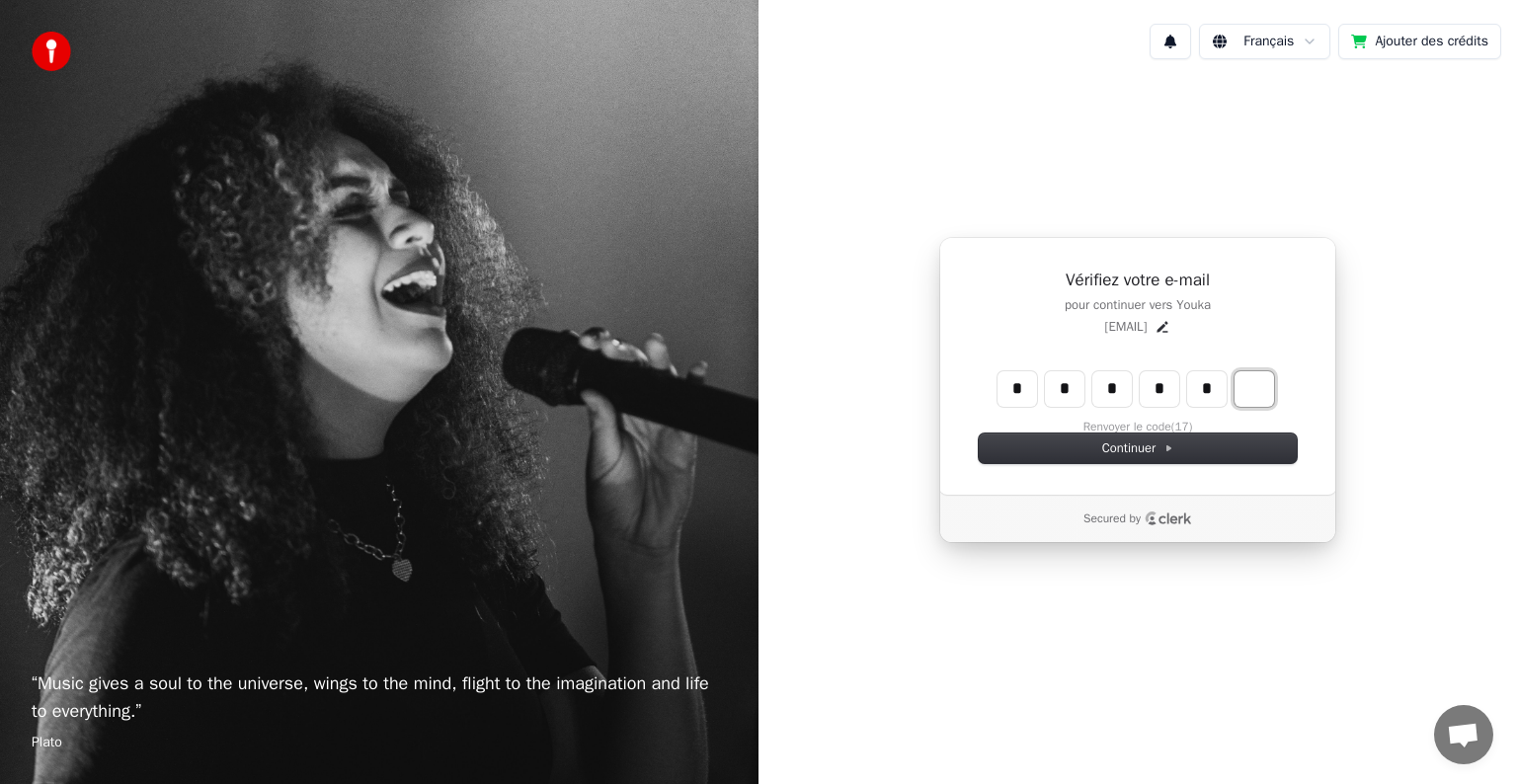 type on "******" 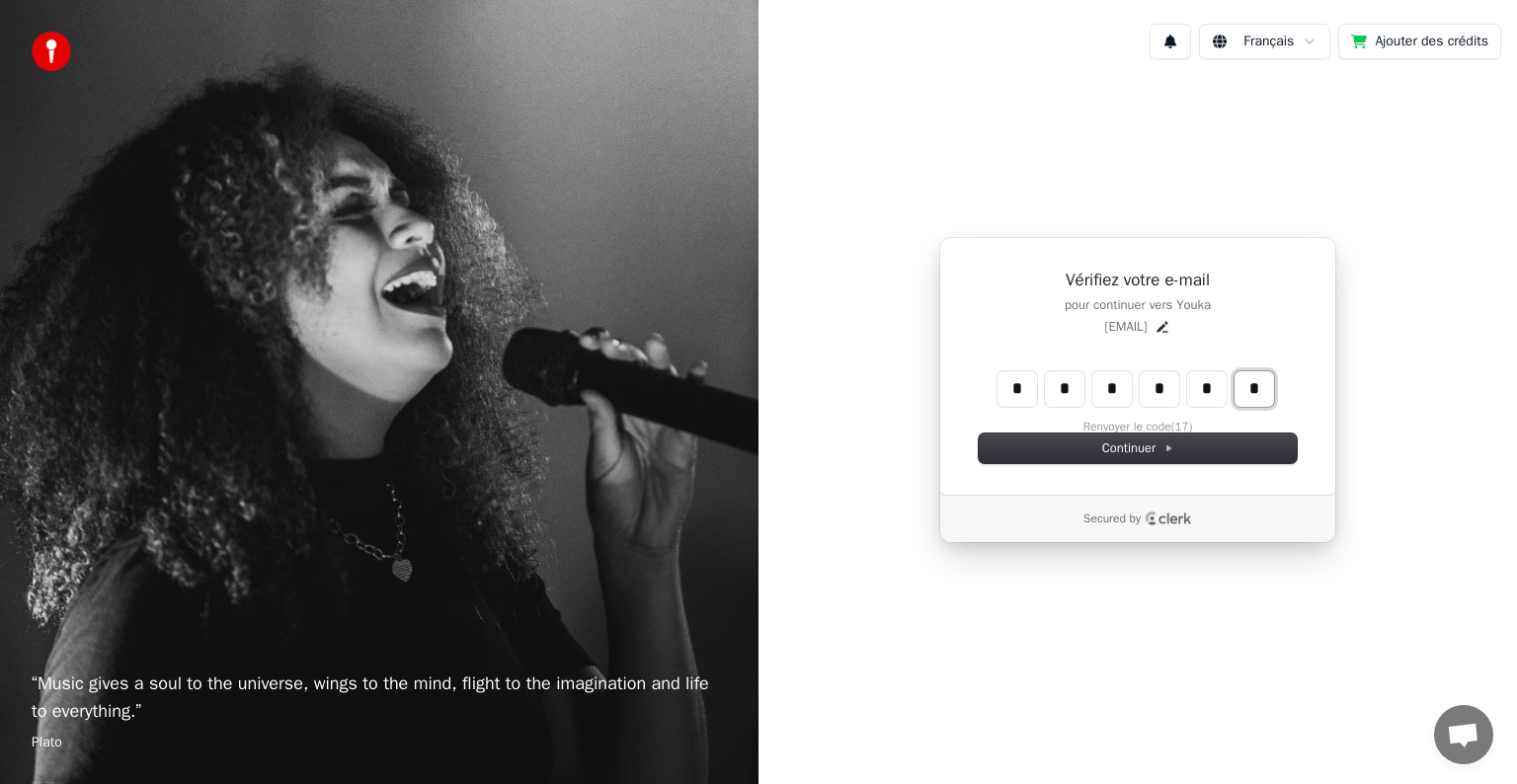 type on "*" 